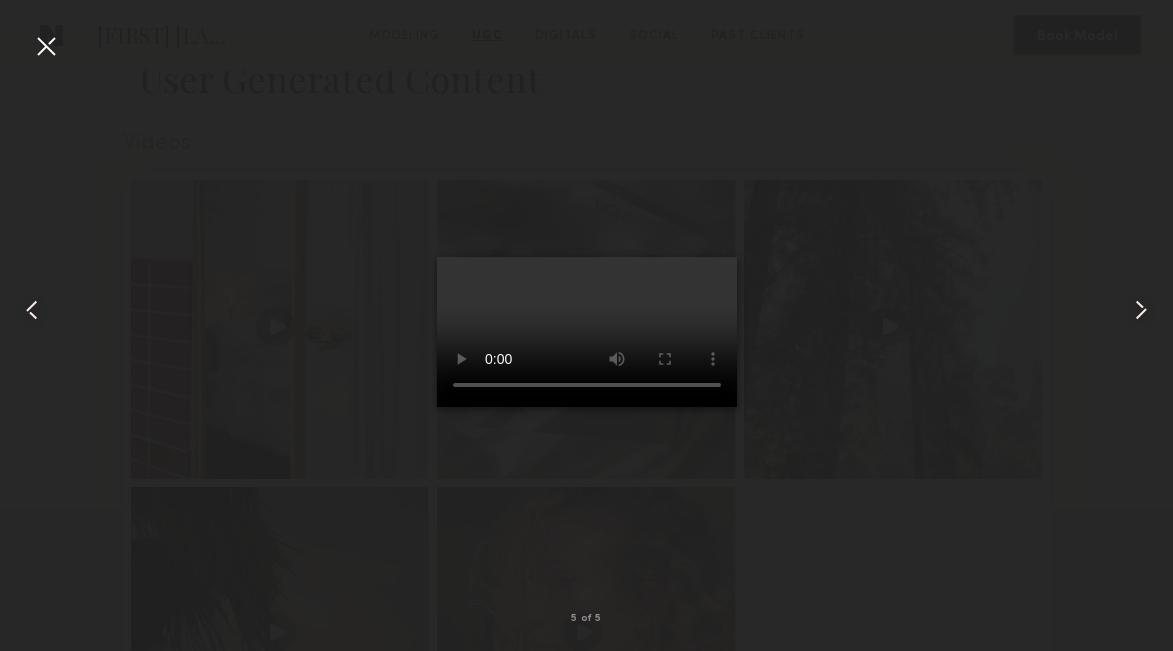 scroll, scrollTop: 1831, scrollLeft: 0, axis: vertical 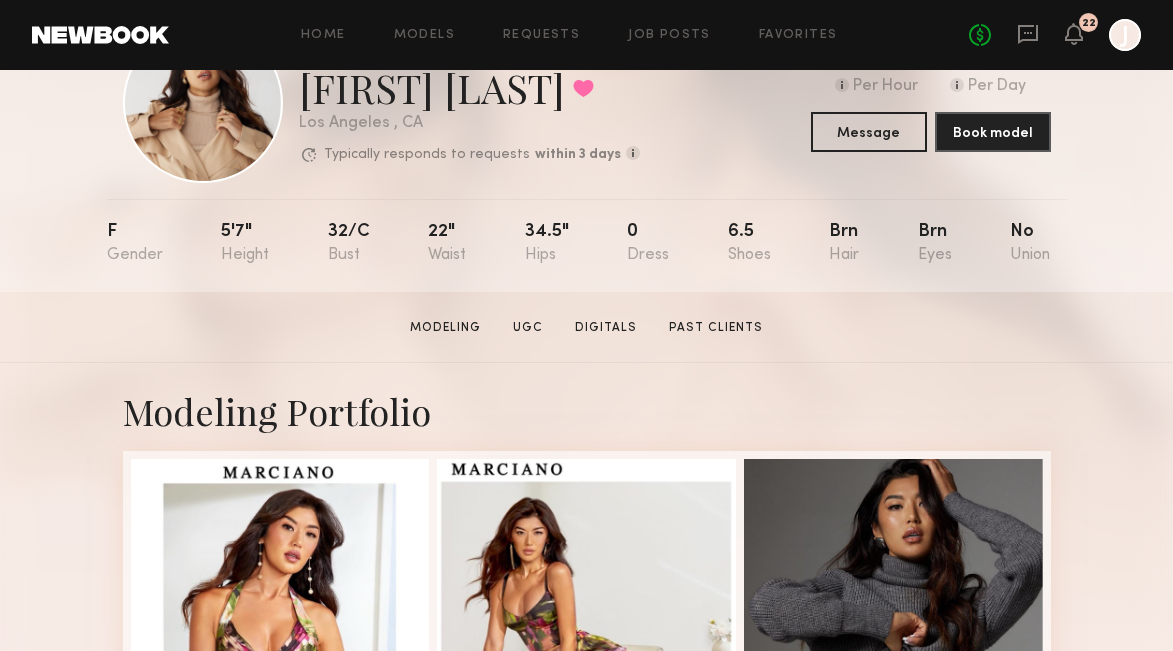 click on "No fees up to $5,000 22 J" 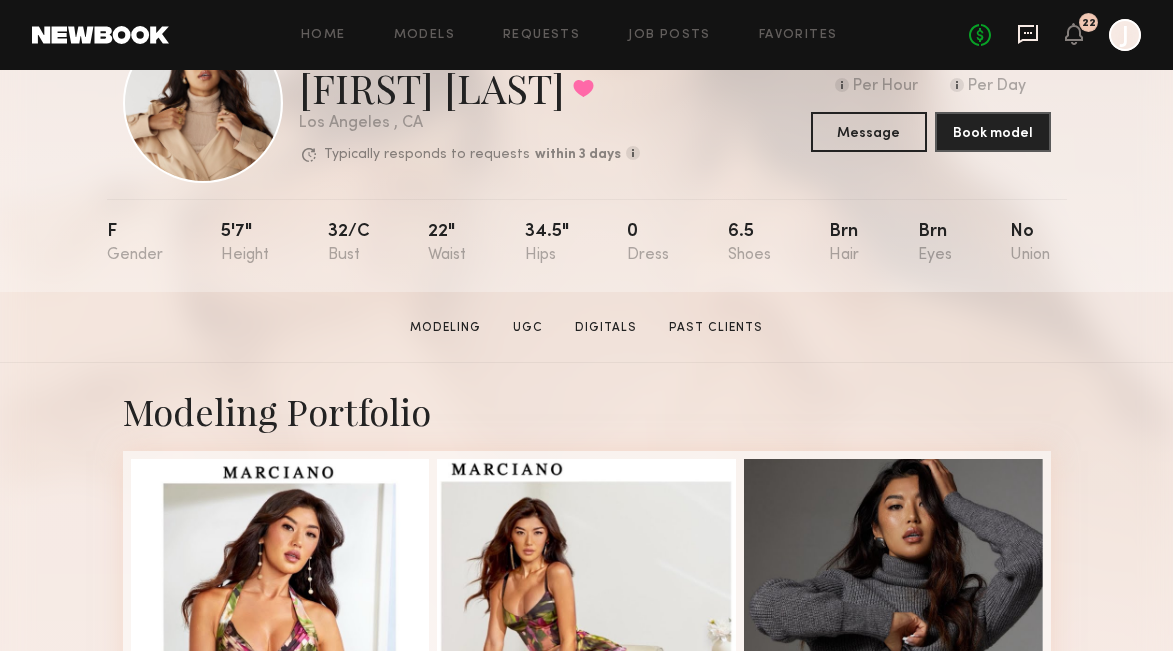 click 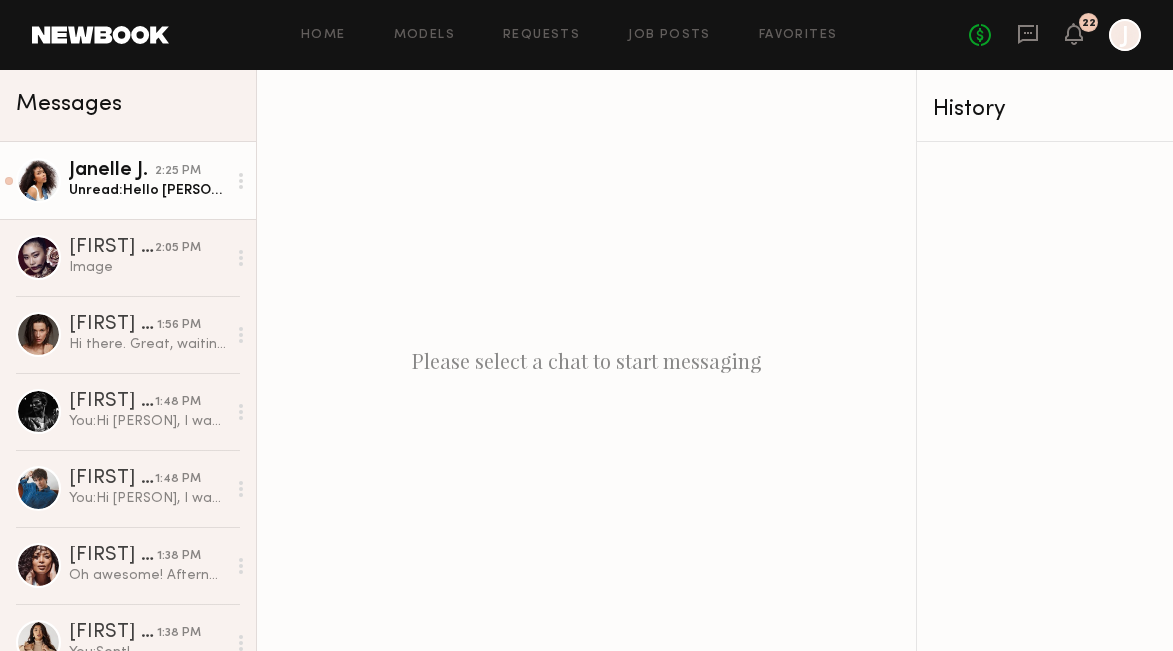 click on "Unread:  Hello Jake,
Thank you for letting me know. I would love to still work with the client. Please let me know once you guys have the new date/time set in place. So that way I can see if I have availability on the new date. Thank you!
~Janelle J." 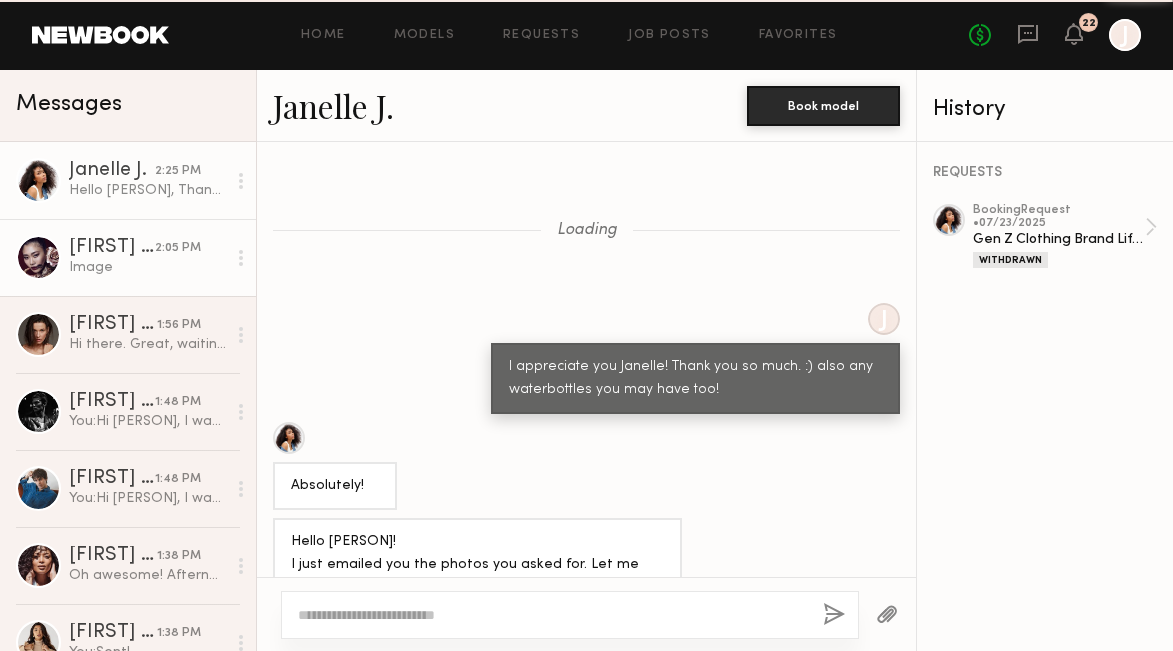 scroll, scrollTop: 1639, scrollLeft: 0, axis: vertical 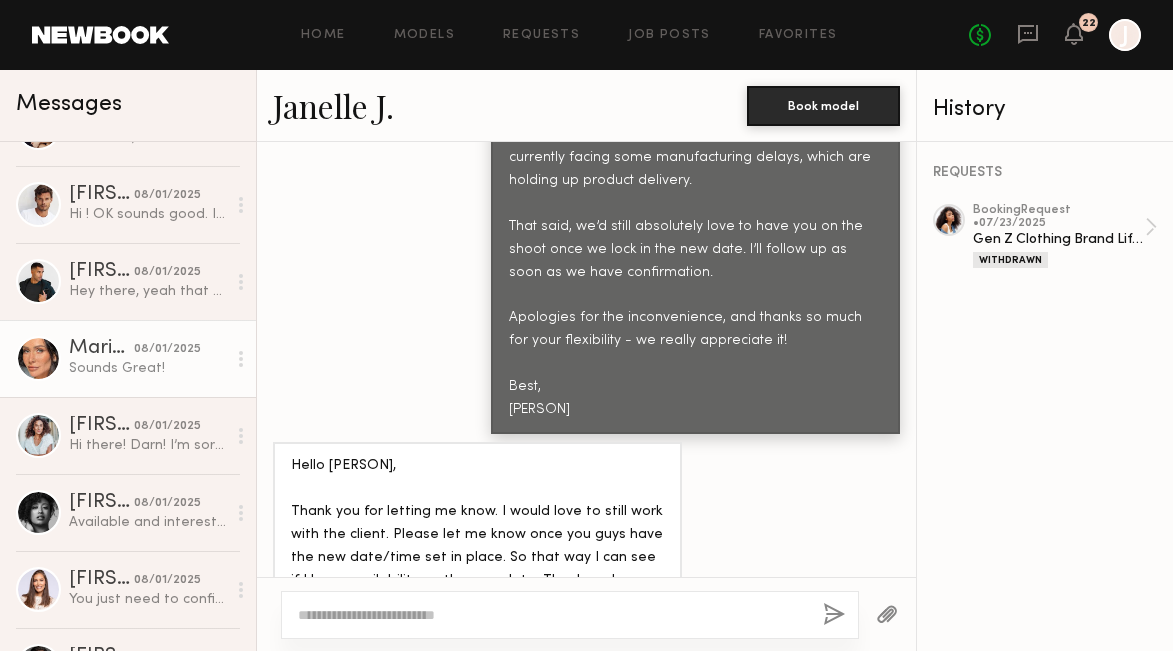 click on "Sounds Great!" 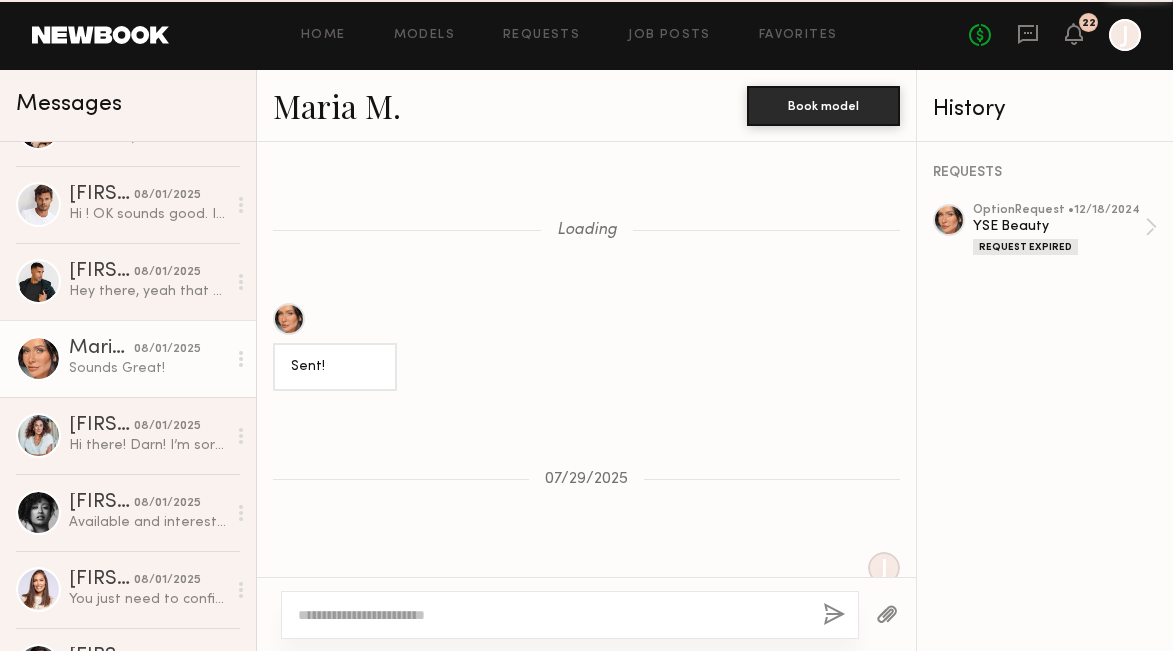 scroll, scrollTop: 1283, scrollLeft: 0, axis: vertical 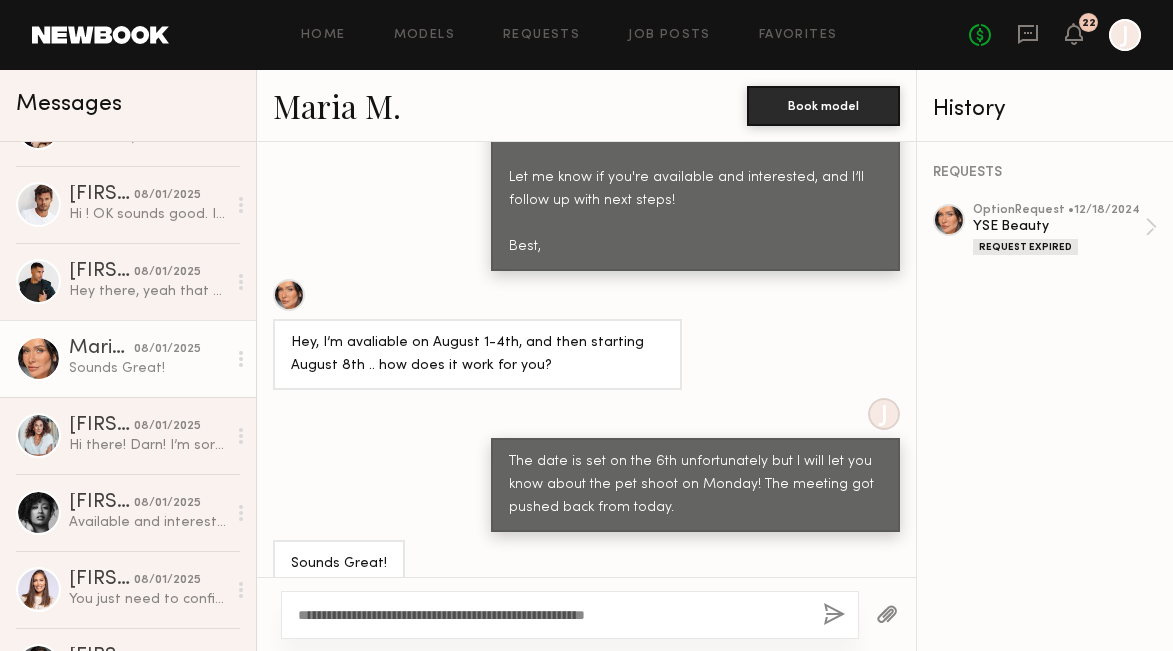 click on "**********" 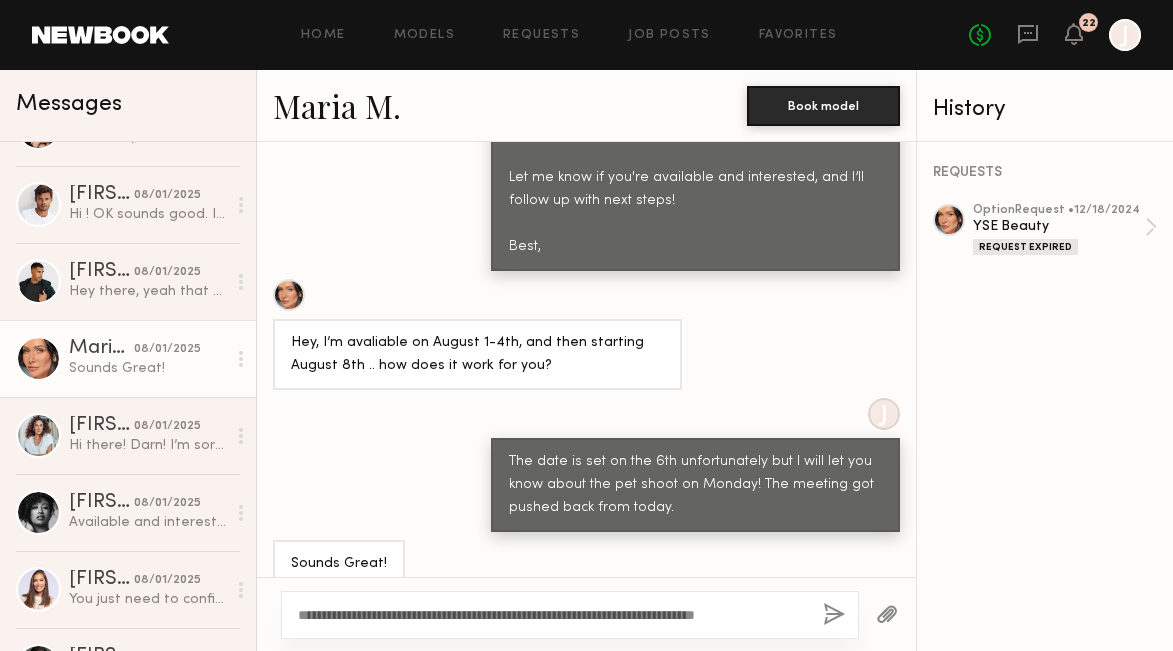 click on "**********" 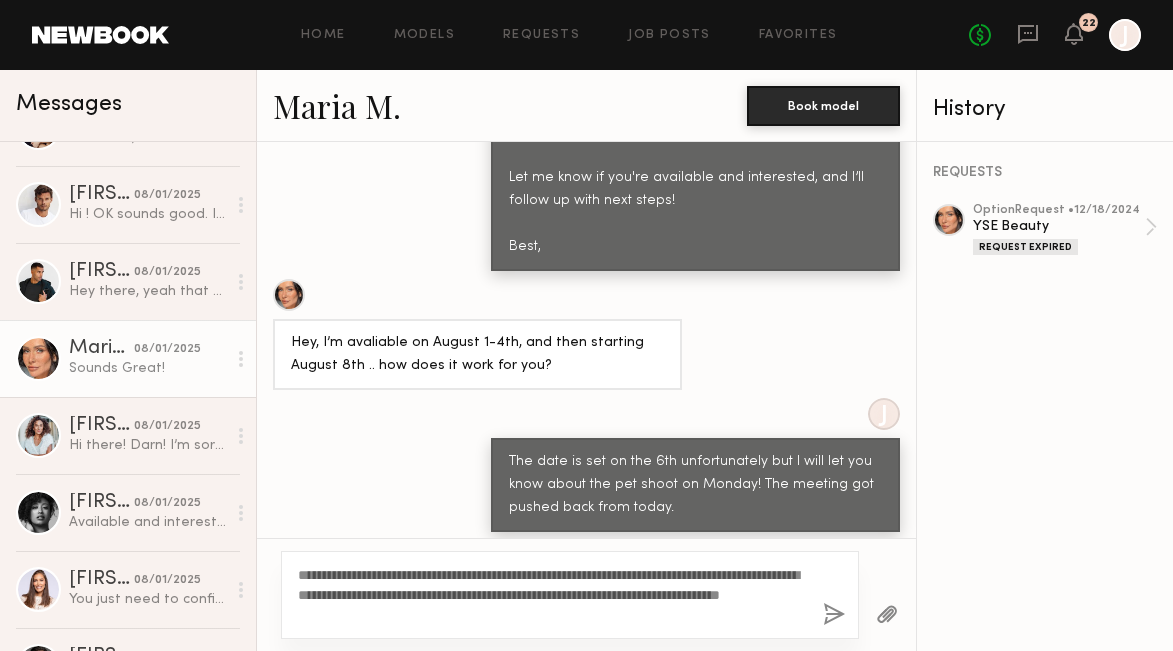 drag, startPoint x: 538, startPoint y: 619, endPoint x: 272, endPoint y: 564, distance: 271.6266 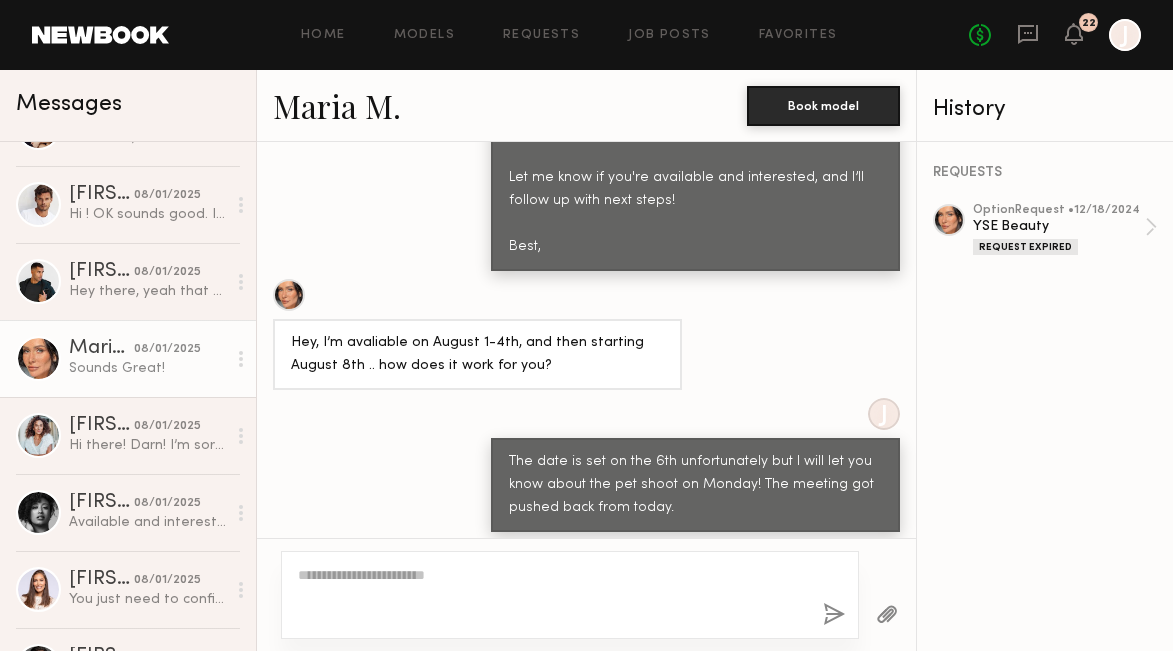 scroll, scrollTop: 1750, scrollLeft: 0, axis: vertical 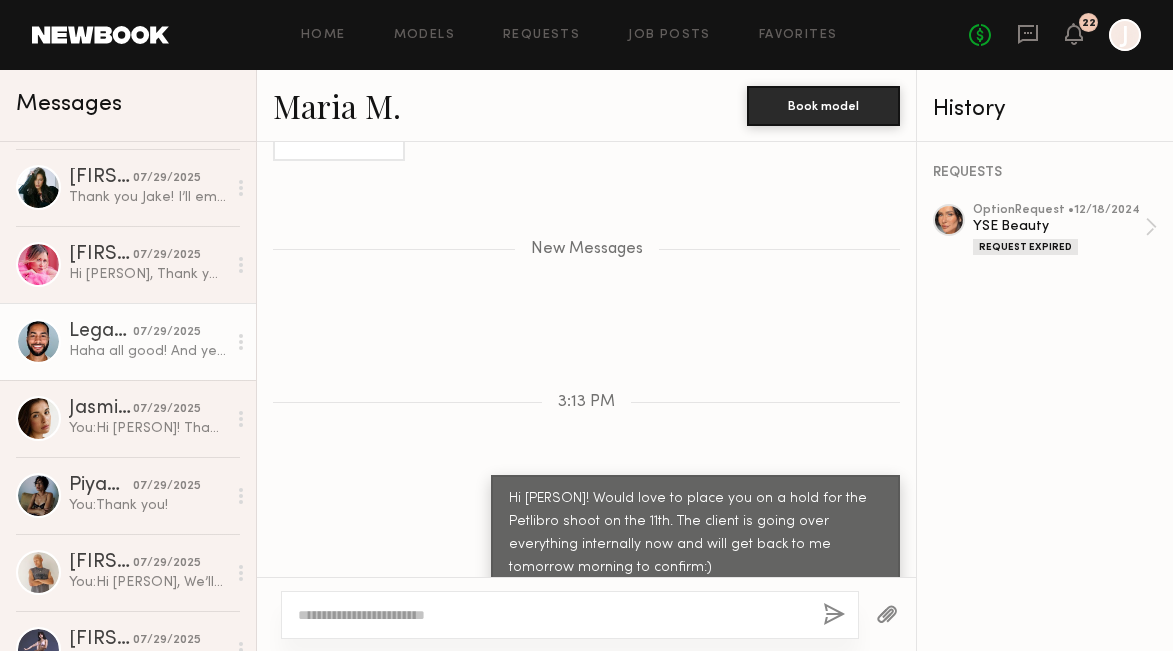 click on "Haha all good! And yes that sounds great! Thank you!" 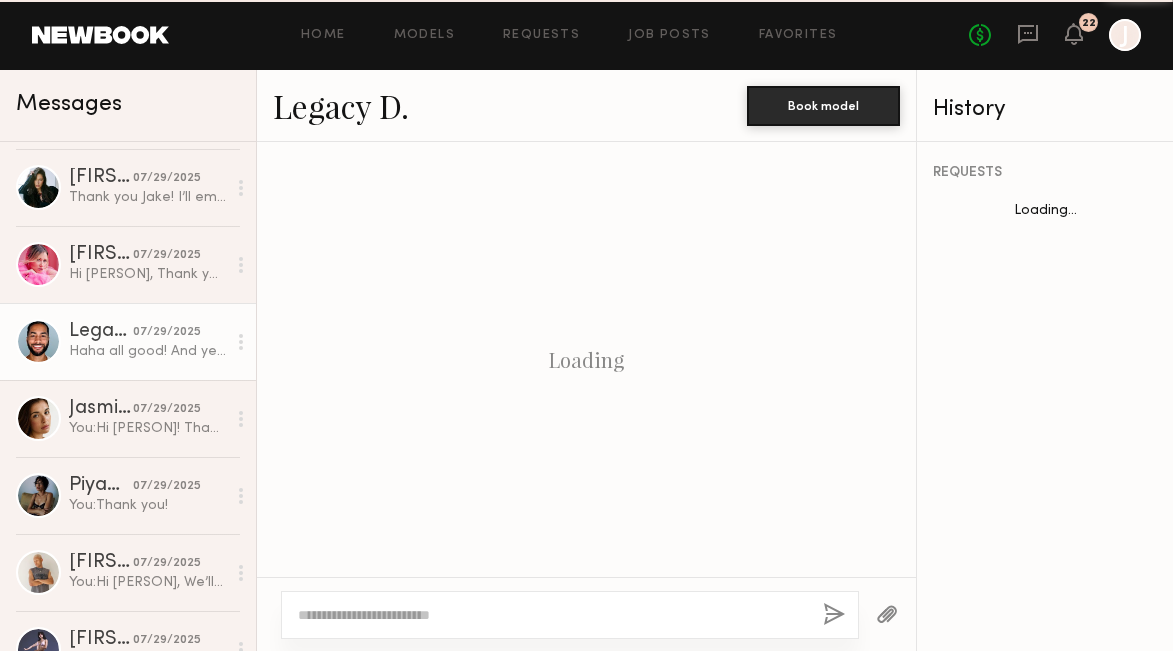 scroll, scrollTop: 1807, scrollLeft: 0, axis: vertical 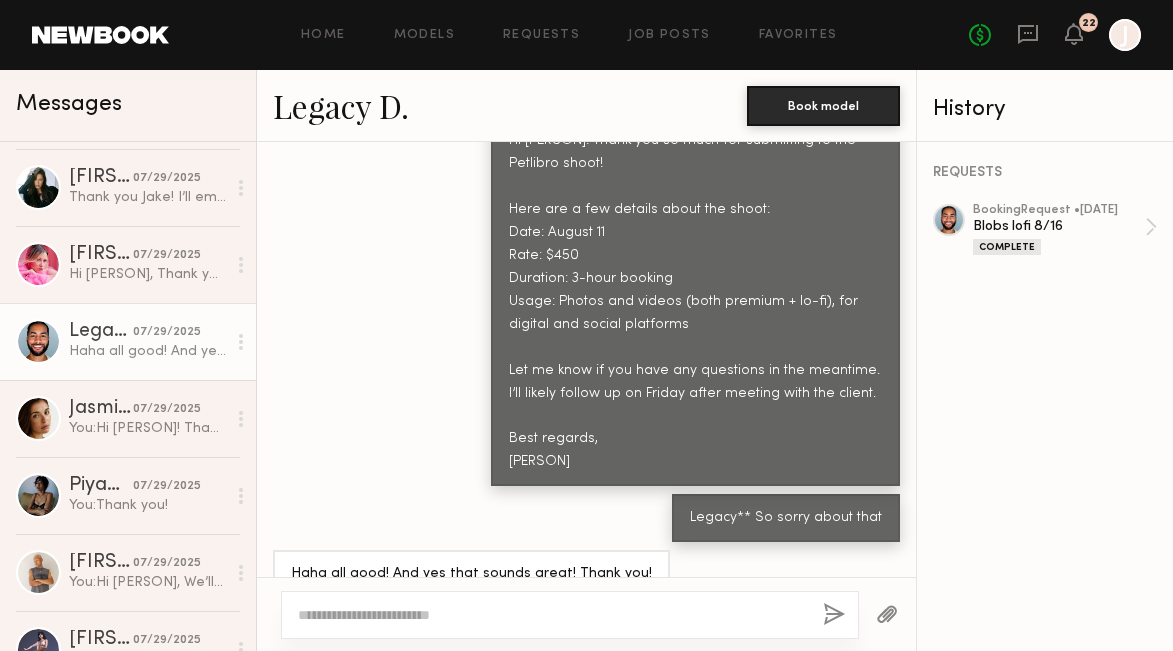 click 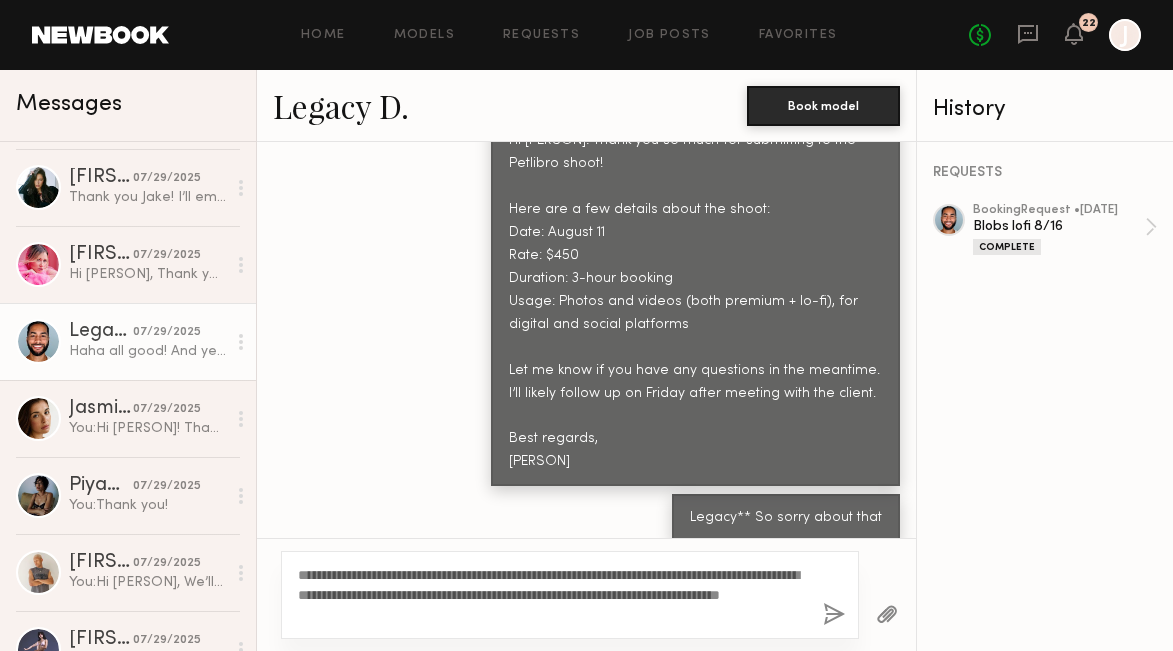 drag, startPoint x: 354, startPoint y: 574, endPoint x: 316, endPoint y: 573, distance: 38.013157 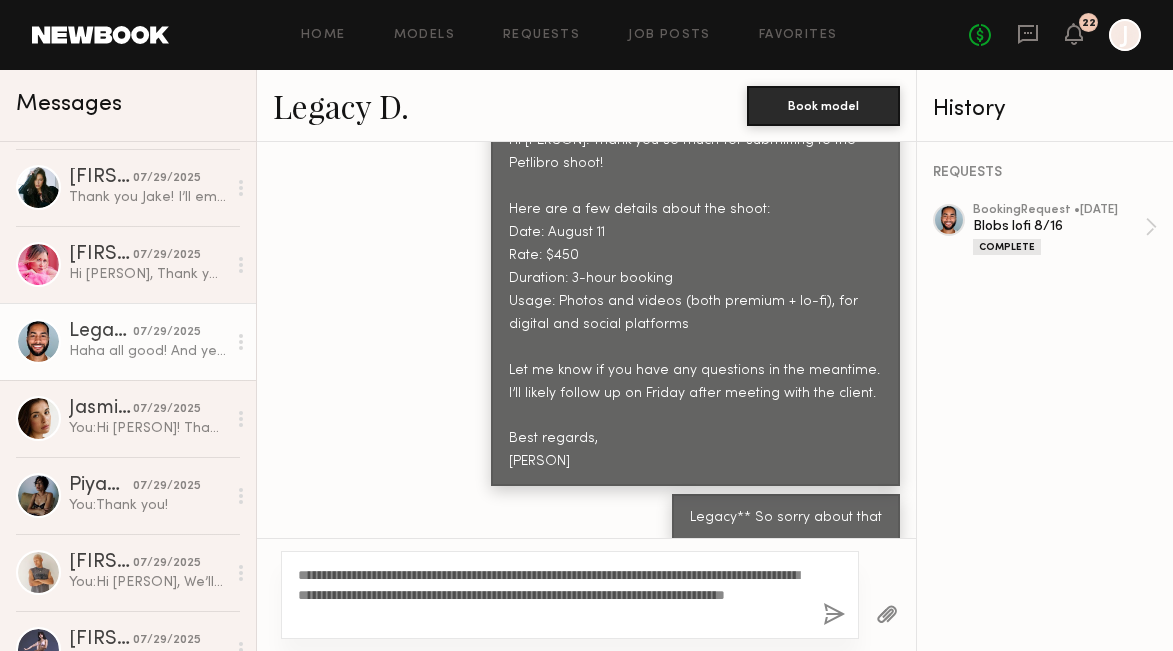 type on "**********" 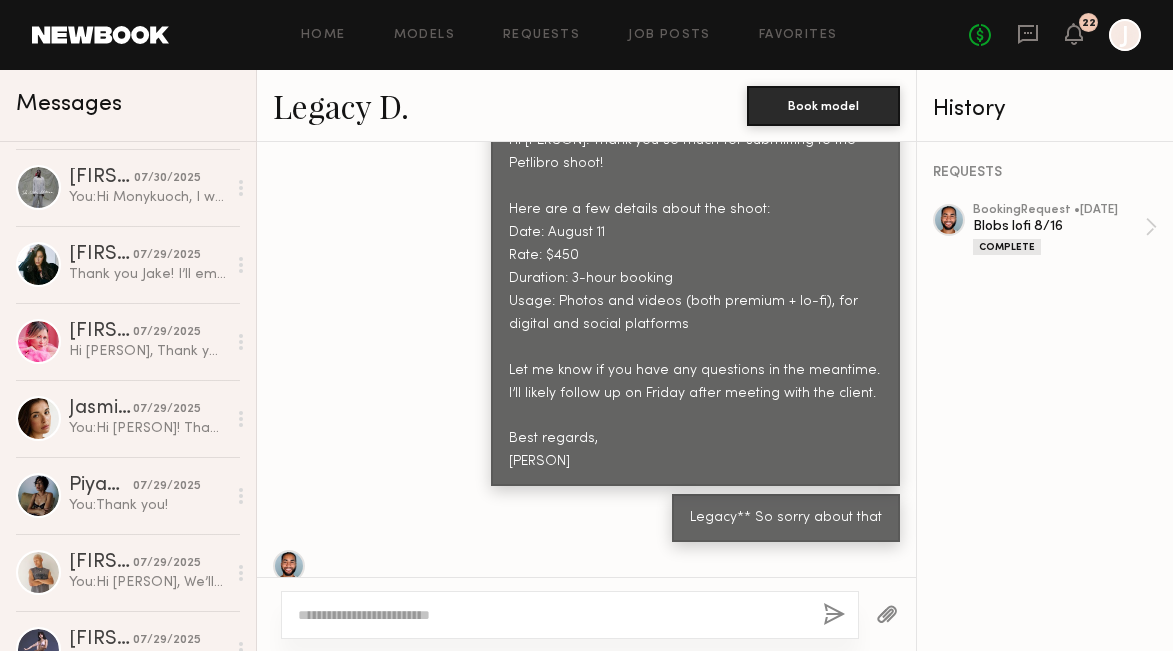 scroll, scrollTop: 2274, scrollLeft: 0, axis: vertical 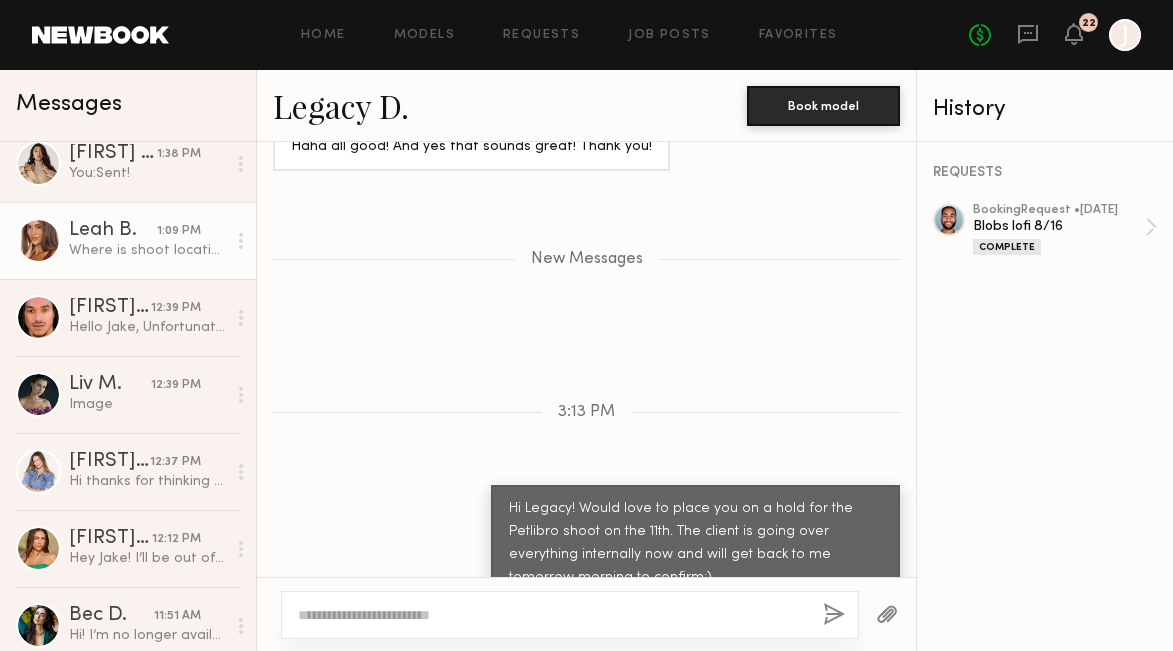 click on "Leah B. 1:09 PM Where is shoot location?" 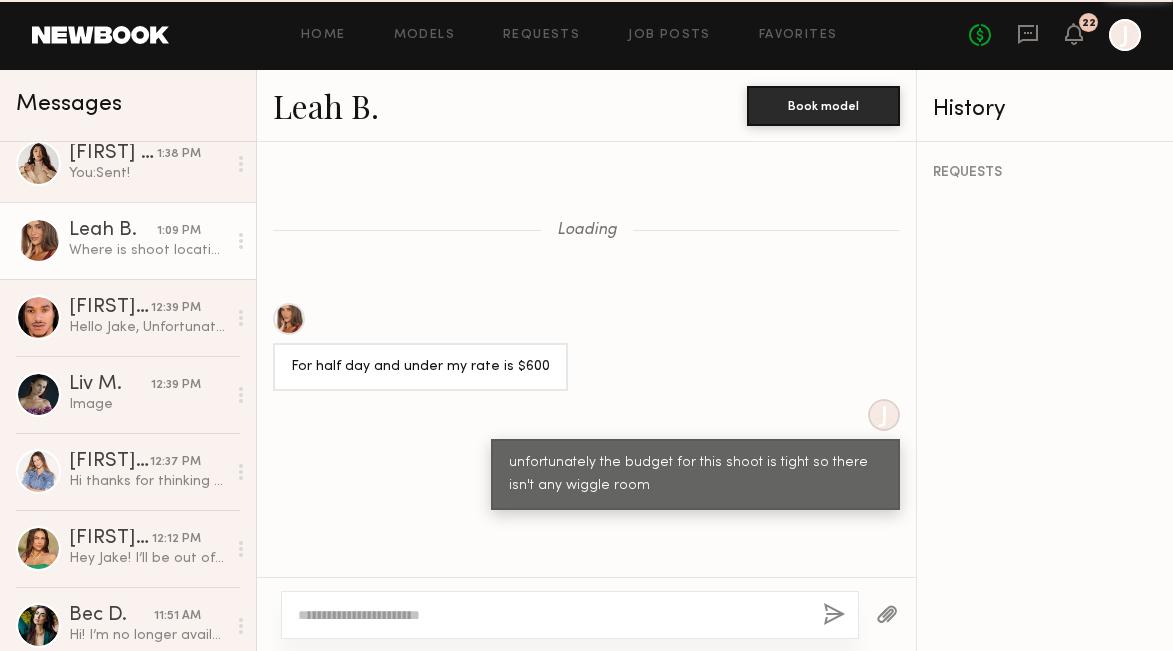 scroll, scrollTop: 1703, scrollLeft: 0, axis: vertical 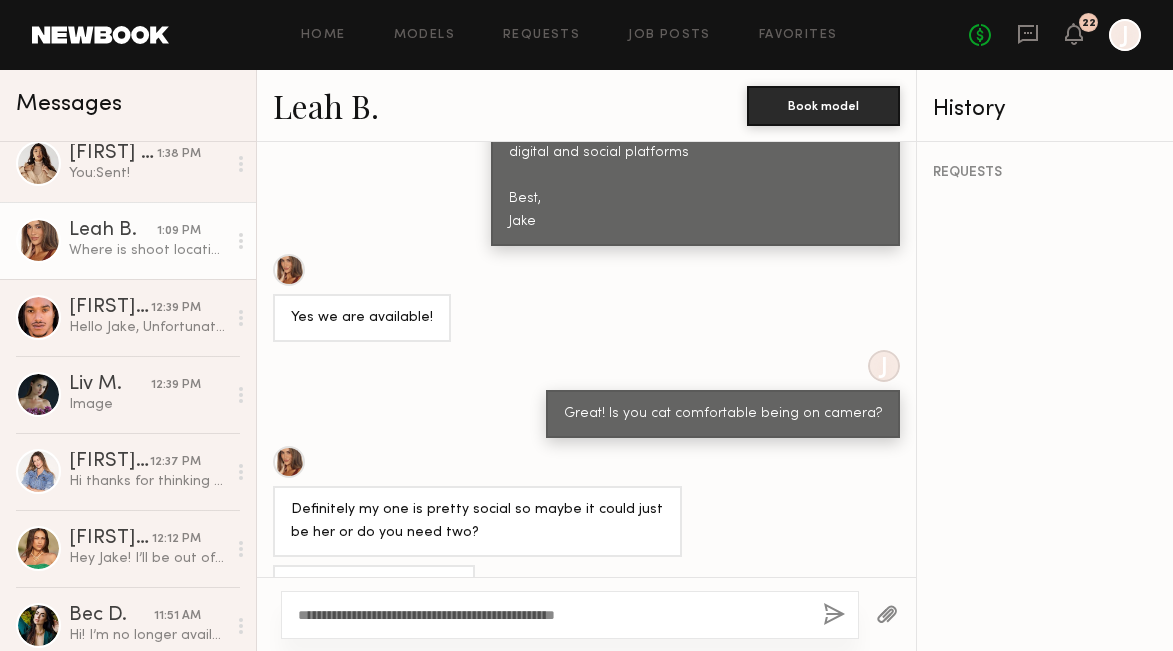 click on "**********" 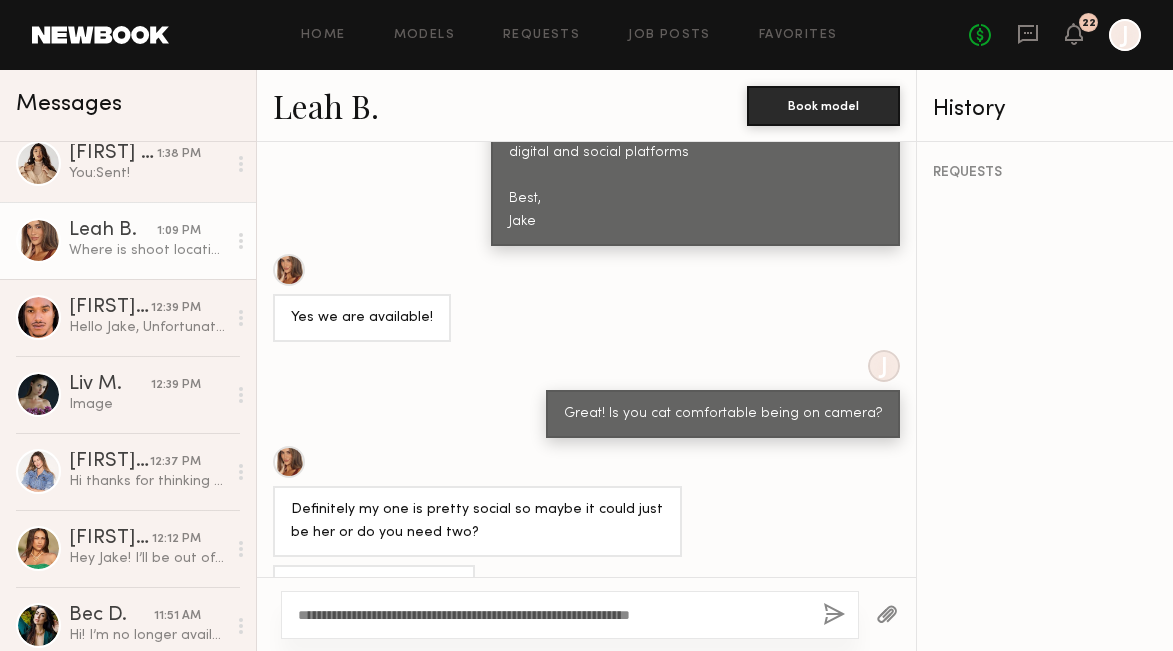 click on "**********" 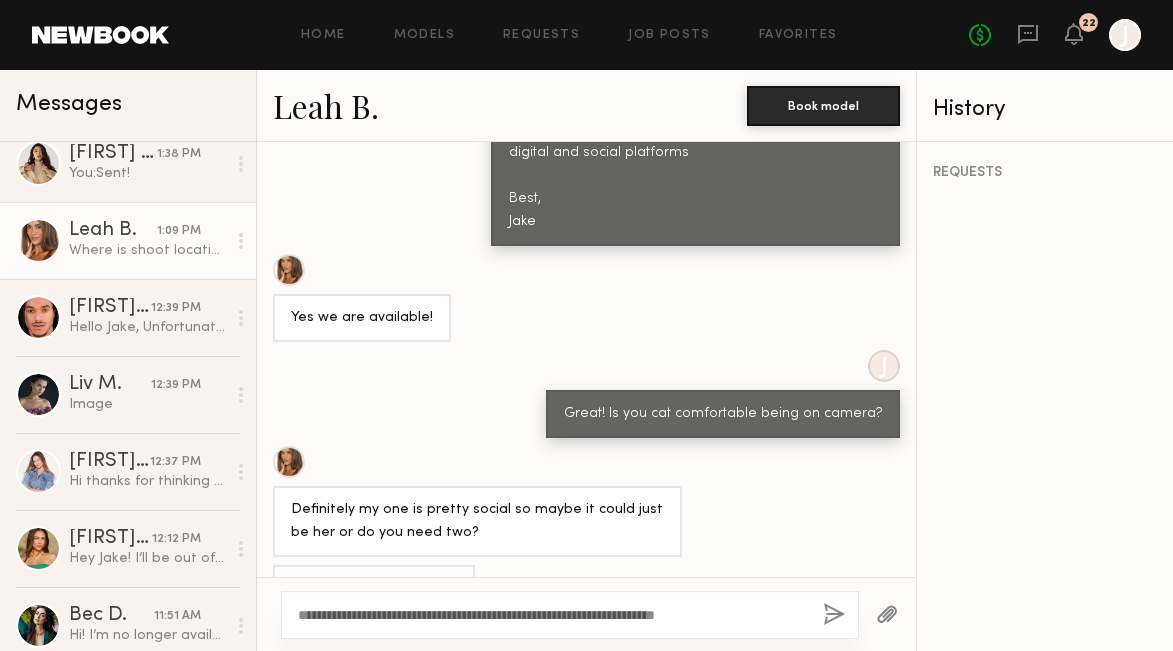 type on "**********" 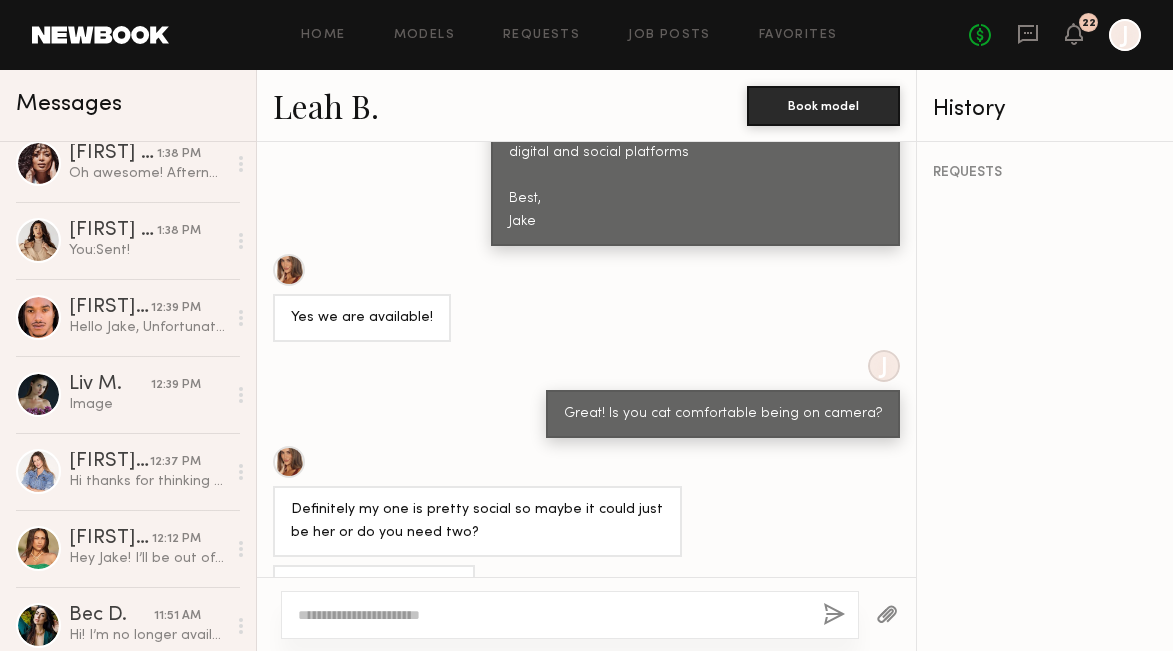 scroll, scrollTop: 1933, scrollLeft: 0, axis: vertical 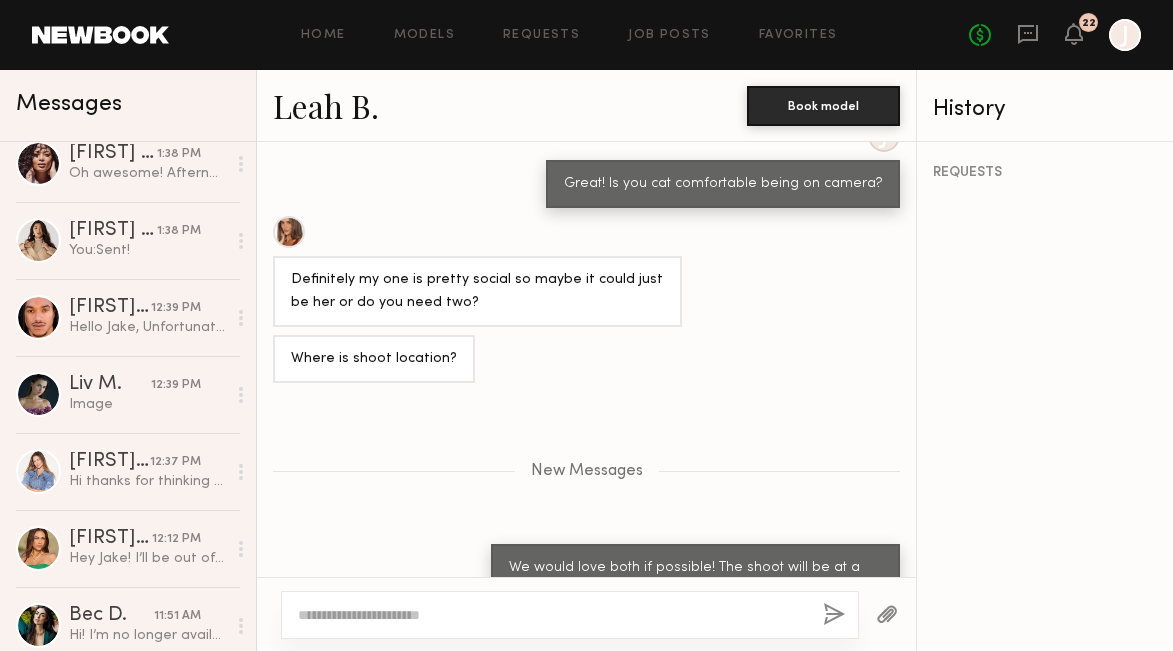 click 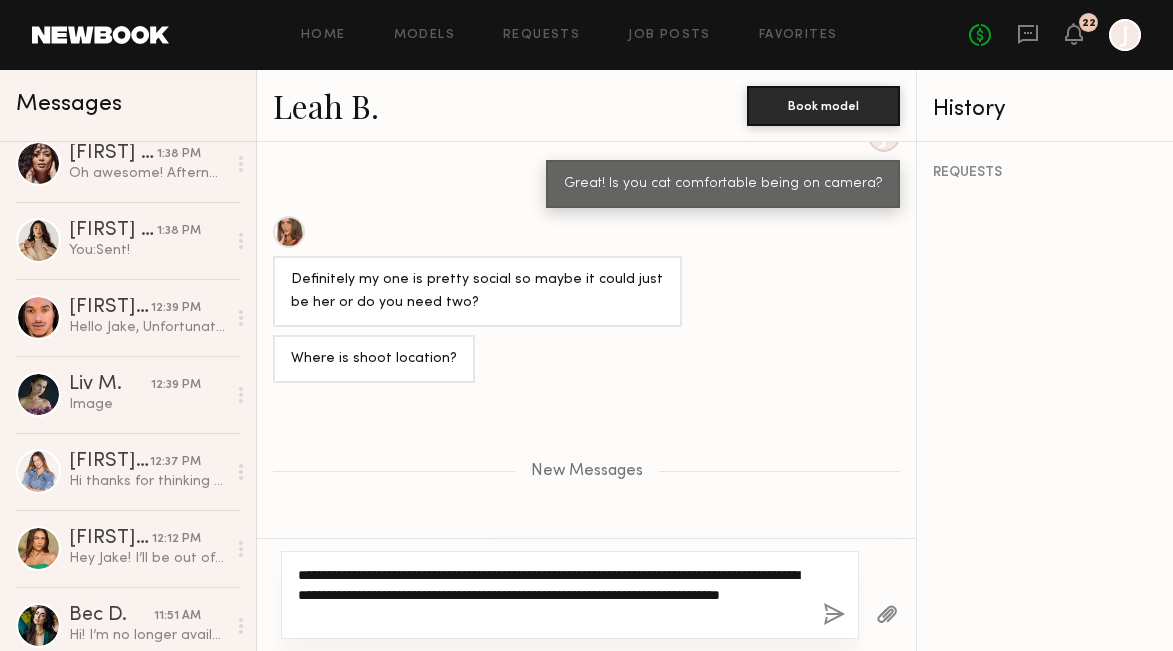 drag, startPoint x: 361, startPoint y: 570, endPoint x: 297, endPoint y: 568, distance: 64.03124 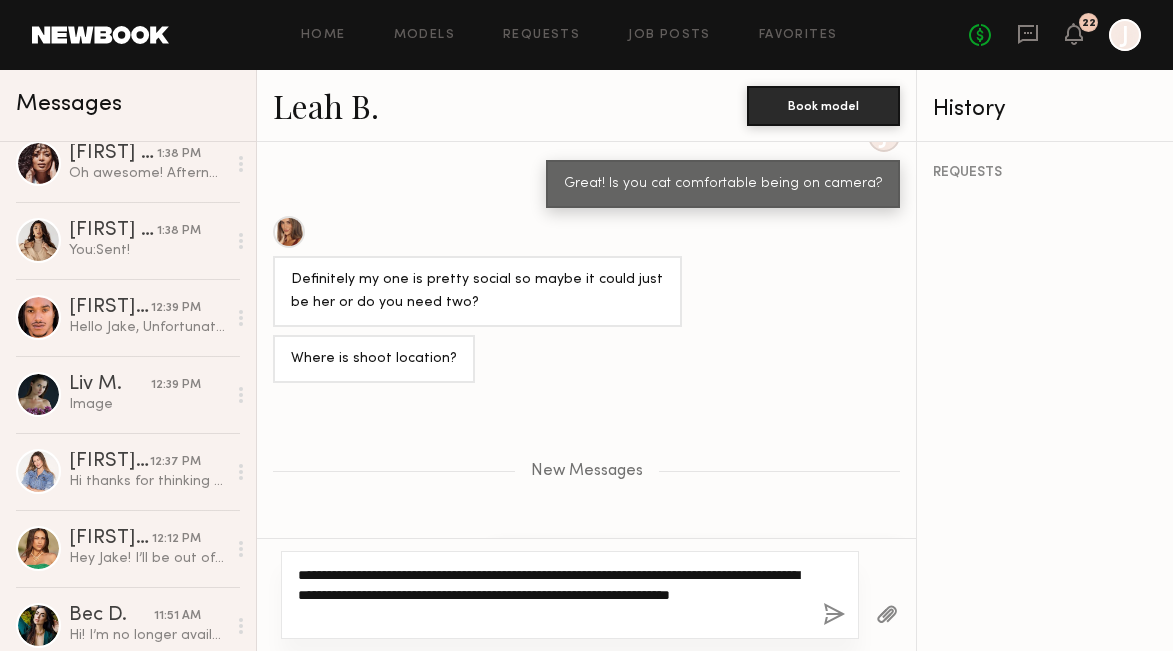 type on "**********" 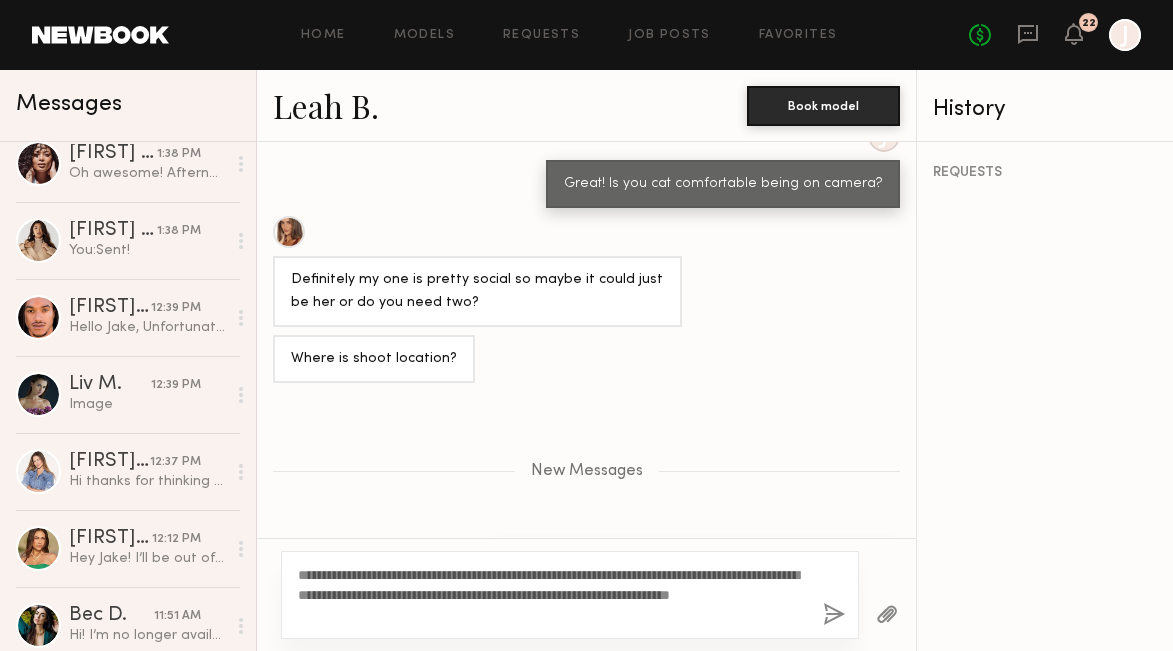 click 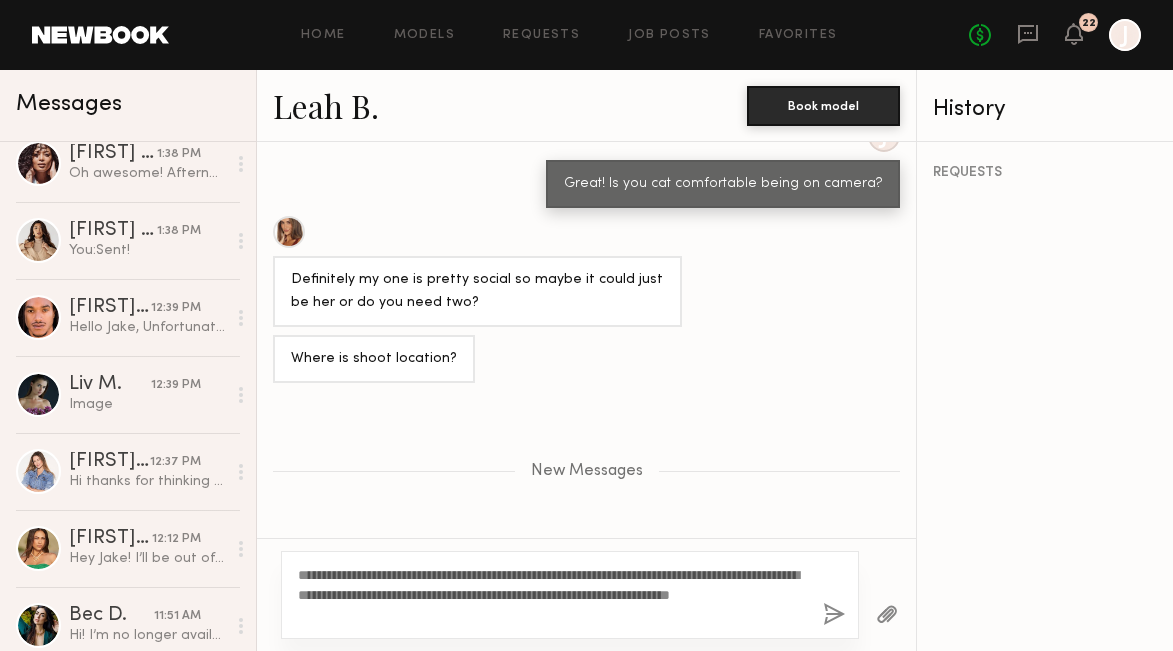 type 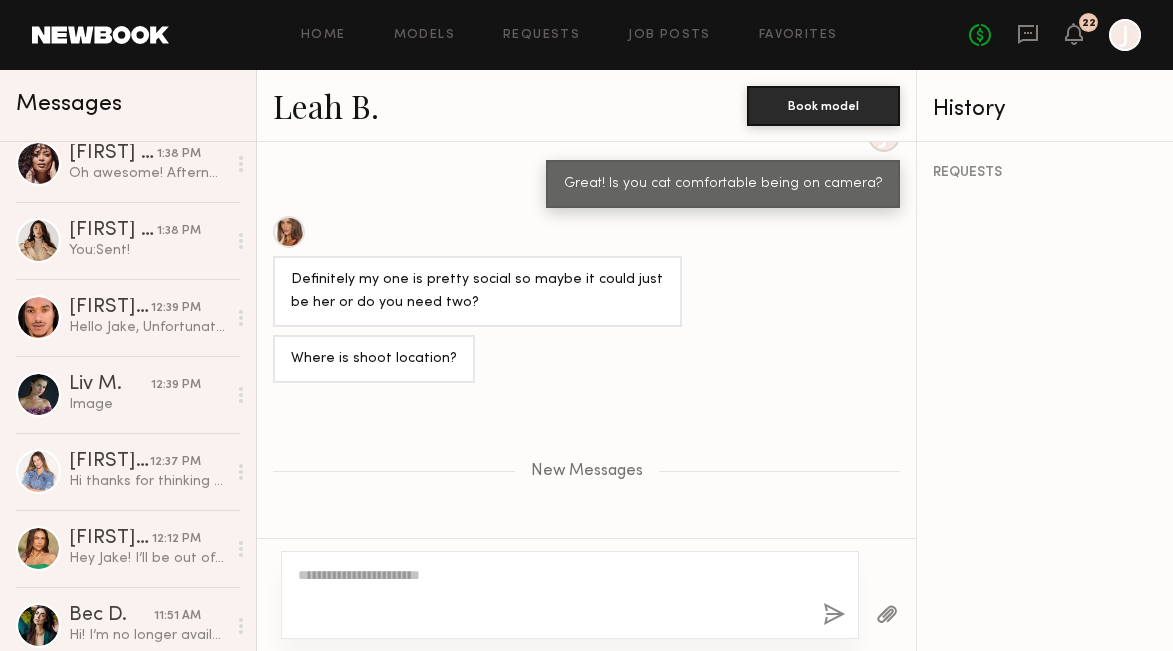 scroll, scrollTop: 2072, scrollLeft: 0, axis: vertical 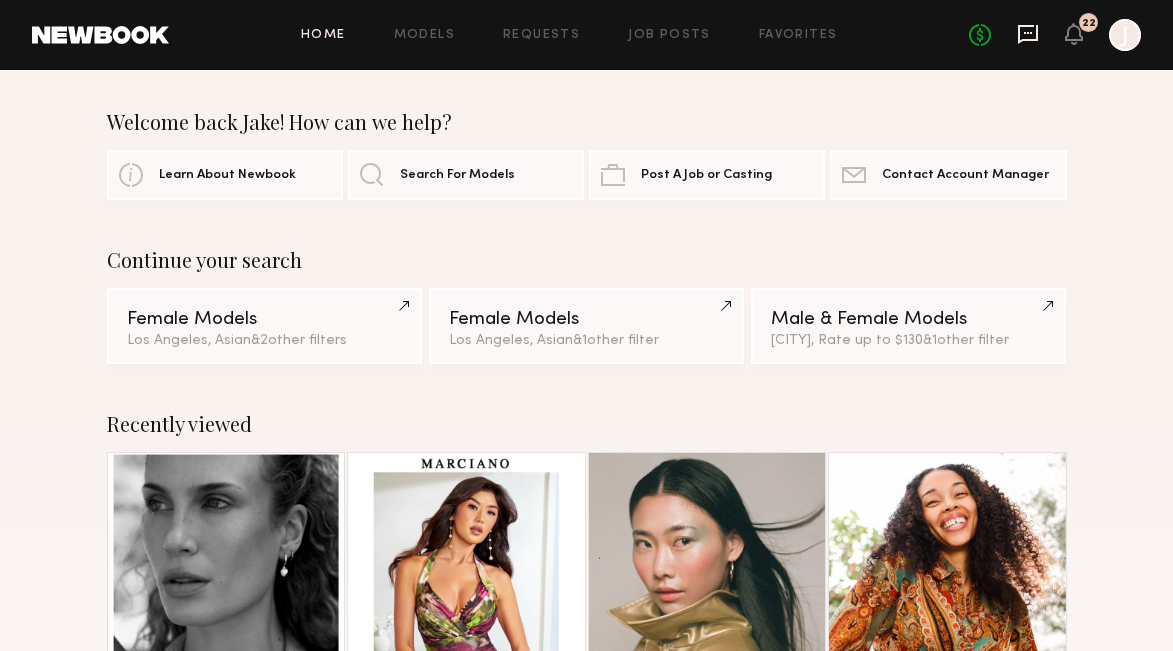 click 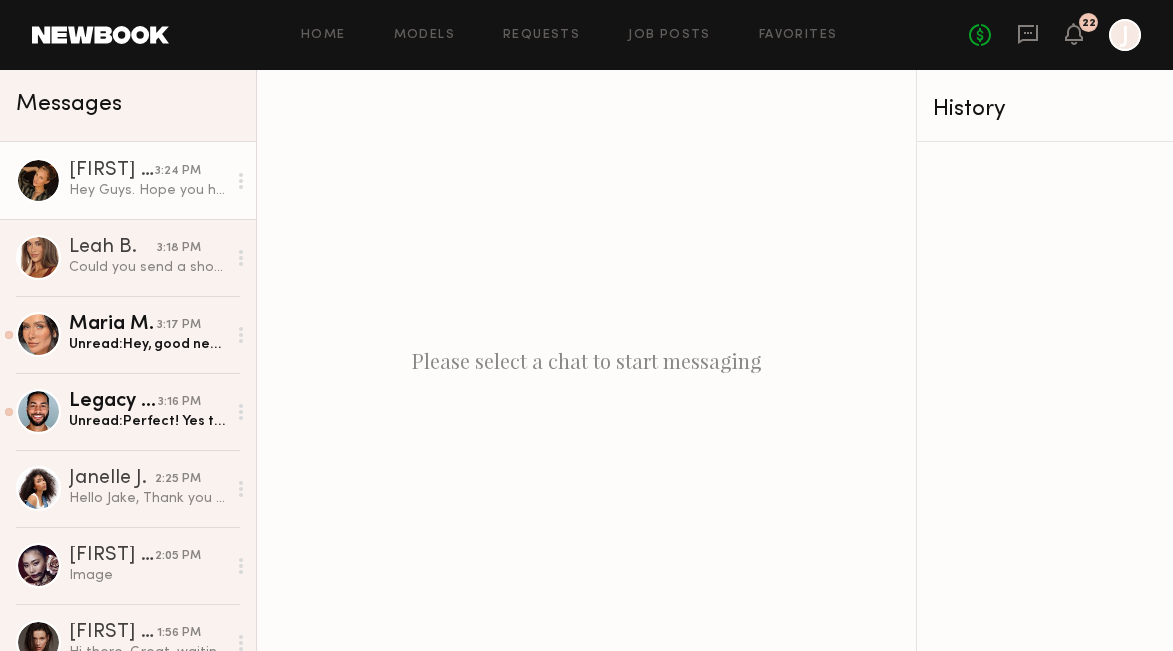 click on "[FIRST] [LAST]" 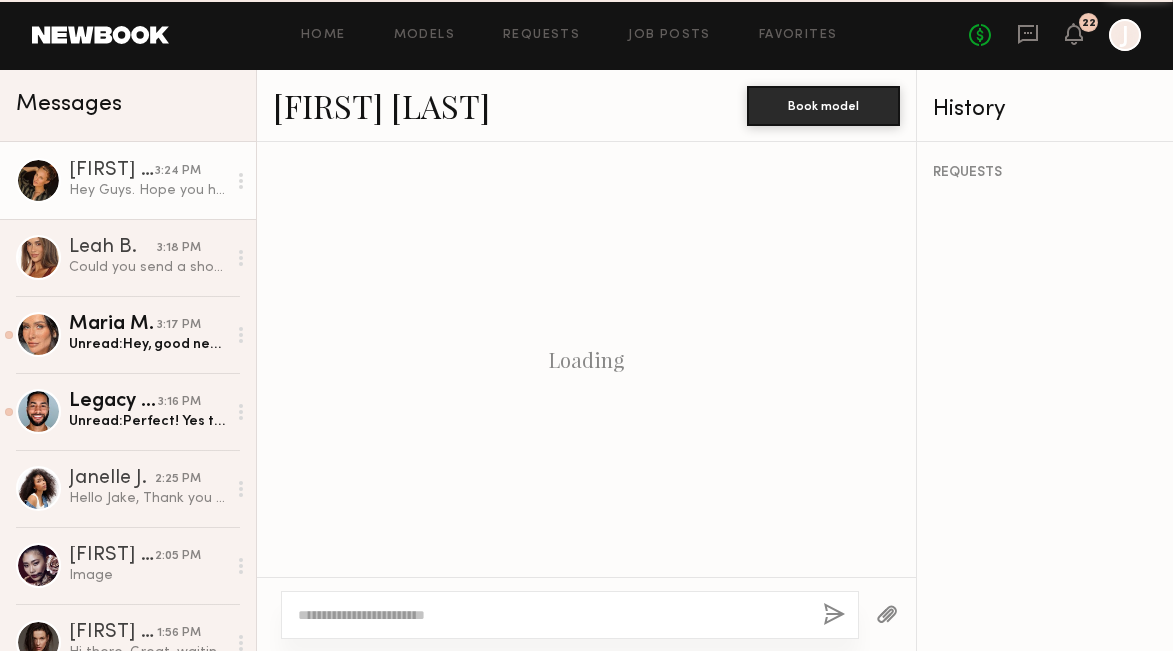 scroll, scrollTop: 2332, scrollLeft: 0, axis: vertical 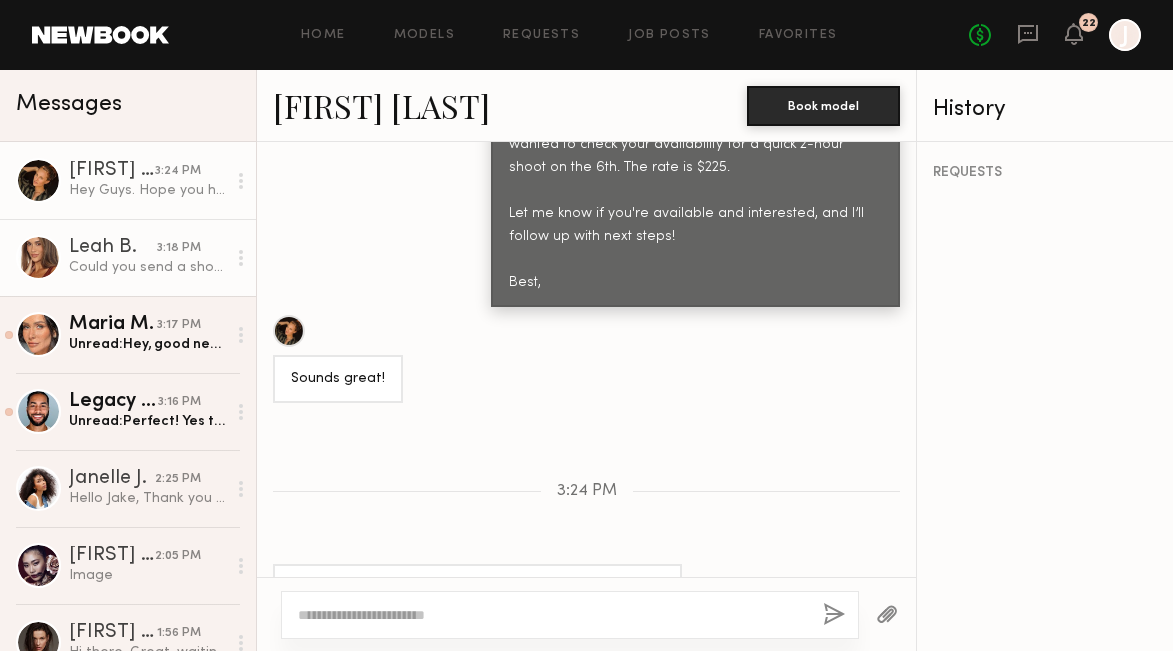 click on "Leah B." 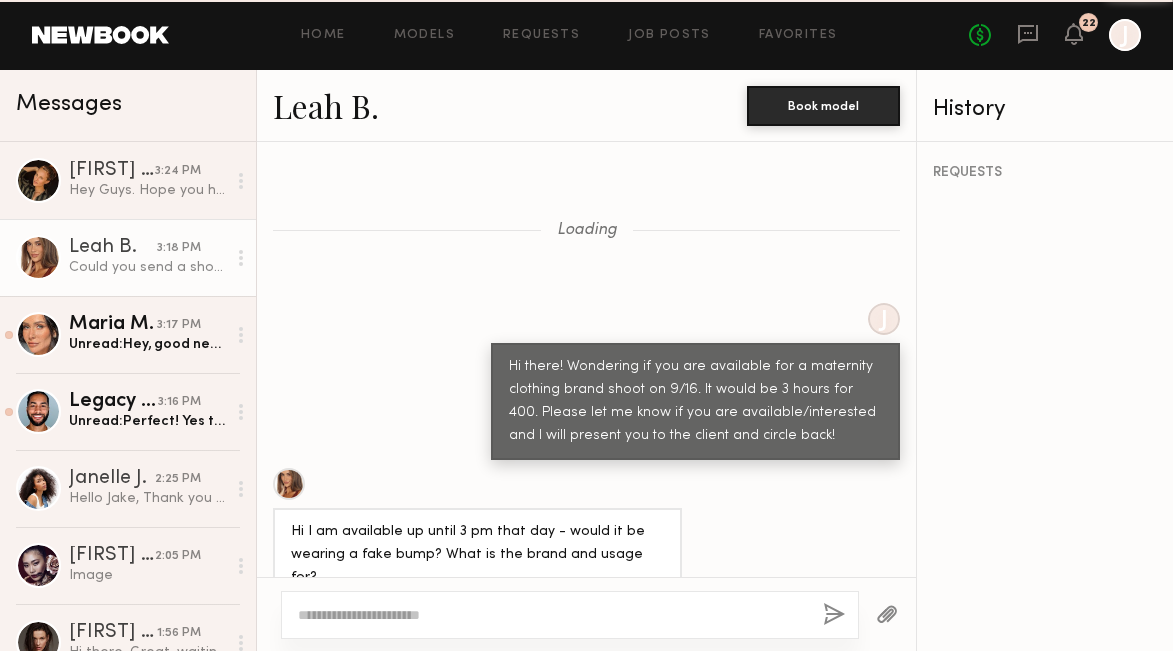 scroll, scrollTop: 1449, scrollLeft: 0, axis: vertical 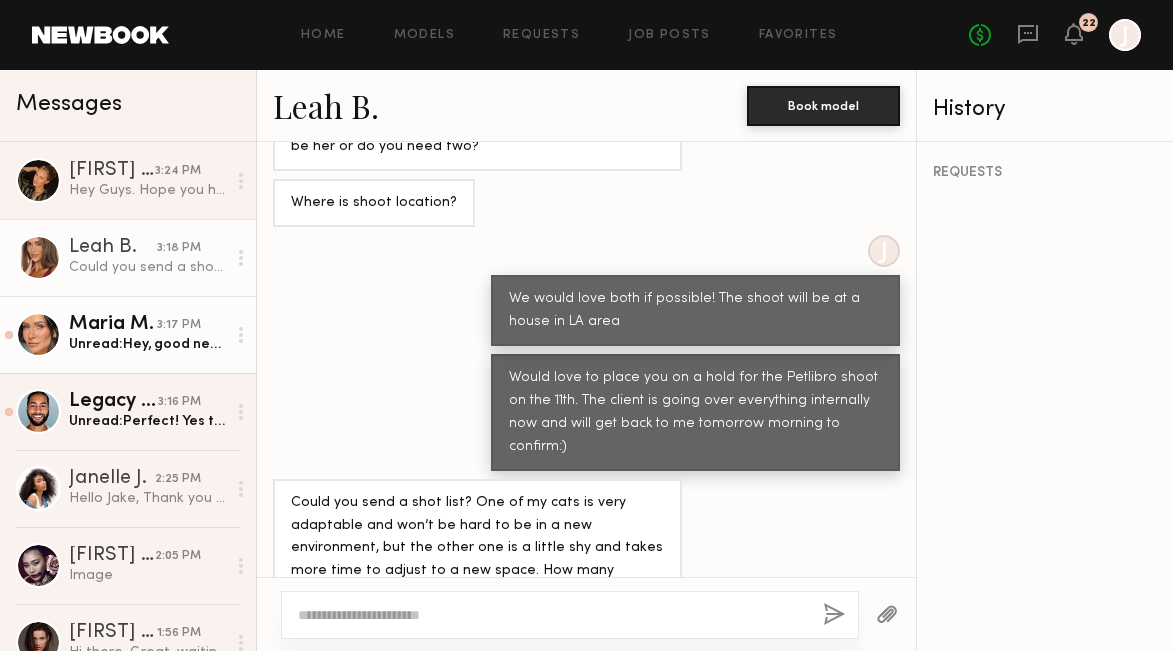 click on "Maria M. 3:17 PM Unread:  Hey, good news! I’m have still open 11th. Let me know when you confirm it with the client :)" 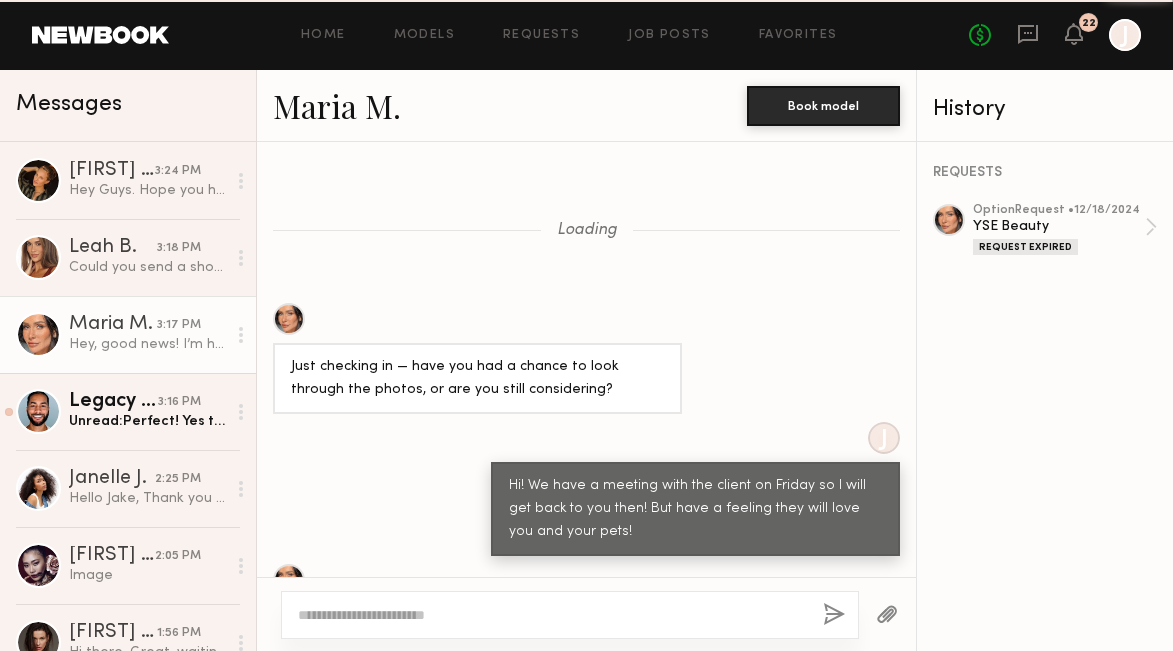 scroll, scrollTop: 1371, scrollLeft: 0, axis: vertical 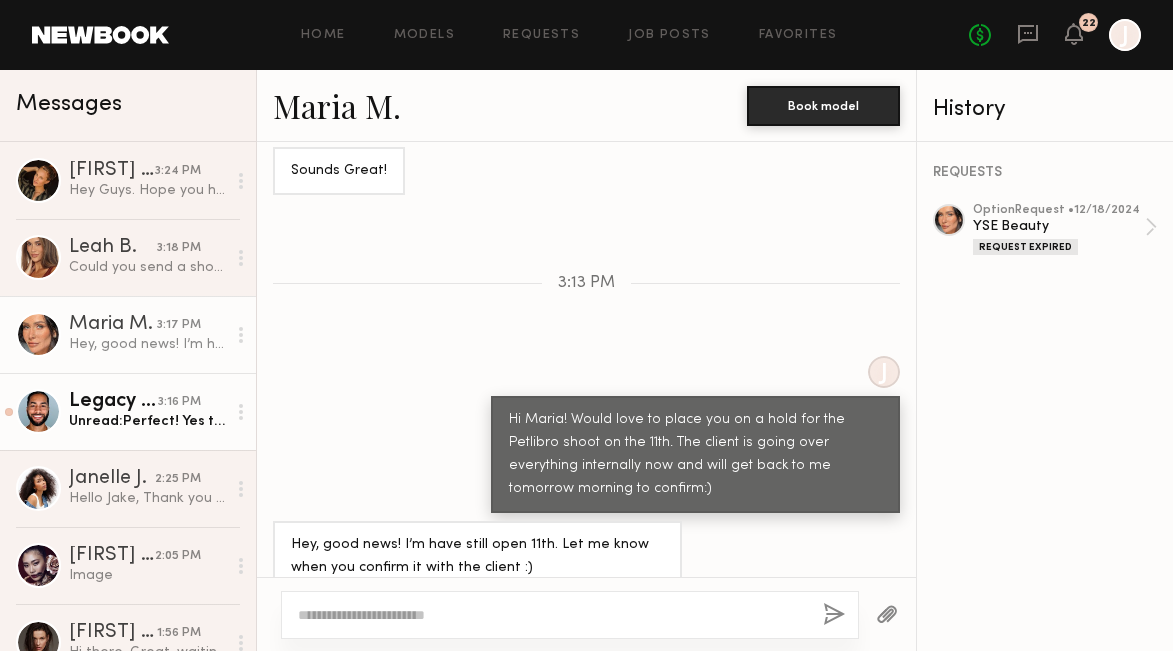 click on "Unread:  Perfect! Yes this works! Thank you!" 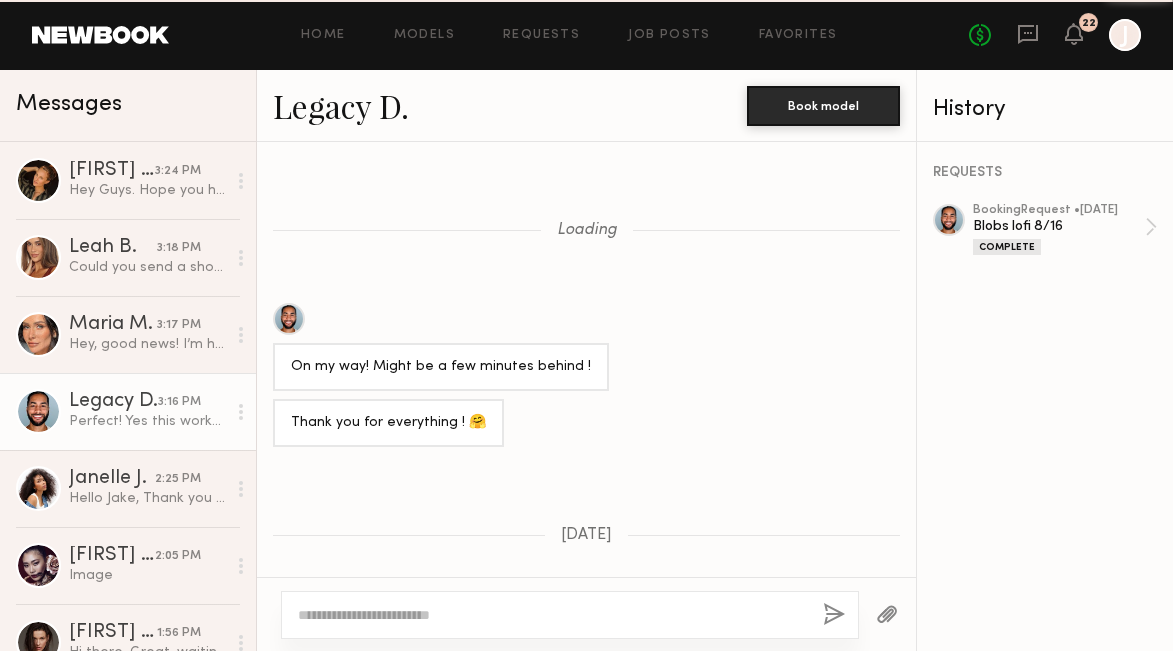 scroll, scrollTop: 1770, scrollLeft: 0, axis: vertical 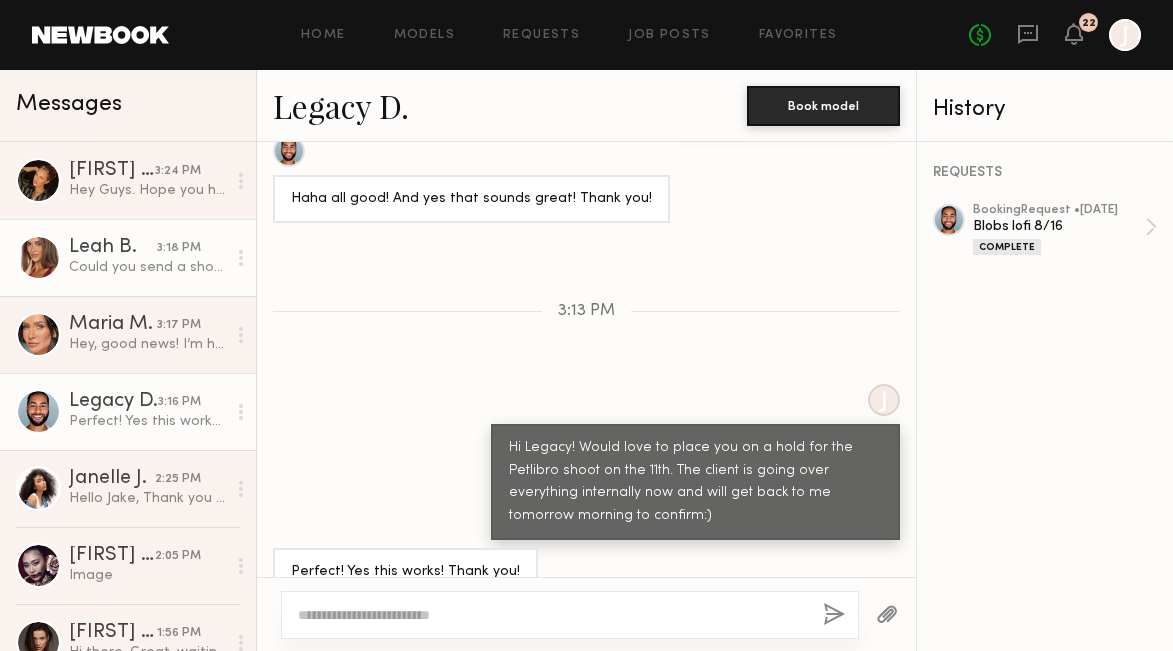 click on "Could you send a shot list? One of my cats is very adaptable and won’t be hard to be in a new environment, but the other one is a little shy and takes more time to adjust to a new space. How many people will be a part of the crew? I feel really good with my one, but if I see shot list I could give a better idea for the other one :)" 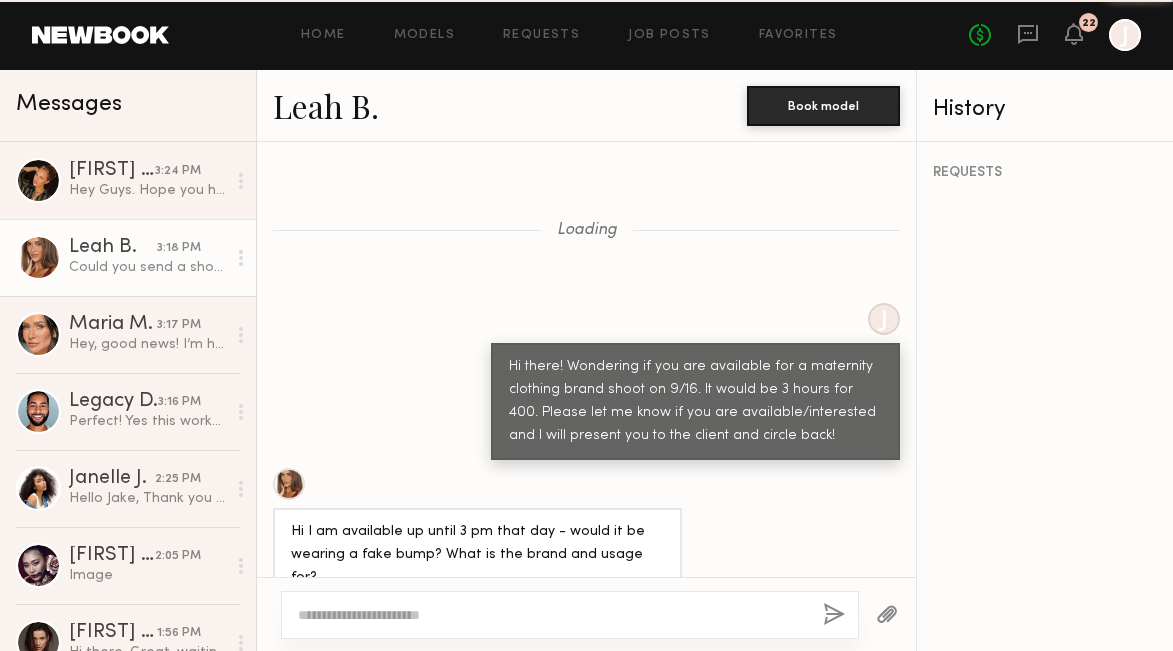 scroll, scrollTop: 1449, scrollLeft: 0, axis: vertical 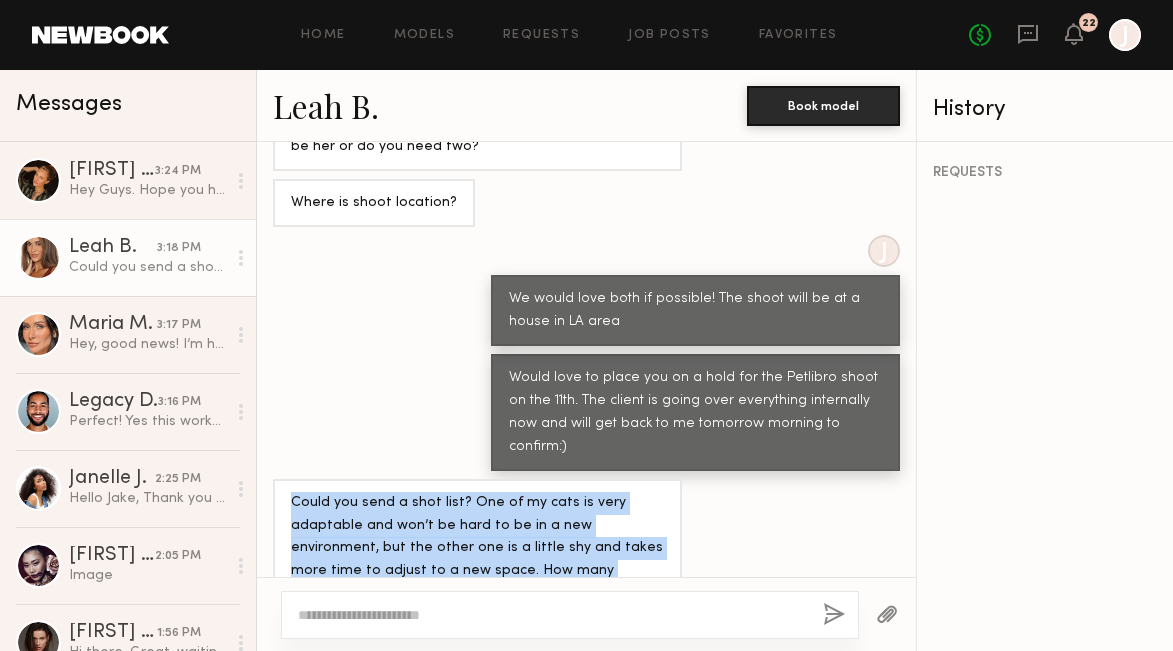 drag, startPoint x: 293, startPoint y: 426, endPoint x: 651, endPoint y: 542, distance: 376.32434 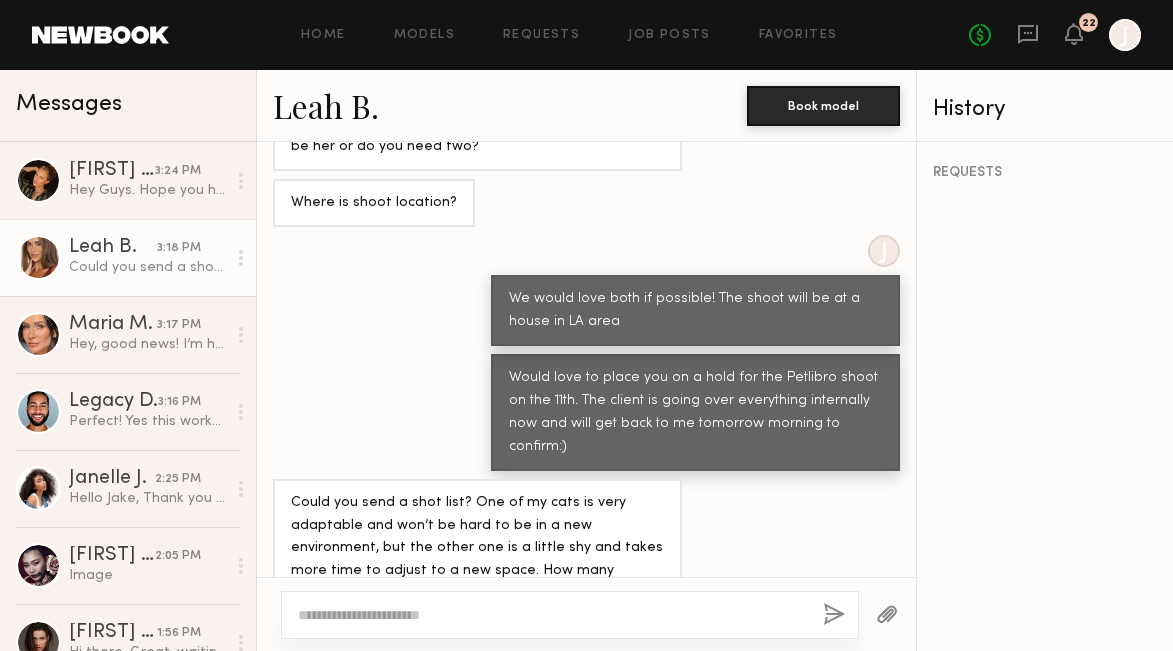 click 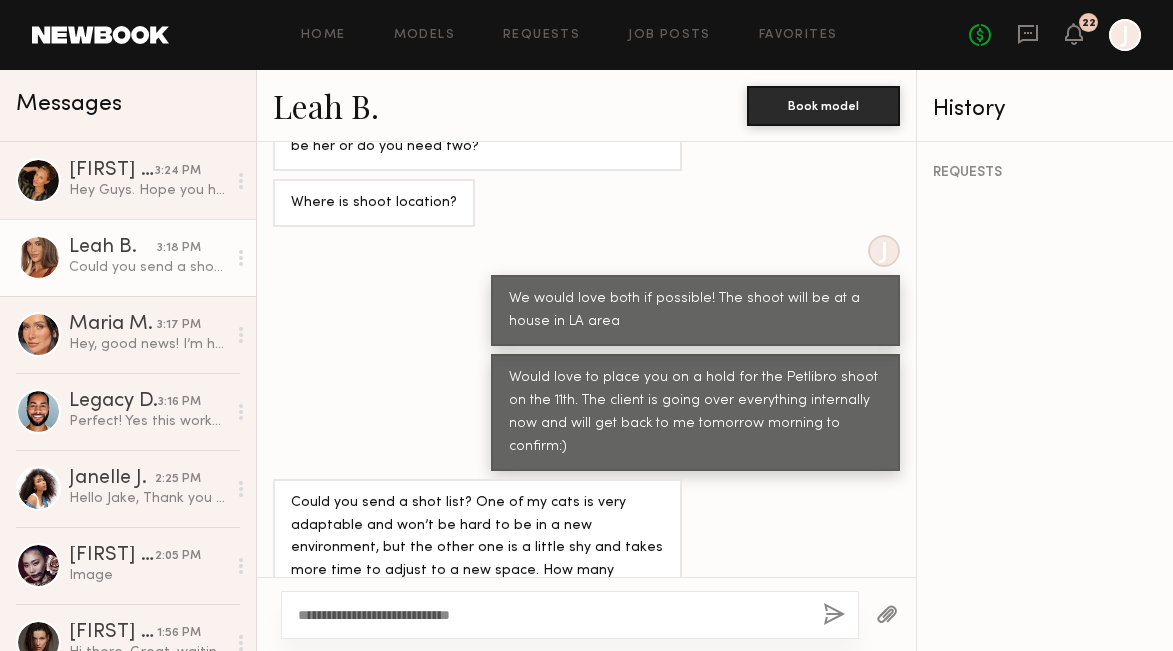 drag, startPoint x: 507, startPoint y: 621, endPoint x: 520, endPoint y: 596, distance: 28.178005 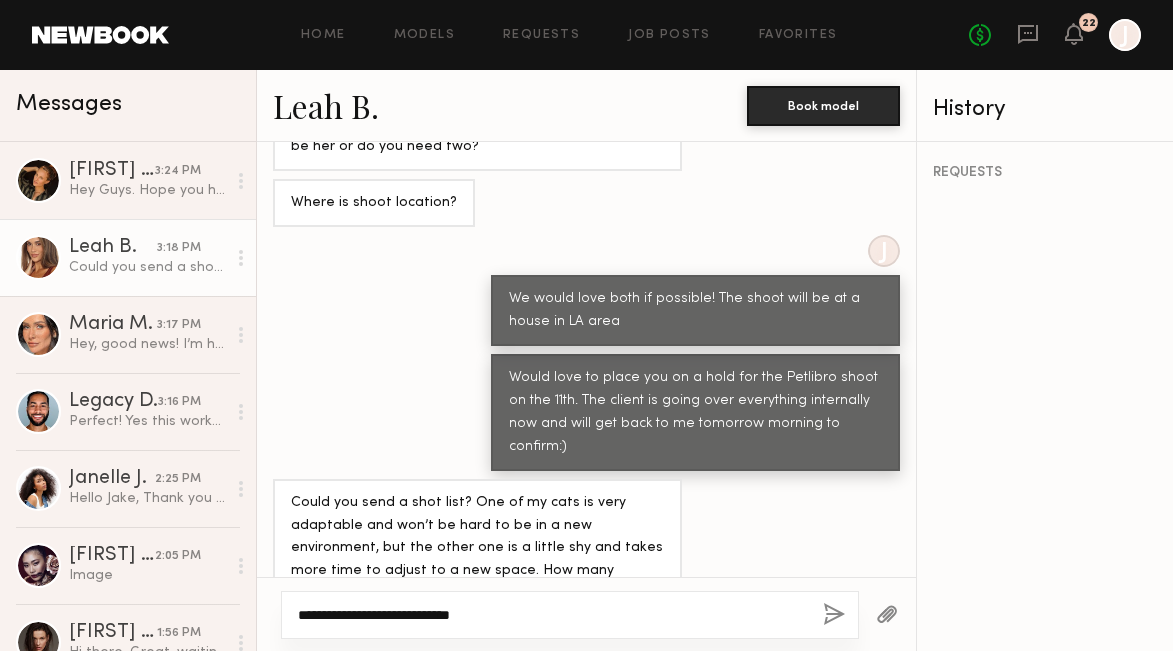 click on "**********" 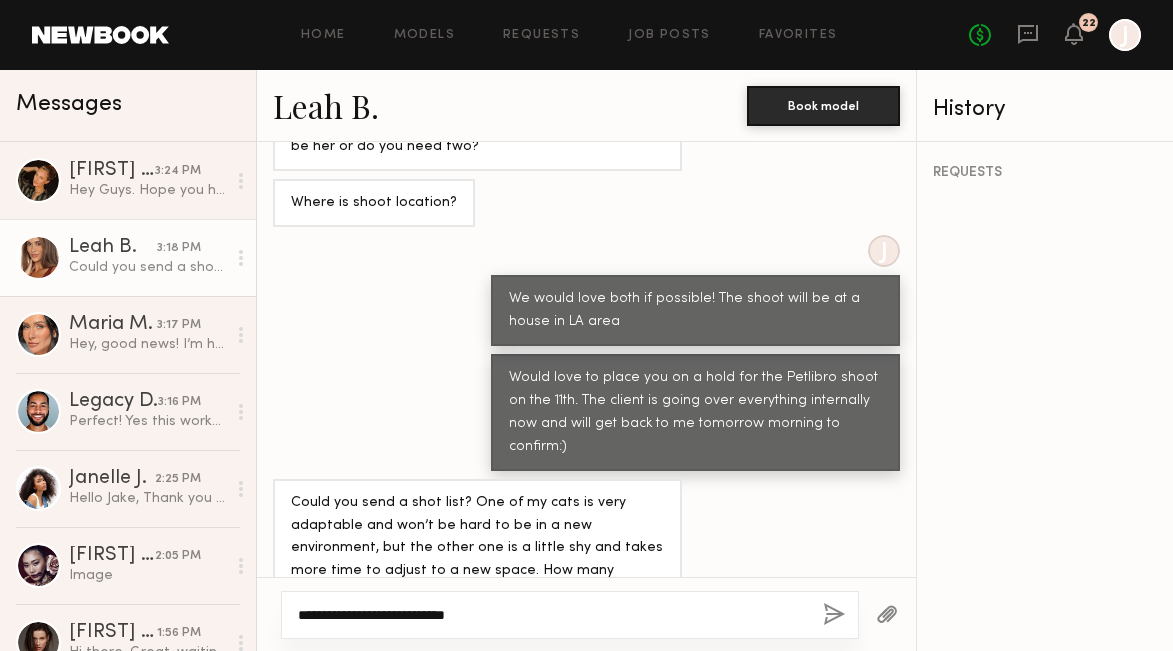 click on "**********" 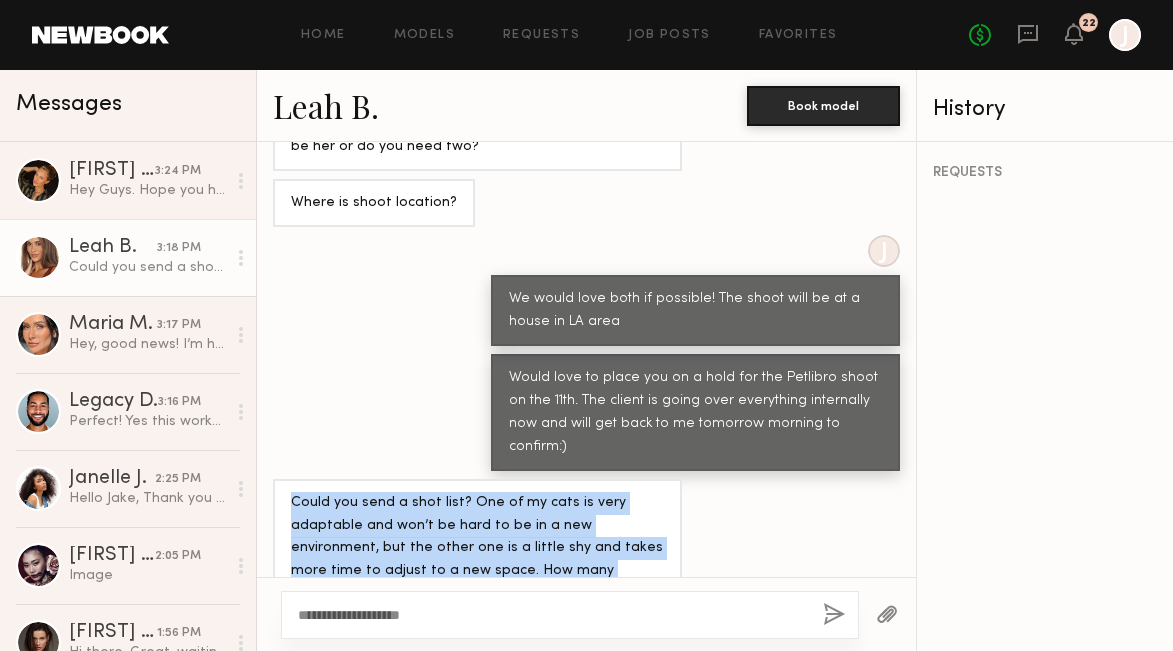 drag, startPoint x: 292, startPoint y: 425, endPoint x: 644, endPoint y: 552, distance: 374.20984 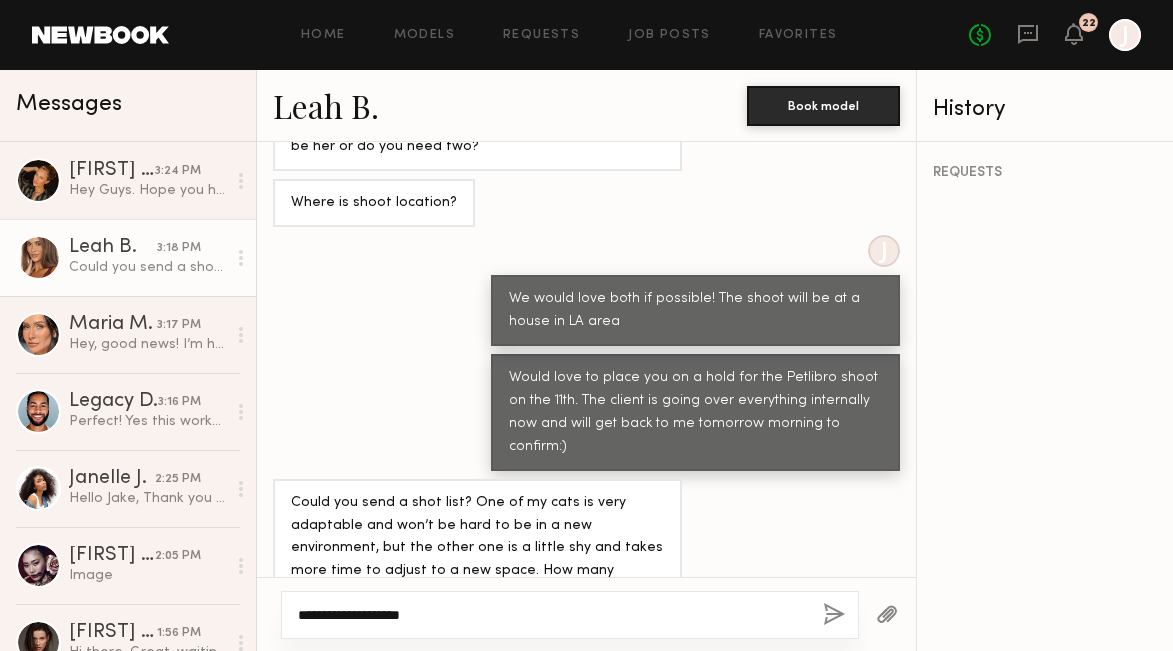 click on "**********" 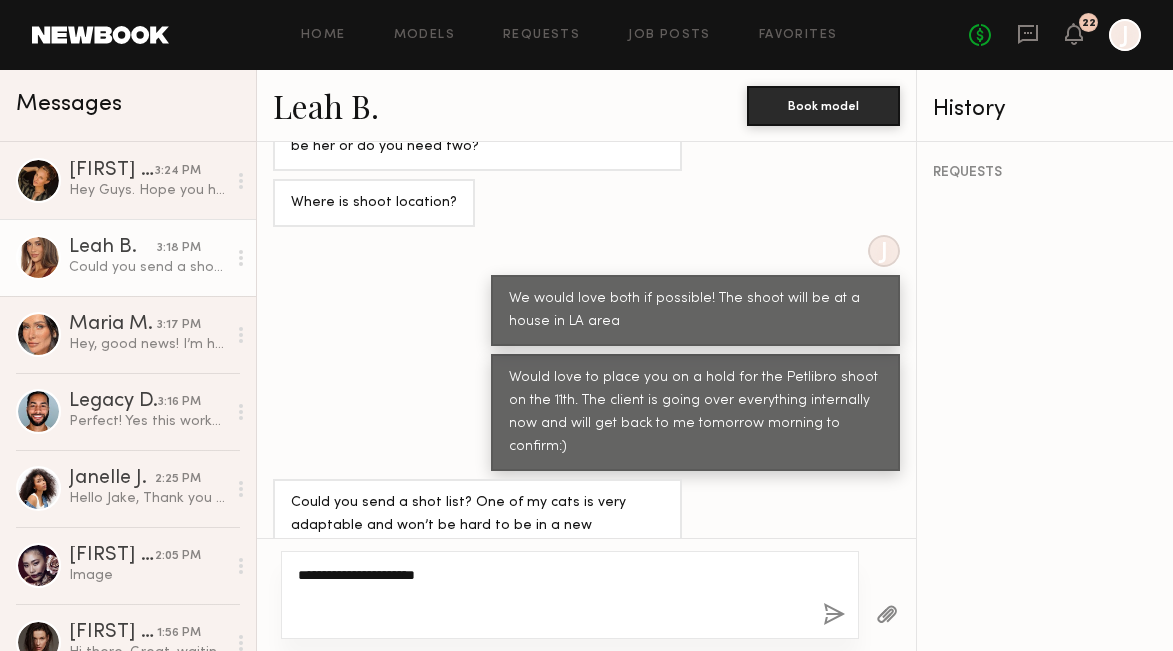 paste on "**********" 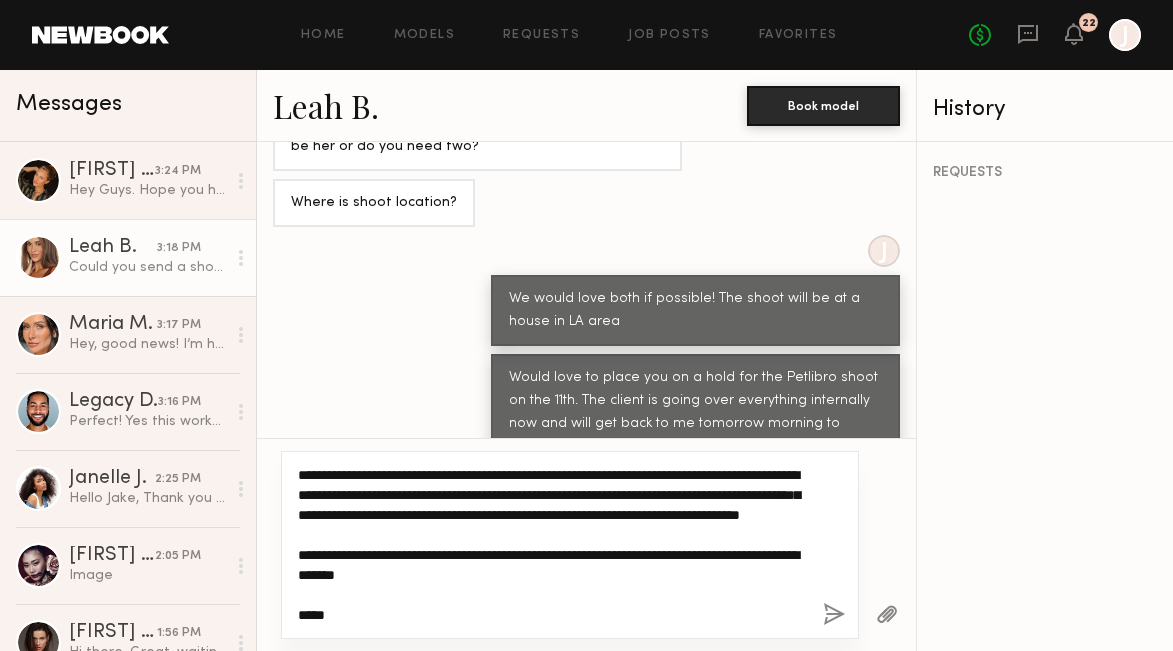 scroll, scrollTop: 60, scrollLeft: 0, axis: vertical 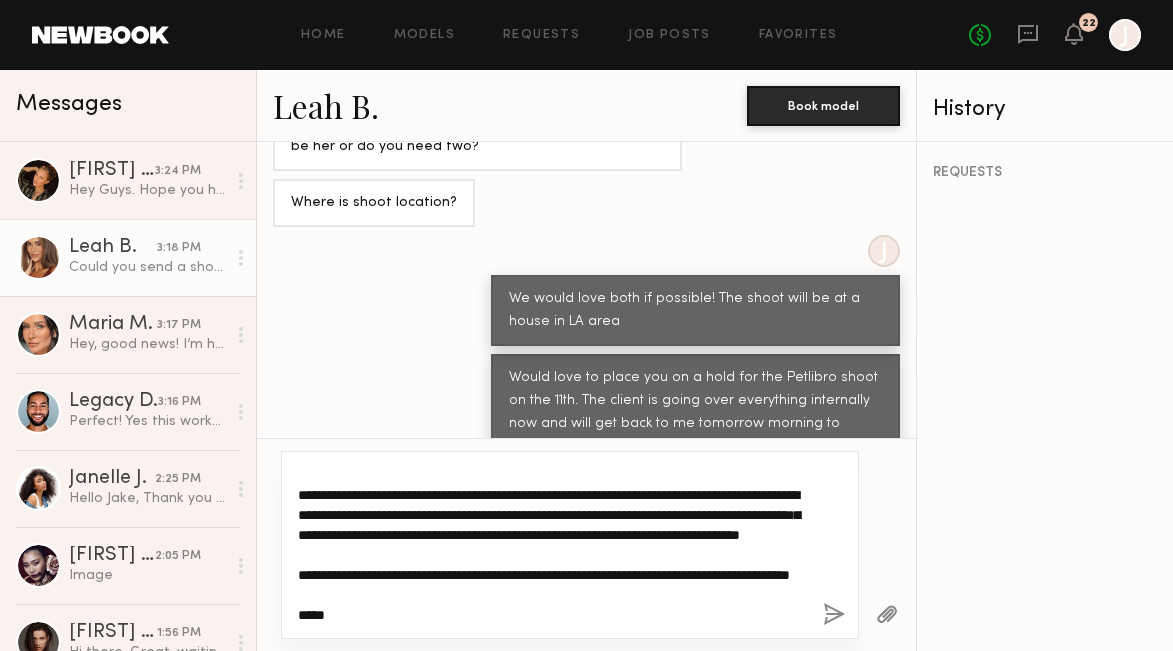 click on "**********" 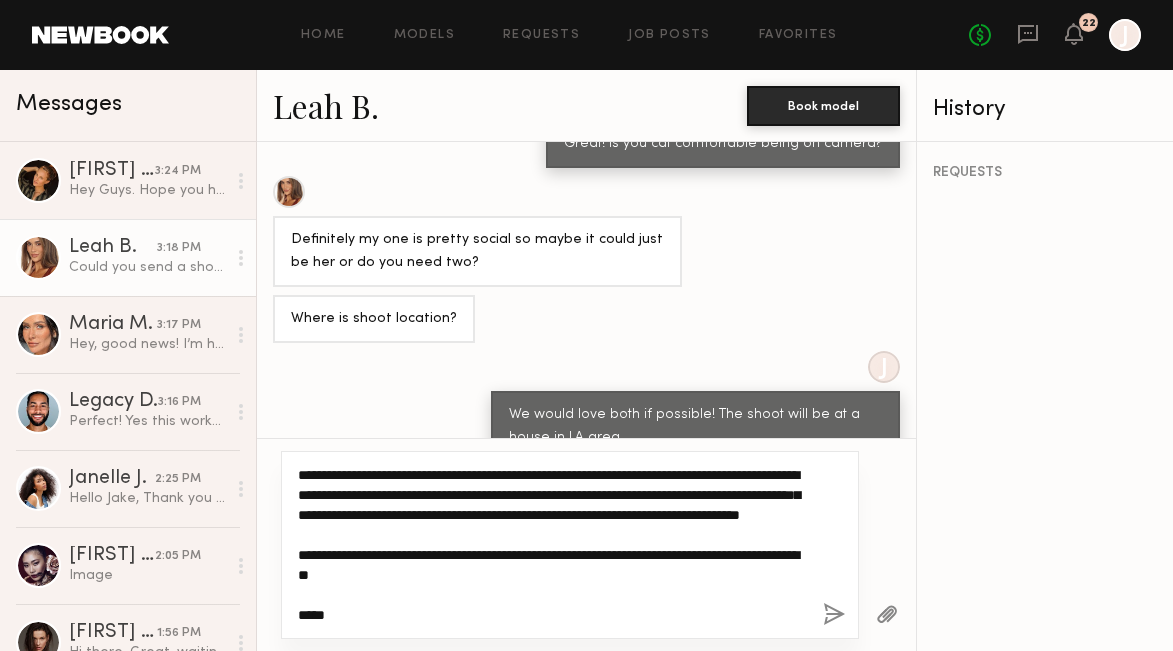 scroll, scrollTop: 1328, scrollLeft: 0, axis: vertical 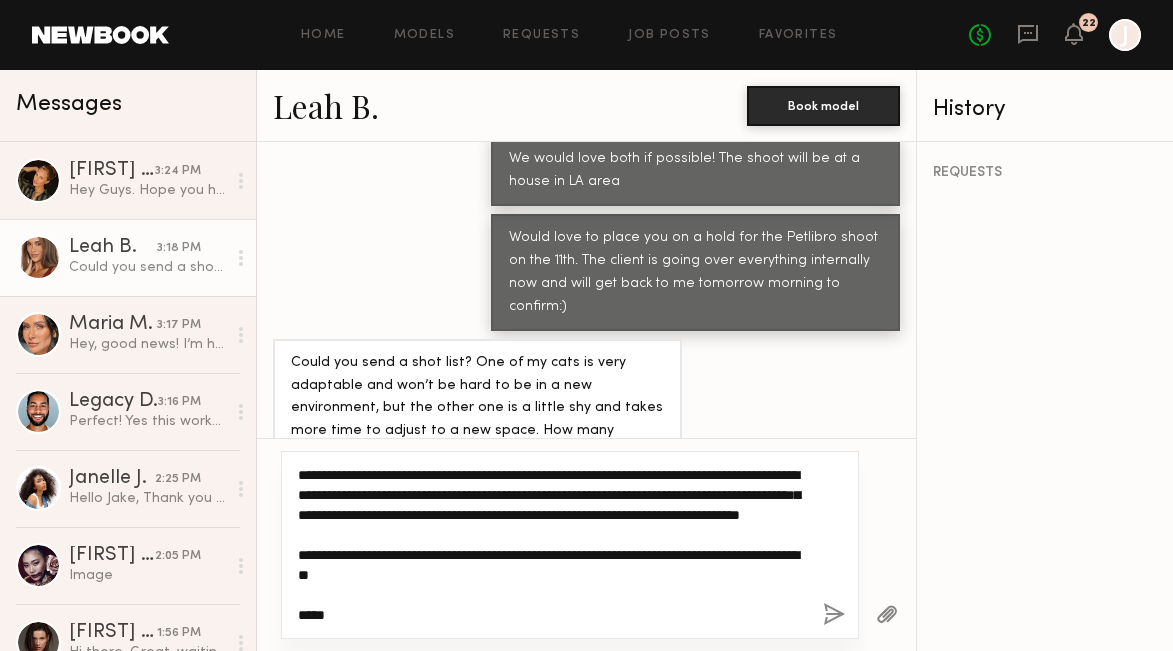 click on "**********" 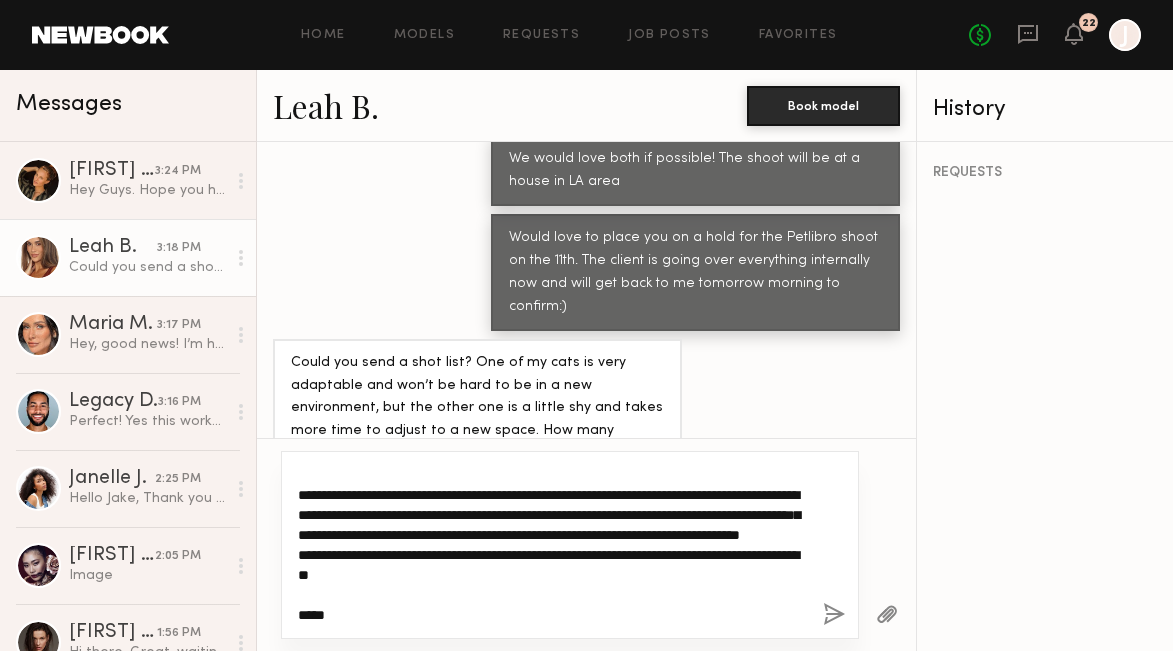 scroll, scrollTop: 40, scrollLeft: 0, axis: vertical 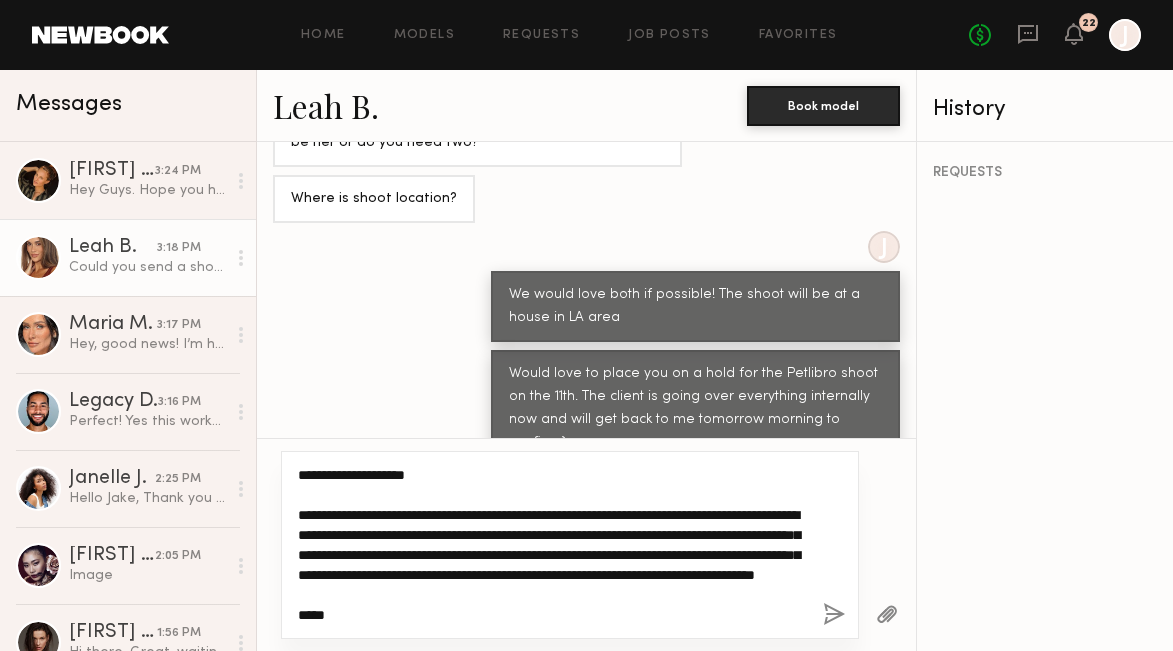 drag, startPoint x: 339, startPoint y: 612, endPoint x: 282, endPoint y: 610, distance: 57.035076 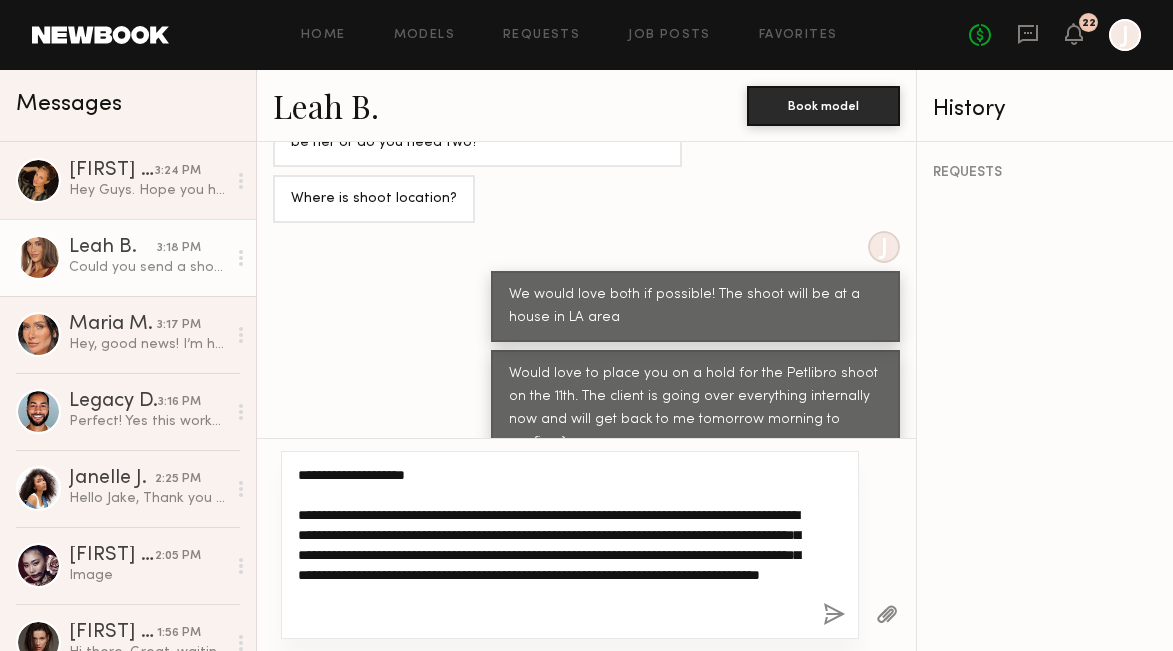 scroll, scrollTop: 0, scrollLeft: 0, axis: both 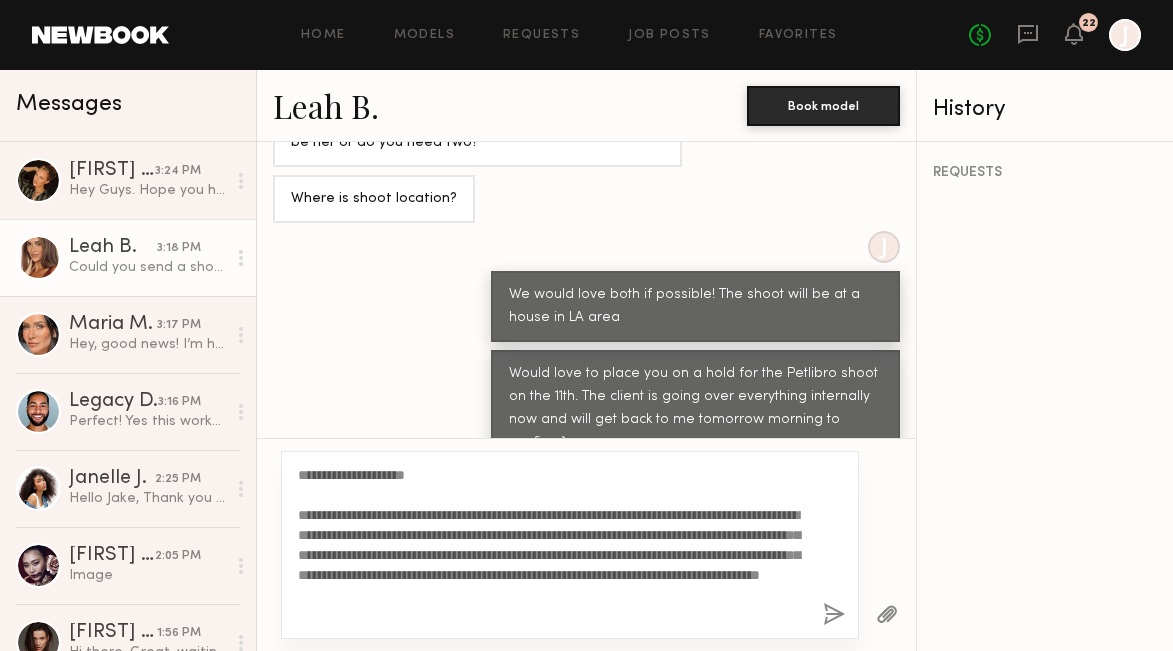 click 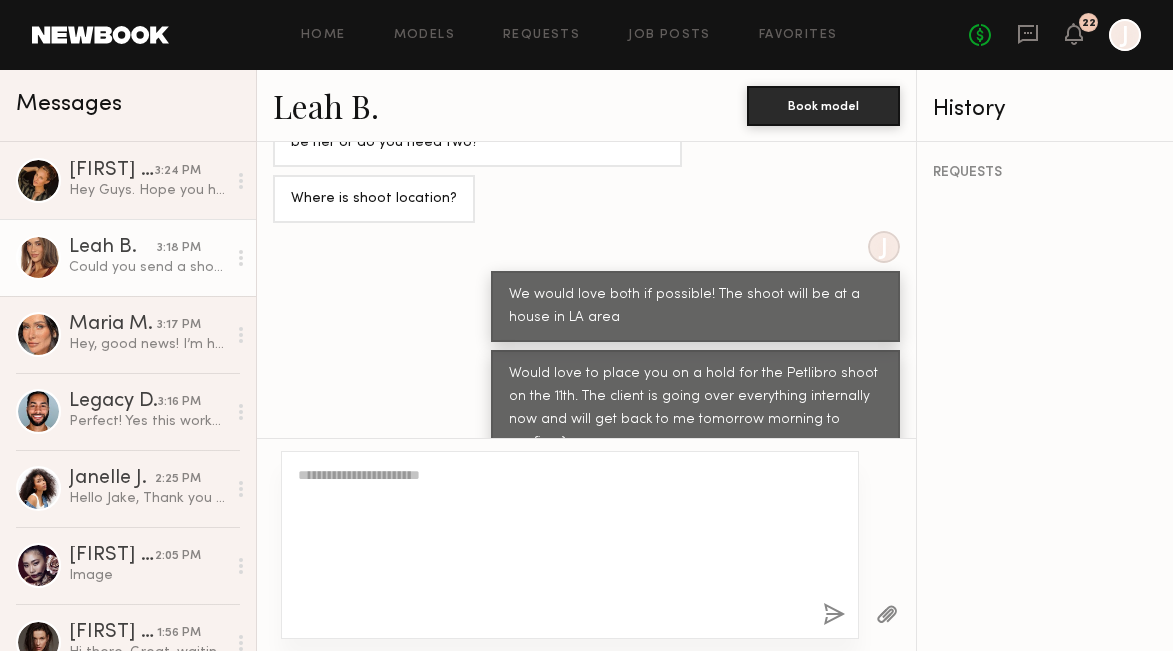 scroll, scrollTop: 1873, scrollLeft: 0, axis: vertical 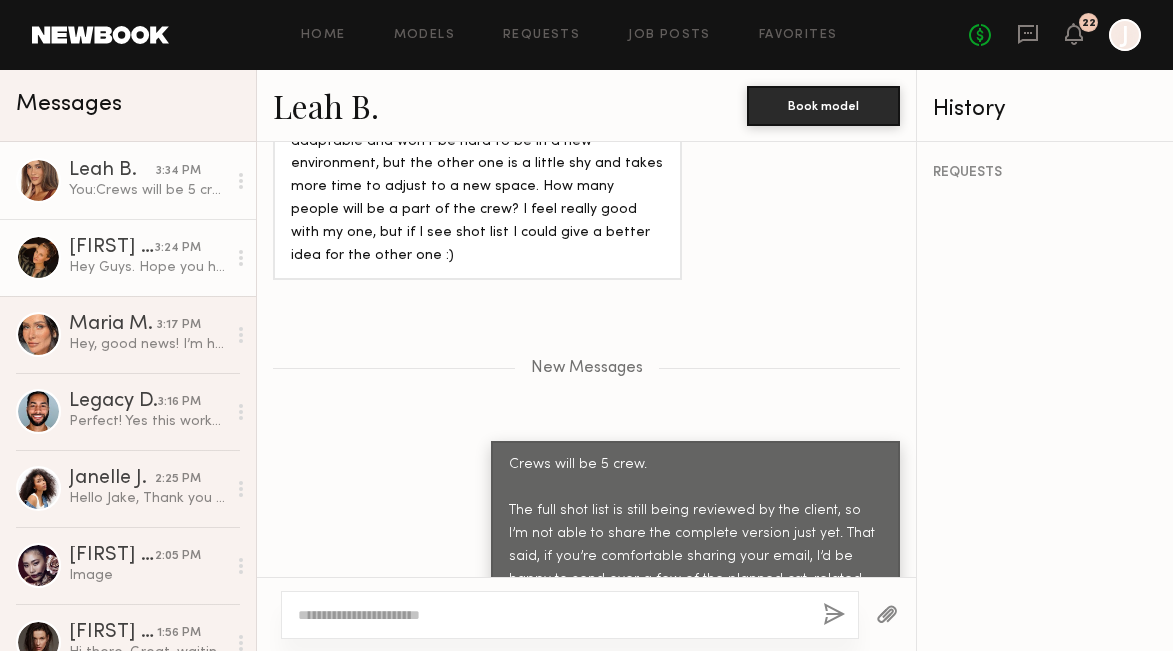 click on "[FIRST] [LAST]" 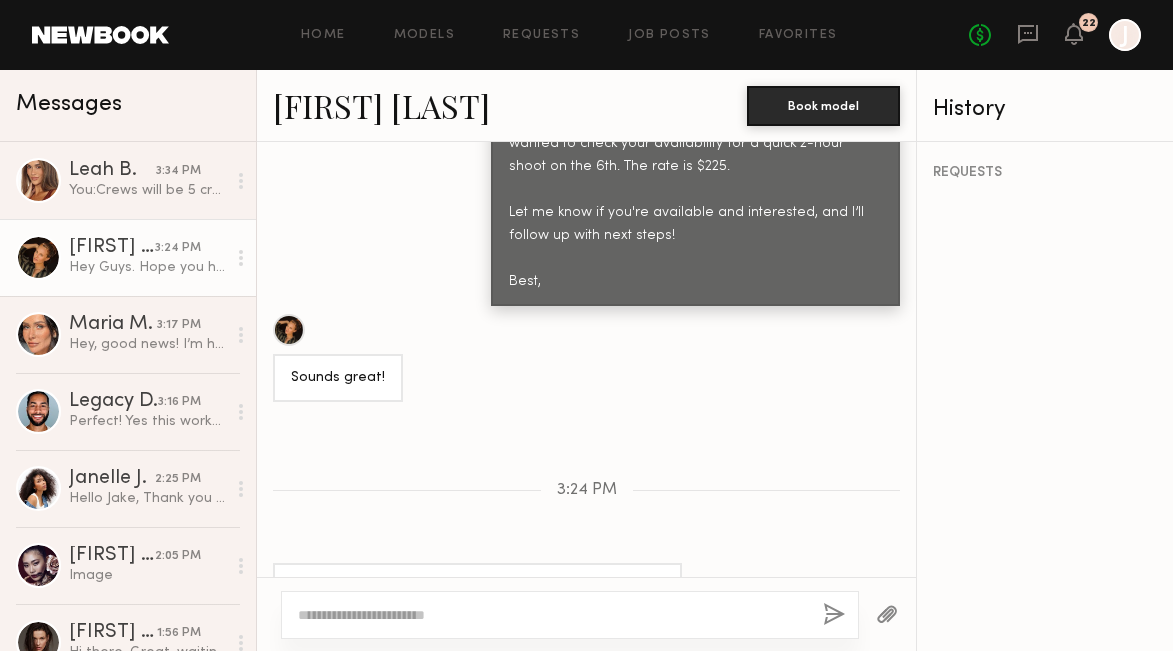 scroll, scrollTop: 2332, scrollLeft: 0, axis: vertical 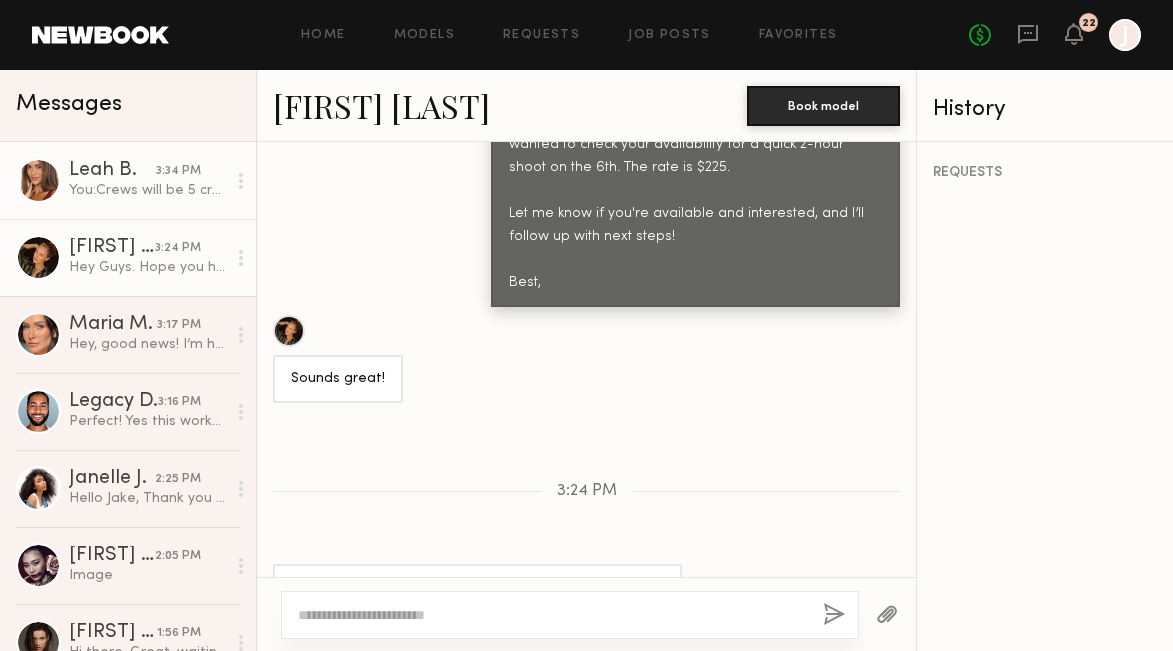 click on "You:  Crews will be 5 crew.
The full shot list is still being reviewed by the client, so I’m not able to share the complete version just yet. That said, if you’re comfortable sharing your email, I’d be happy to send over a few of the planned cat-related shots so you can get a better sense of what we’re envisioning. Appreciate your flexibility with this and we’d love to make it work for both of your cats if possible!" 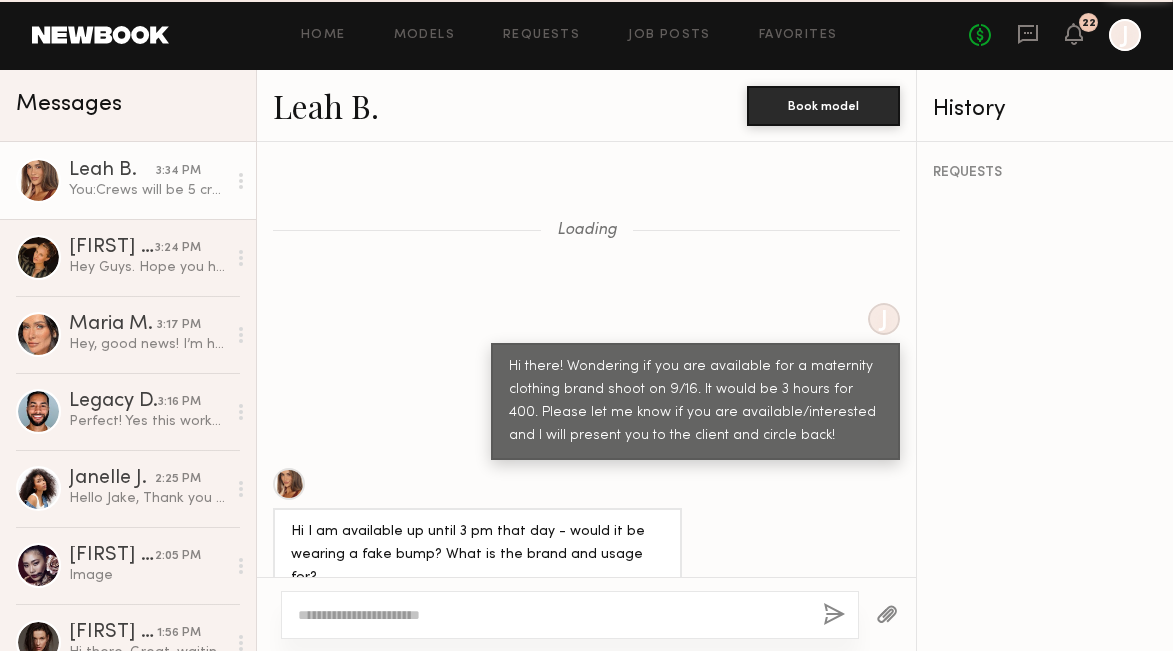scroll, scrollTop: 1720, scrollLeft: 0, axis: vertical 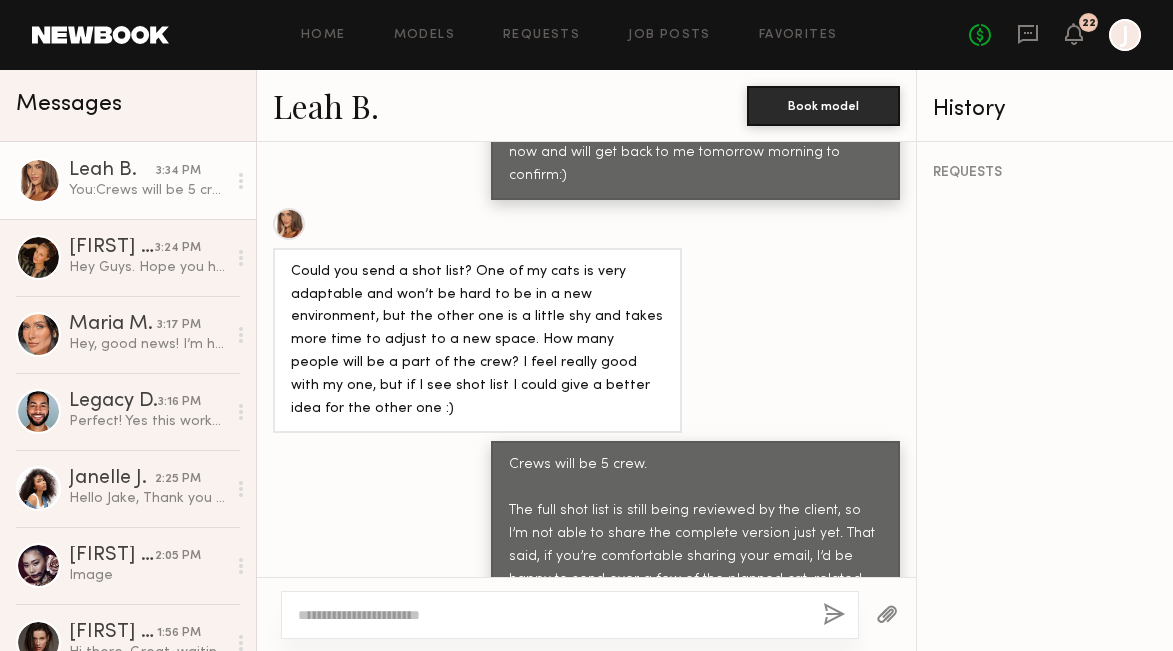 click 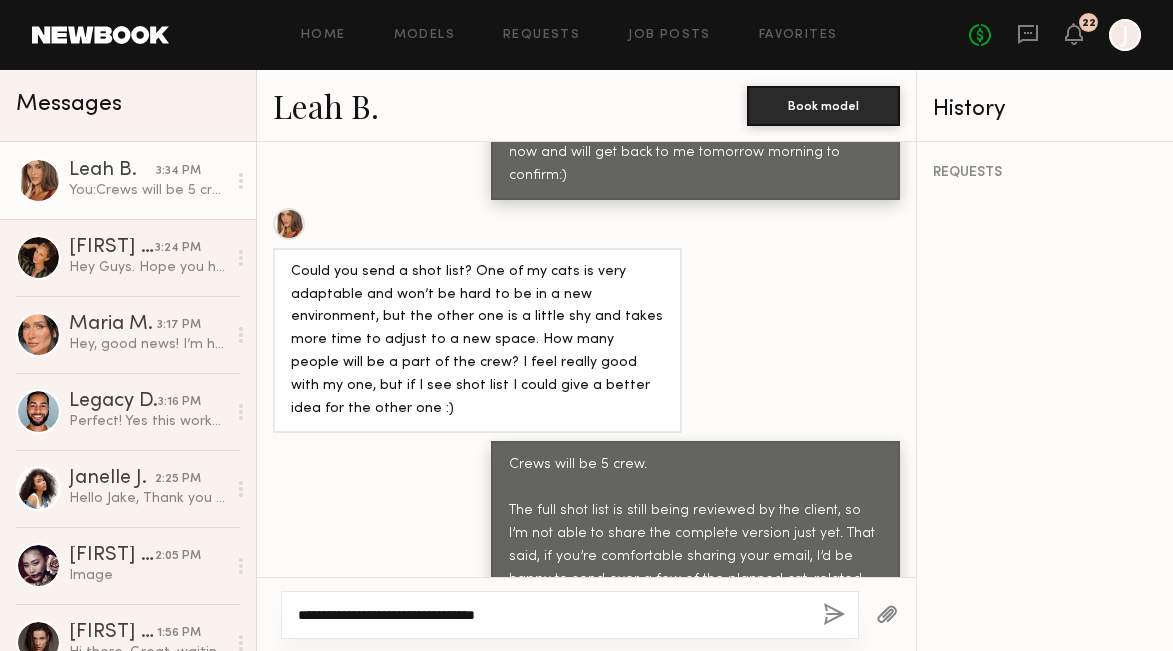 type on "**********" 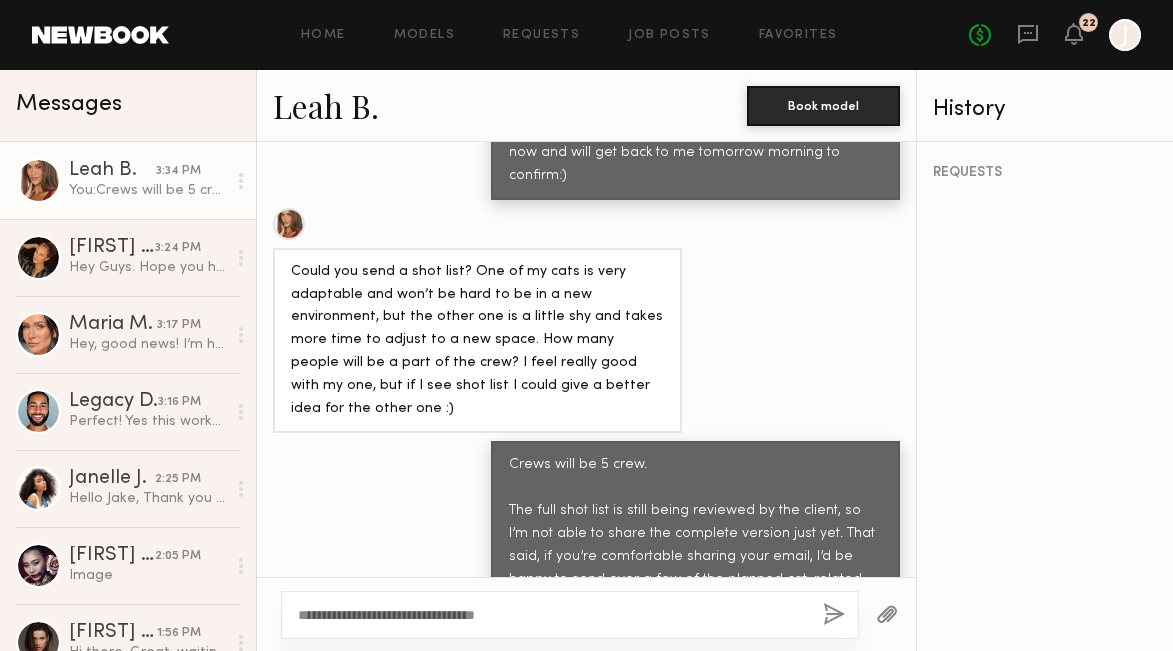click 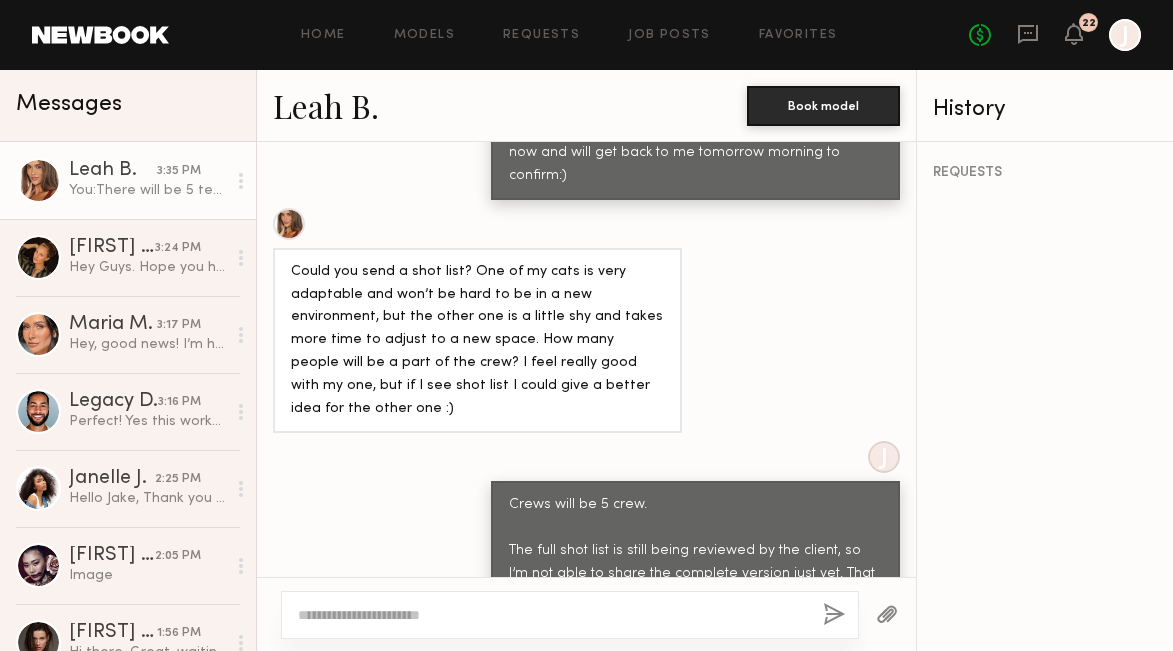 scroll, scrollTop: 1815, scrollLeft: 0, axis: vertical 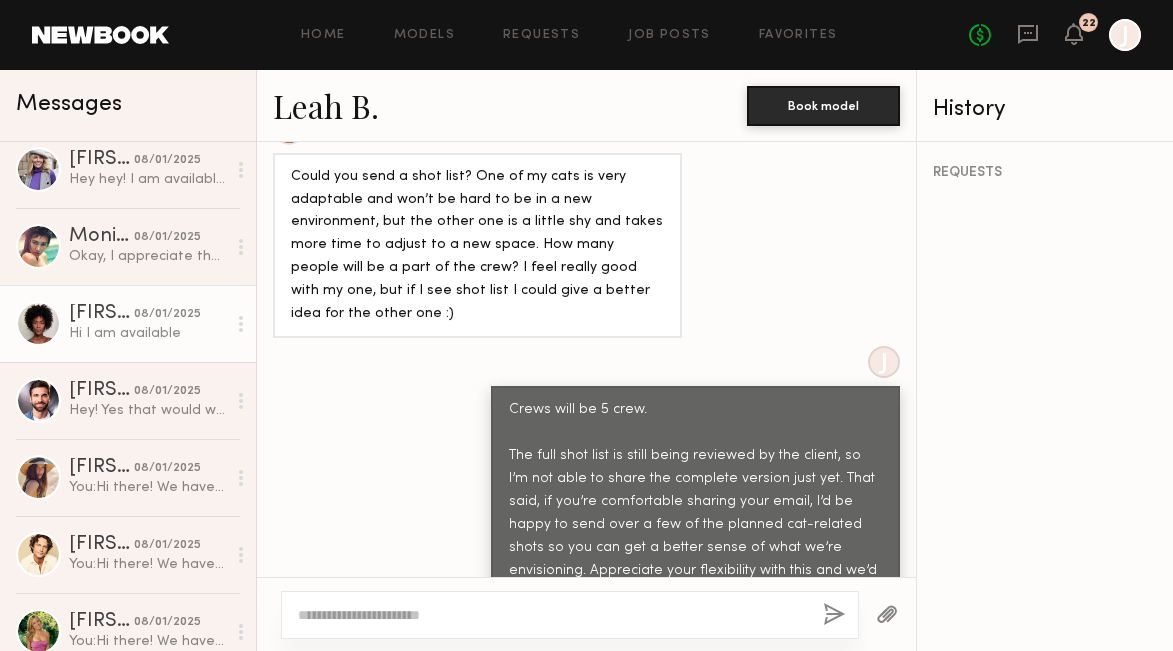 click on "08/01/2025" 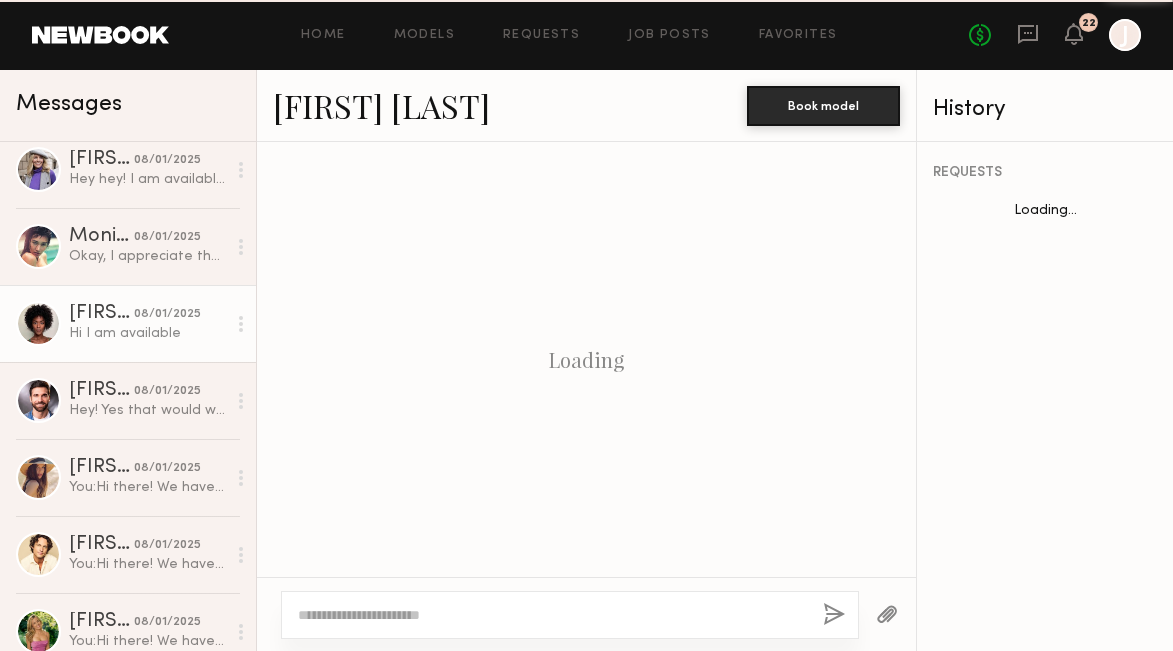 scroll, scrollTop: 2384, scrollLeft: 0, axis: vertical 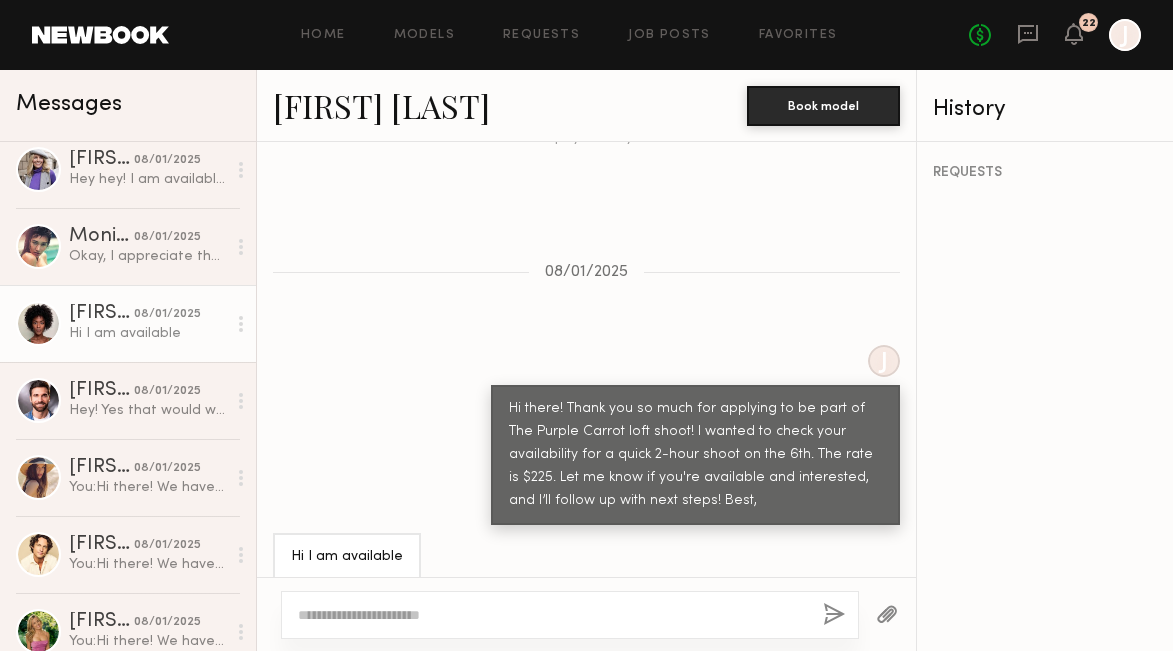 click 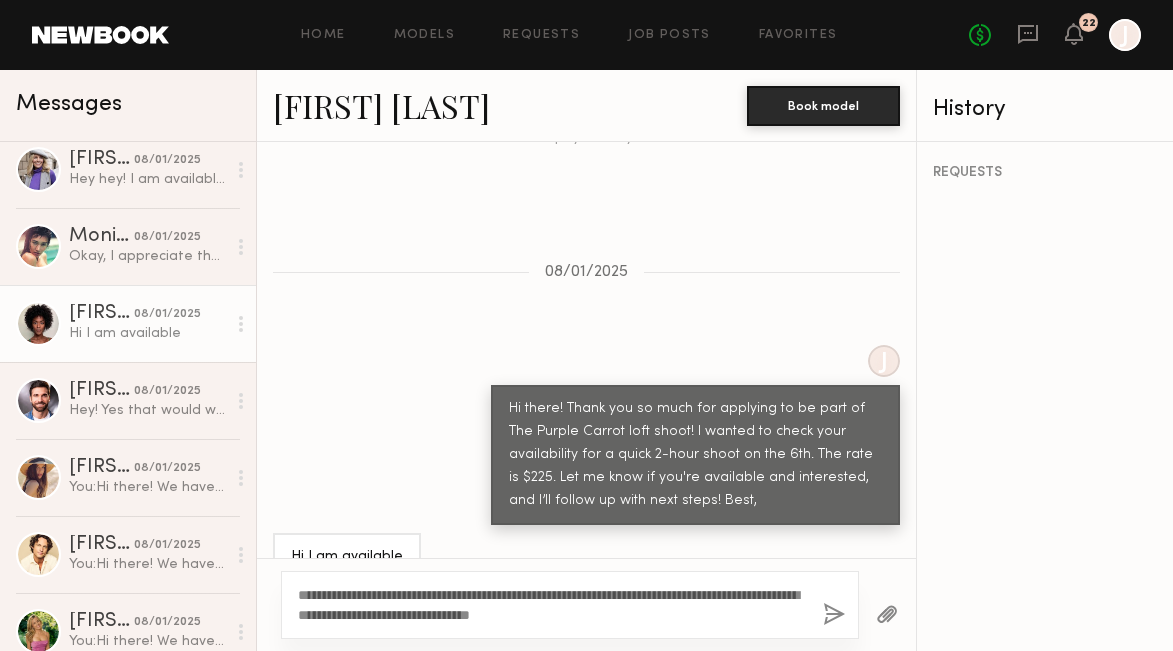 drag, startPoint x: 649, startPoint y: 613, endPoint x: 284, endPoint y: 589, distance: 365.78818 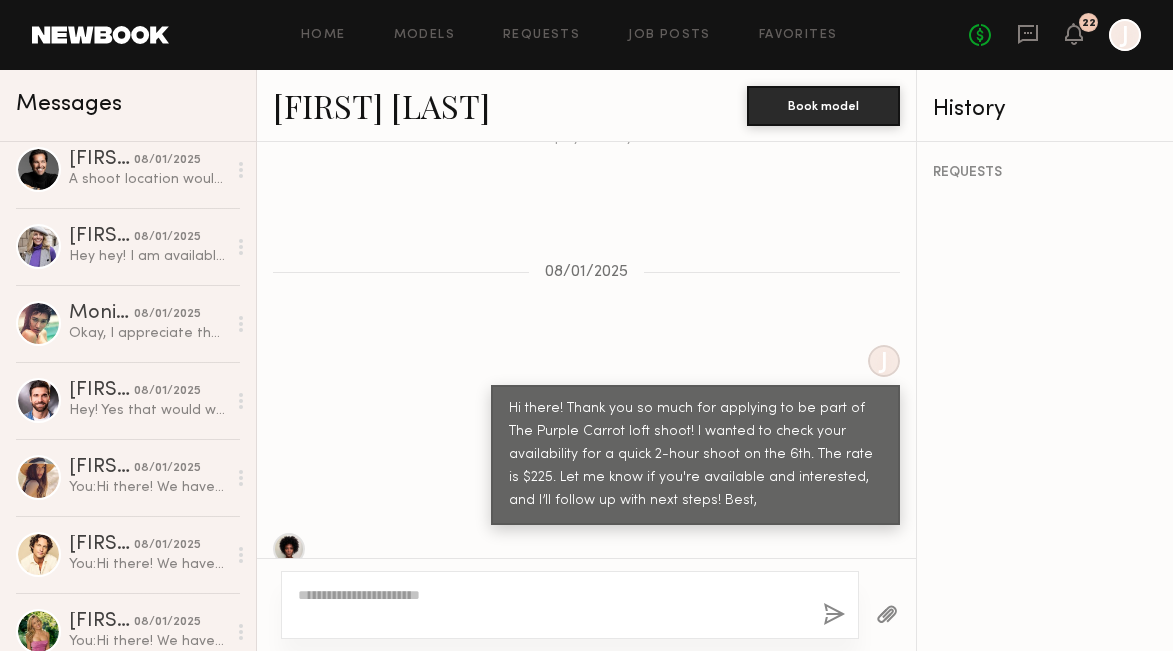 scroll, scrollTop: 2829, scrollLeft: 0, axis: vertical 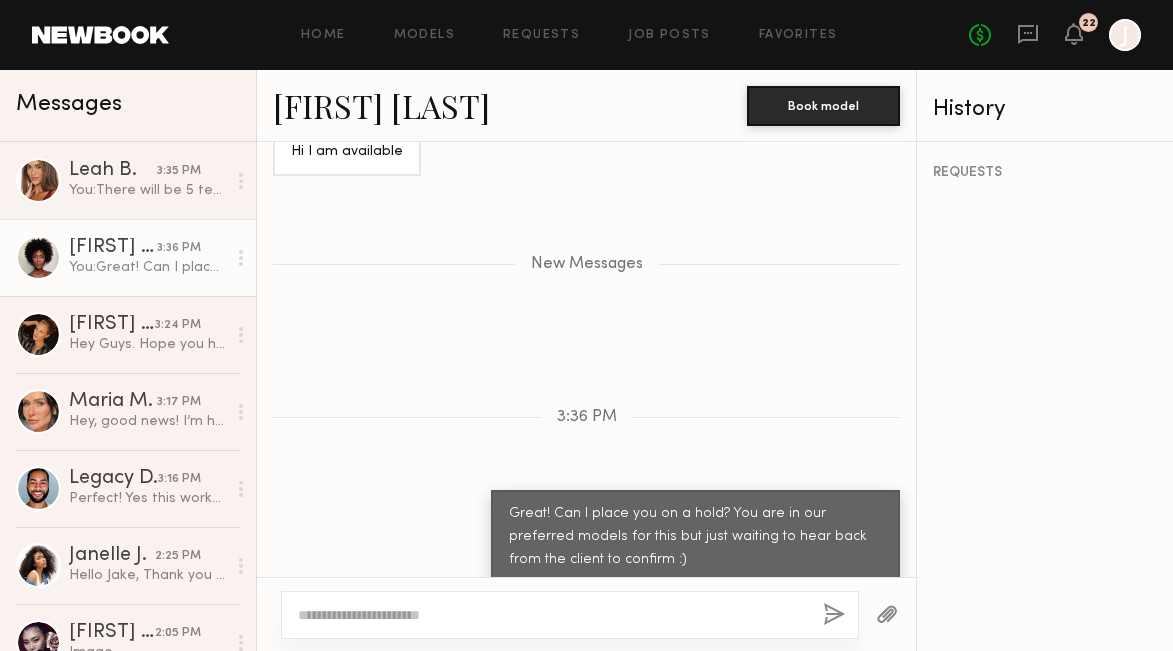 click on "Rose L." 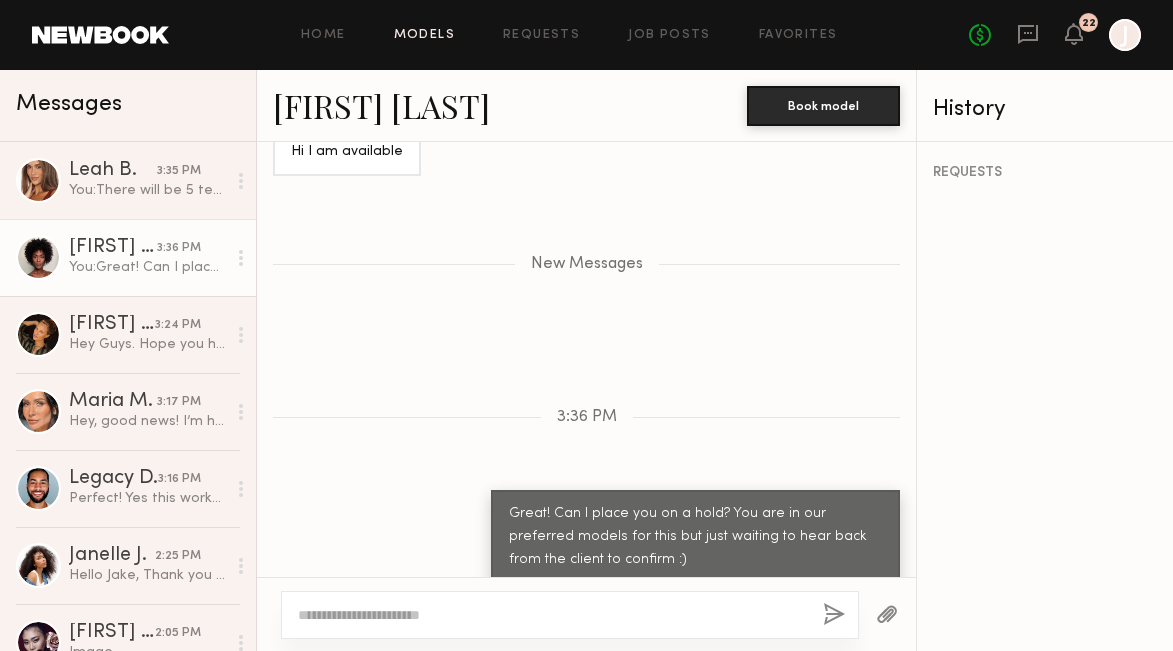 click on "Models" 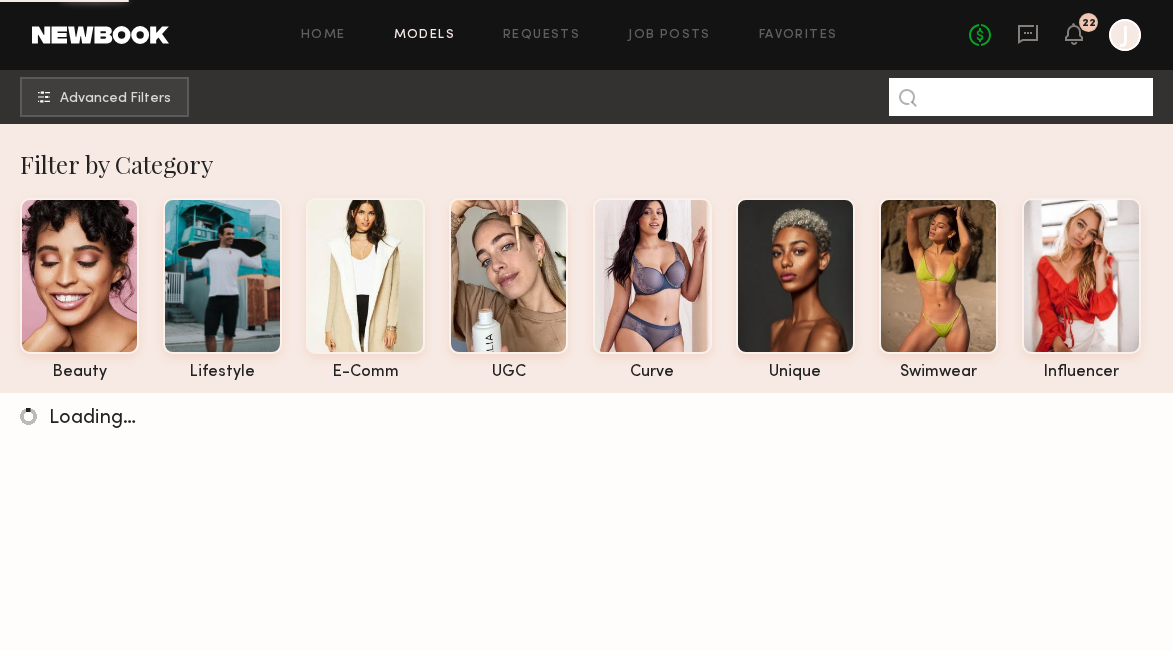 click 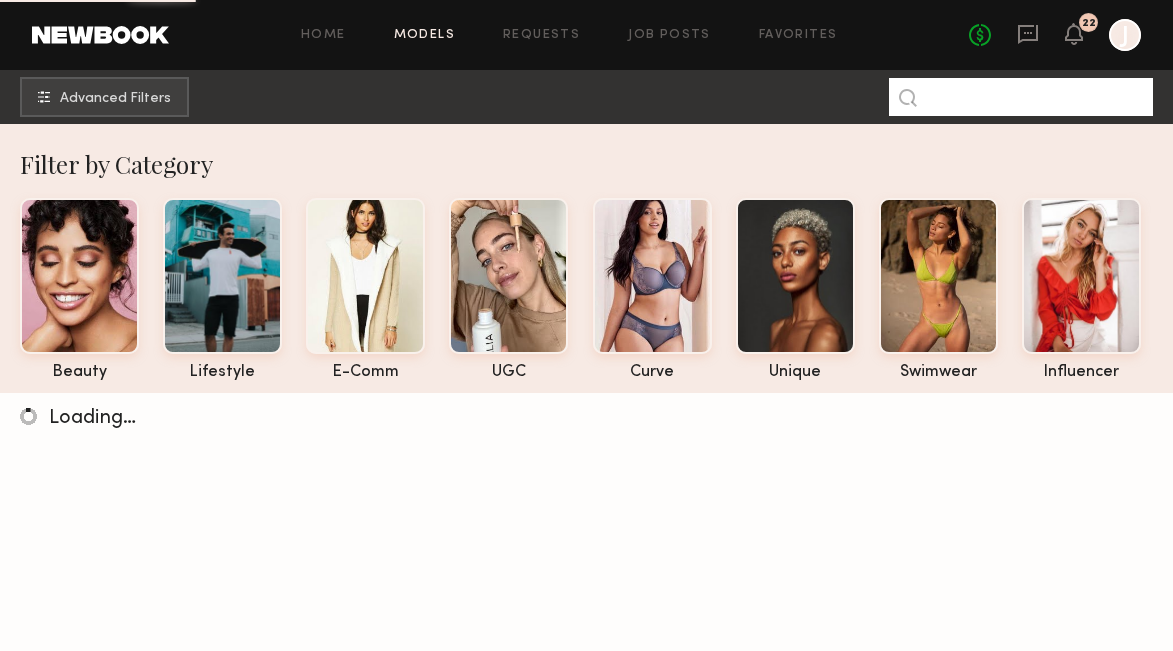 paste on "**********" 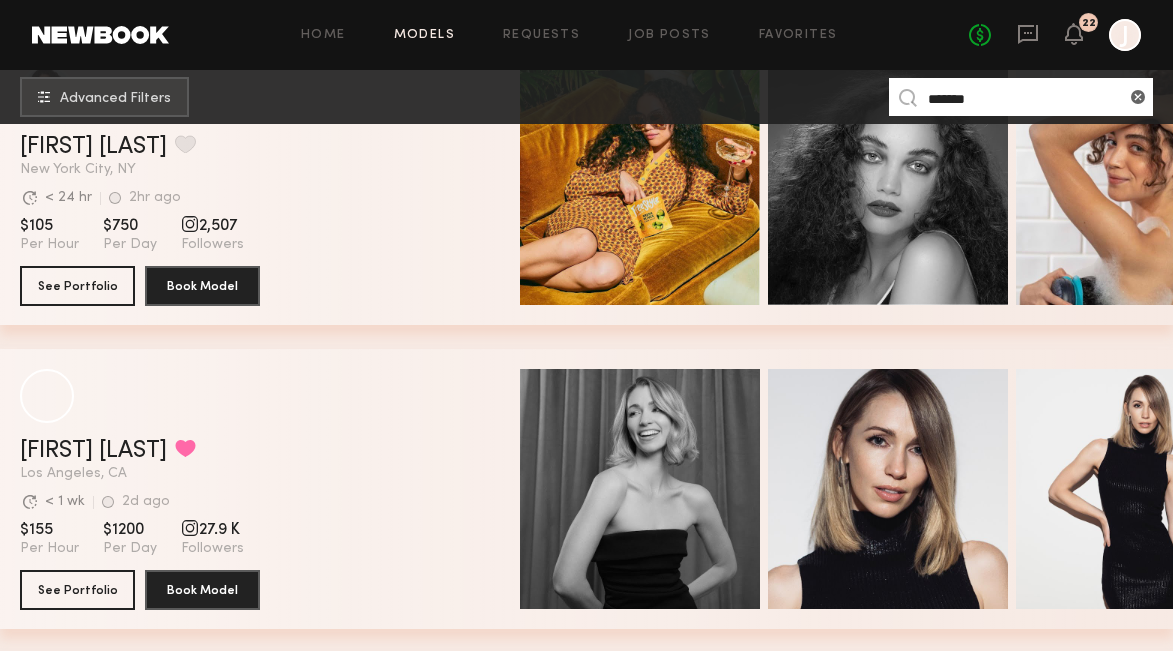 scroll, scrollTop: 497, scrollLeft: 0, axis: vertical 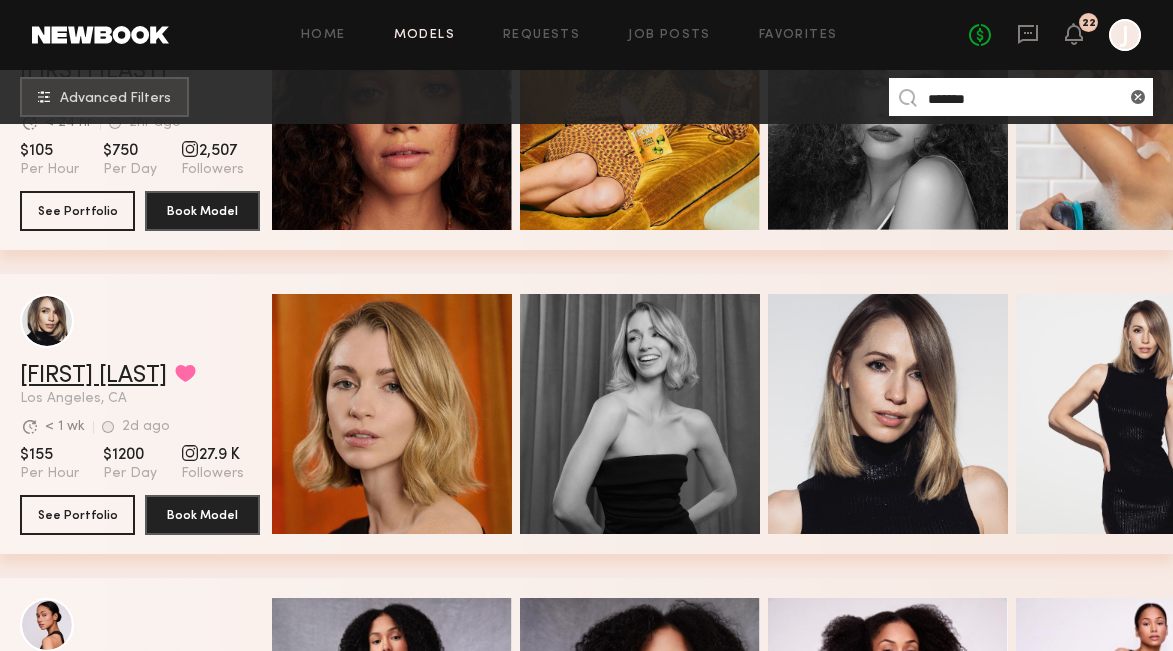 type on "*******" 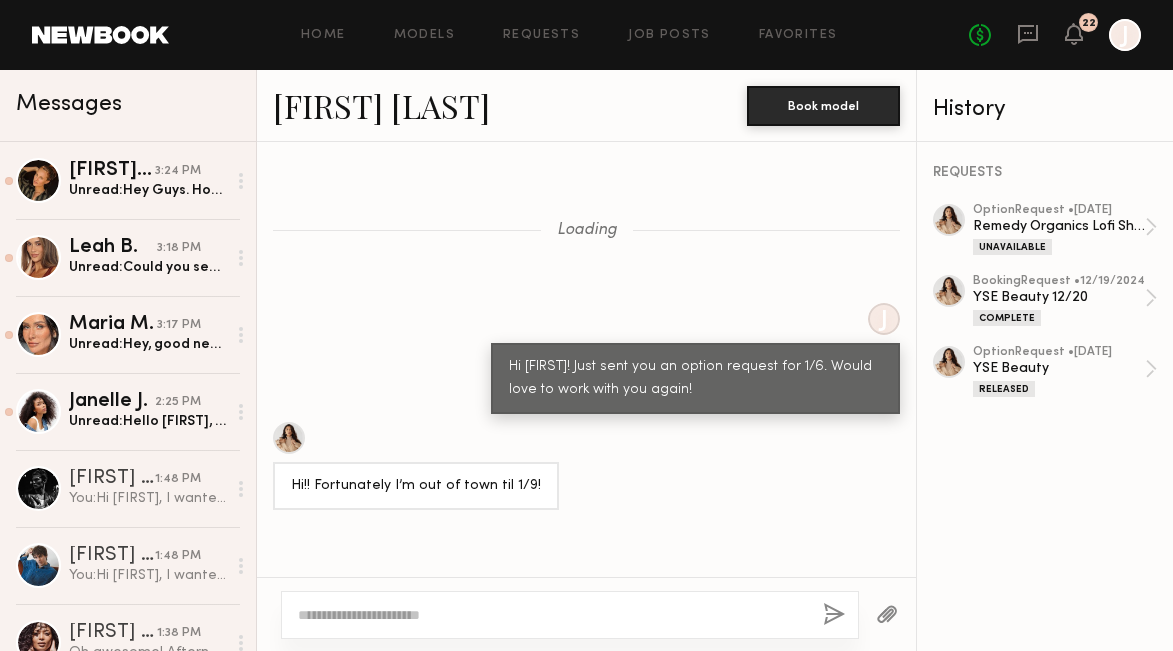 scroll, scrollTop: 0, scrollLeft: 0, axis: both 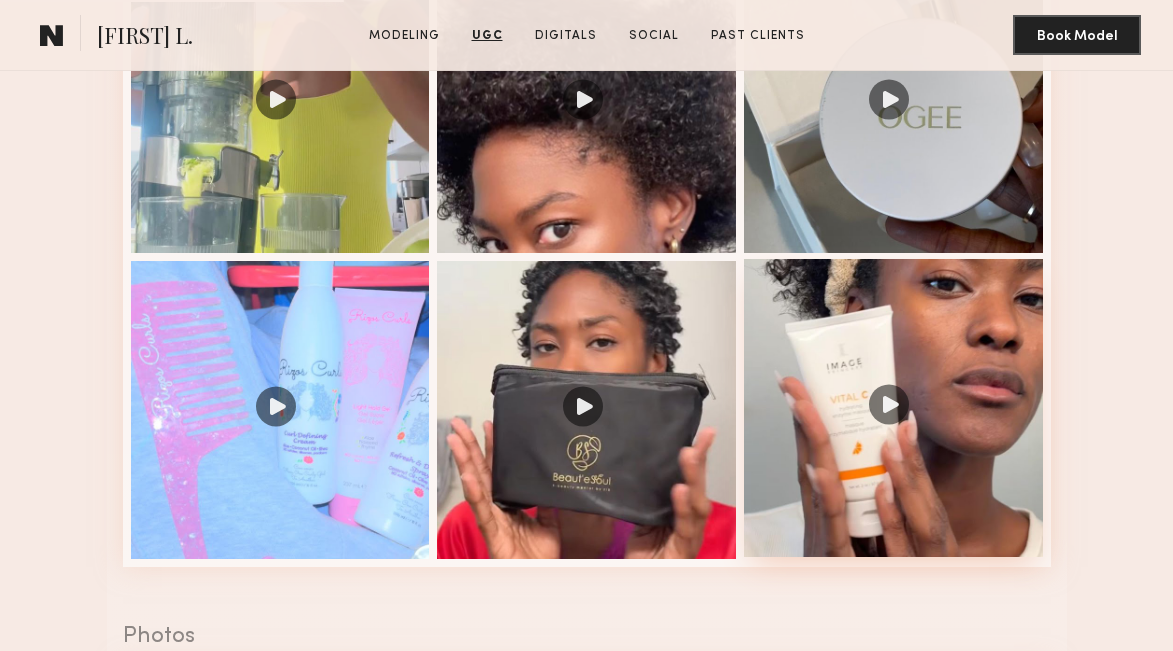 click at bounding box center [893, 408] 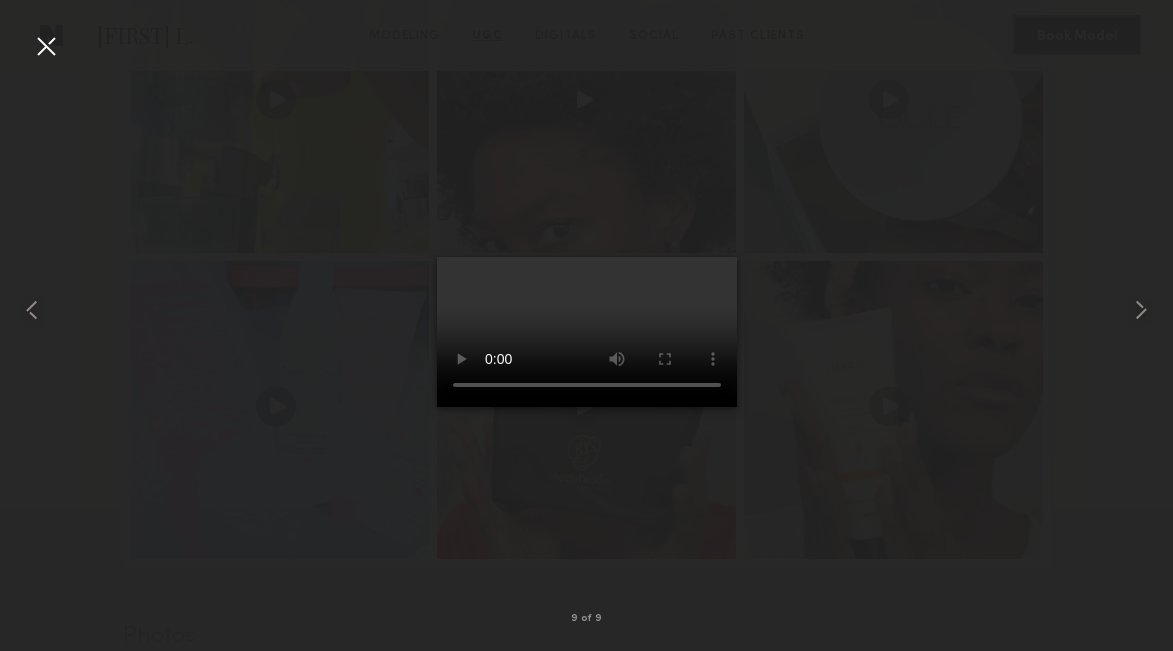 click at bounding box center (587, 332) 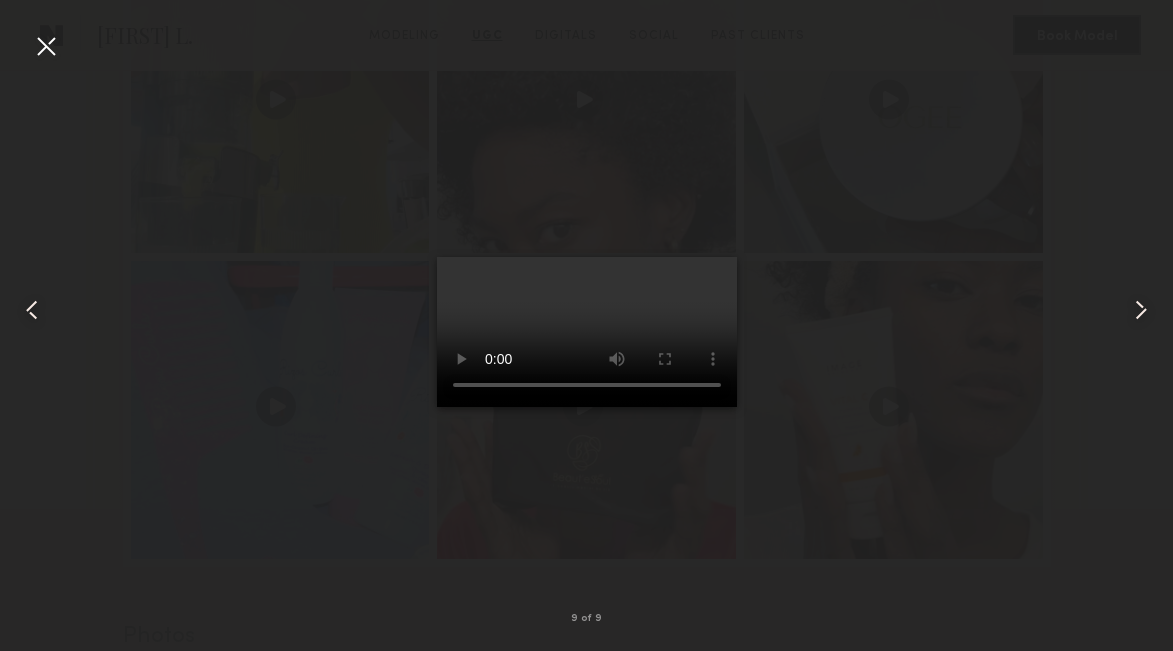 click at bounding box center (32, 310) 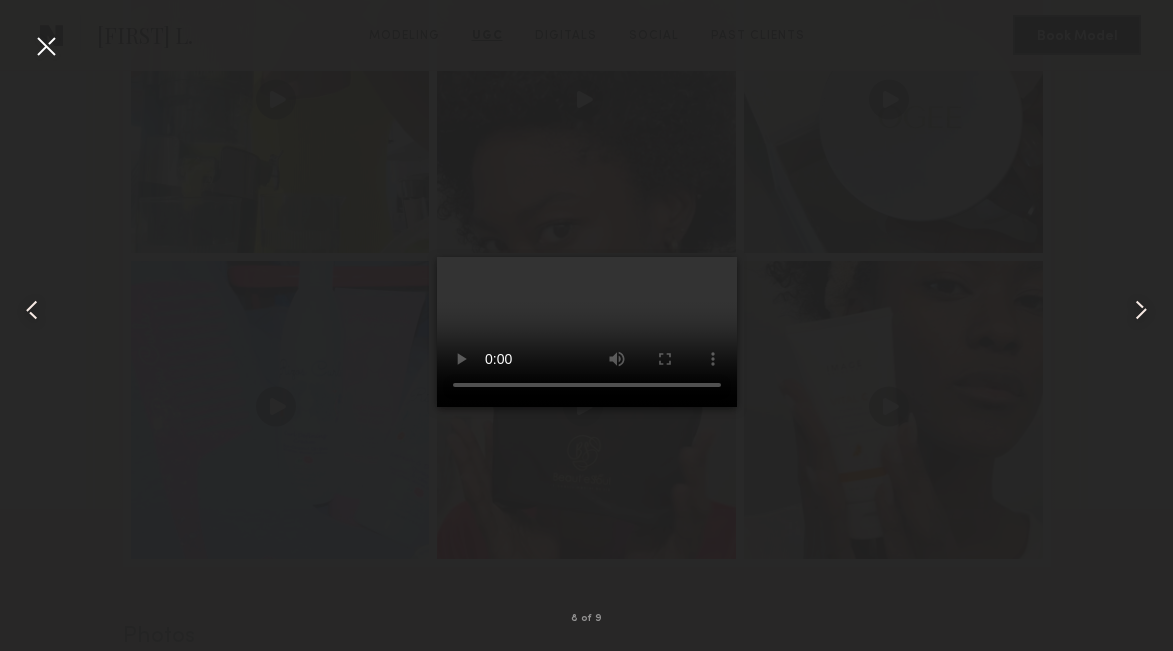 click at bounding box center (32, 310) 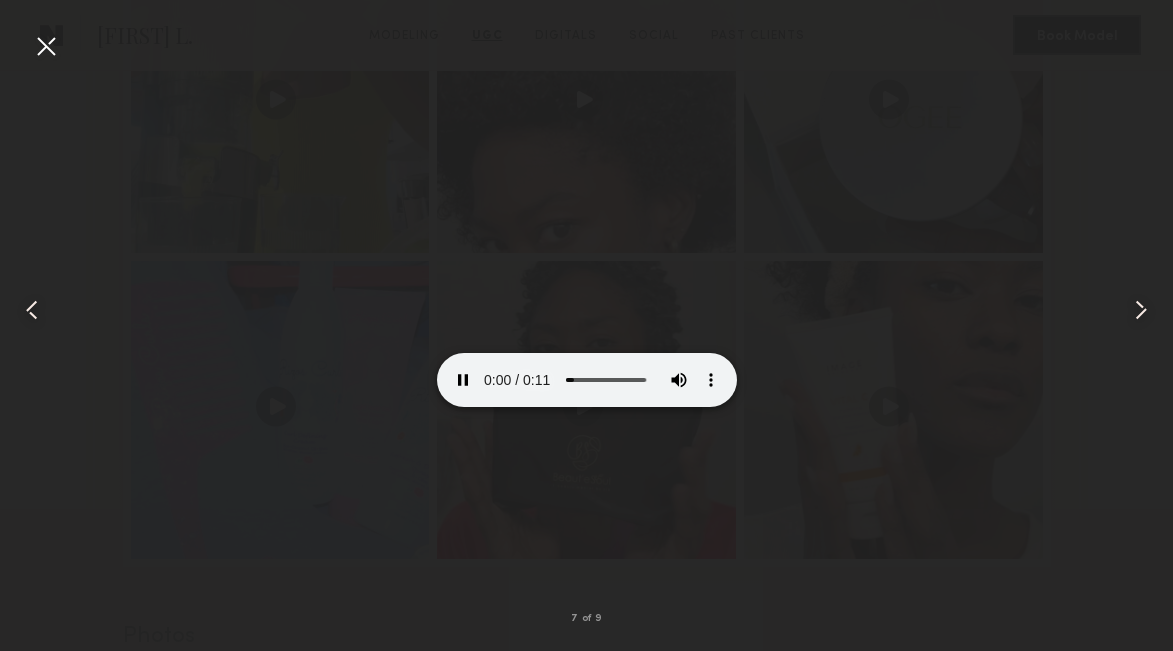 click at bounding box center [32, 310] 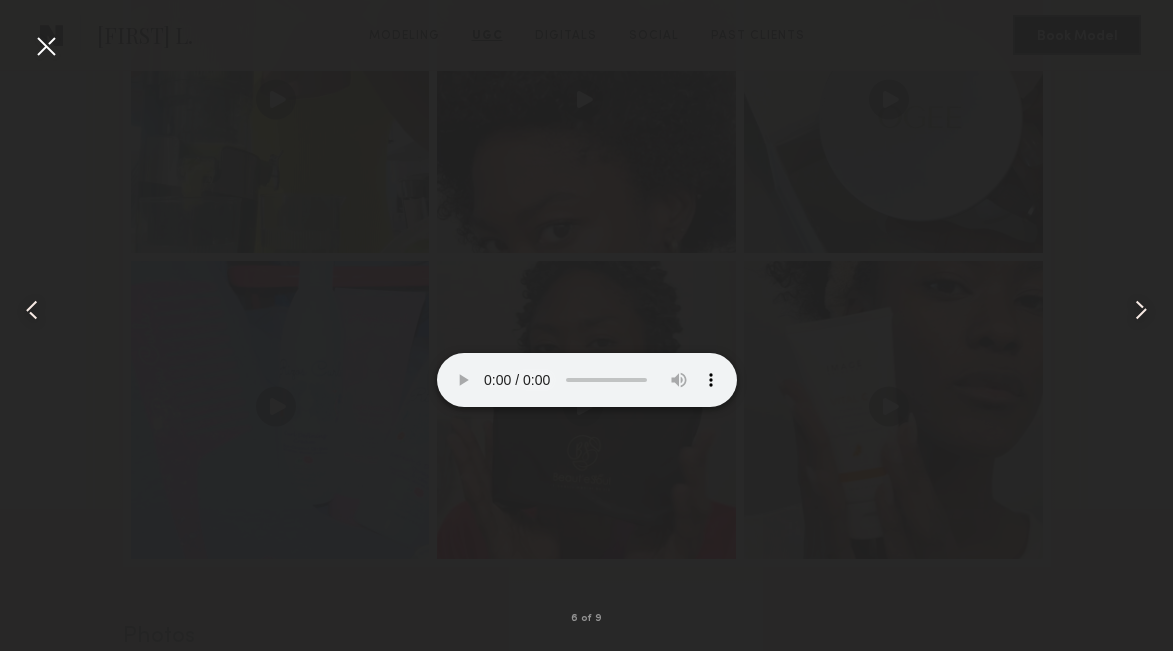 click at bounding box center (32, 310) 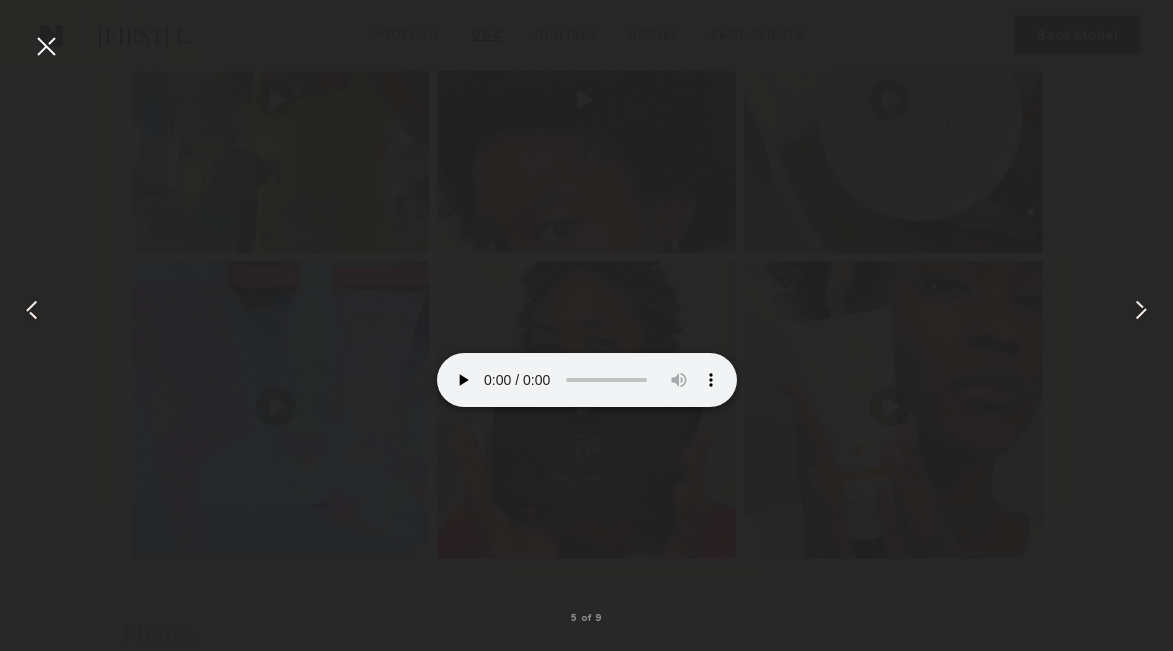 type 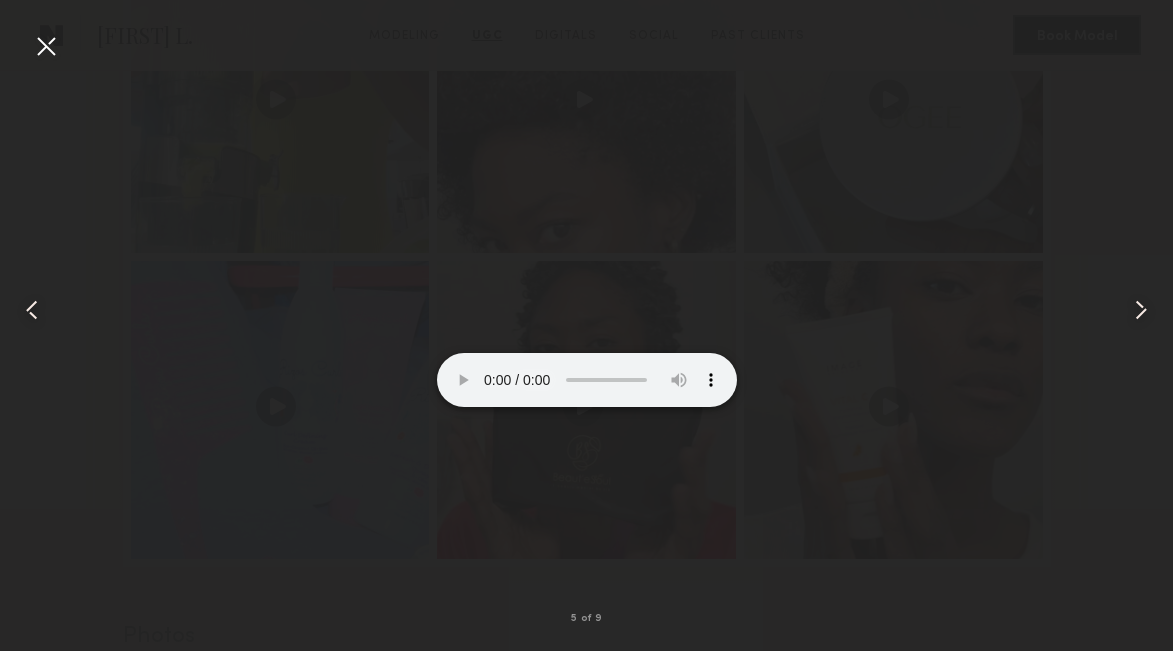 click at bounding box center (587, 332) 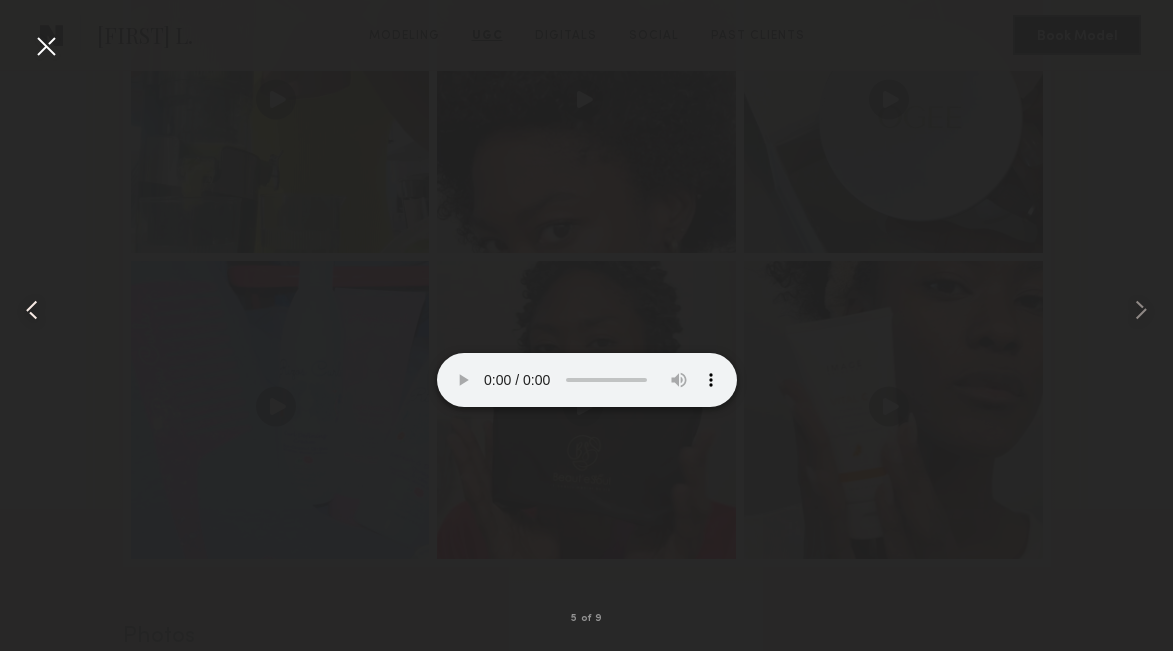 click at bounding box center [23, 309] 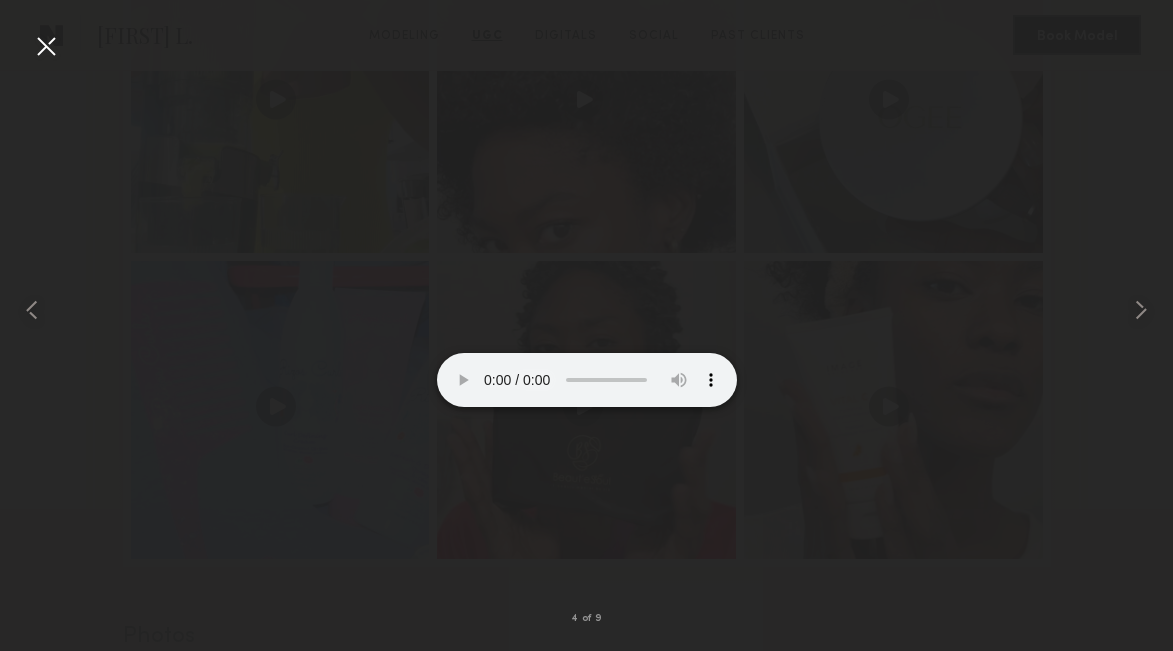 click at bounding box center [46, 46] 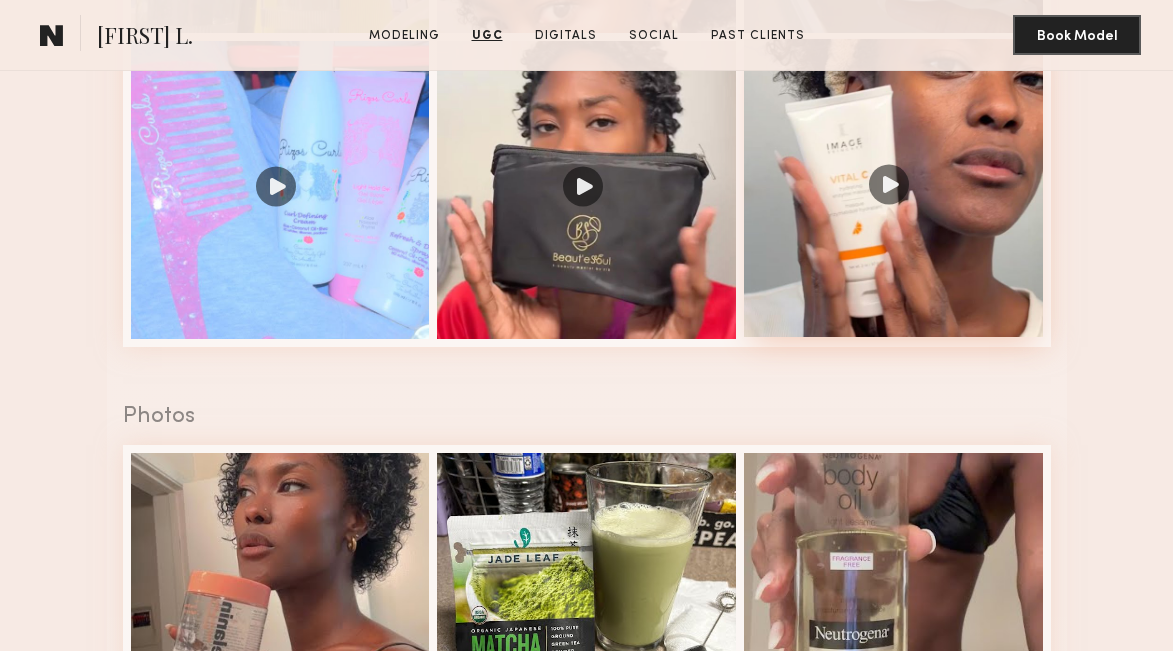 scroll, scrollTop: 2313, scrollLeft: 0, axis: vertical 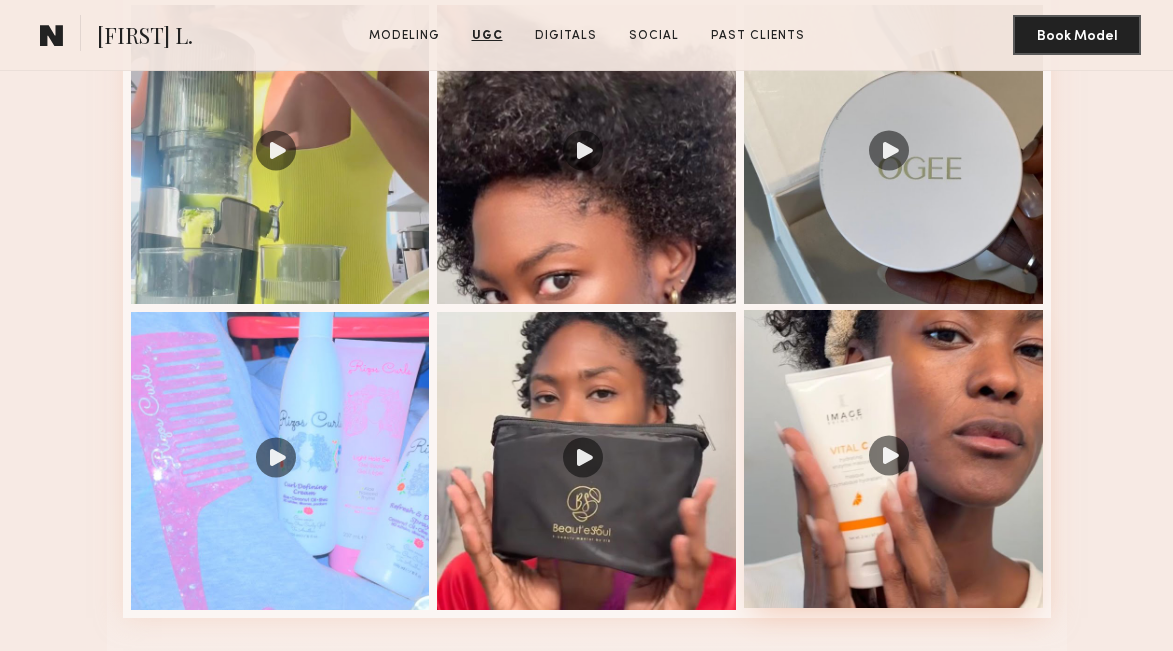 click at bounding box center (893, 459) 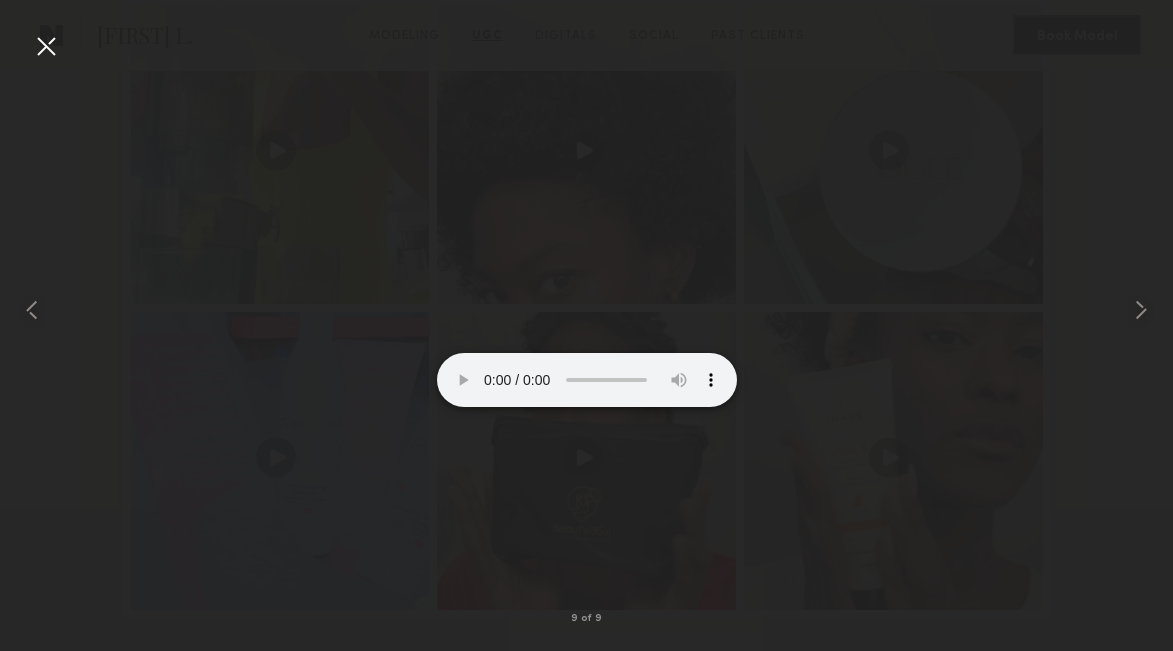 click at bounding box center (587, 332) 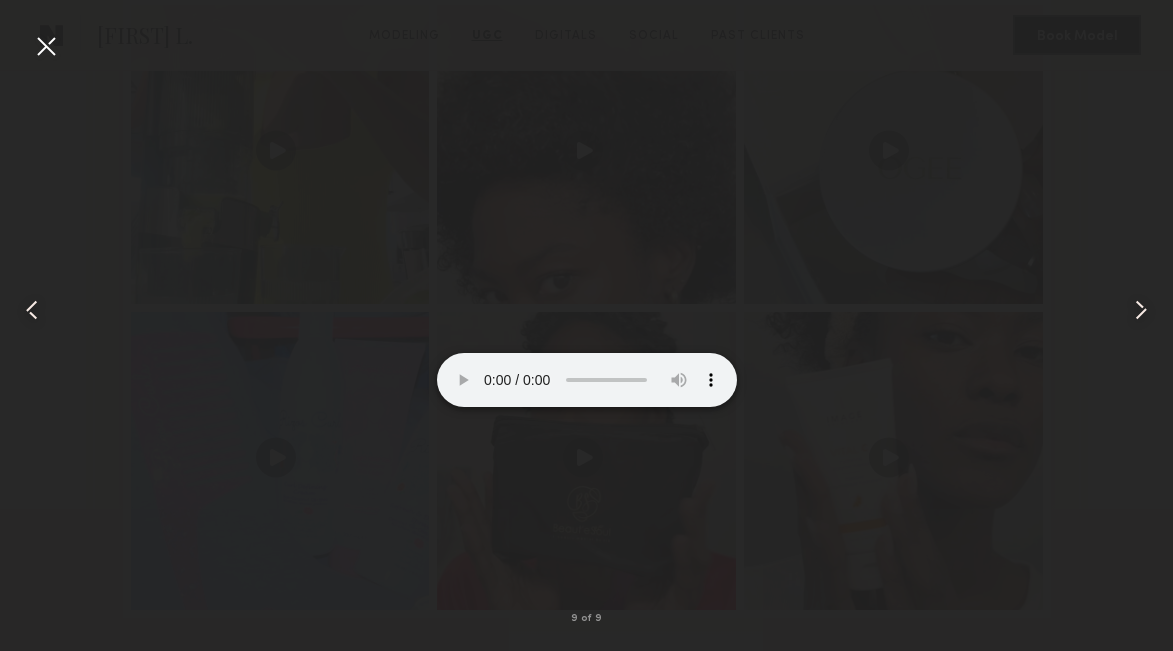 click at bounding box center [587, 332] 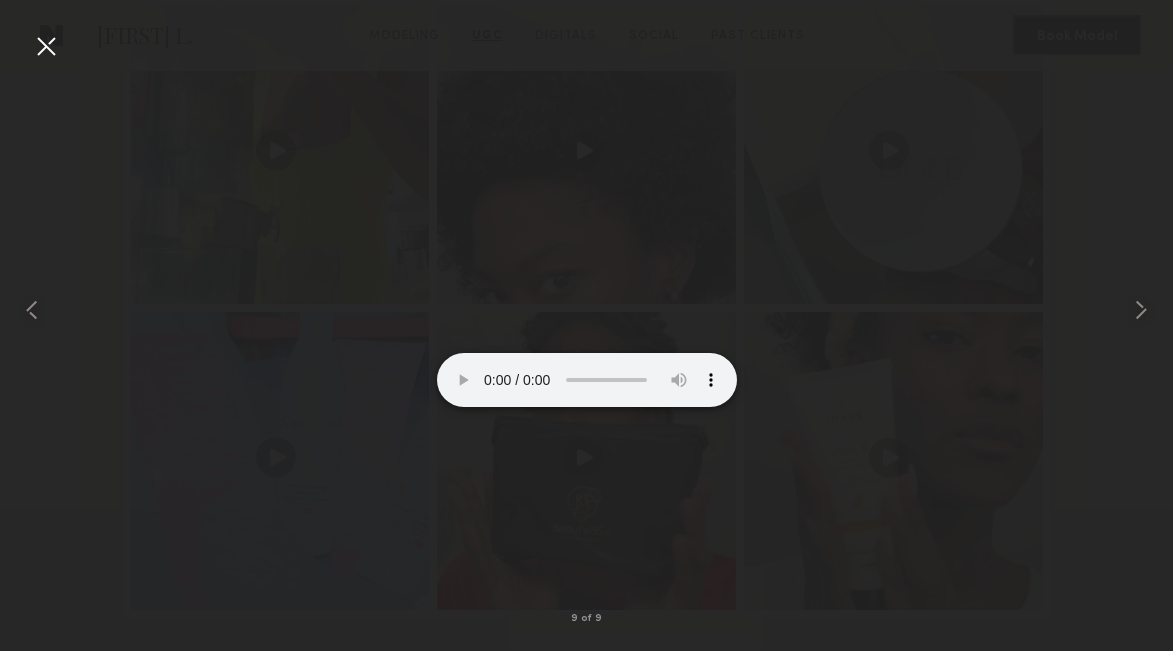 click at bounding box center [587, 332] 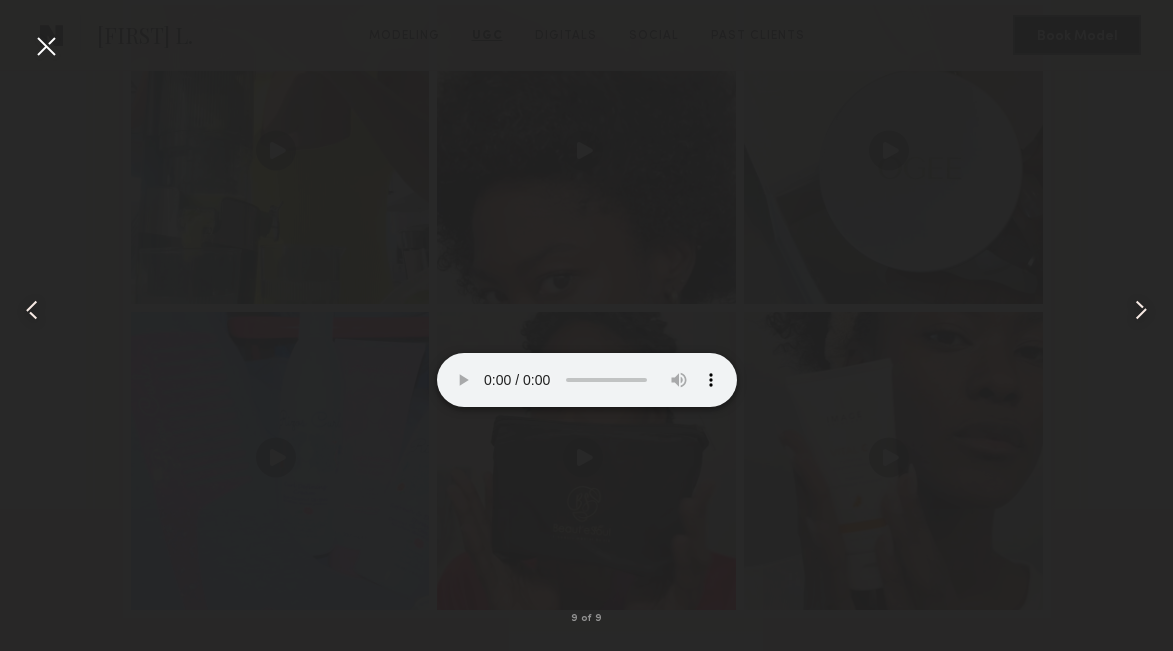 click at bounding box center [32, 310] 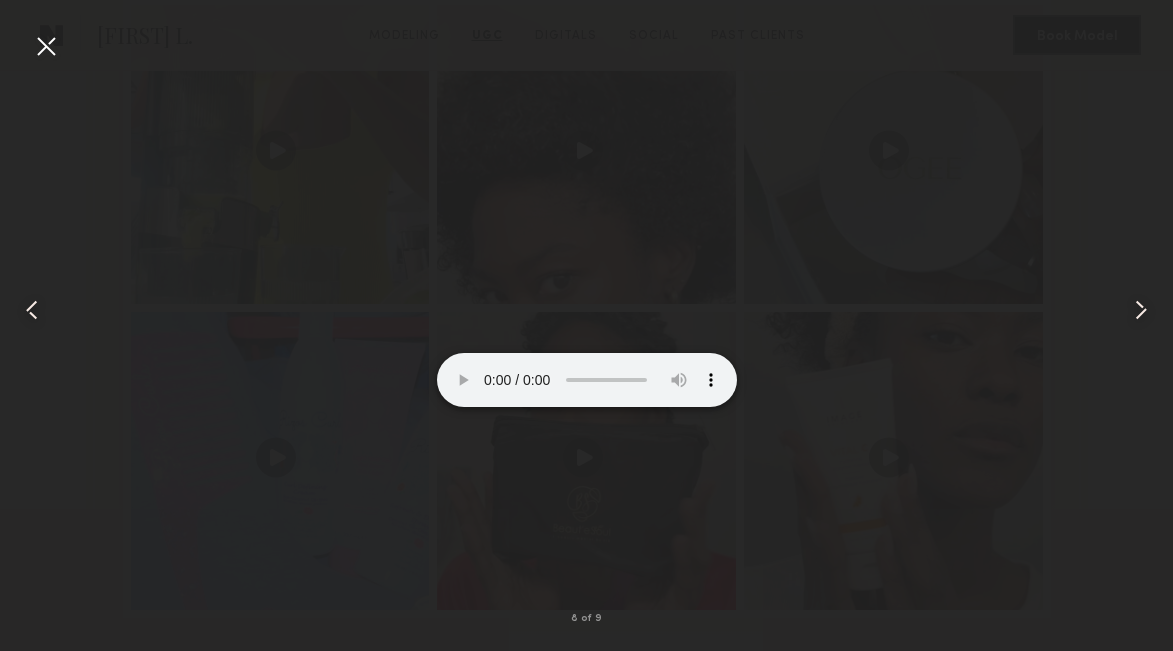 click at bounding box center [587, 332] 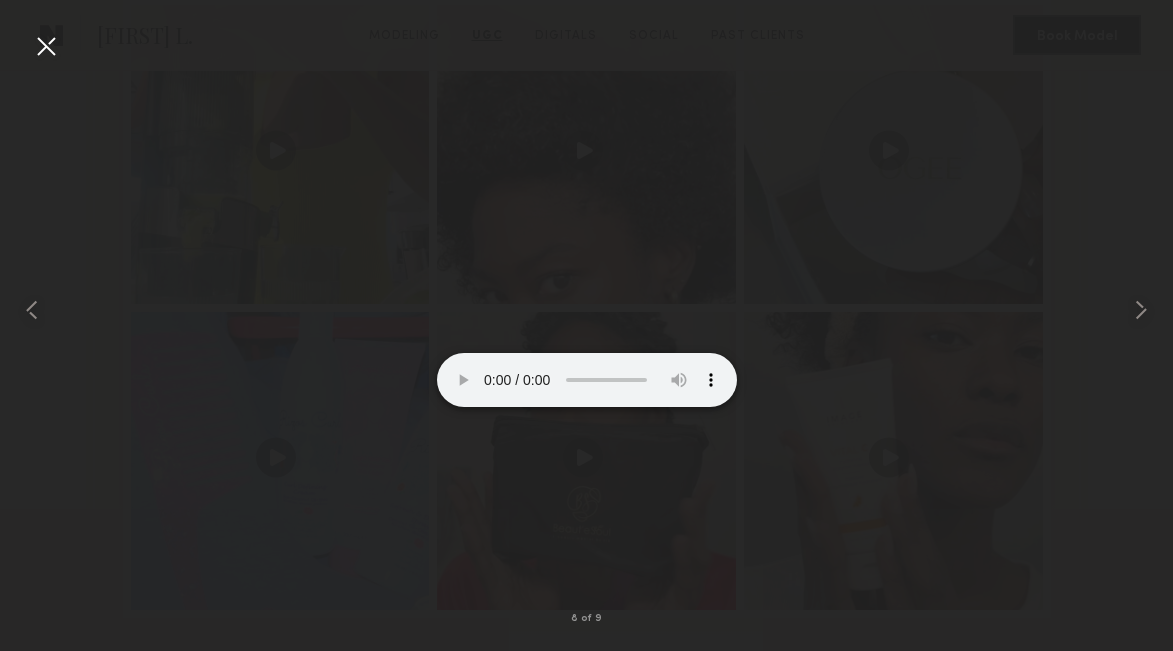 drag, startPoint x: 566, startPoint y: 560, endPoint x: 486, endPoint y: 558, distance: 80.024994 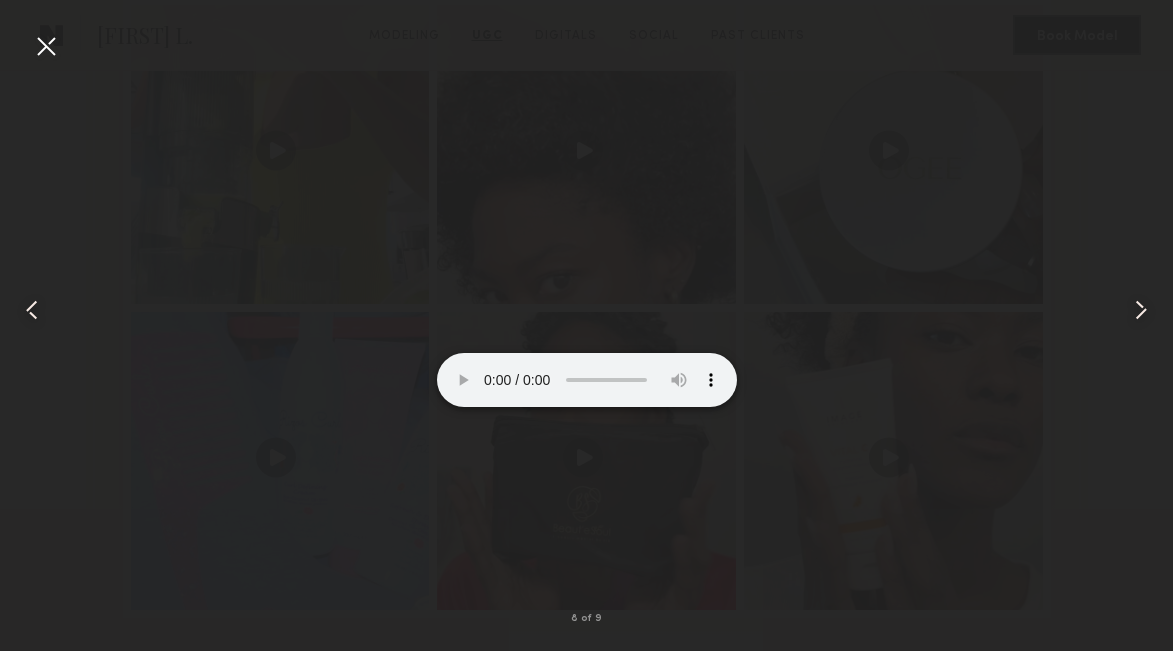 click at bounding box center (587, 332) 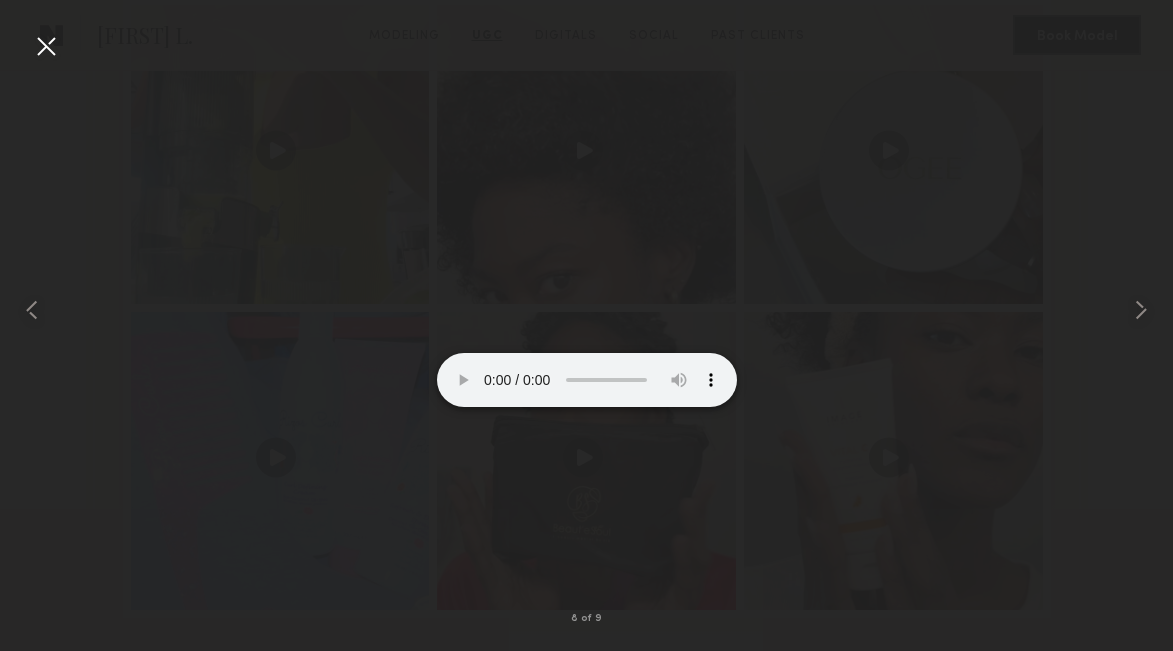 click at bounding box center (587, 332) 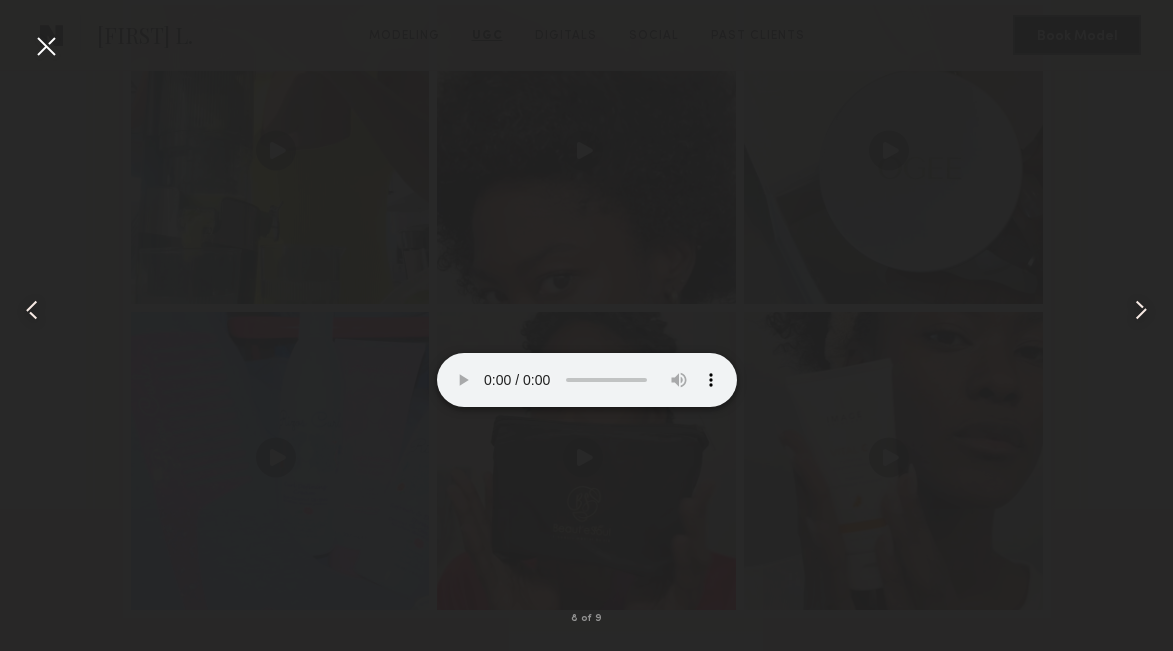 click at bounding box center (1141, 310) 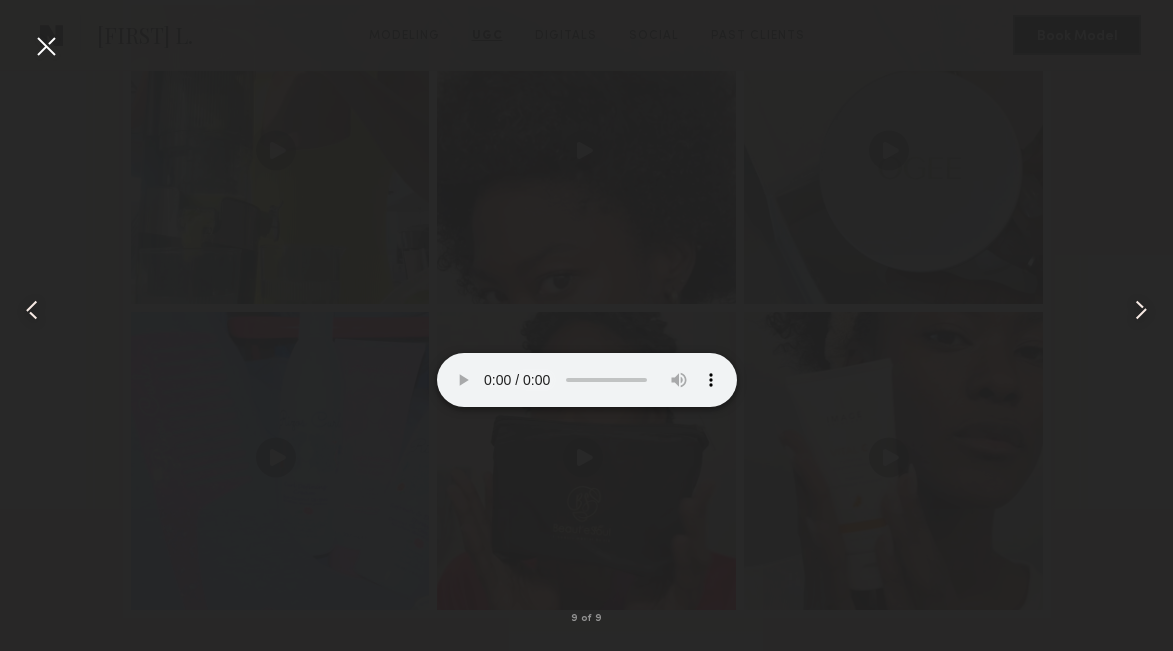 click at bounding box center [587, 332] 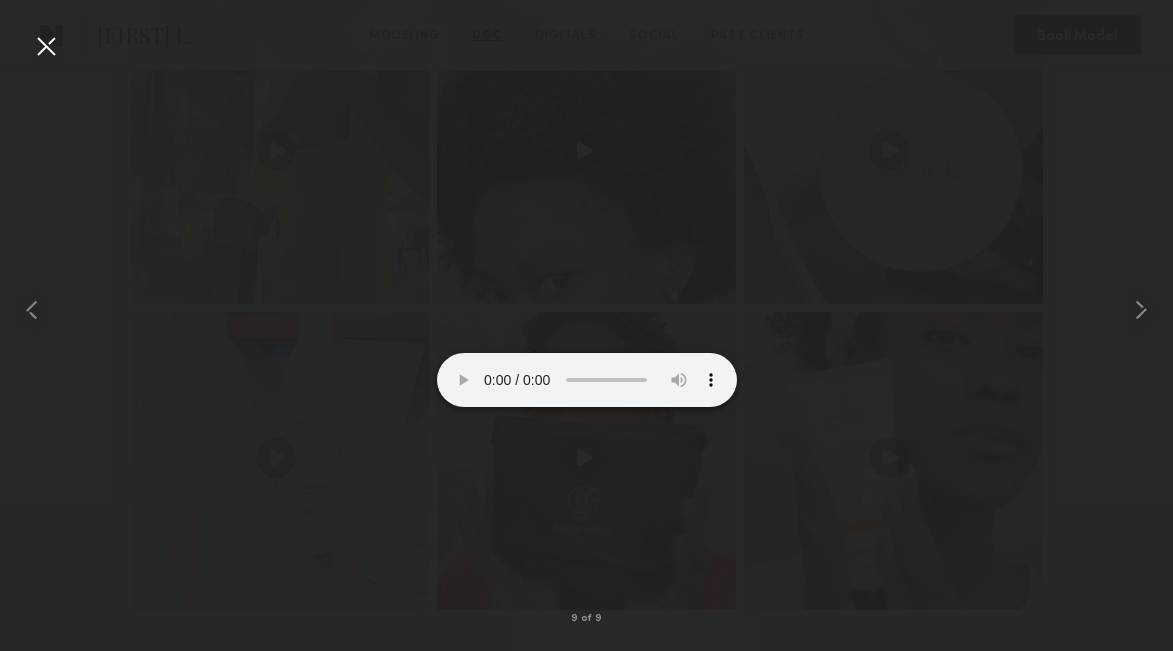 click at bounding box center (587, 332) 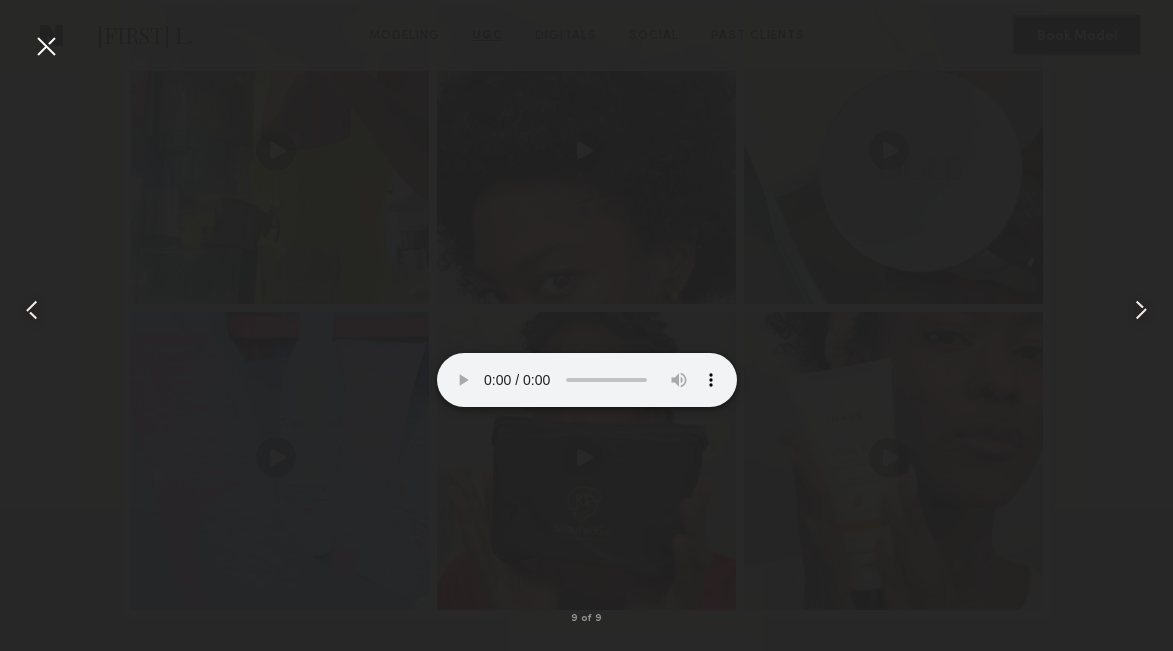 click at bounding box center [587, 332] 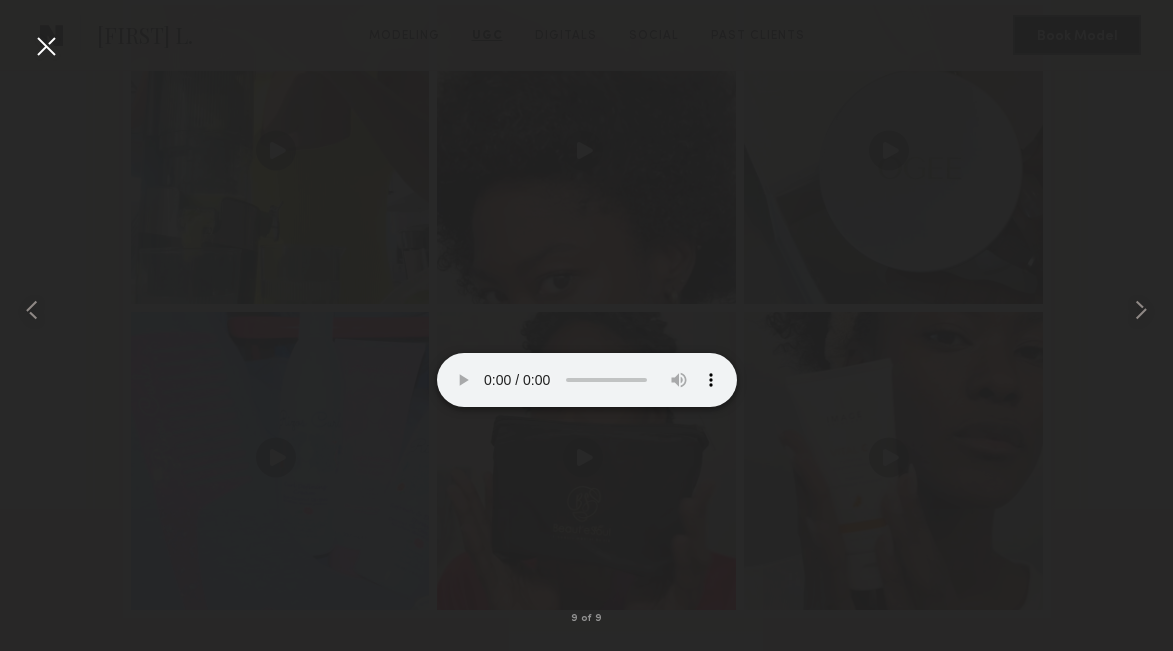 drag, startPoint x: 538, startPoint y: 562, endPoint x: 490, endPoint y: 561, distance: 48.010414 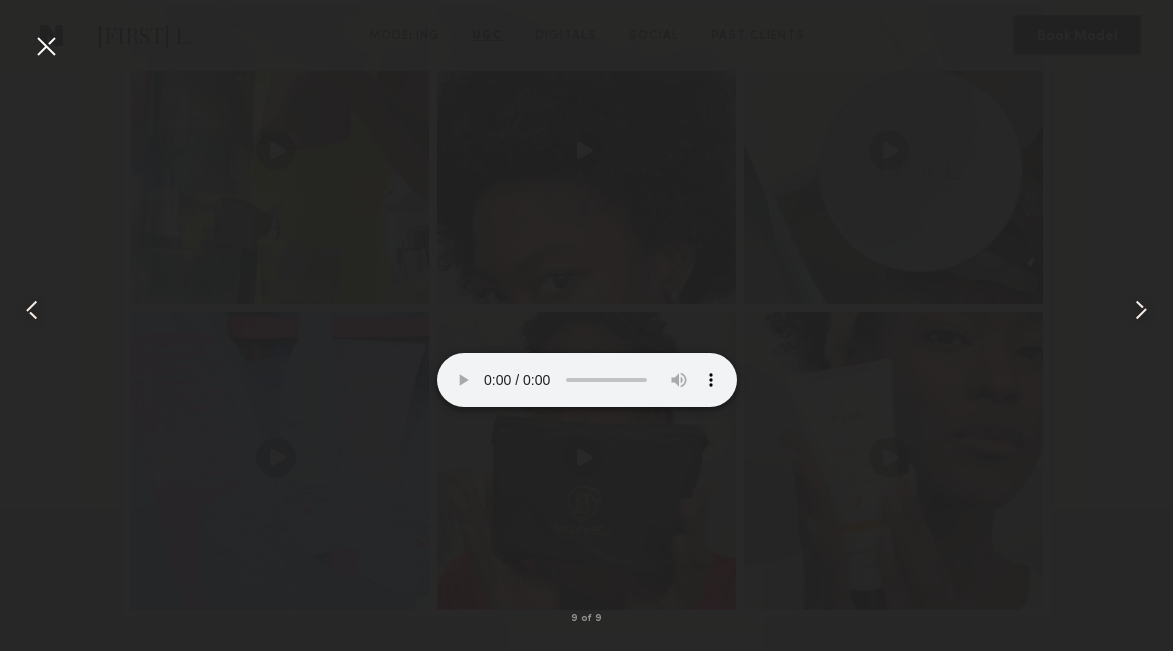 click at bounding box center [587, 332] 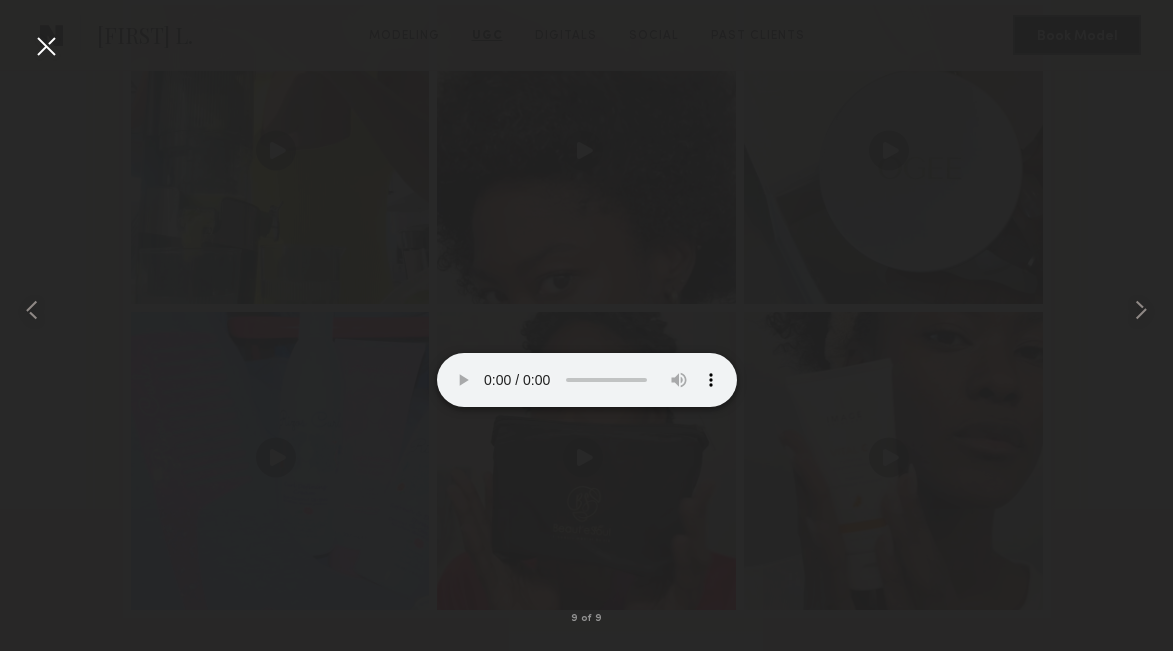 click at bounding box center (46, 46) 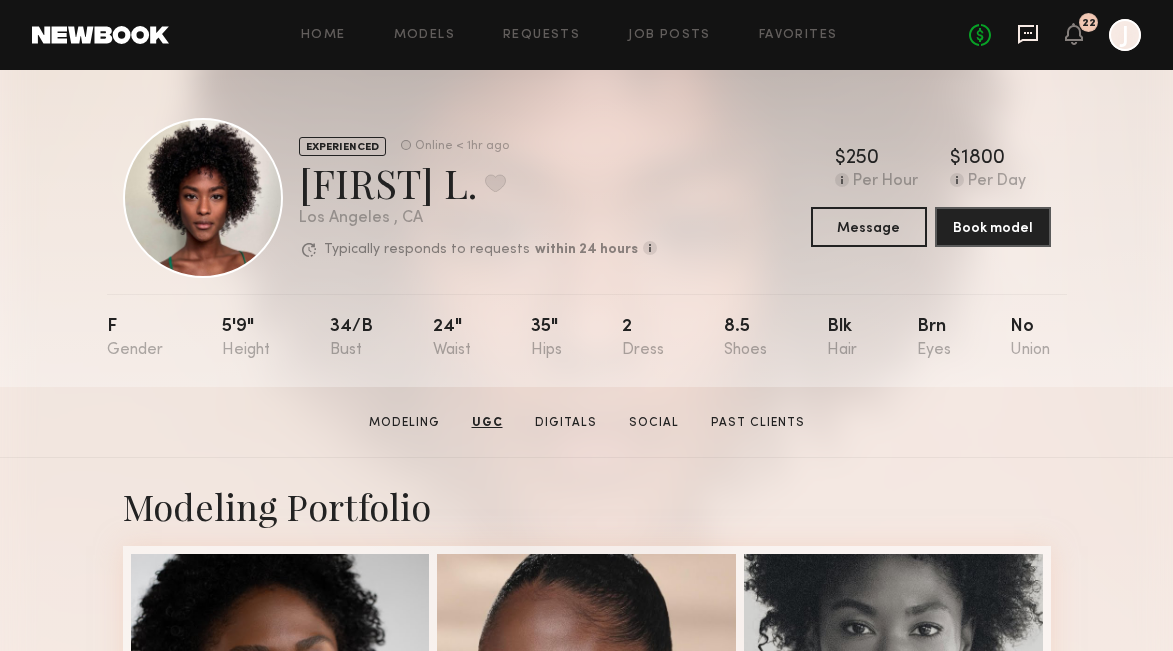 scroll, scrollTop: 0, scrollLeft: 0, axis: both 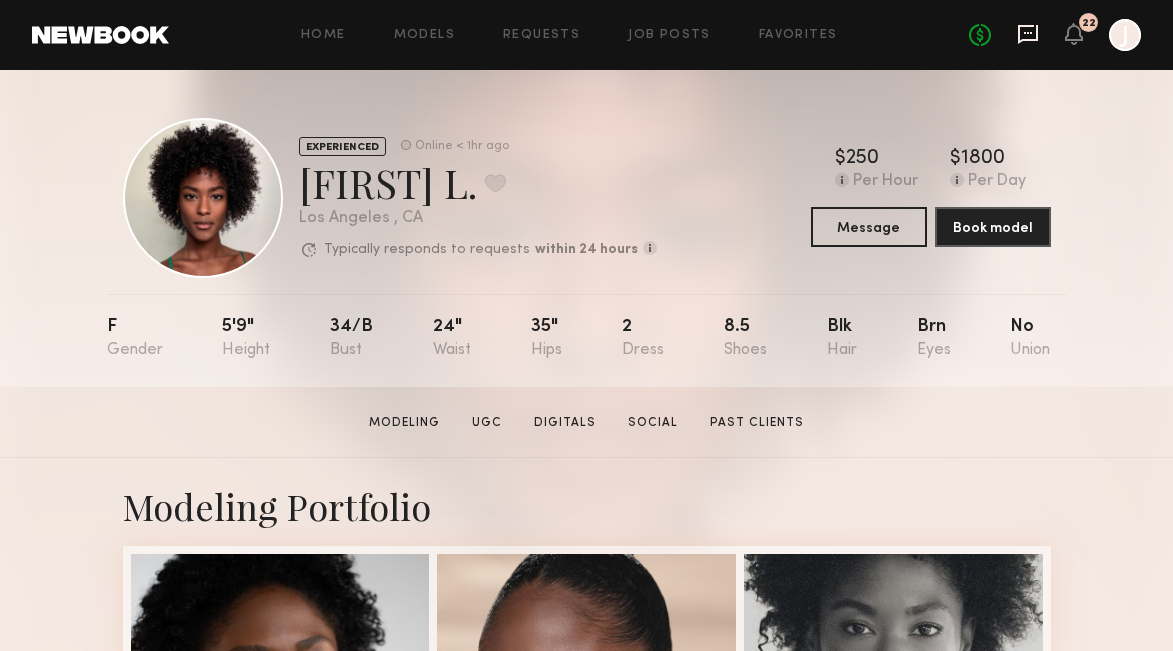 click 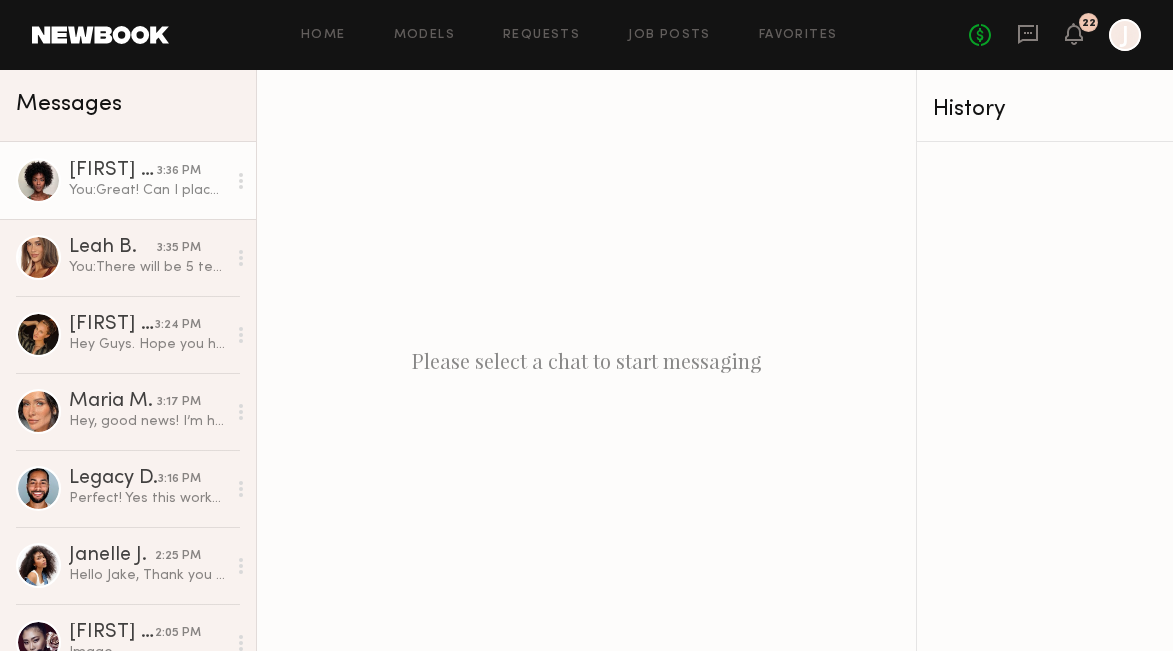 click on "You:  Great! Can I place you on a hold? You are in our preferred models for this but just waiting to hear back from the client to confirm :)" 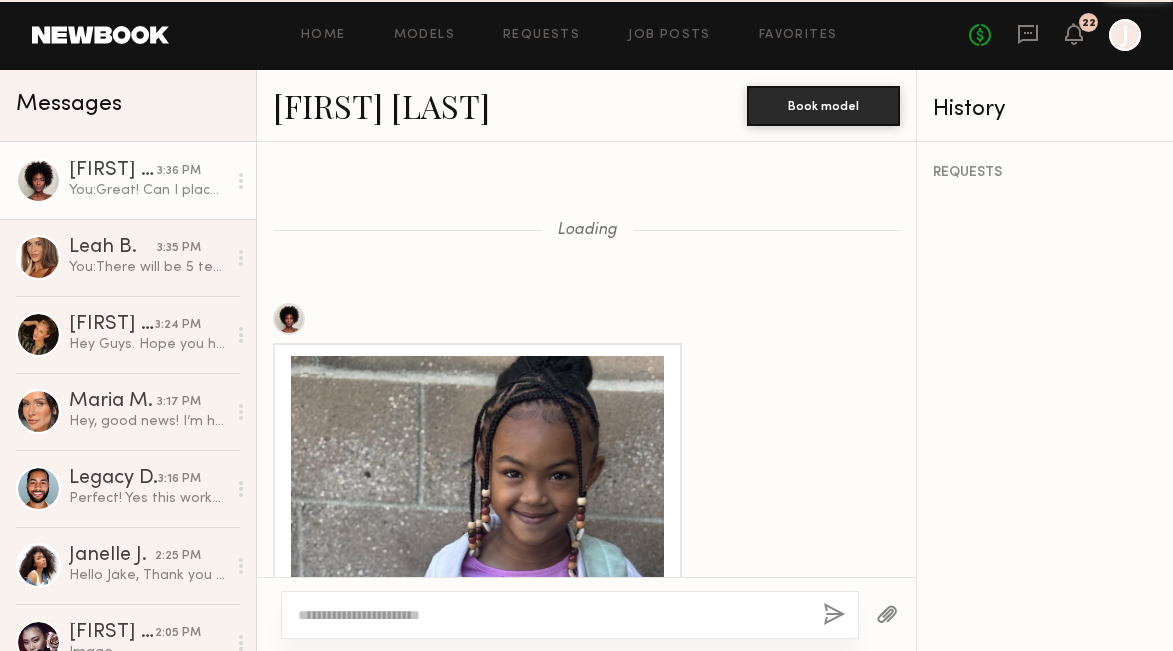 scroll, scrollTop: 2621, scrollLeft: 0, axis: vertical 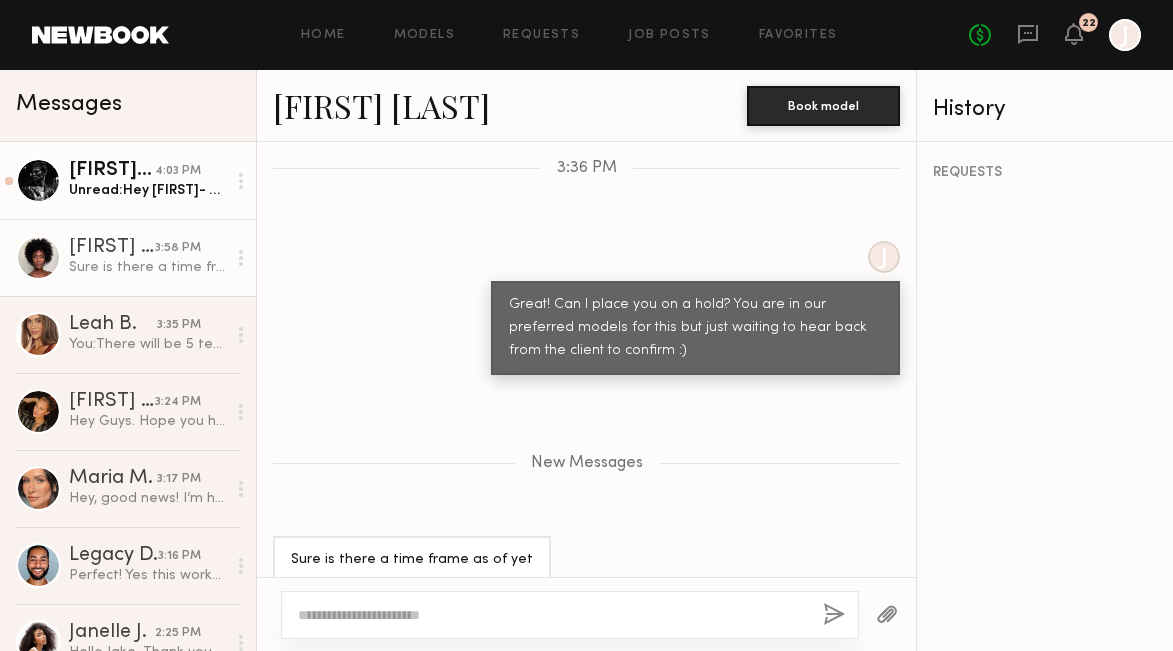 click on "4:03 PM" 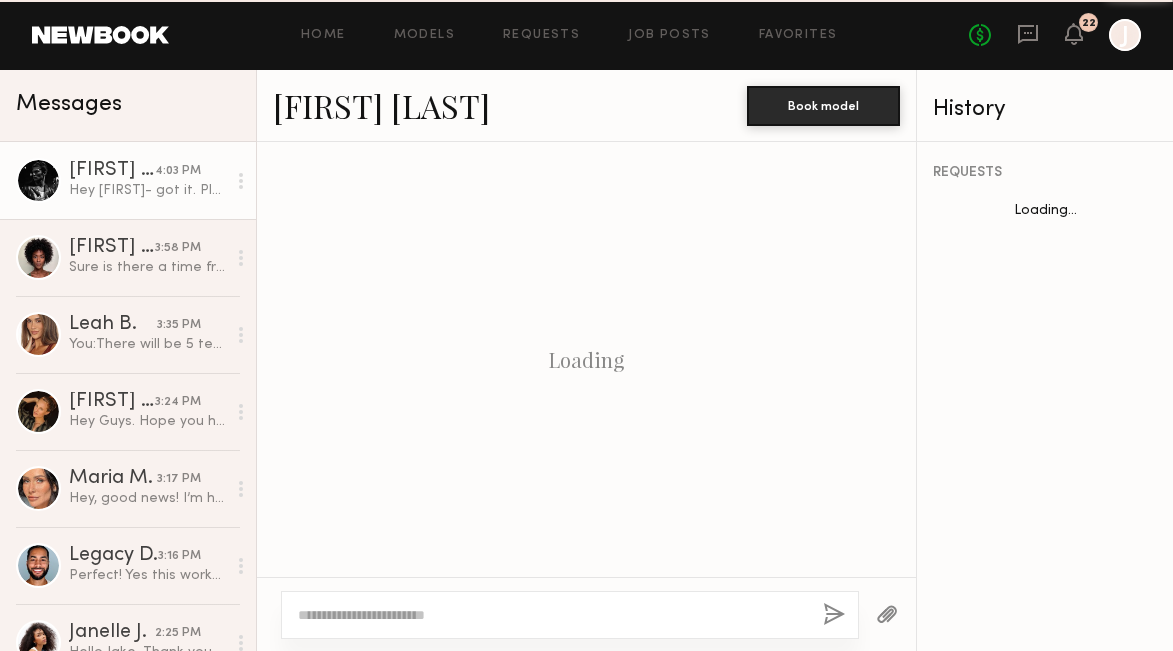 scroll, scrollTop: 1799, scrollLeft: 0, axis: vertical 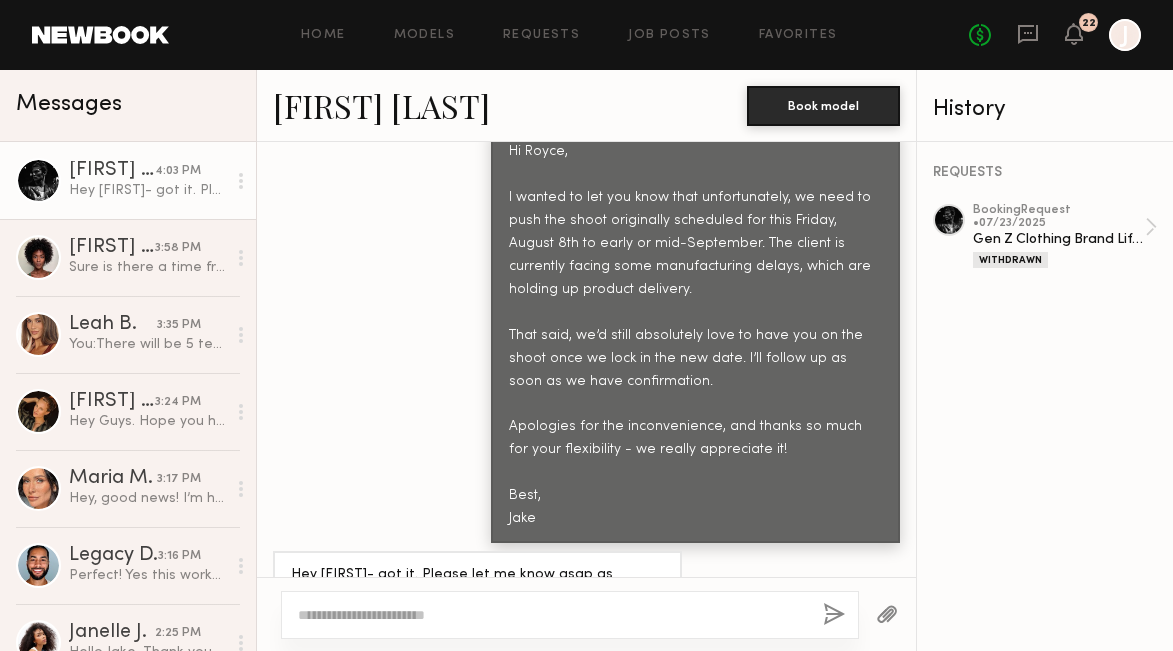 click 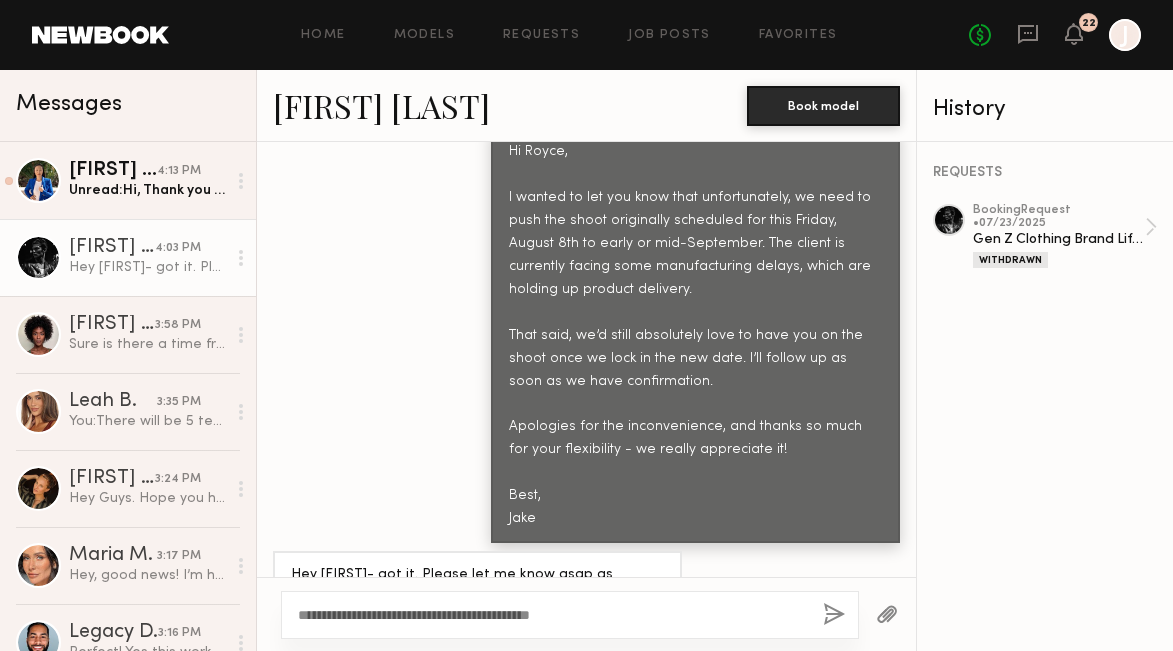 drag, startPoint x: 387, startPoint y: 644, endPoint x: 297, endPoint y: 609, distance: 96.56604 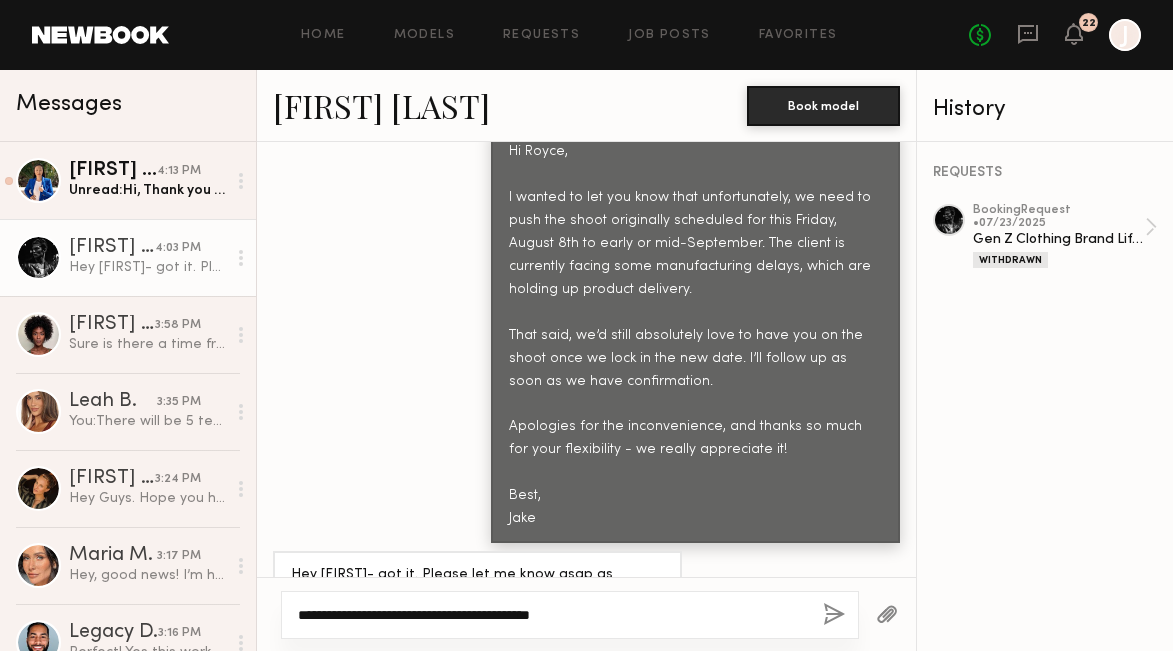 click on "**********" 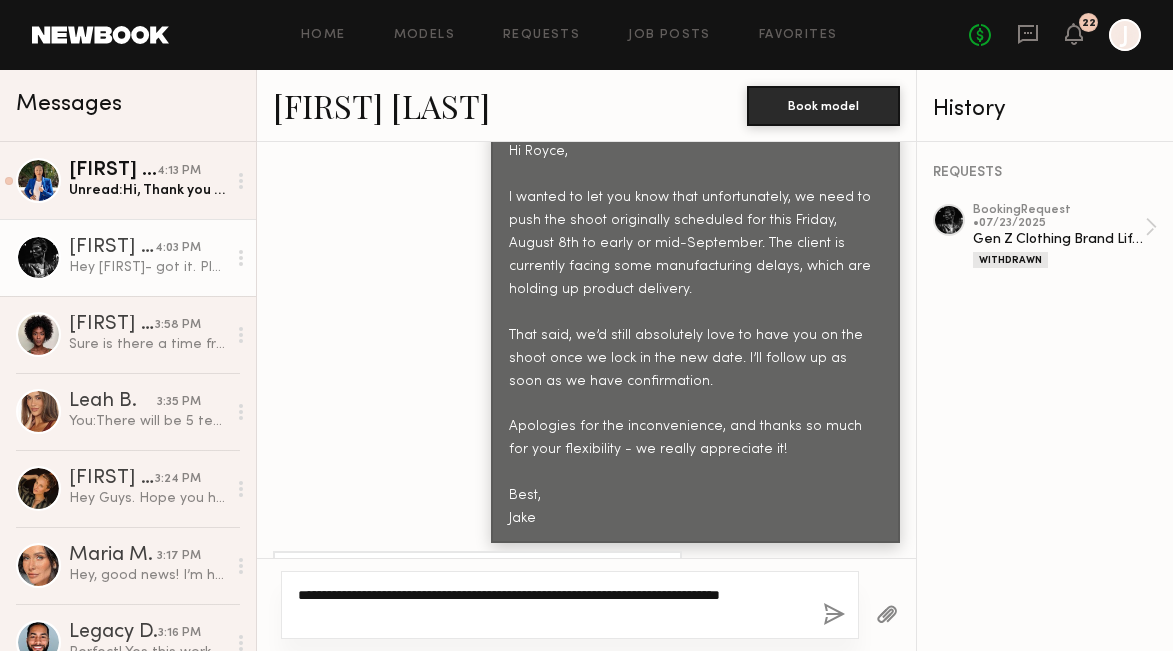 click on "**********" 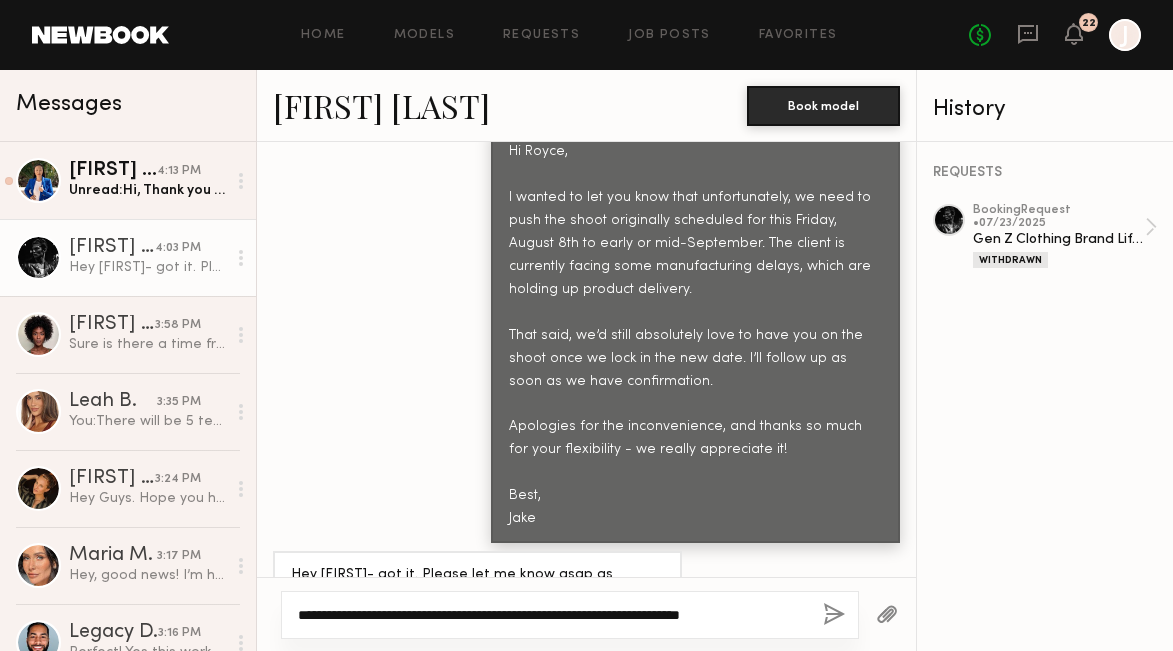 click on "**********" 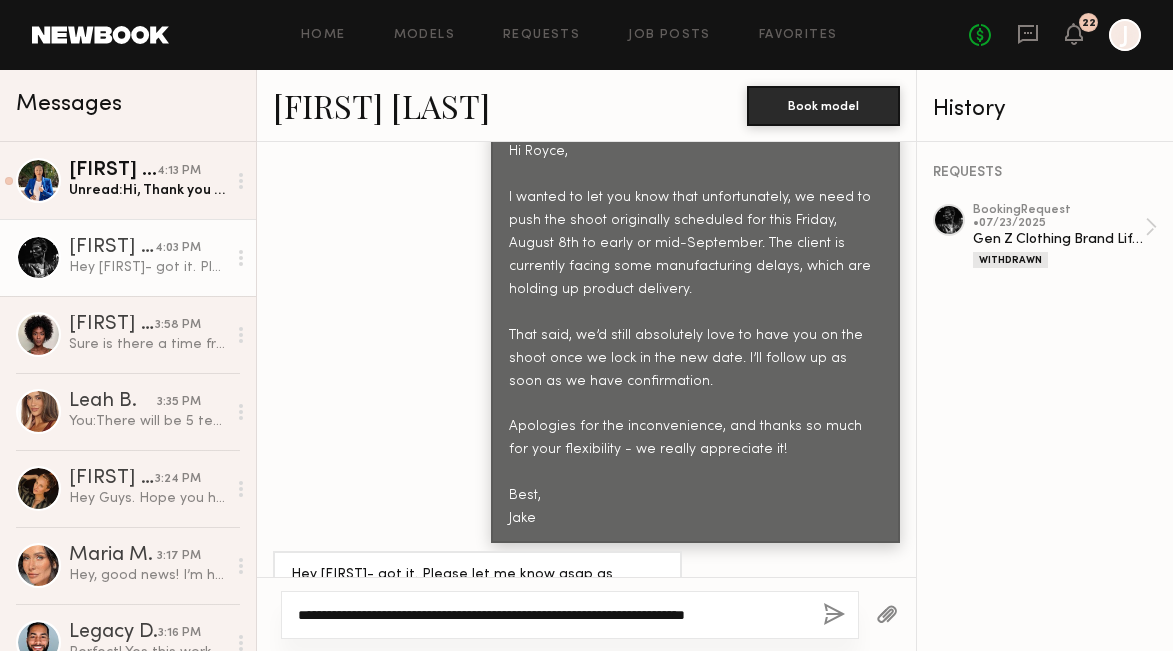 click on "**********" 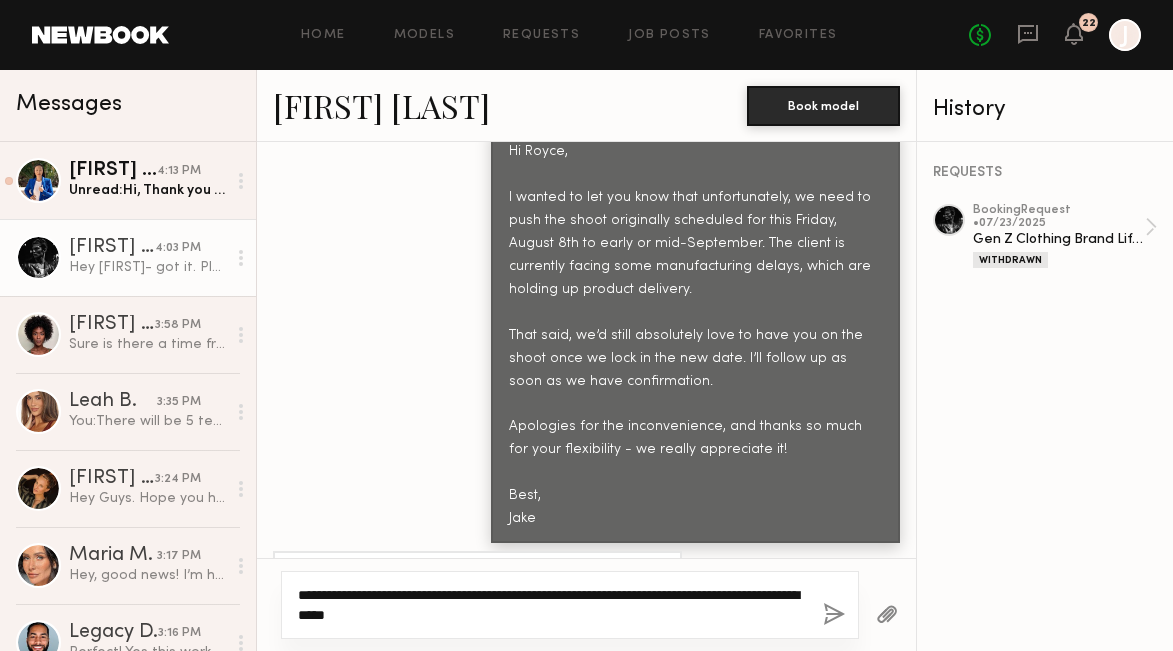 click on "**********" 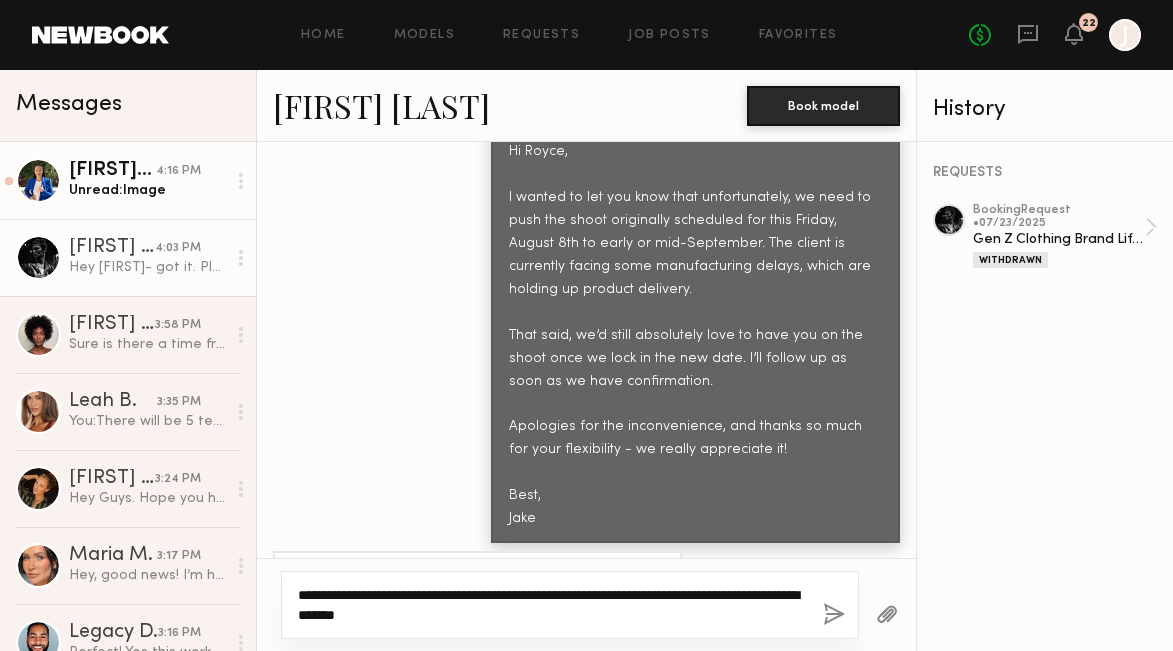 type on "**********" 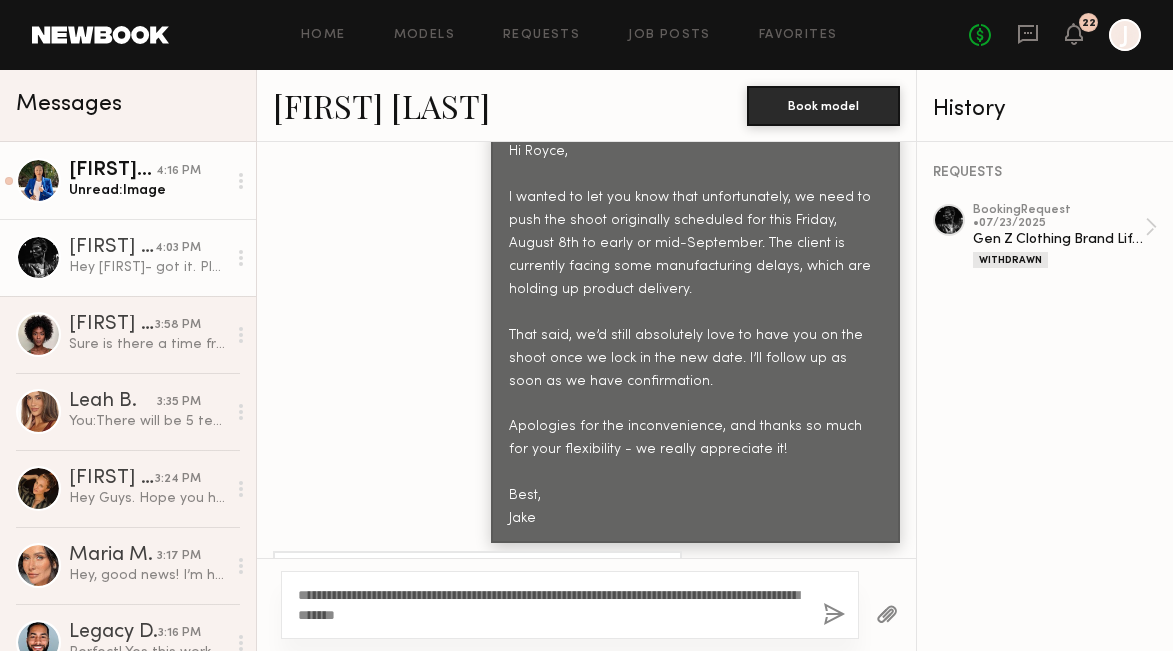 click on "Unread:  Image" 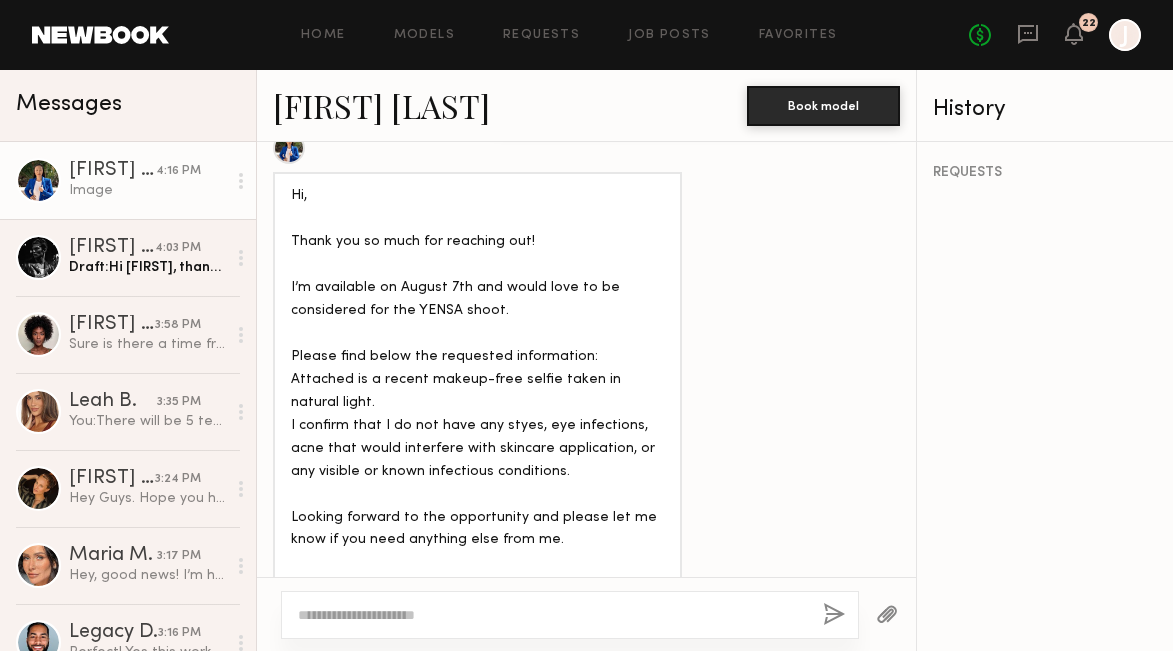 scroll, scrollTop: 1360, scrollLeft: 0, axis: vertical 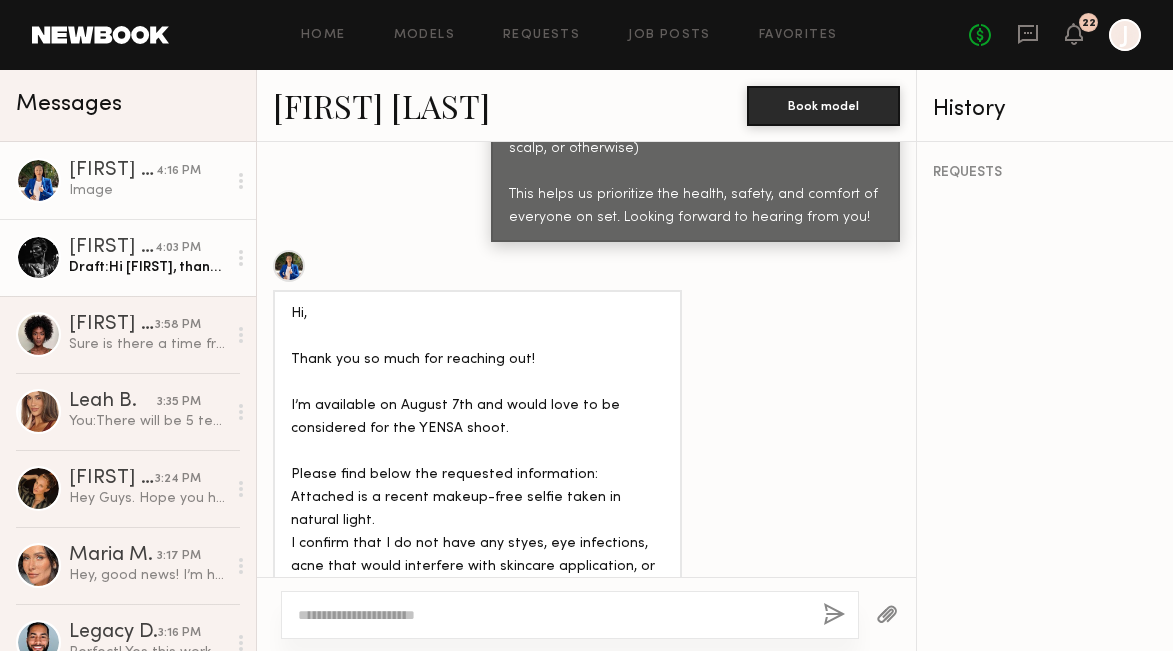 click on "Draft:  Hi Royce, thanks for letting me know! We are looking at the 17th of September. Are you available that date?" 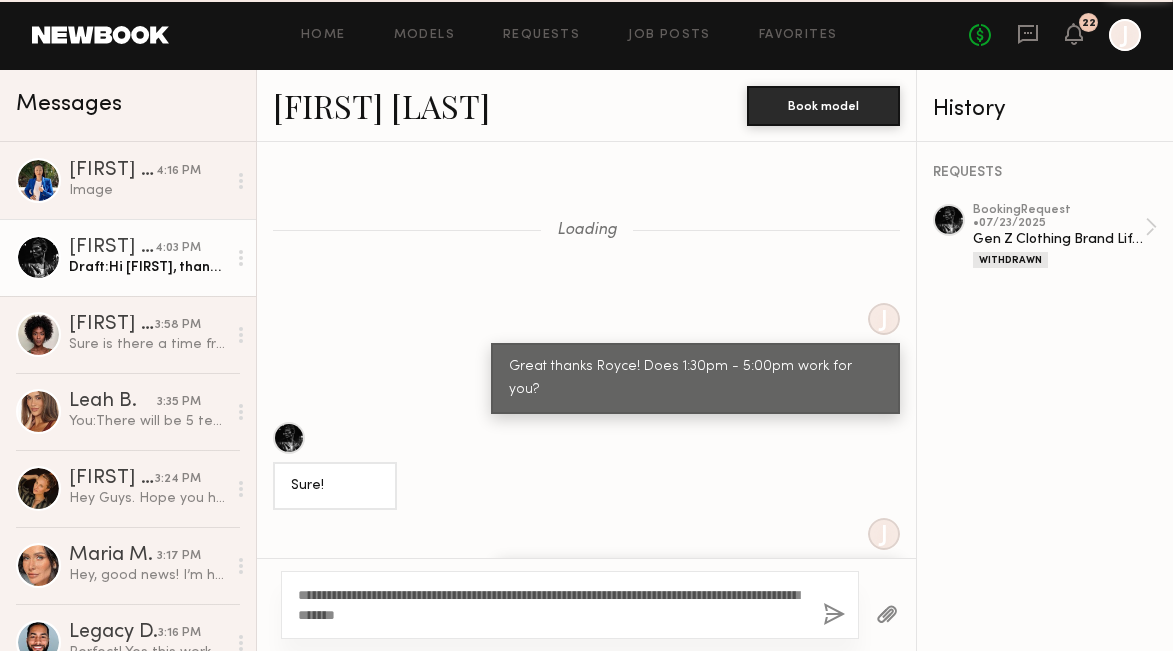 scroll, scrollTop: 1803, scrollLeft: 0, axis: vertical 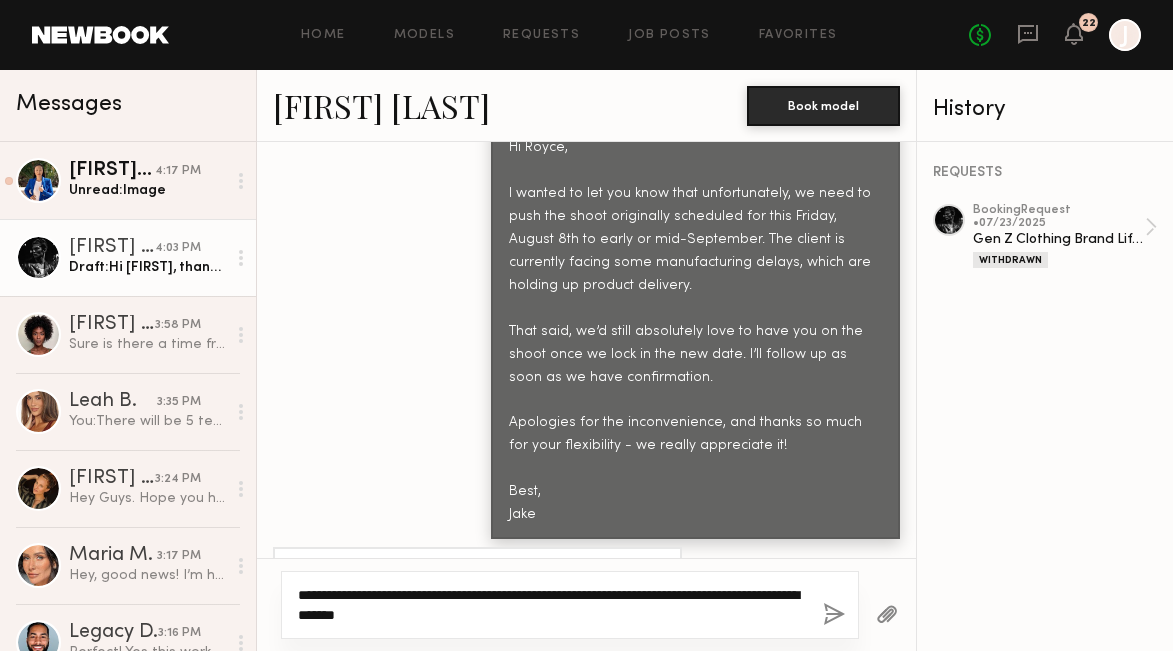 drag, startPoint x: 495, startPoint y: 619, endPoint x: 294, endPoint y: 591, distance: 202.94087 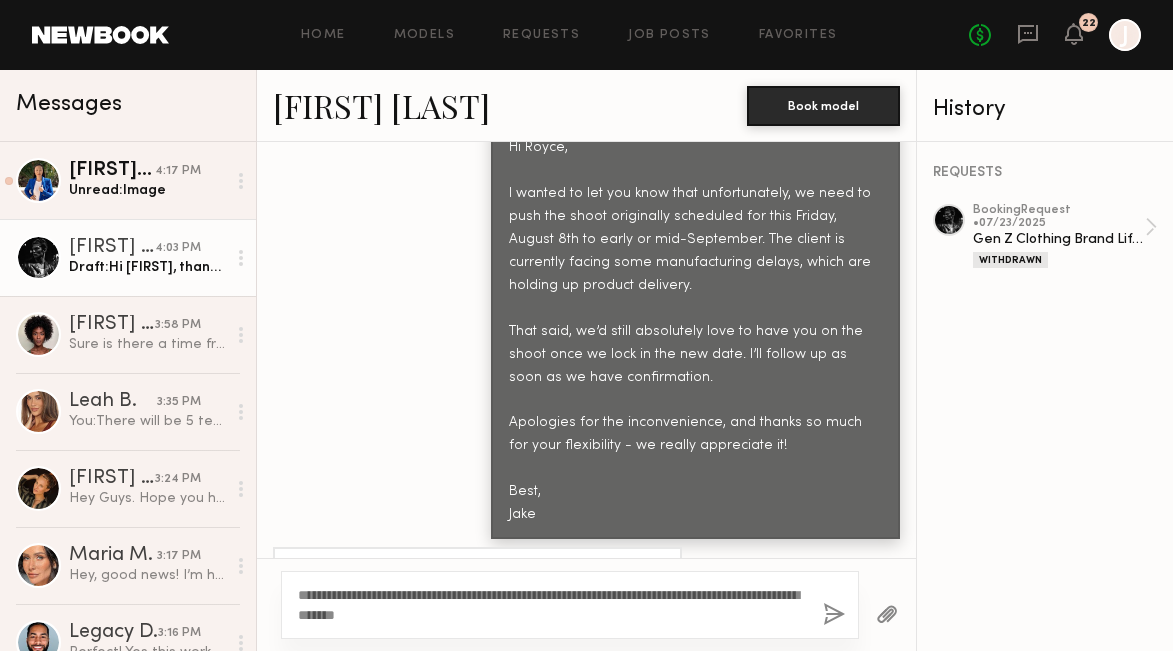 click 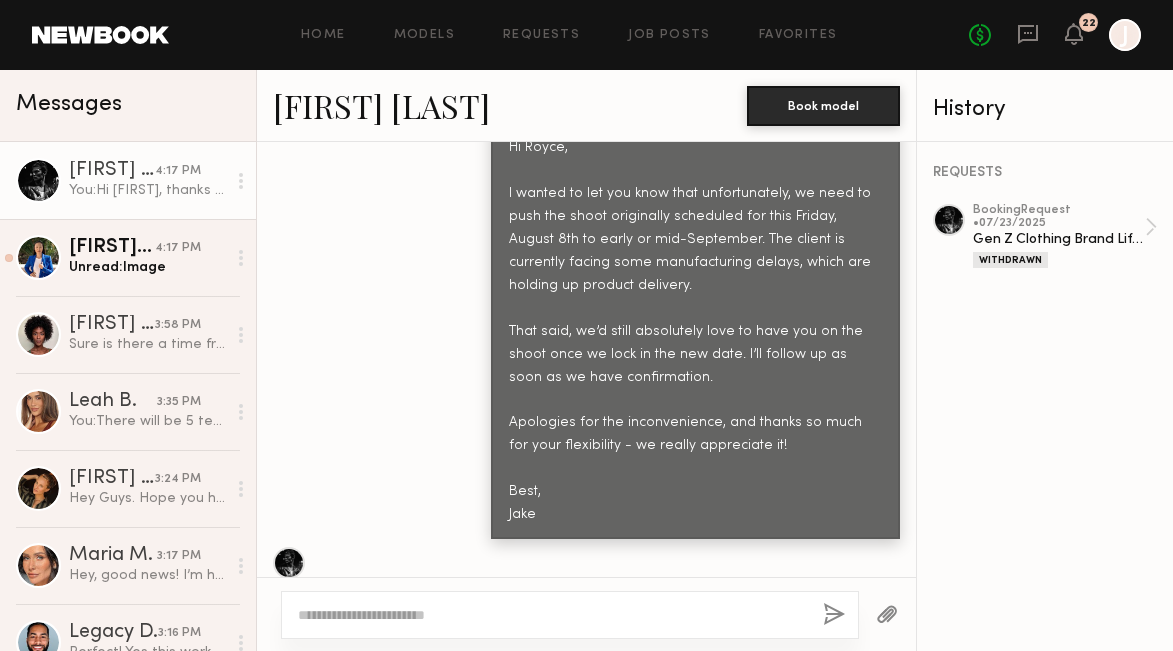 scroll, scrollTop: 2069, scrollLeft: 0, axis: vertical 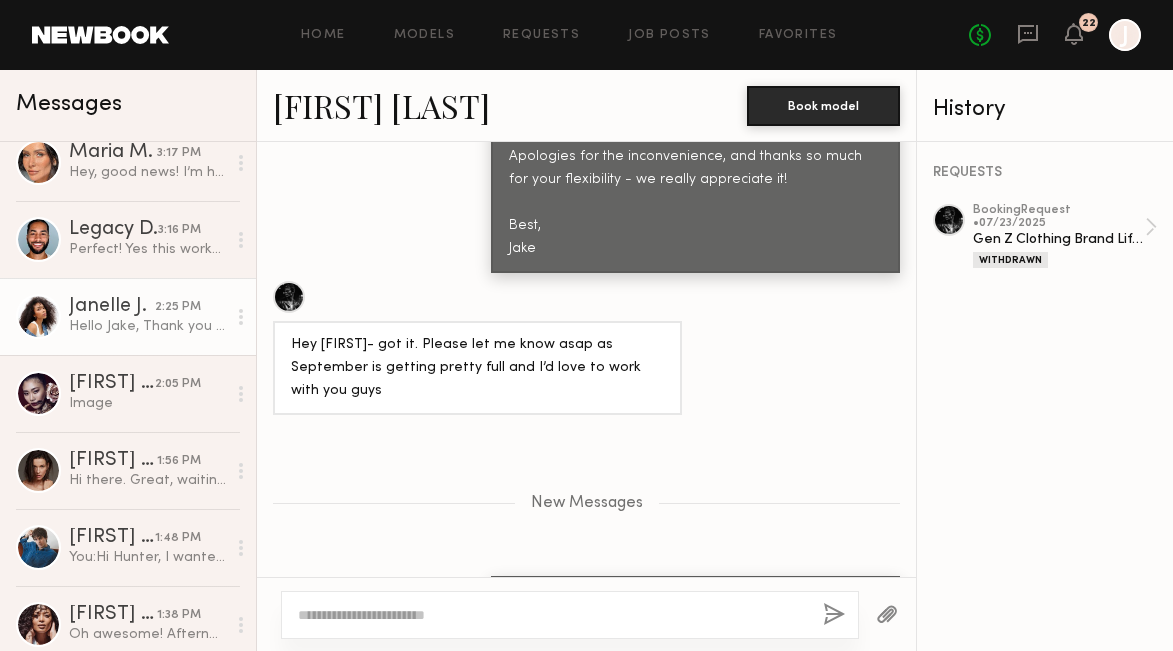 click on "Janelle J." 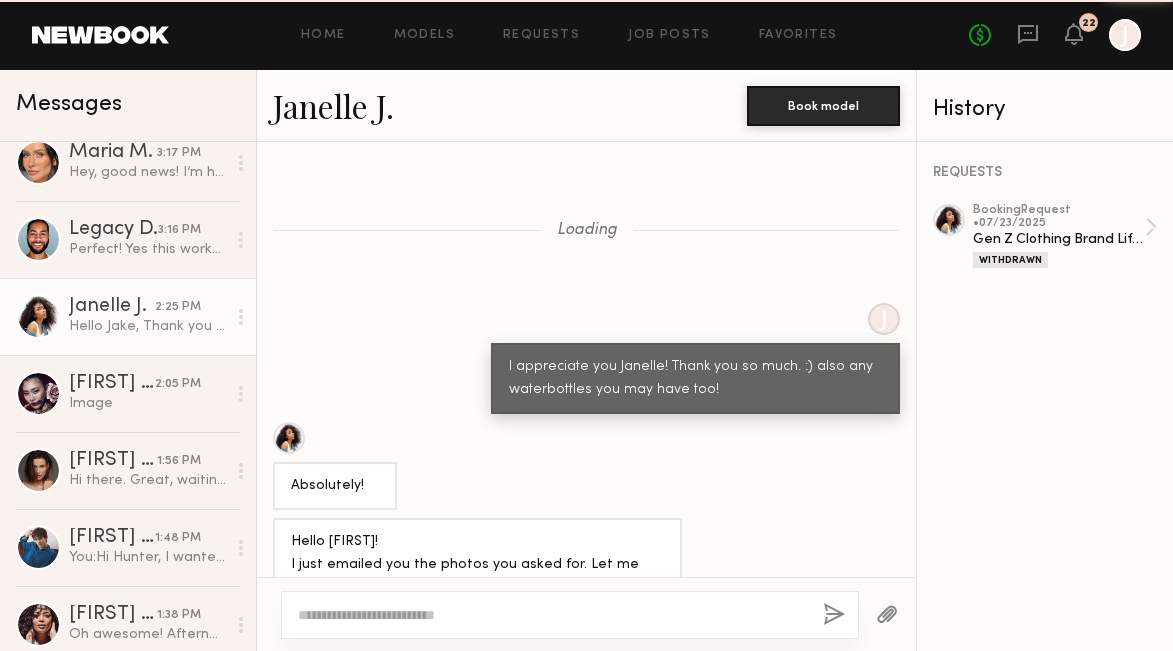 scroll, scrollTop: 1639, scrollLeft: 0, axis: vertical 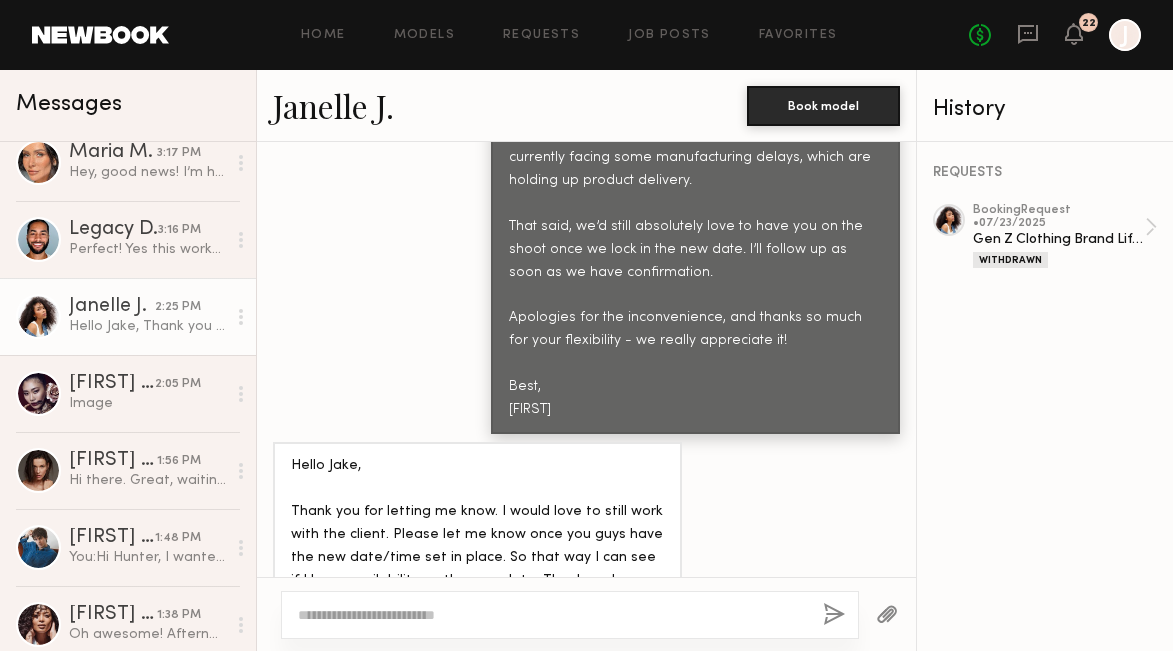 click 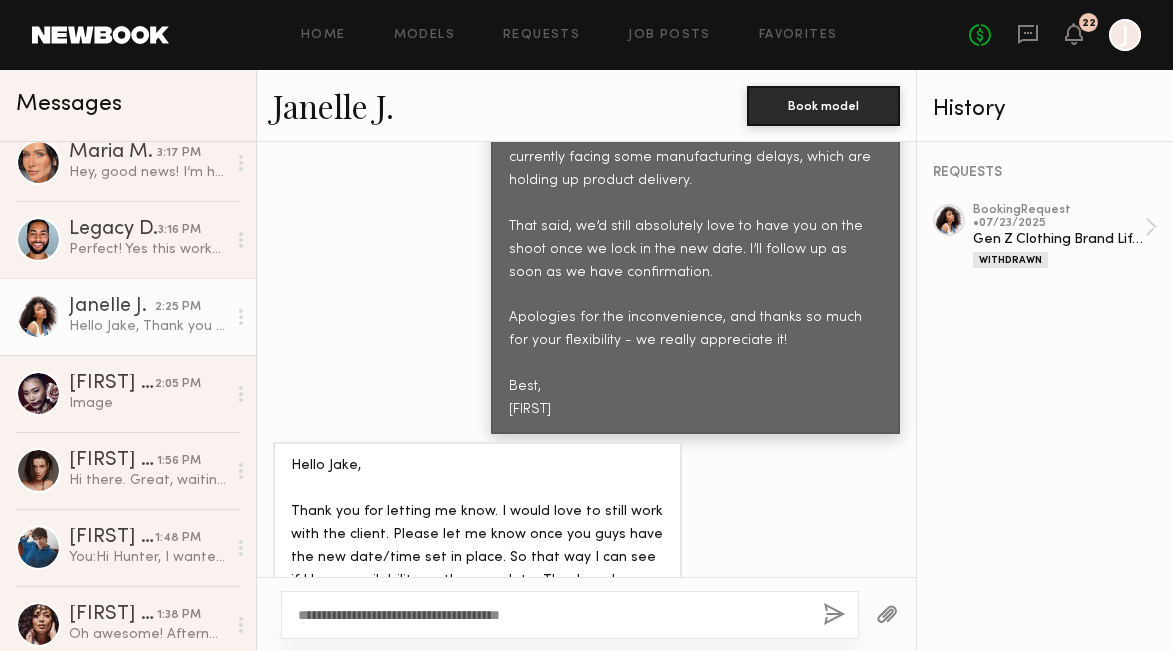 click on "**********" 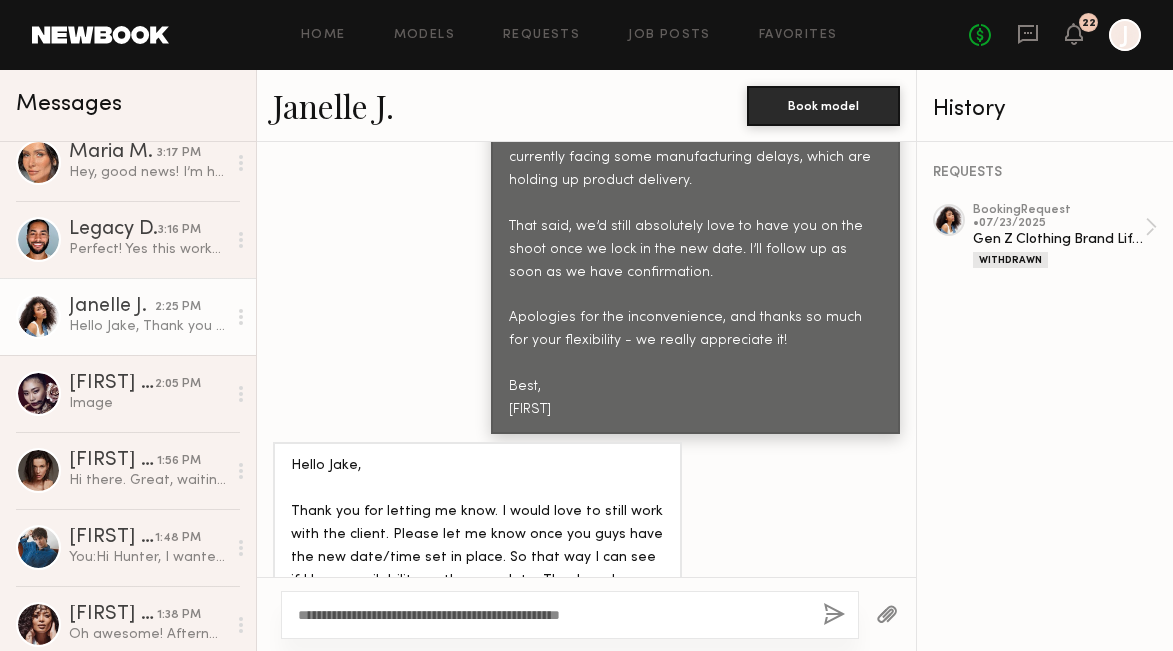 click on "**********" 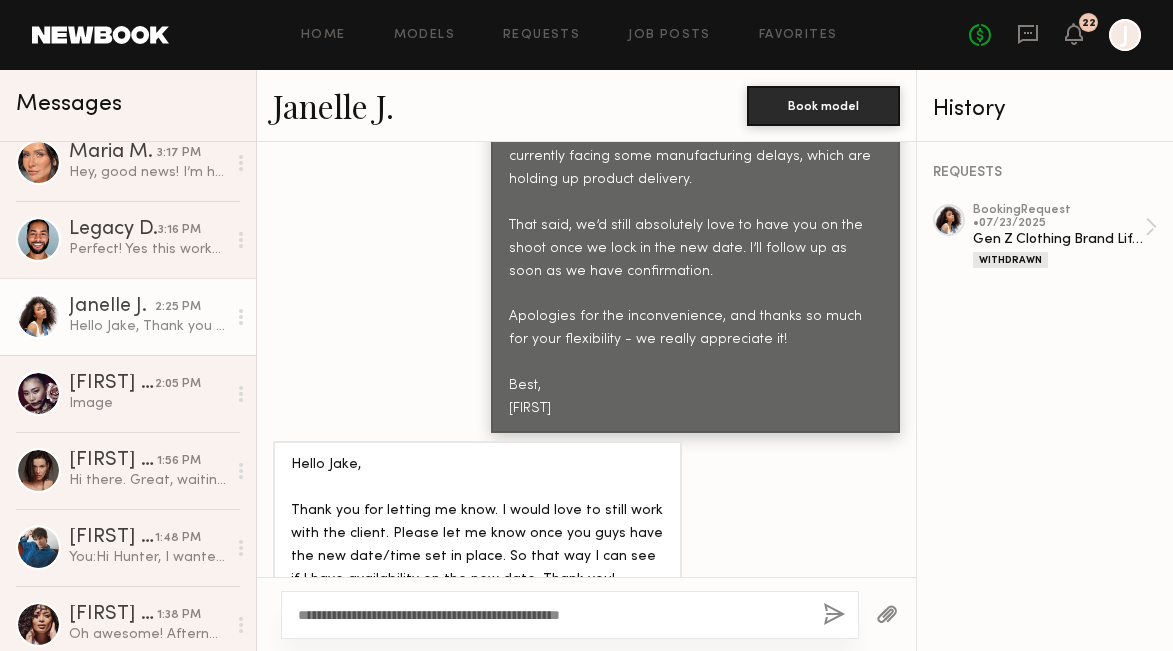 scroll, scrollTop: 1639, scrollLeft: 0, axis: vertical 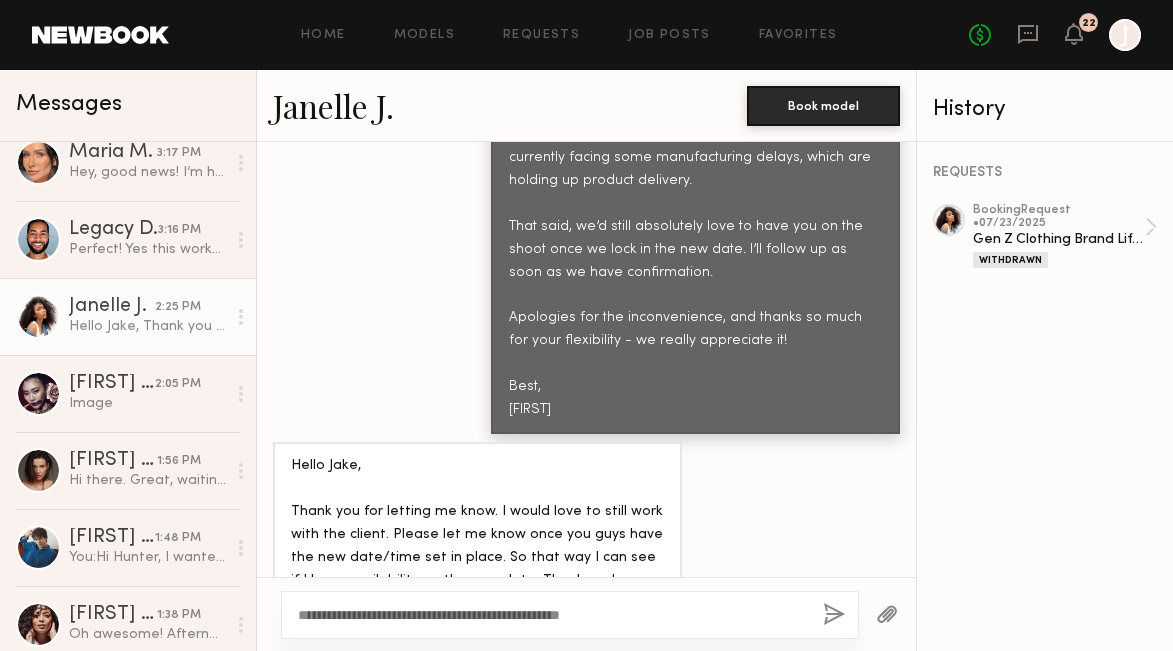 click on "**********" 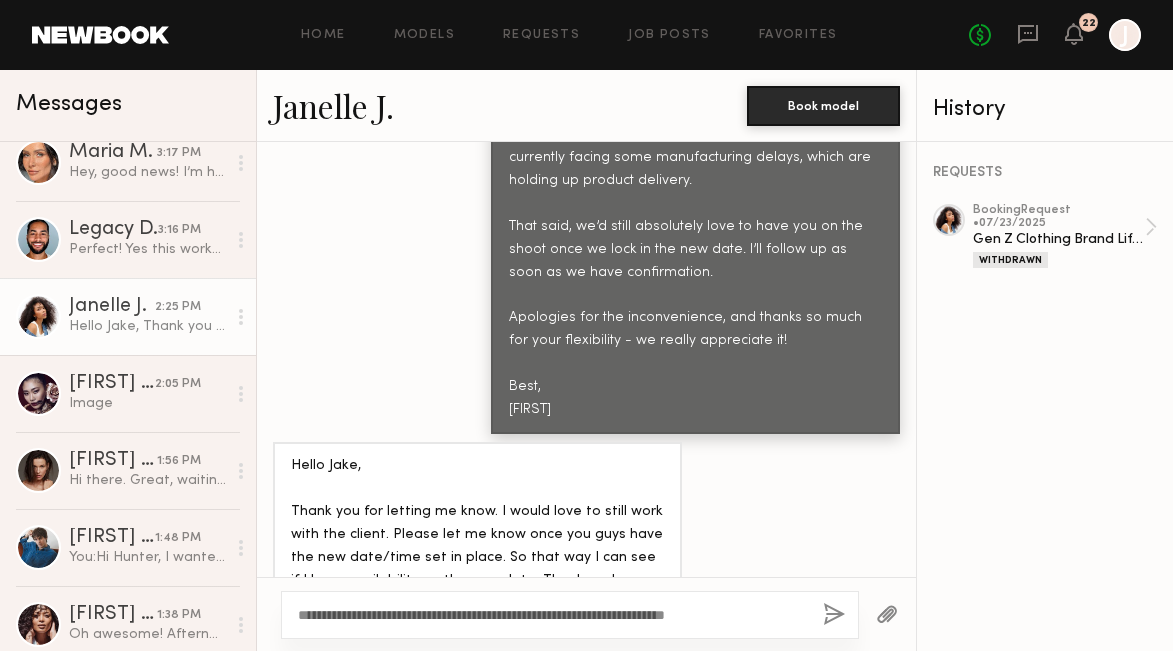 click on "**********" 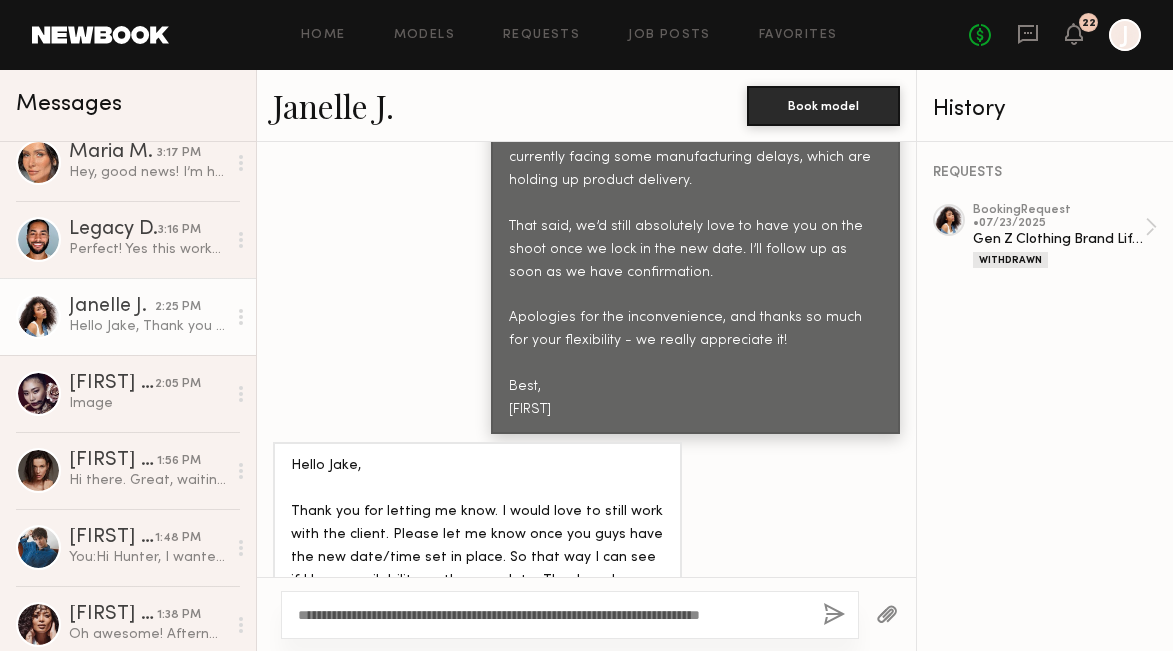 click on "**********" 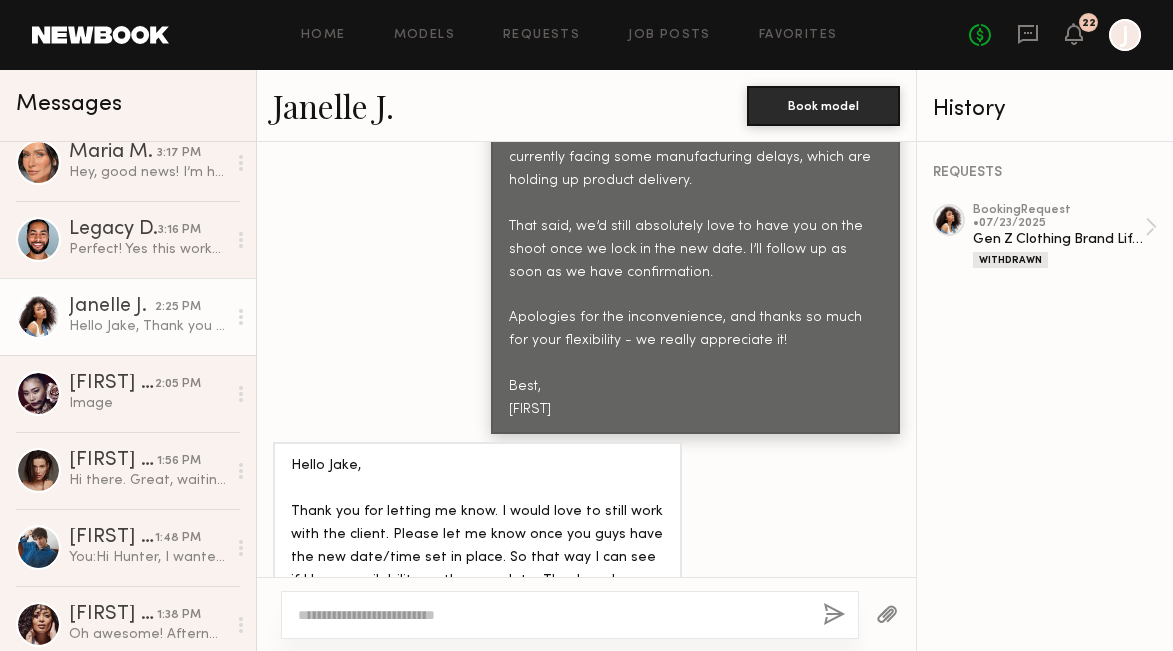 scroll, scrollTop: 1909, scrollLeft: 0, axis: vertical 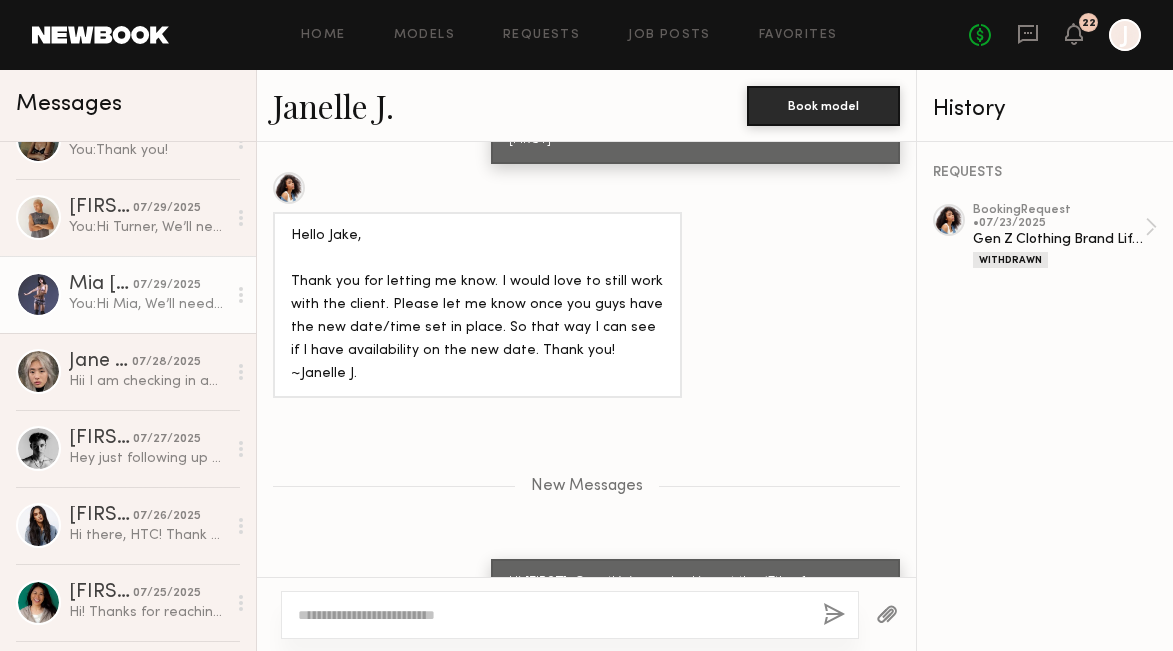 click on "You:  Hi Mia,
We’ll need to postpone tomorrow’s shoot due to product delays. We're now looking at August 19th or 20th as potential new dates. Please let me know your availability for either option when you get a chance. Thank you for your understanding and flexibility!
Best," 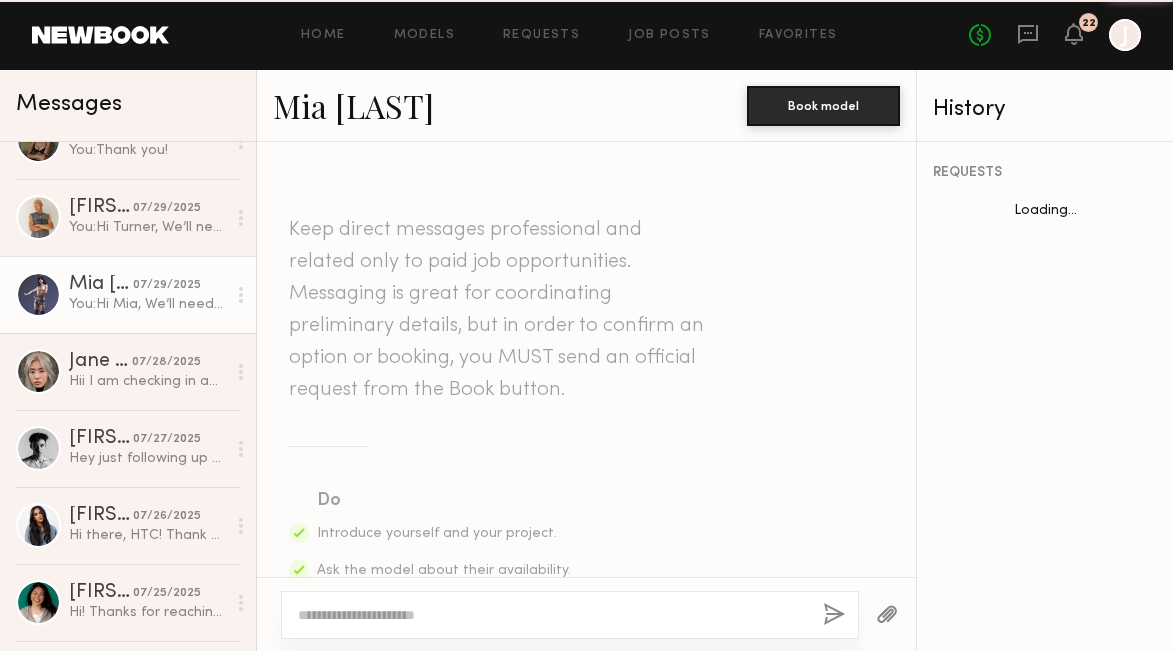 scroll, scrollTop: 4295, scrollLeft: 0, axis: vertical 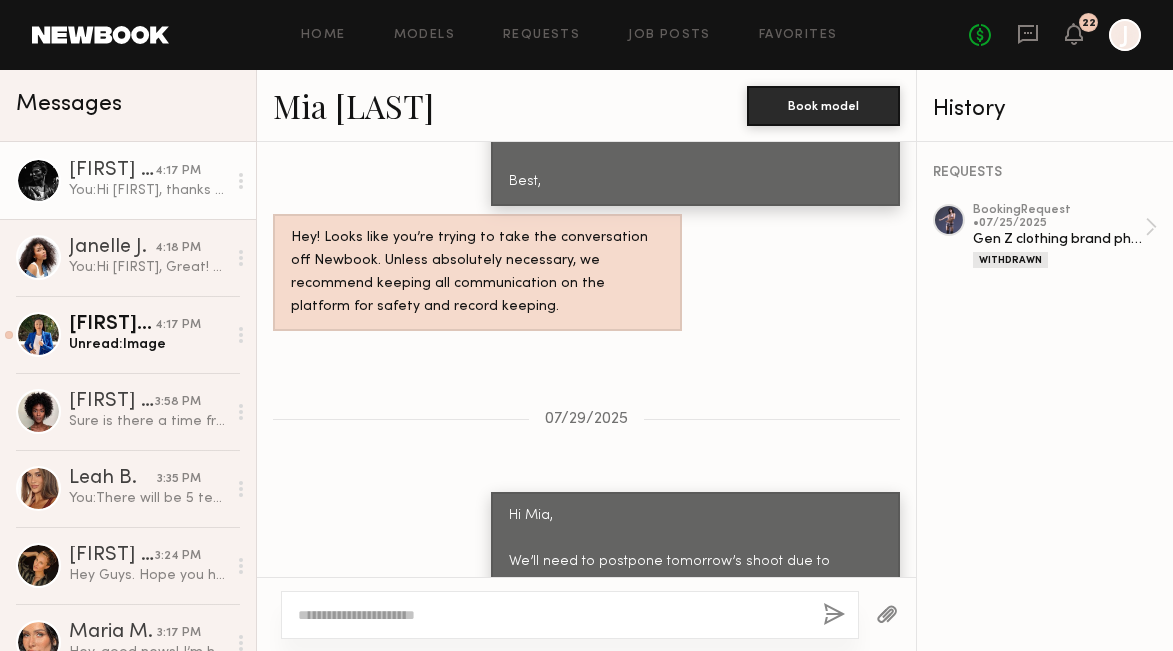 click on "You:  Hi Royce, thanks for letting me know! We are looking at the 17th of September. Are you available that date?" 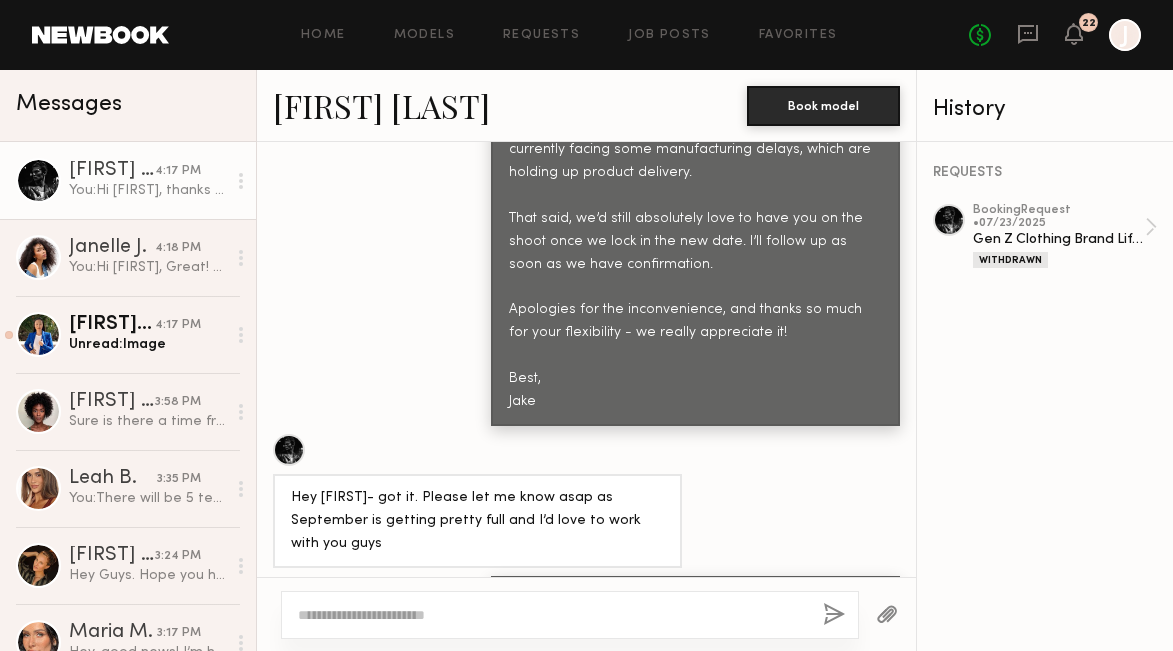 scroll, scrollTop: 1692, scrollLeft: 0, axis: vertical 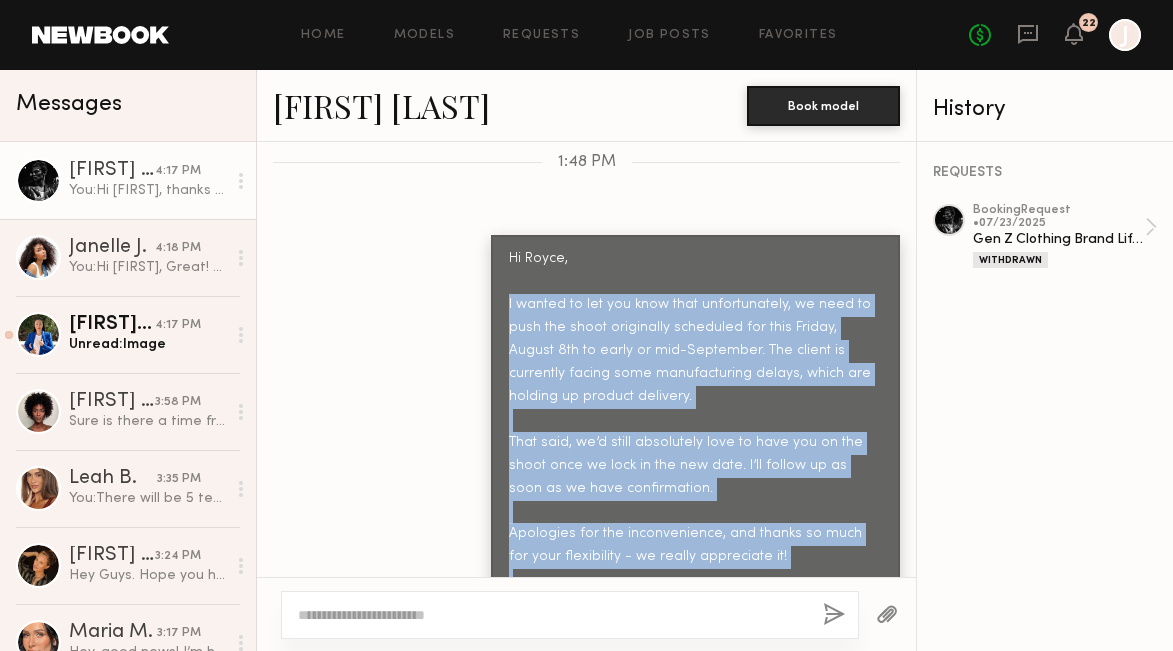copy on "I wanted to let you know that unfortunately, we need to push the shoot originally scheduled for this Friday, August 8th to early or mid-September. The client is currently facing some manufacturing delays, which are holding up product delivery.
That said, we’d still absolutely love to have you on the shoot once we lock in the new date. I’ll follow up as soon as we have confirmation.
Apologies for the inconvenience, and thanks so much for your flexibility - we really appreciate it!
Best," 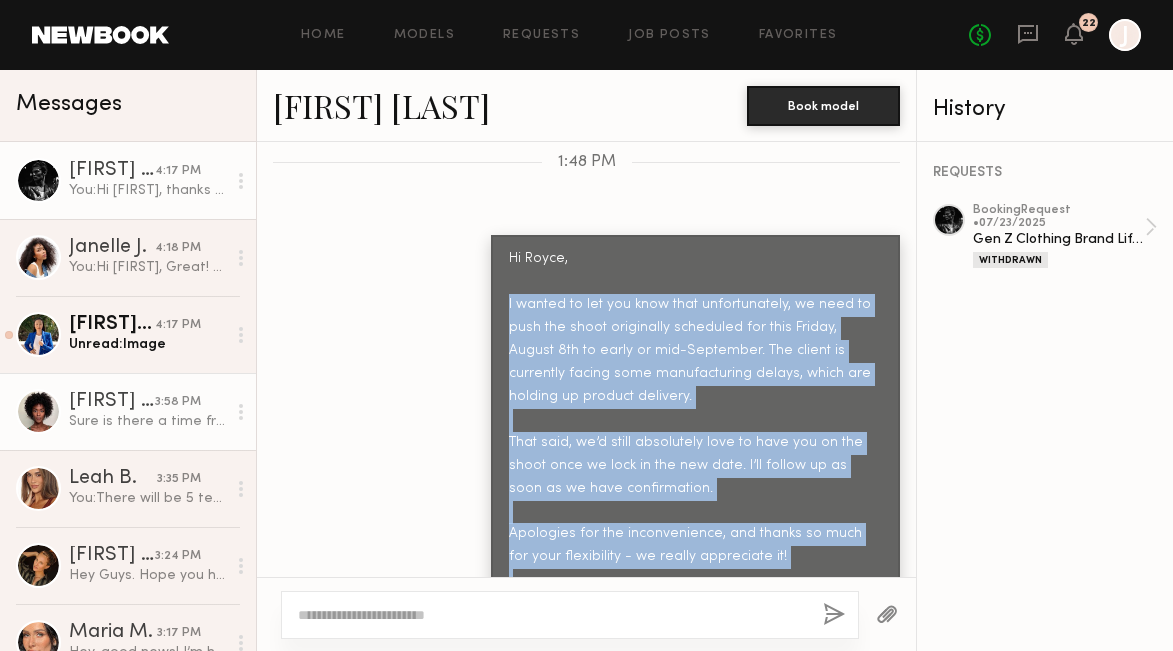 click on "Sure is there a time frame as of yet" 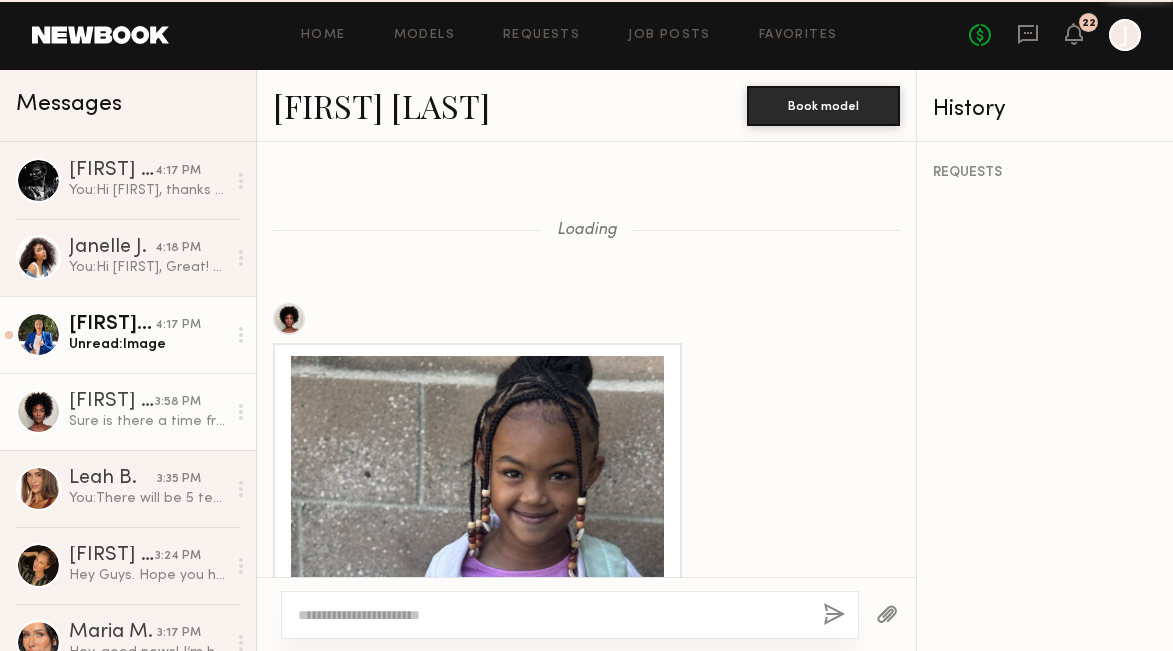 scroll, scrollTop: 2716, scrollLeft: 0, axis: vertical 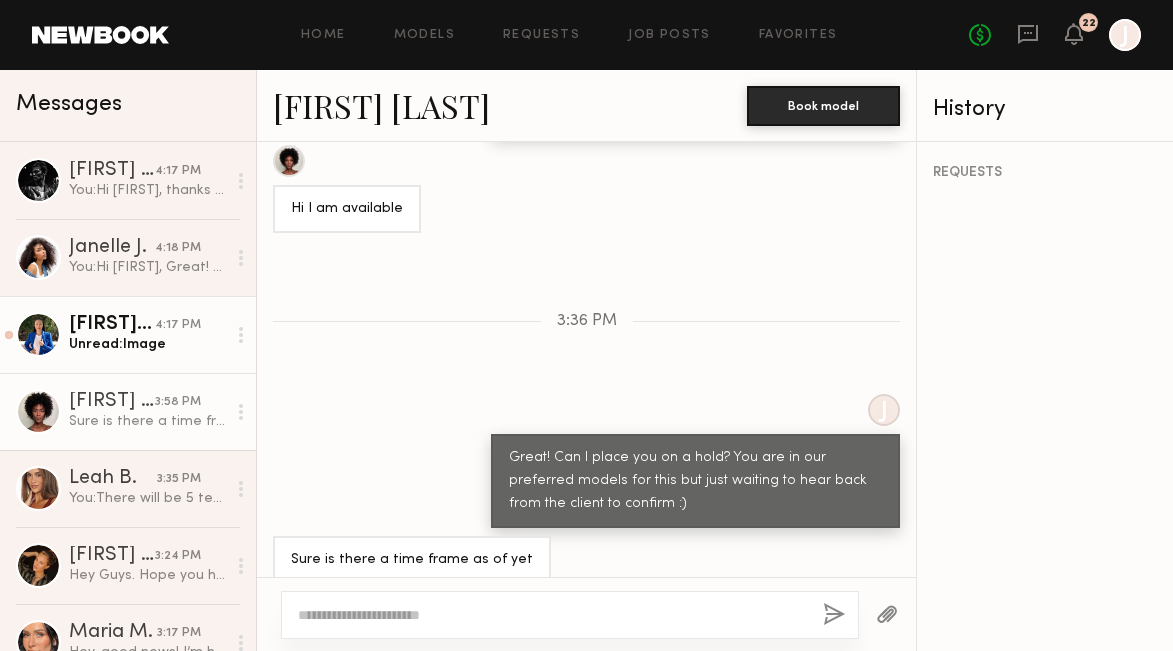 click on "[FIRST] [LAST]" 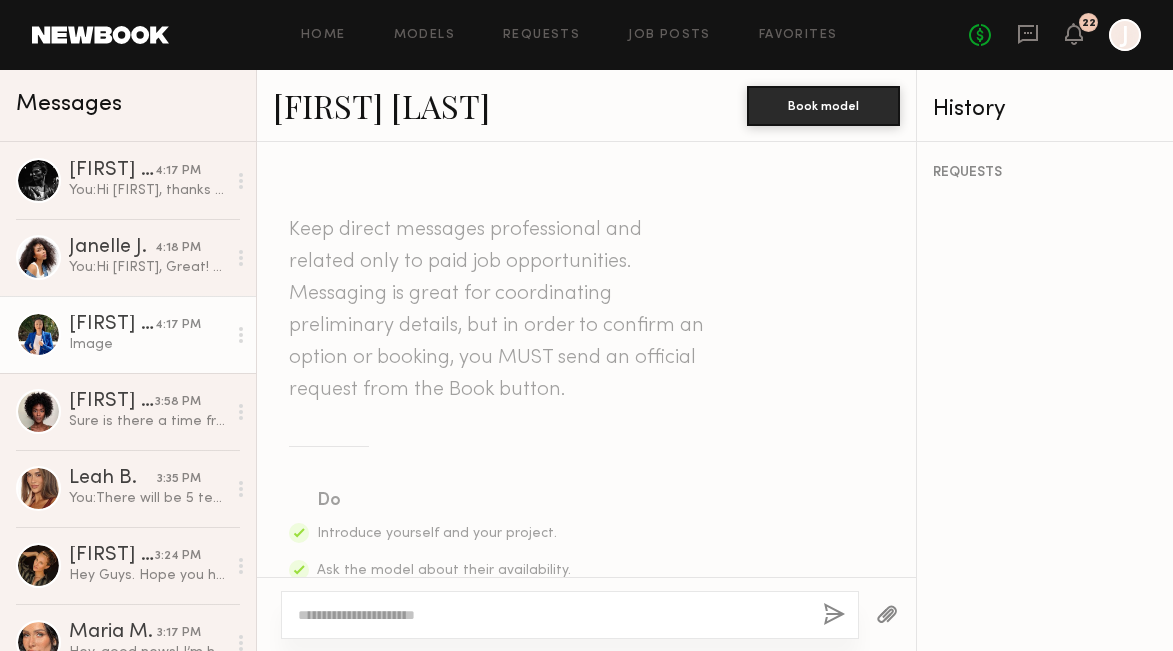 scroll, scrollTop: 2262, scrollLeft: 0, axis: vertical 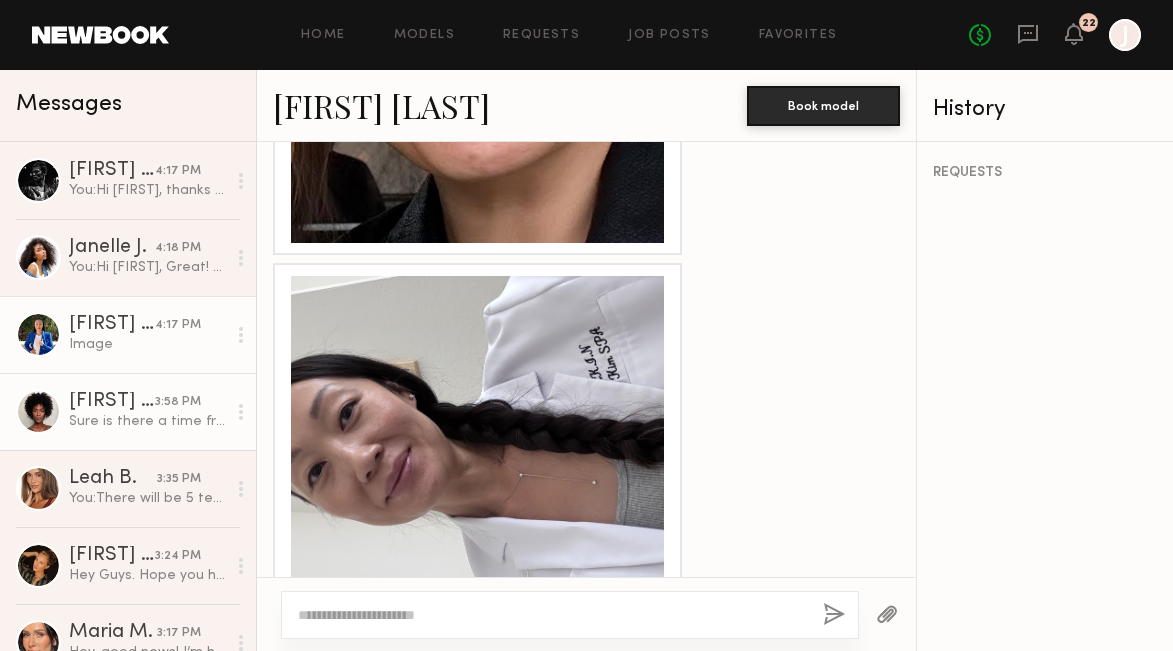 click on "Sure is there a time frame as of yet" 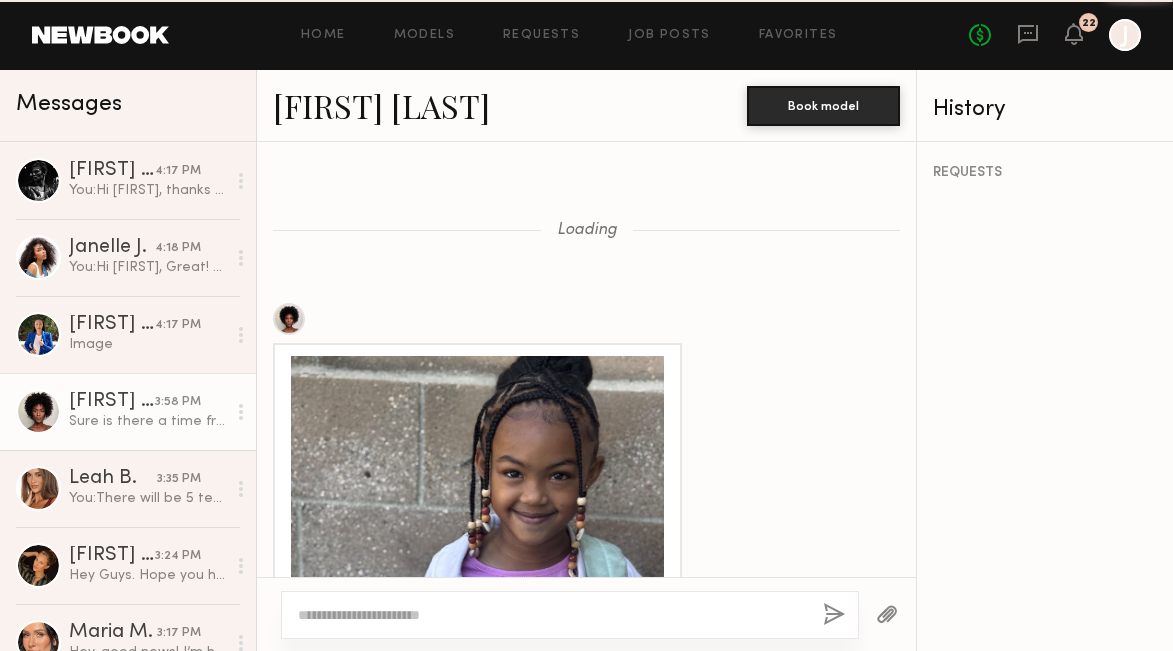 scroll, scrollTop: 2716, scrollLeft: 0, axis: vertical 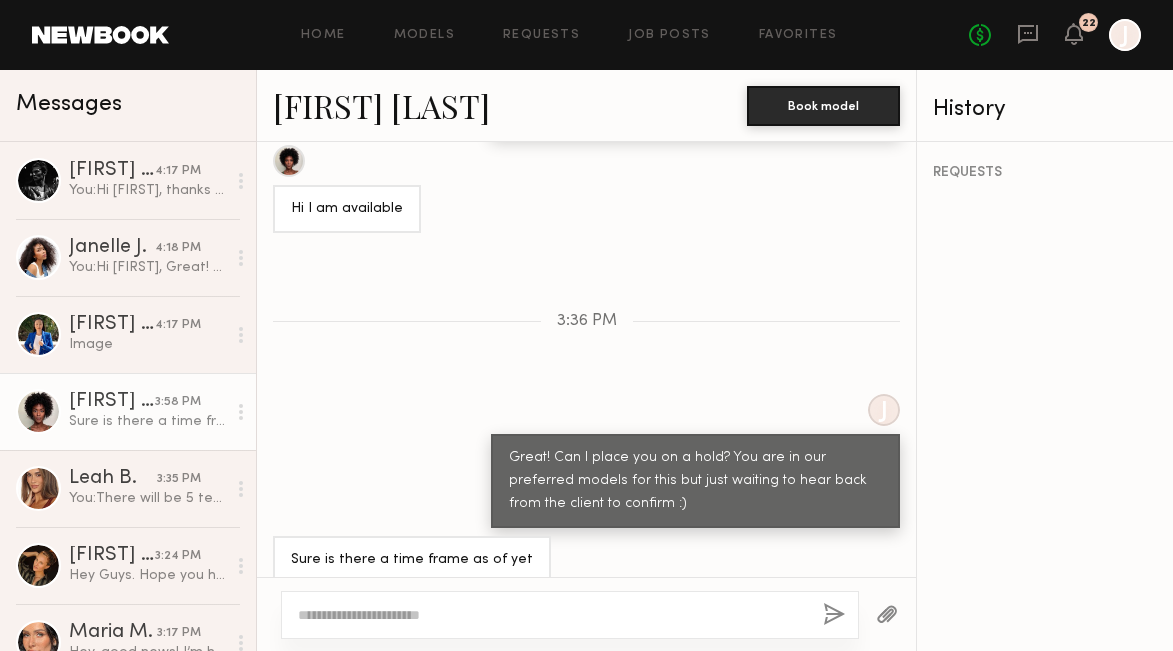 click 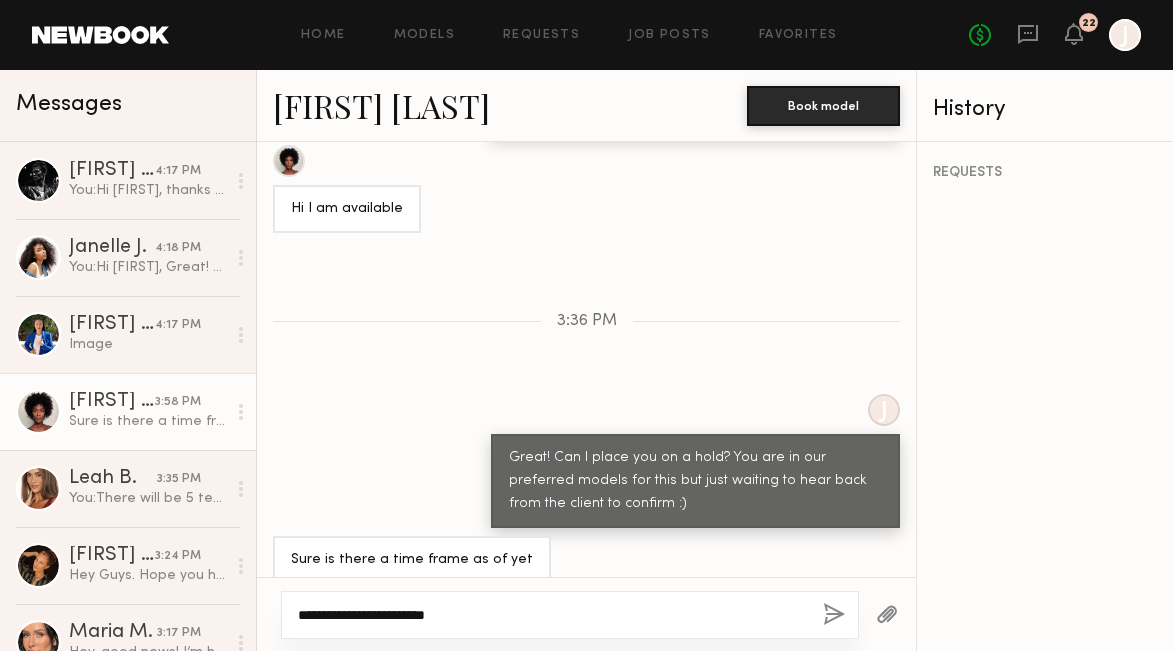 type on "**********" 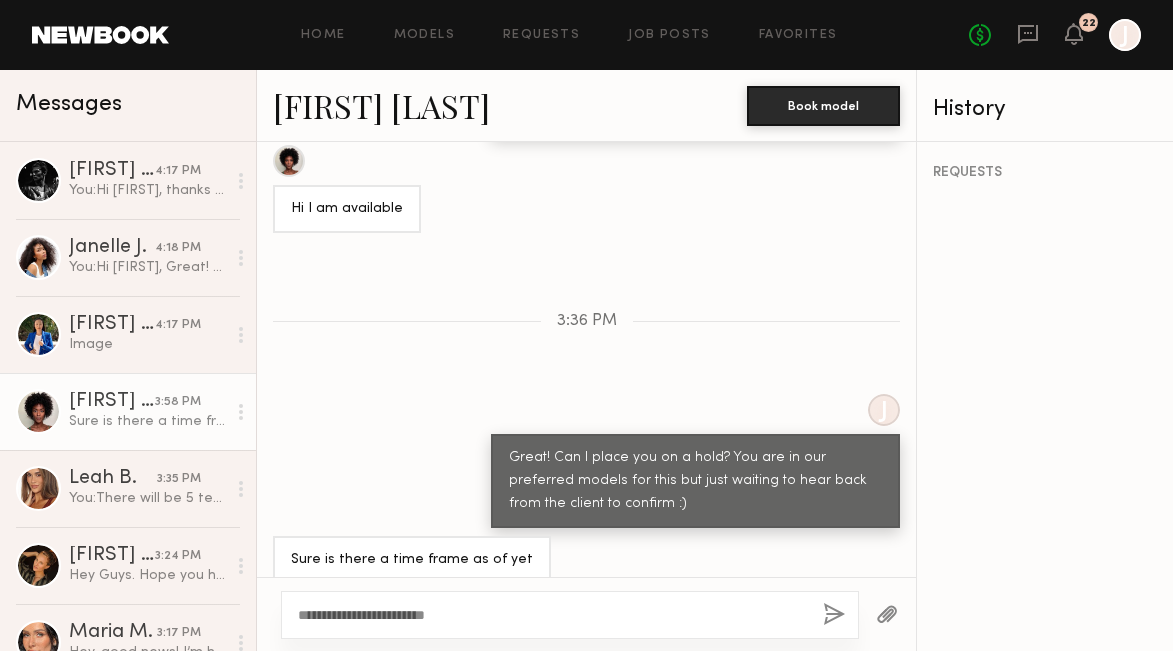 click 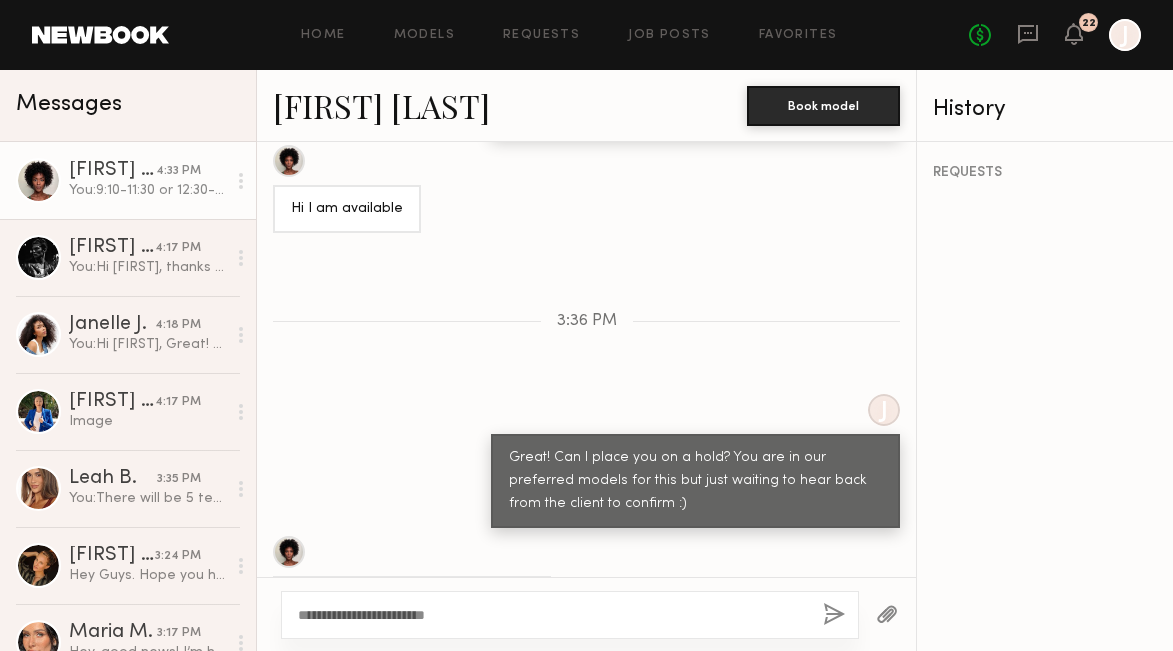 type 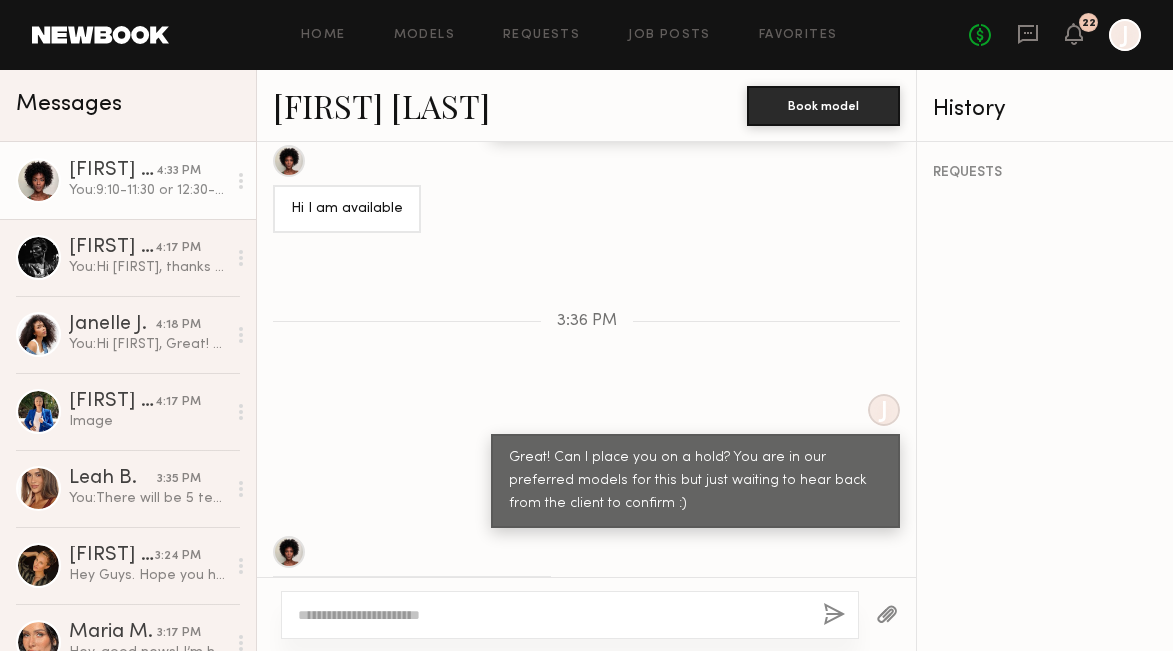 scroll, scrollTop: 2964, scrollLeft: 0, axis: vertical 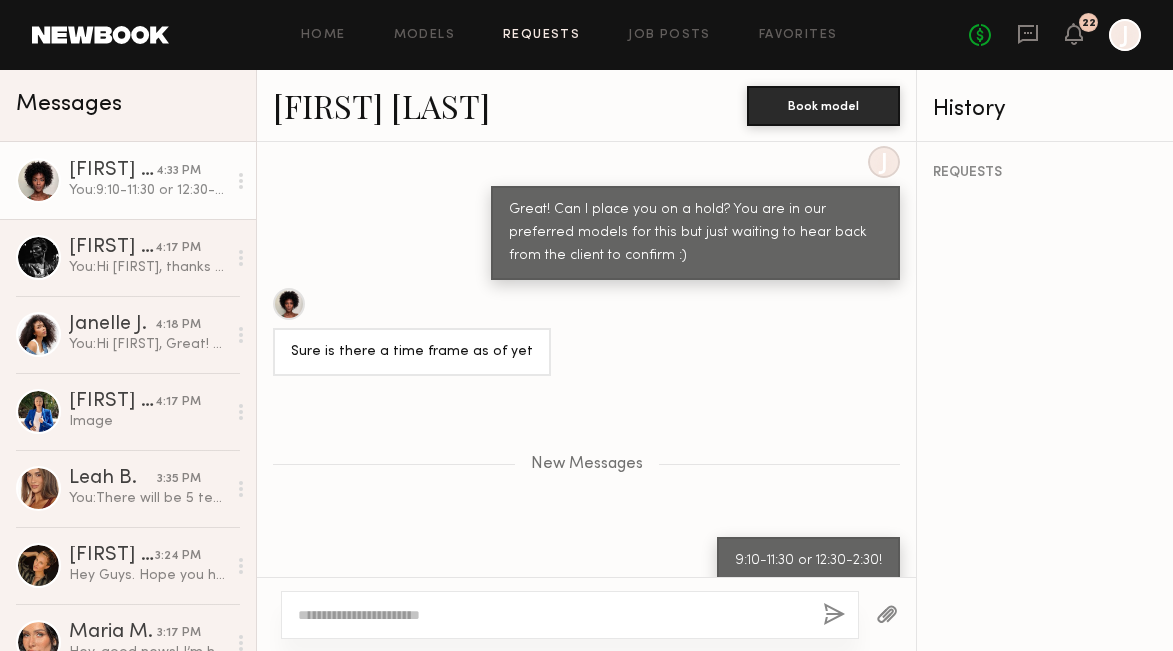 click on "Requests" 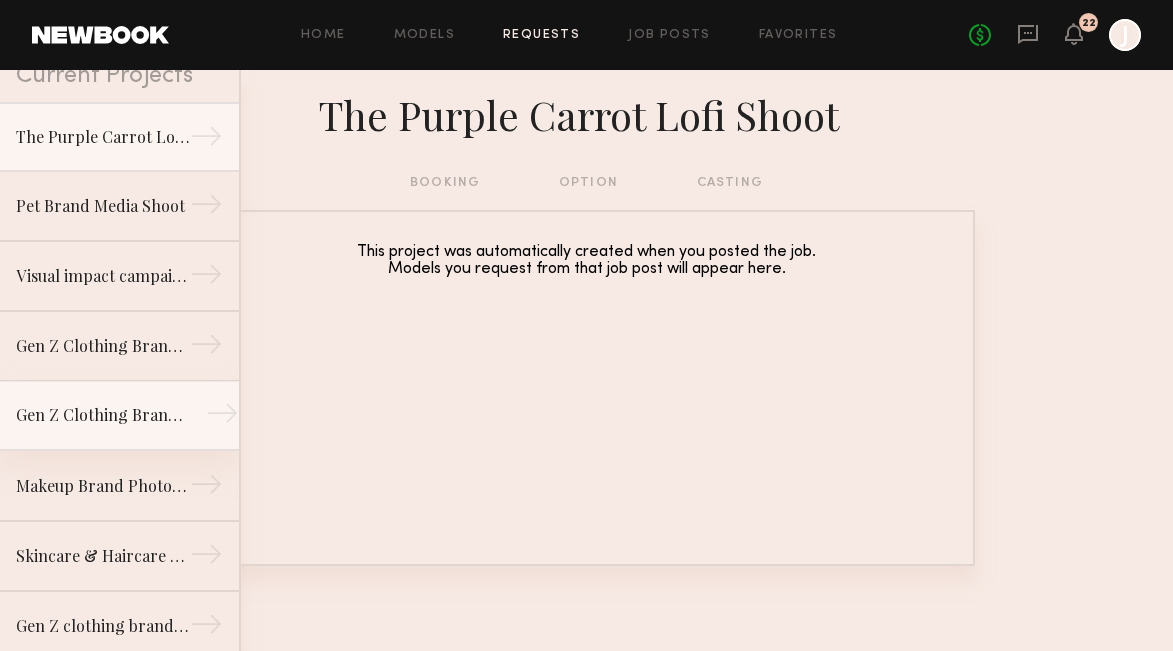 scroll, scrollTop: 130, scrollLeft: 0, axis: vertical 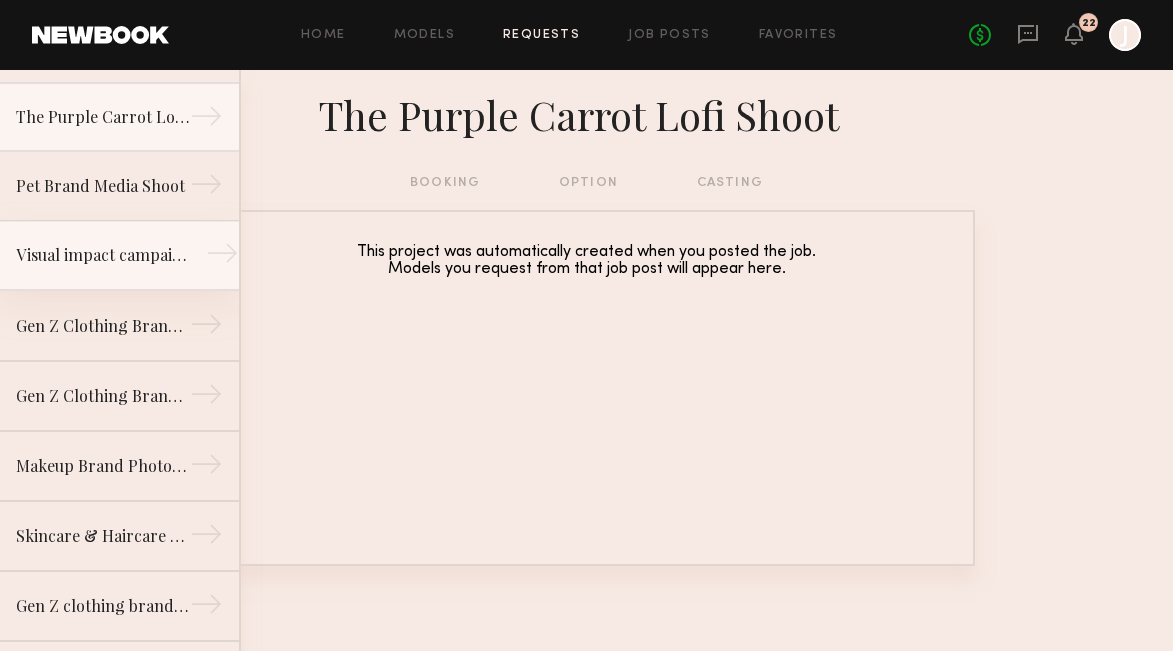 click on "Visual impact campaign →" 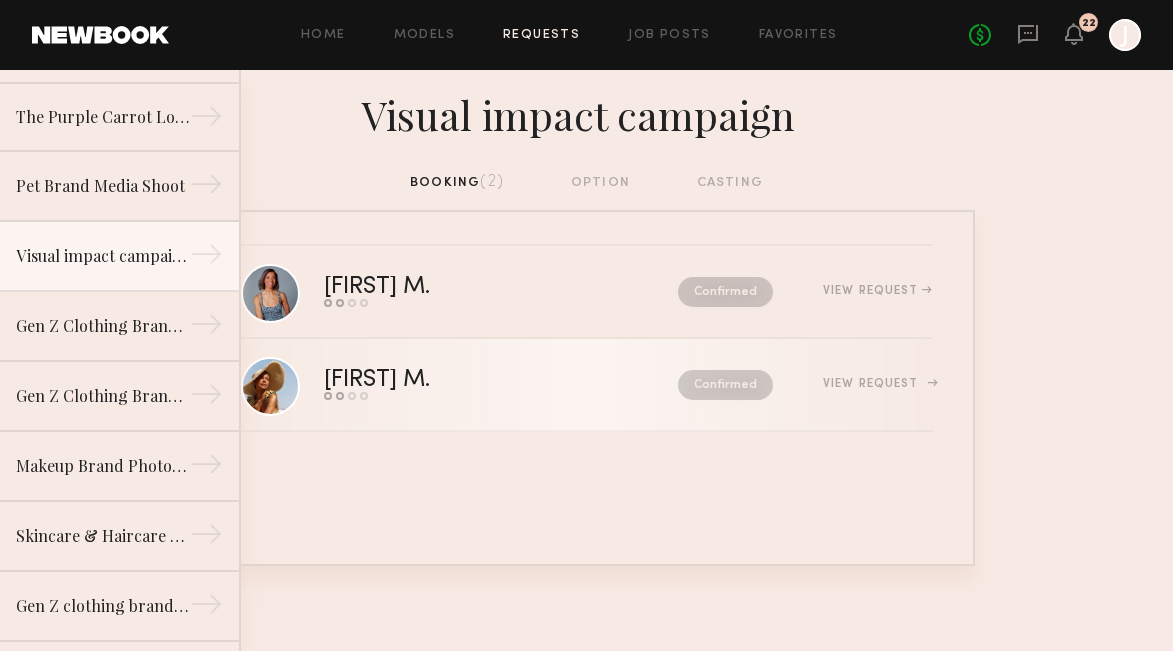 click on "Rose M.  Send request   Model response   Review hours worked   Pay model  Confirmed  View Request" 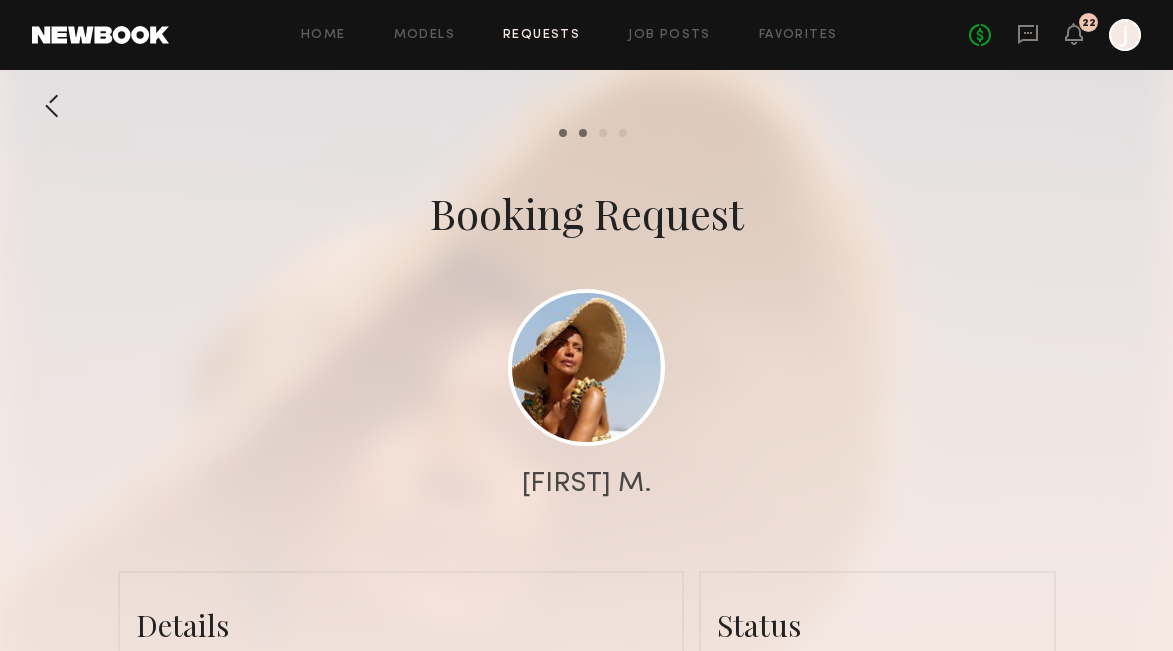 scroll, scrollTop: 0, scrollLeft: 0, axis: both 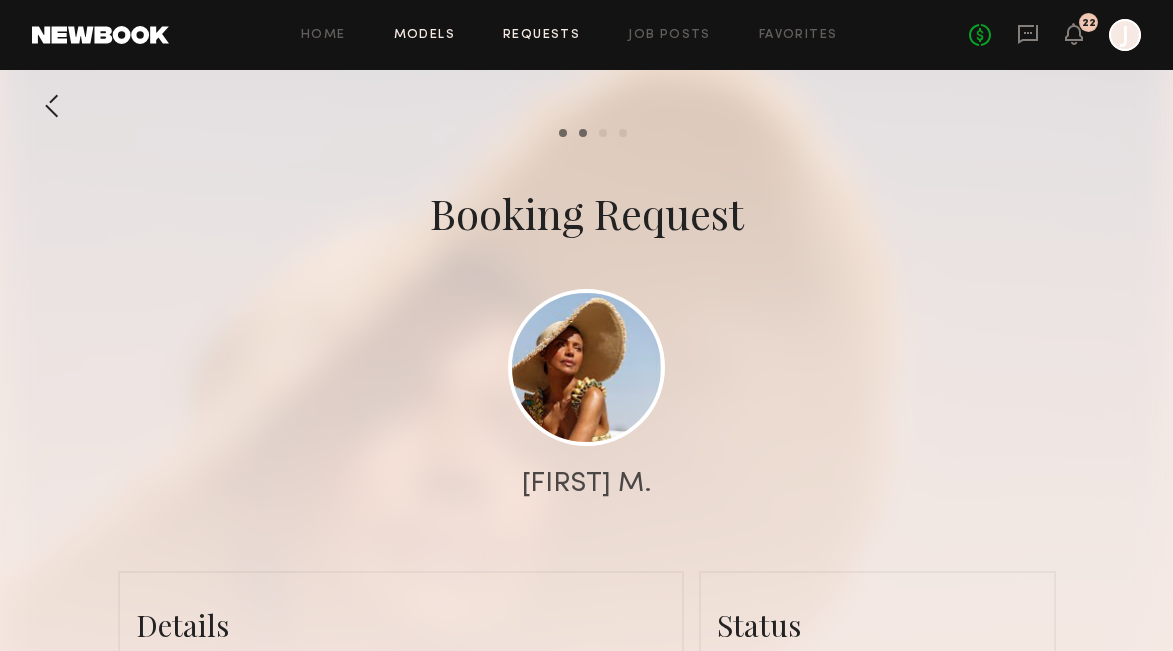 click on "Models" 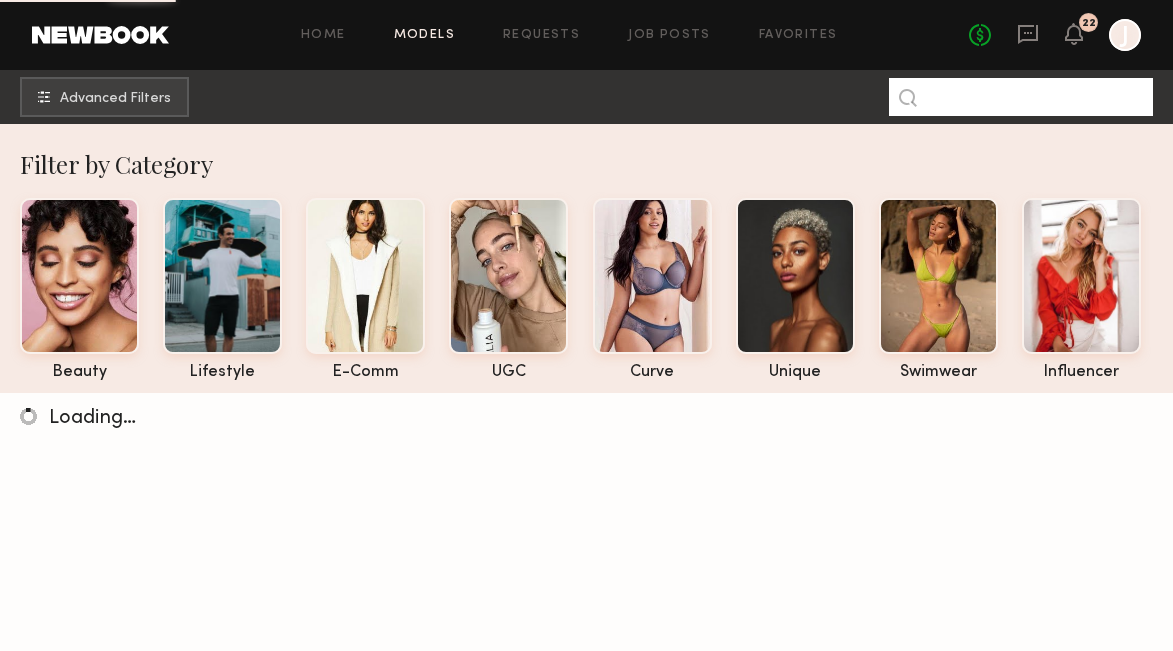 click 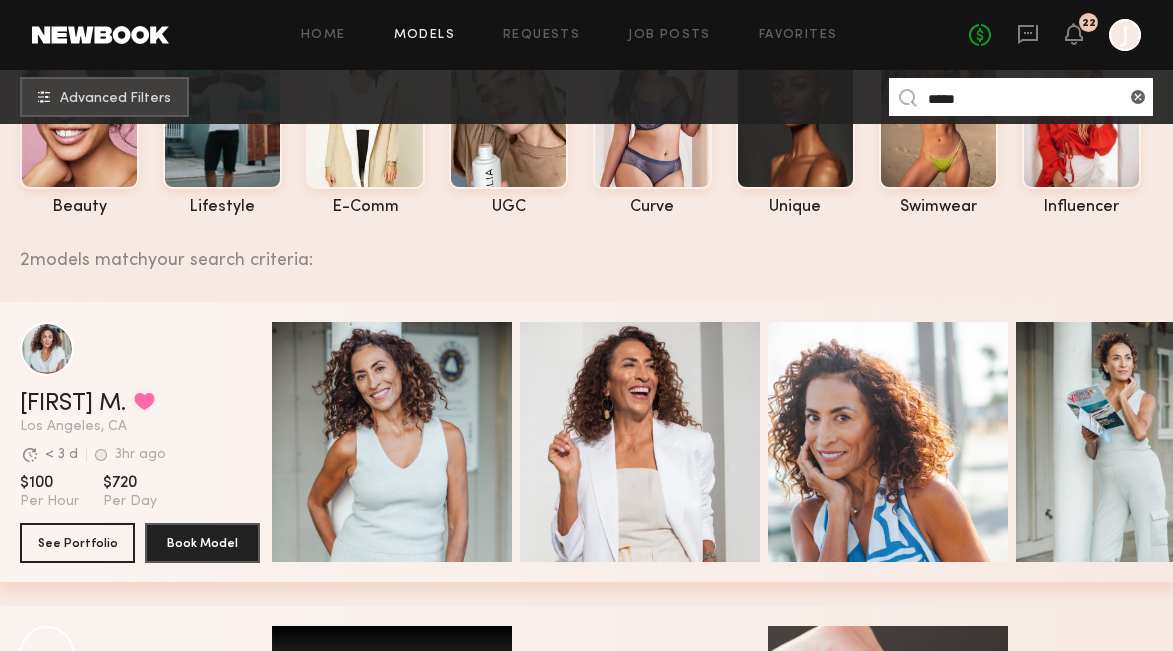 scroll, scrollTop: 164, scrollLeft: 0, axis: vertical 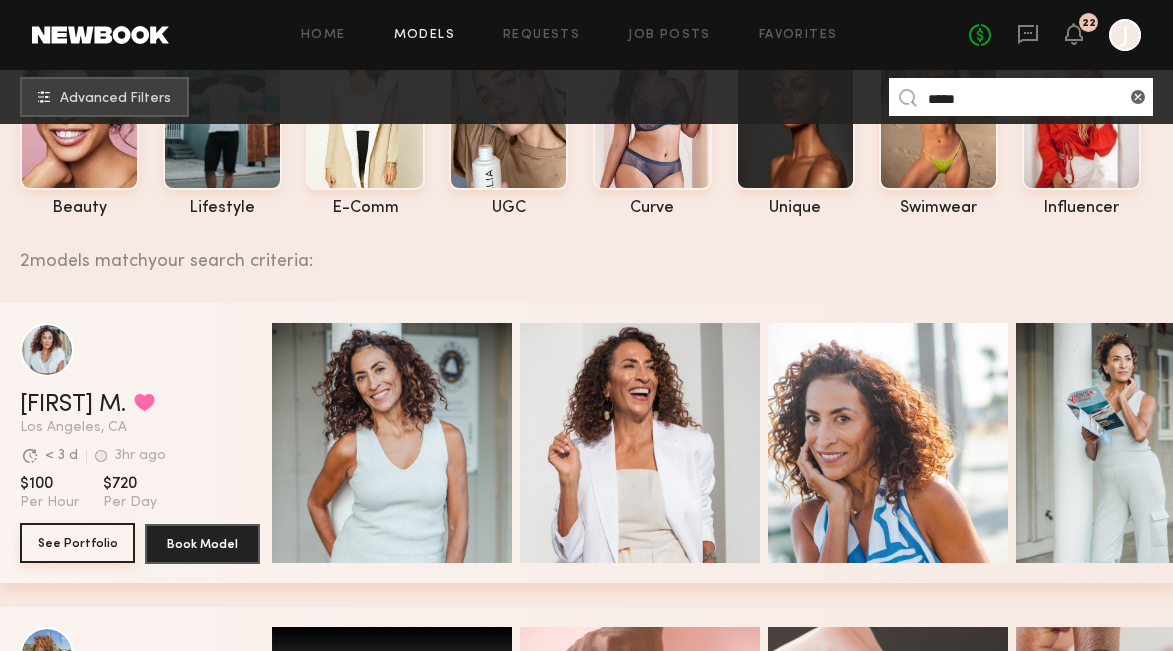 type on "*****" 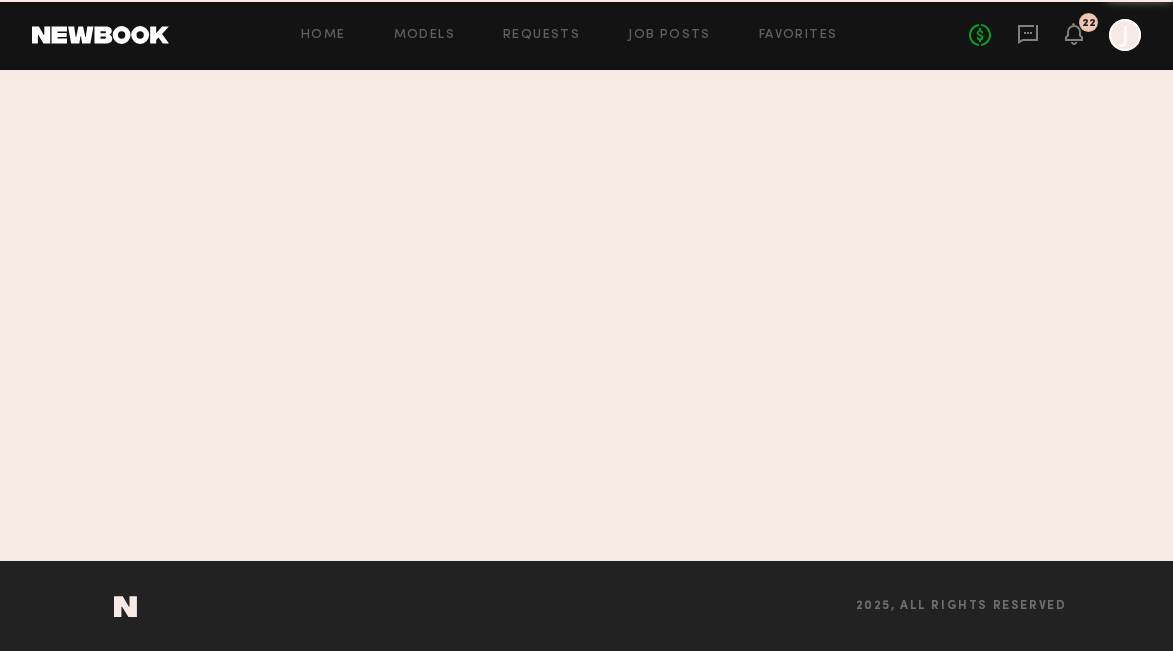 scroll, scrollTop: 0, scrollLeft: 0, axis: both 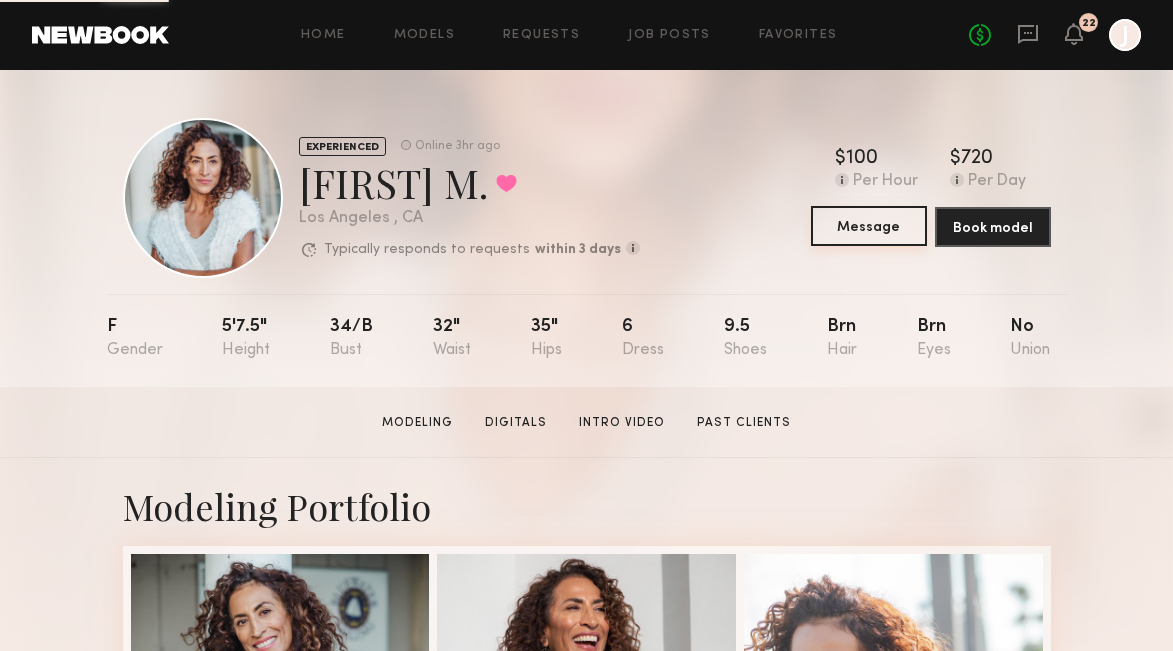 click on "Message" 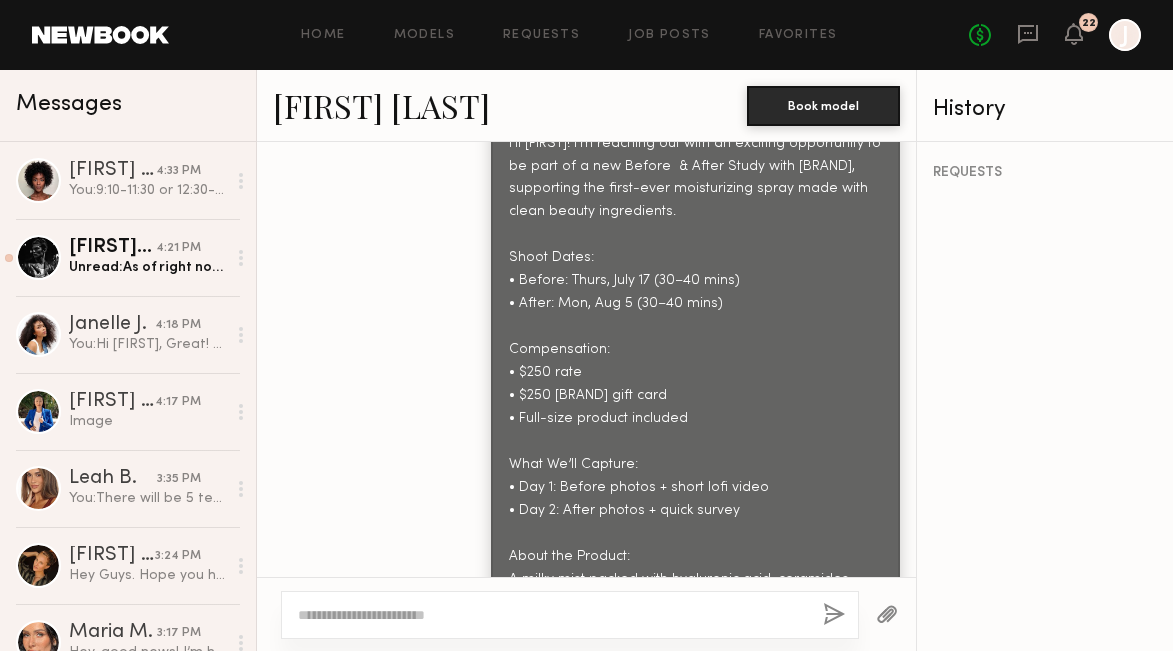 scroll, scrollTop: 1137, scrollLeft: 0, axis: vertical 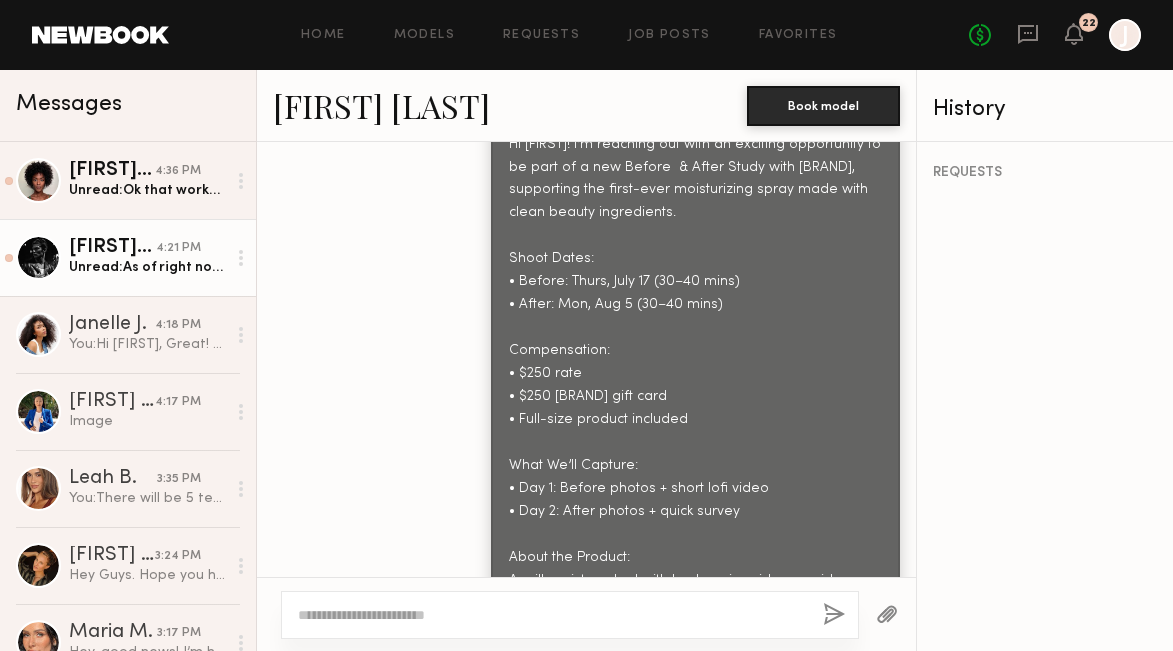 click on "[FIRST] [LAST]" 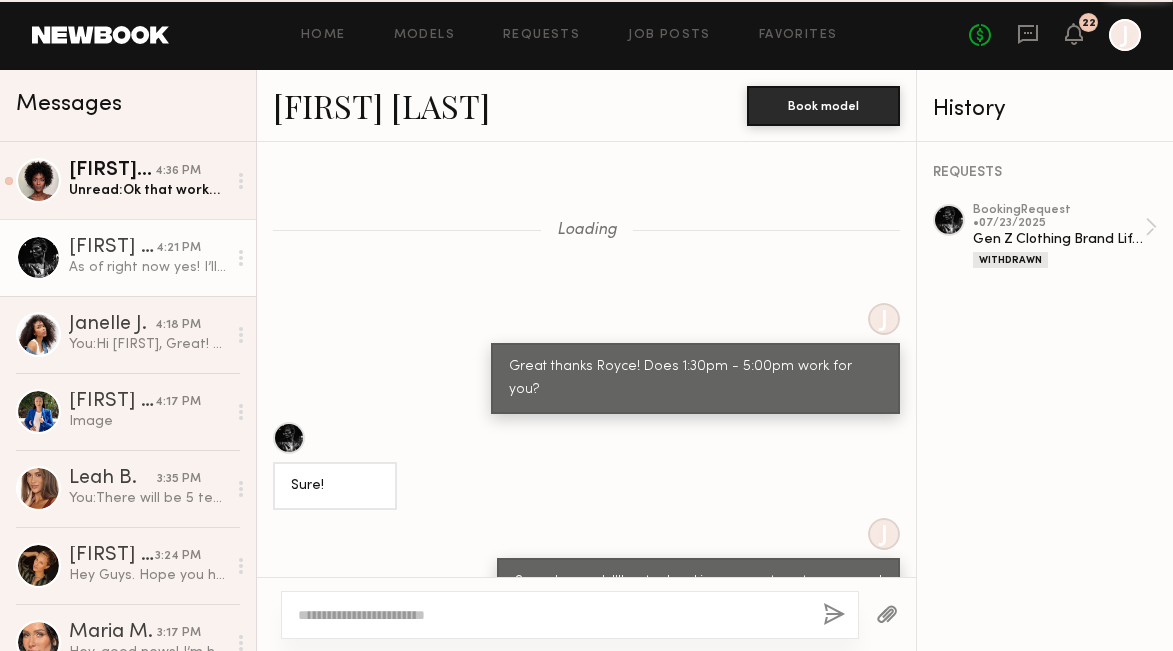 scroll, scrollTop: 2011, scrollLeft: 0, axis: vertical 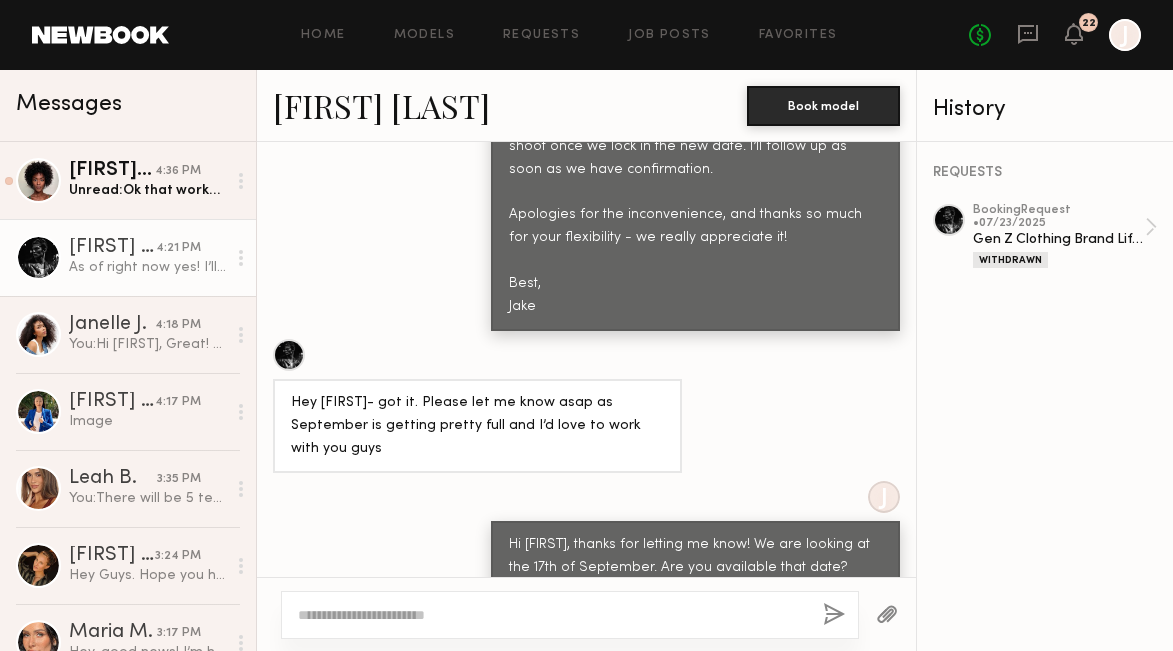 click 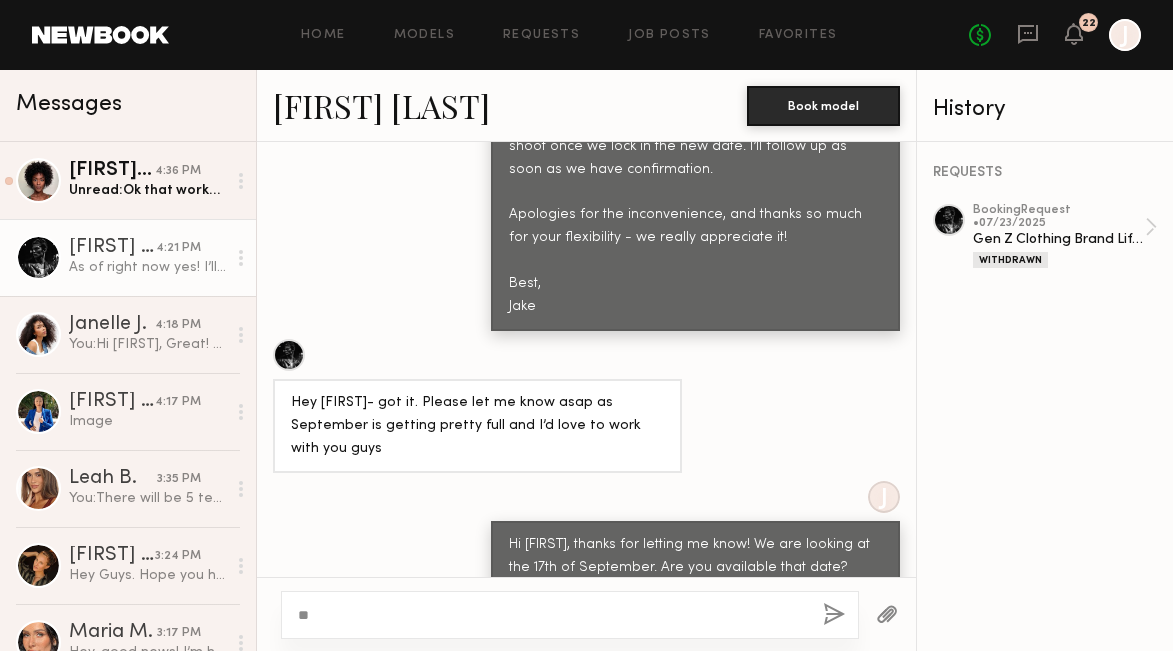type on "*" 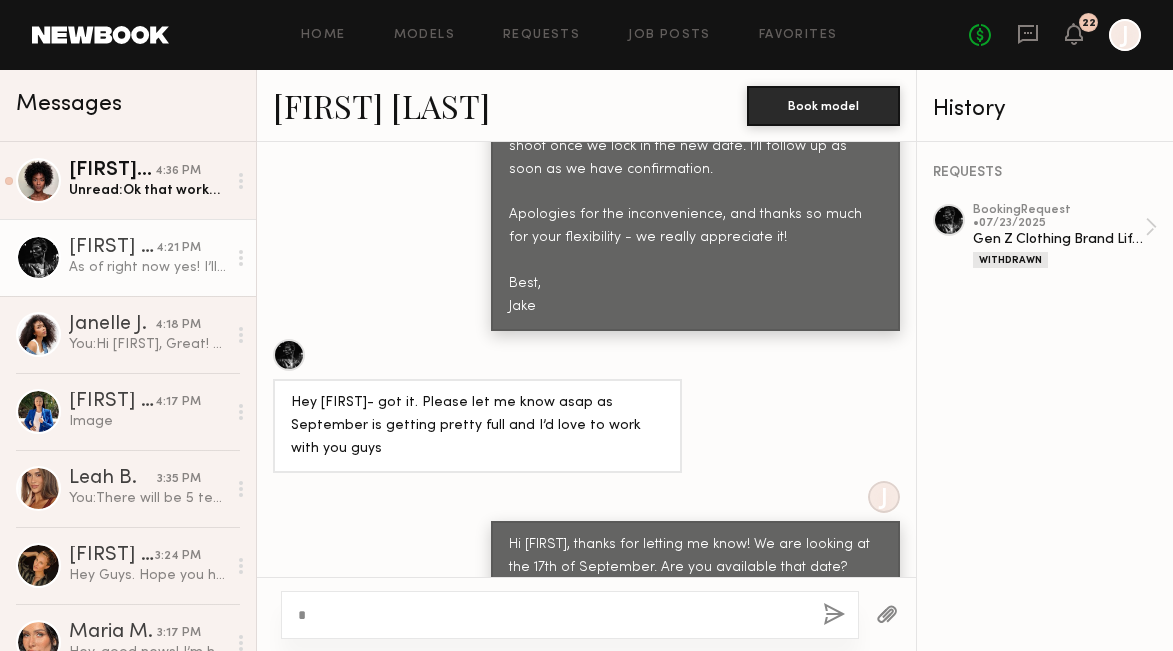 type 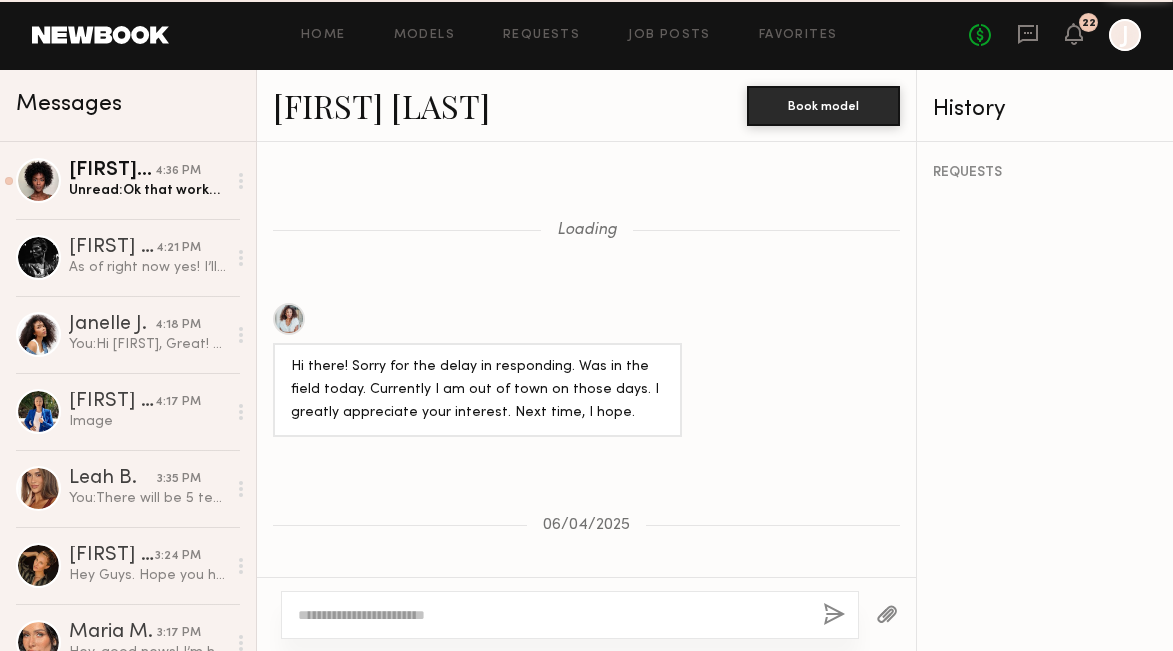 scroll, scrollTop: 4692, scrollLeft: 0, axis: vertical 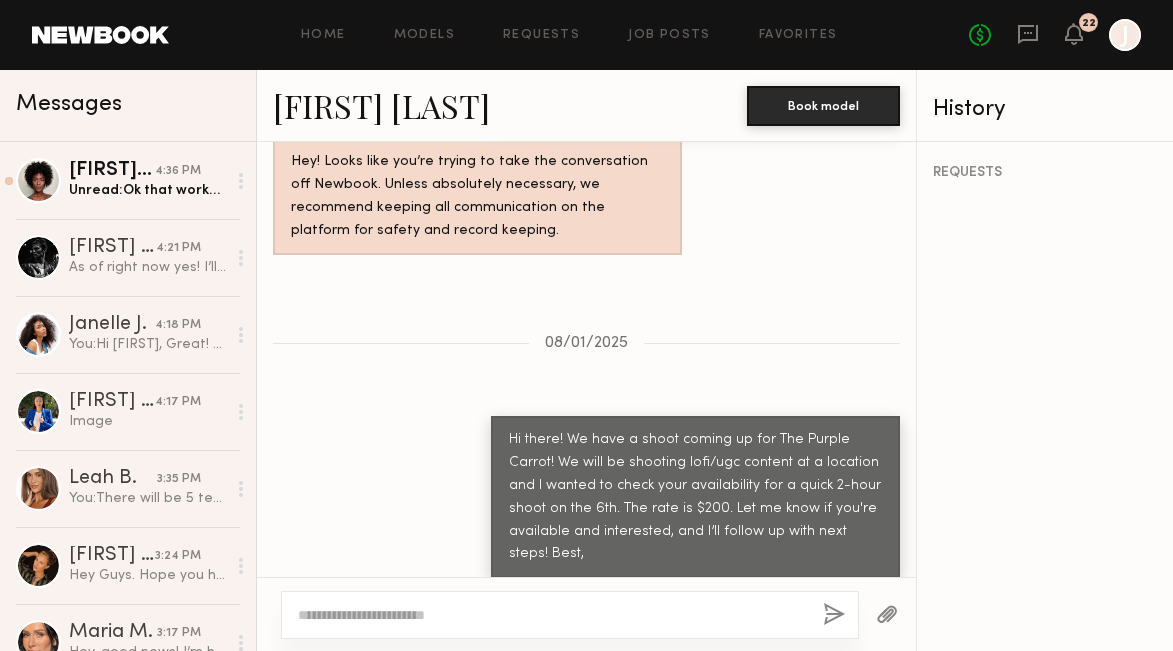 click on "Cathy M." 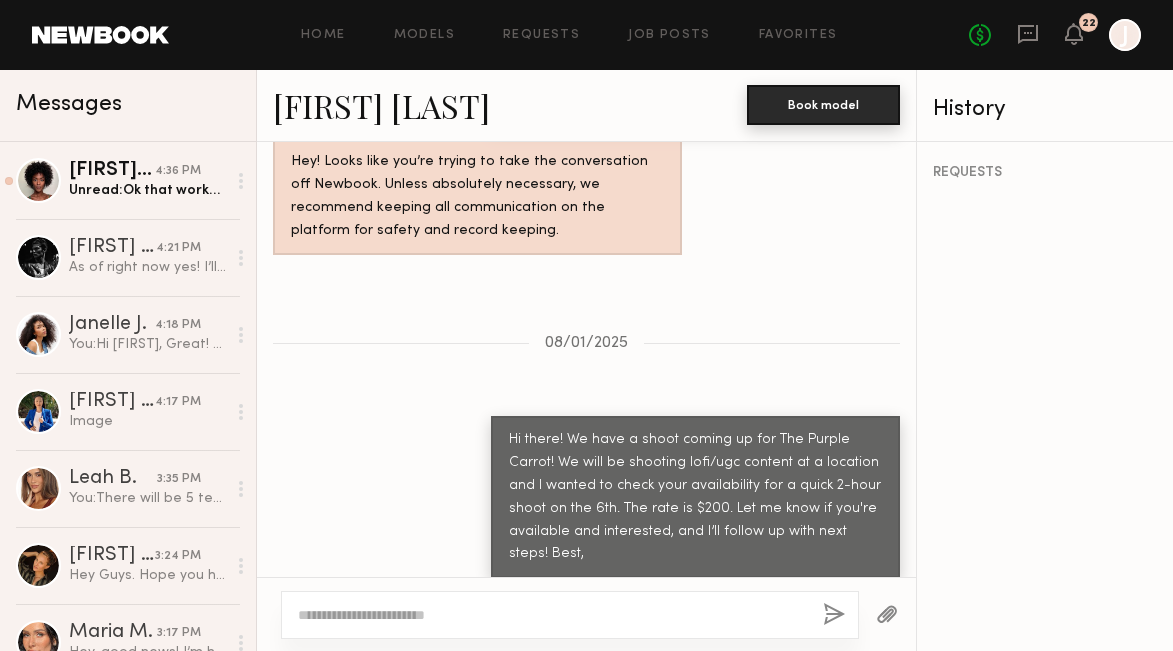 click on "Book model" 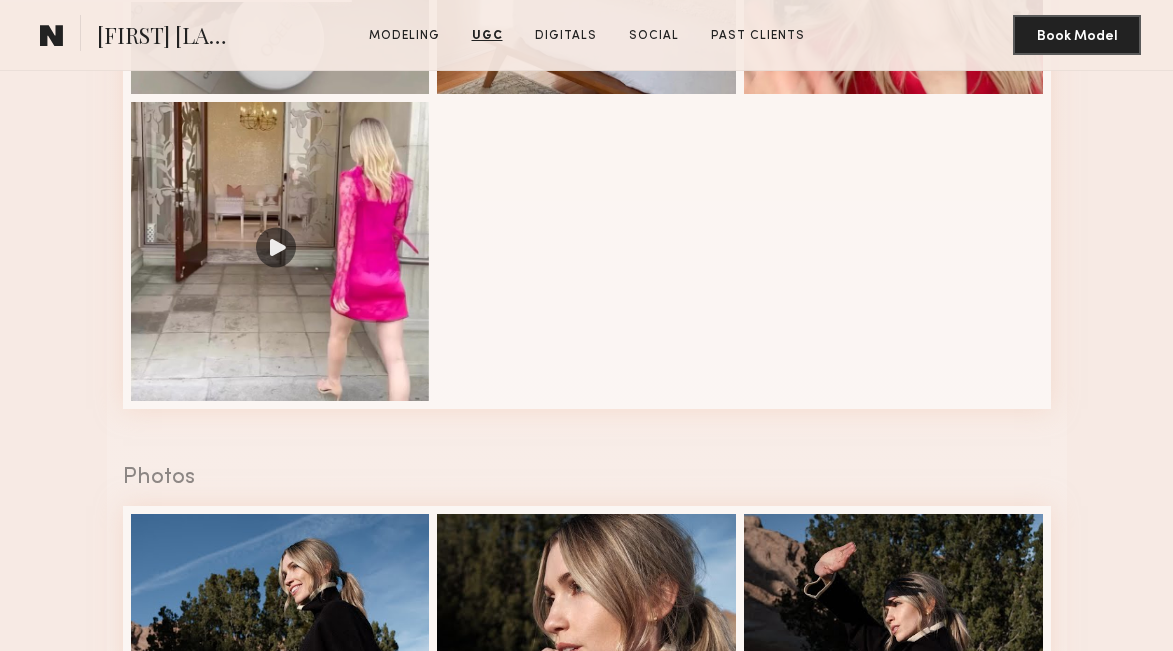 scroll, scrollTop: 1870, scrollLeft: 0, axis: vertical 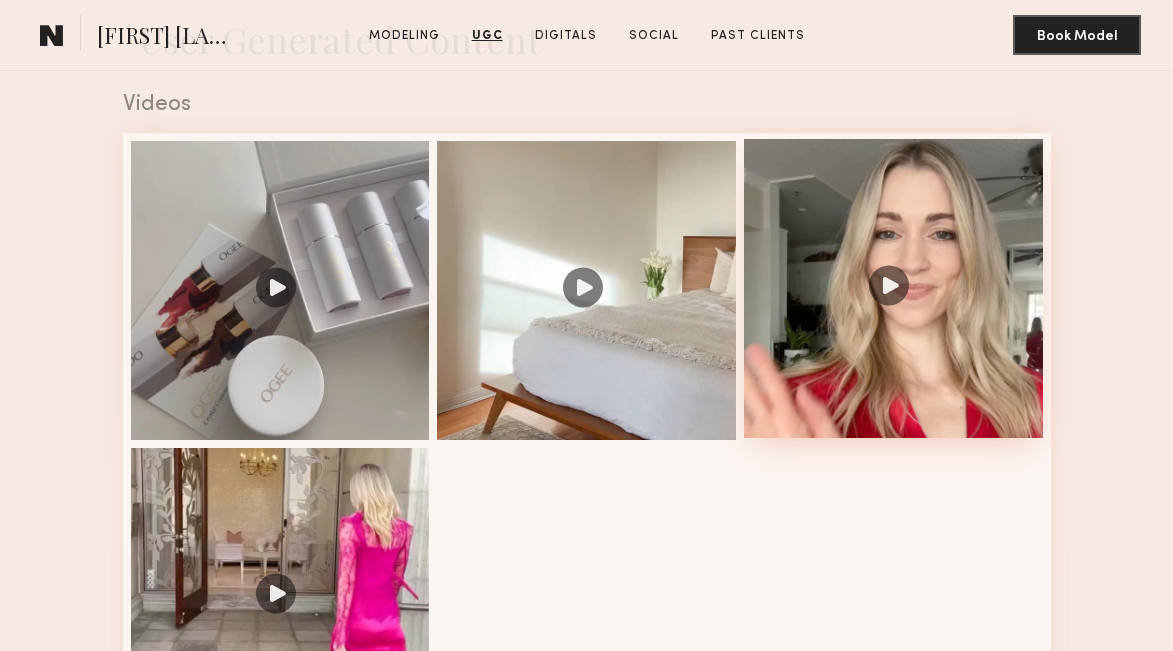 click at bounding box center [893, 288] 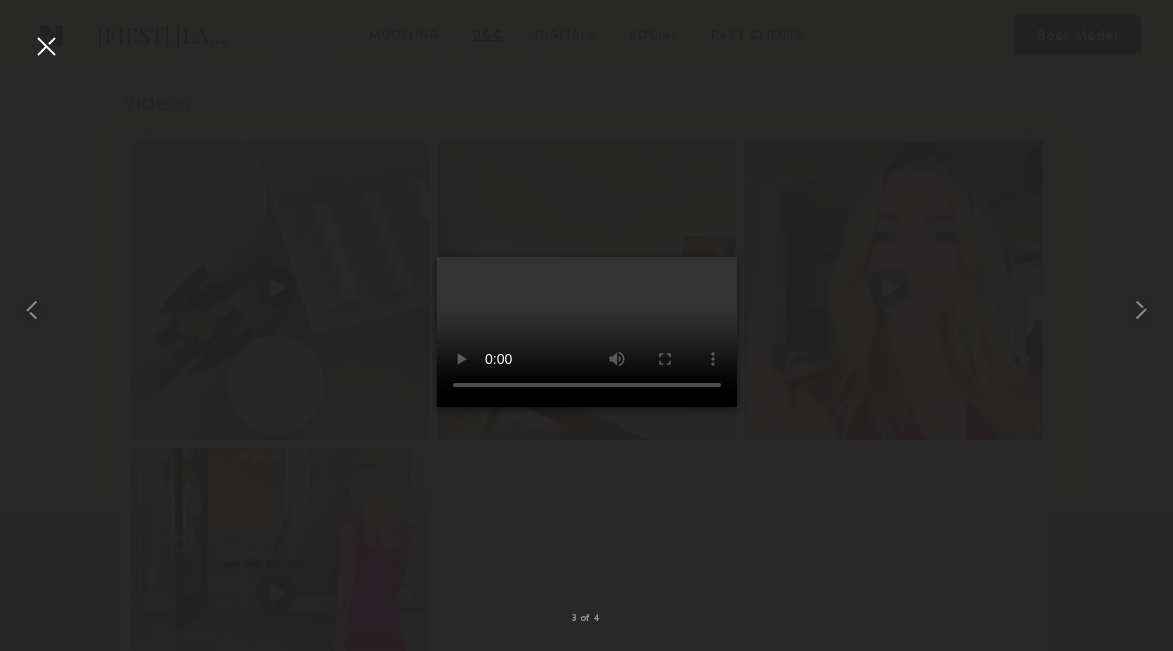 click at bounding box center (587, 332) 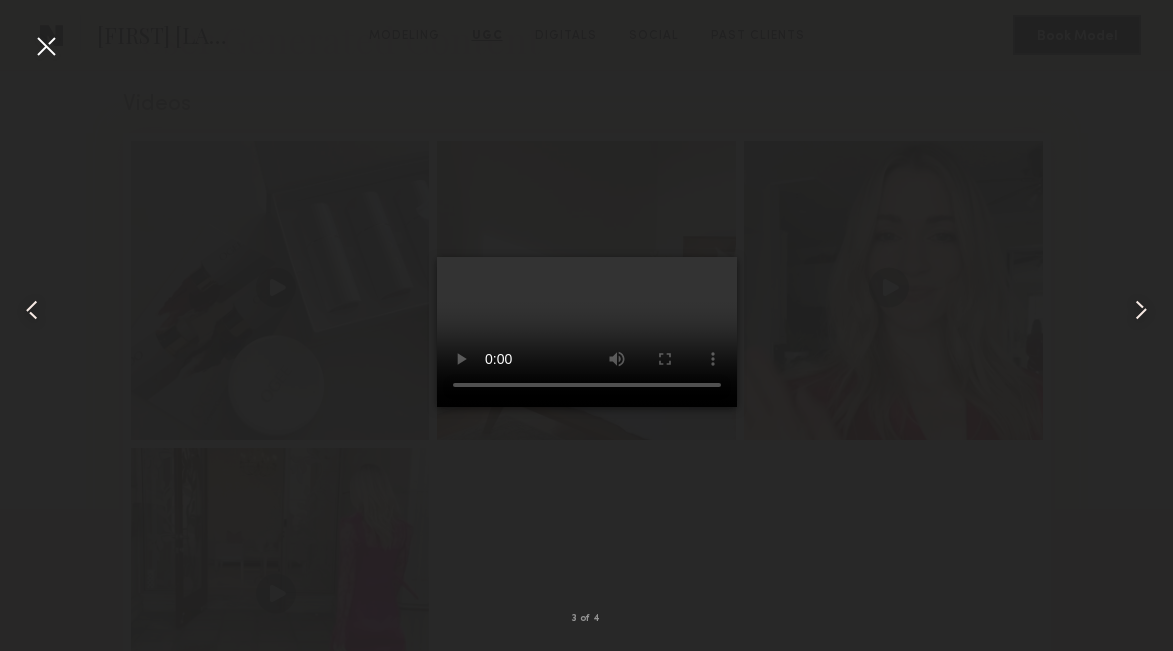 click at bounding box center [46, 46] 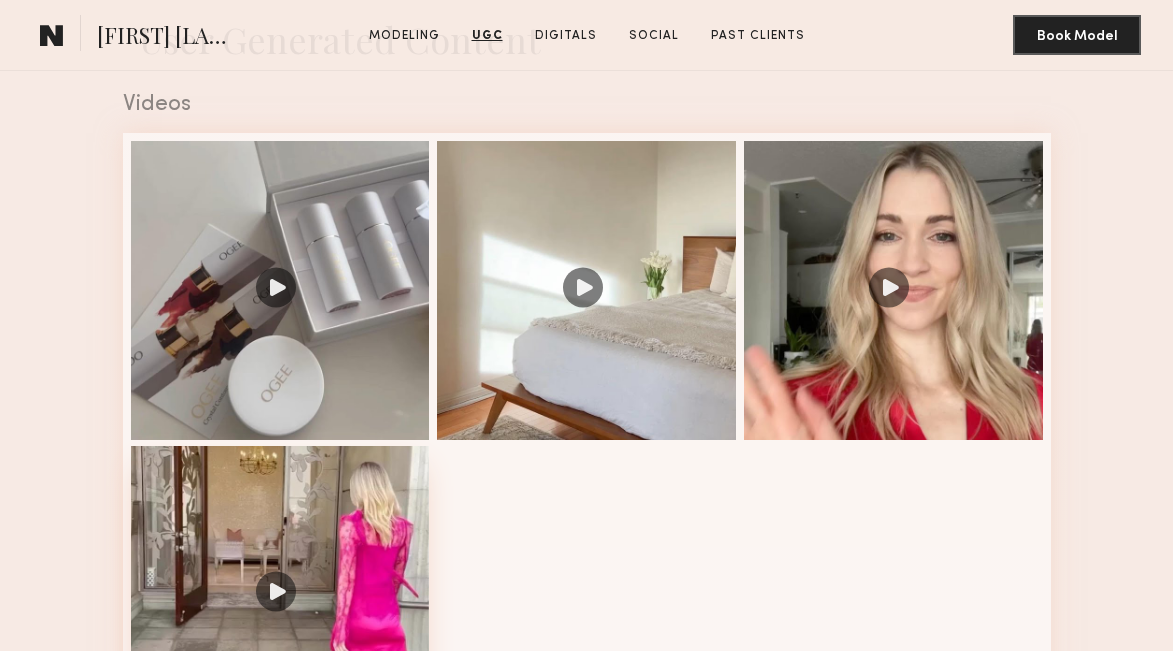 click at bounding box center [280, 595] 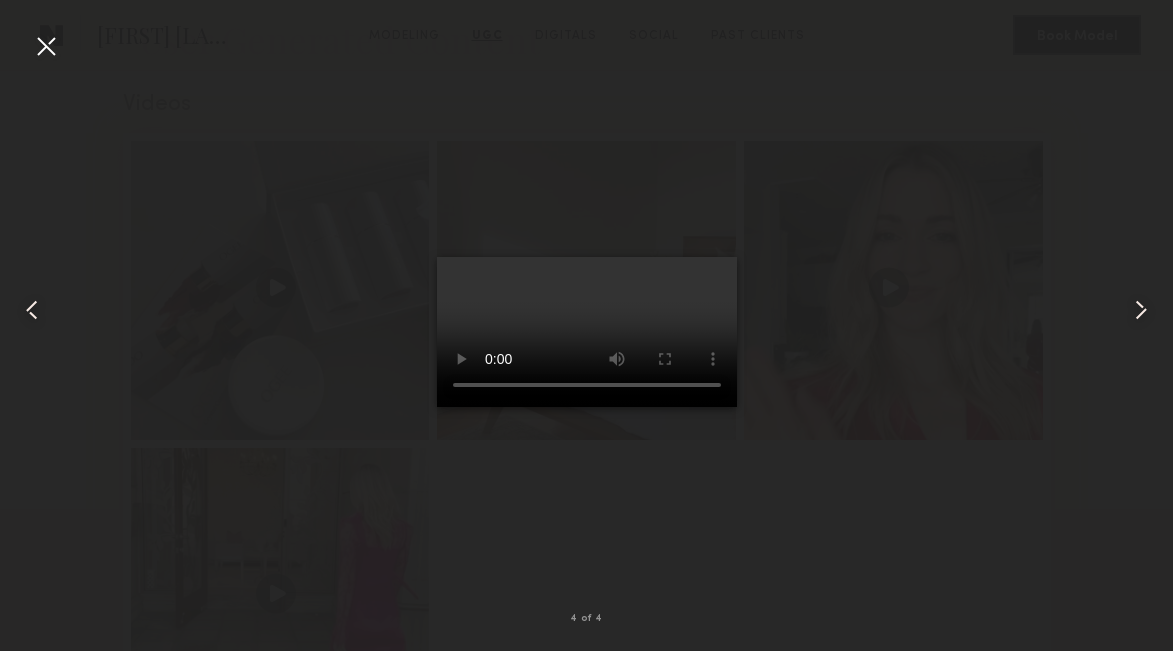 click at bounding box center [587, 332] 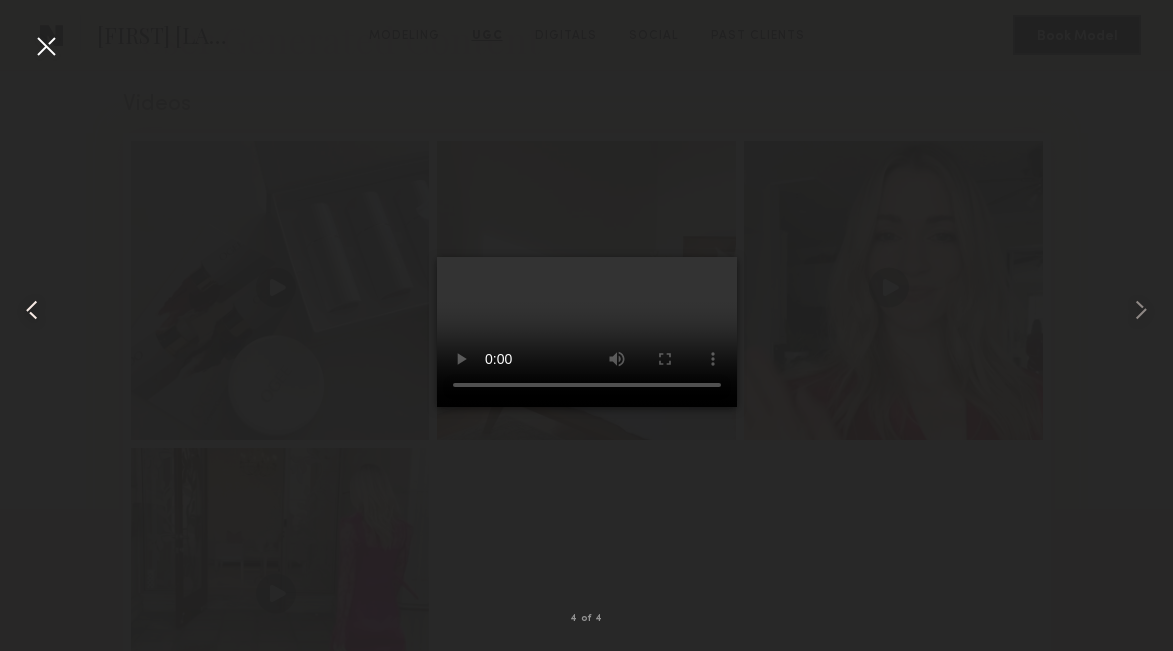click at bounding box center (32, 310) 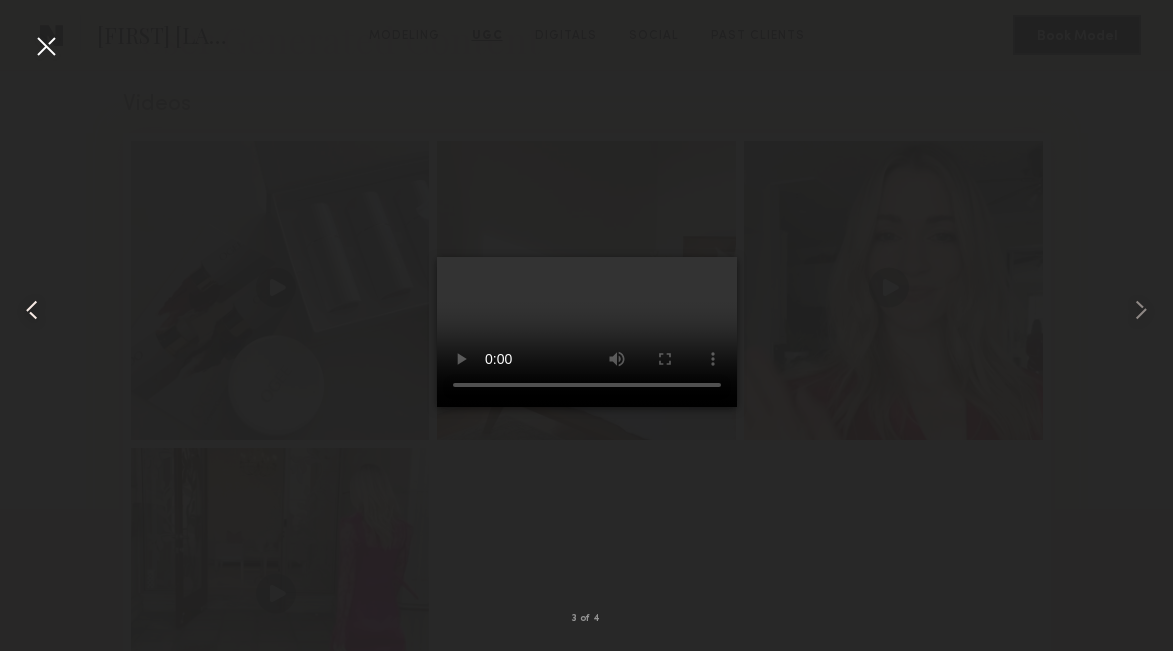 click at bounding box center [32, 310] 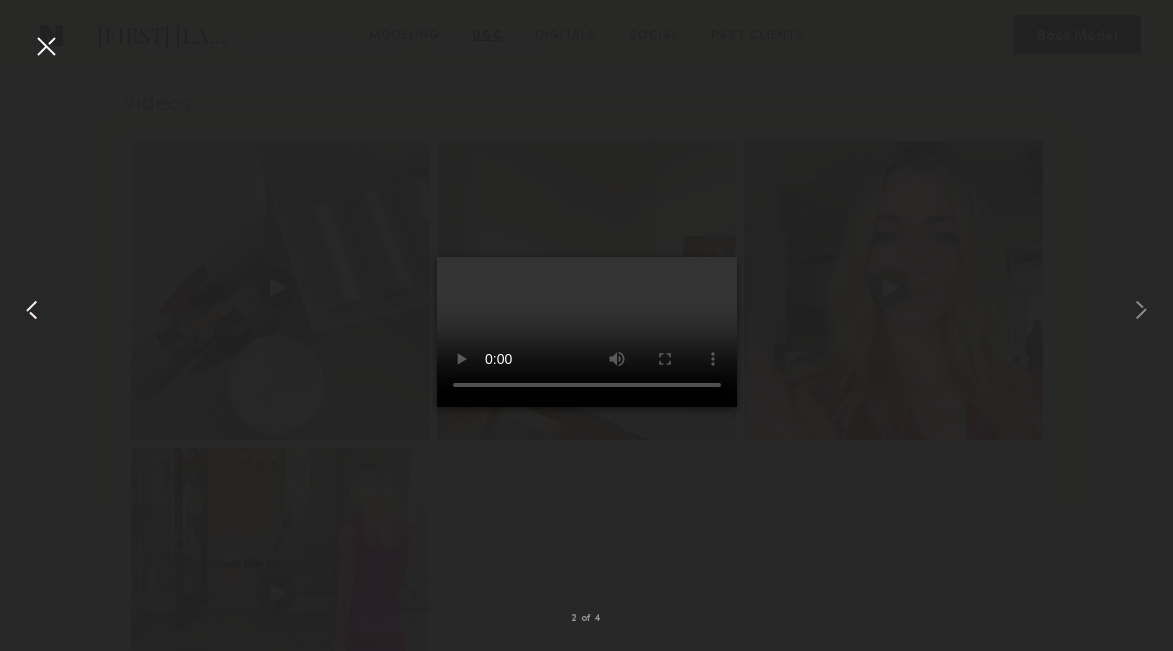 click at bounding box center [32, 310] 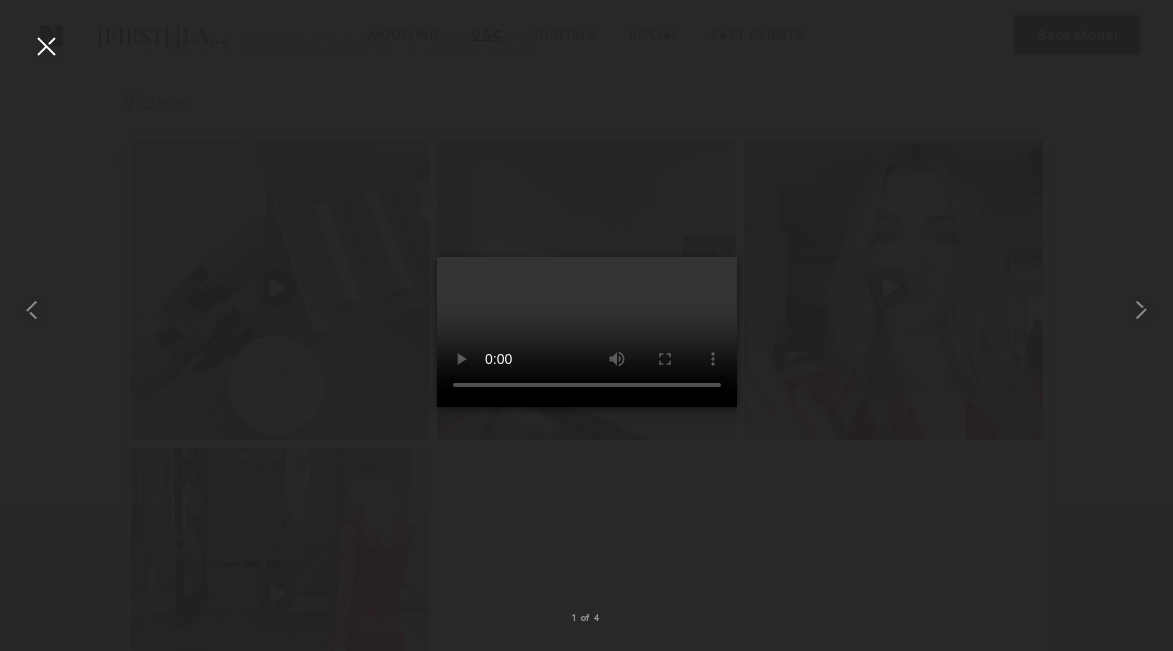 click at bounding box center [46, 46] 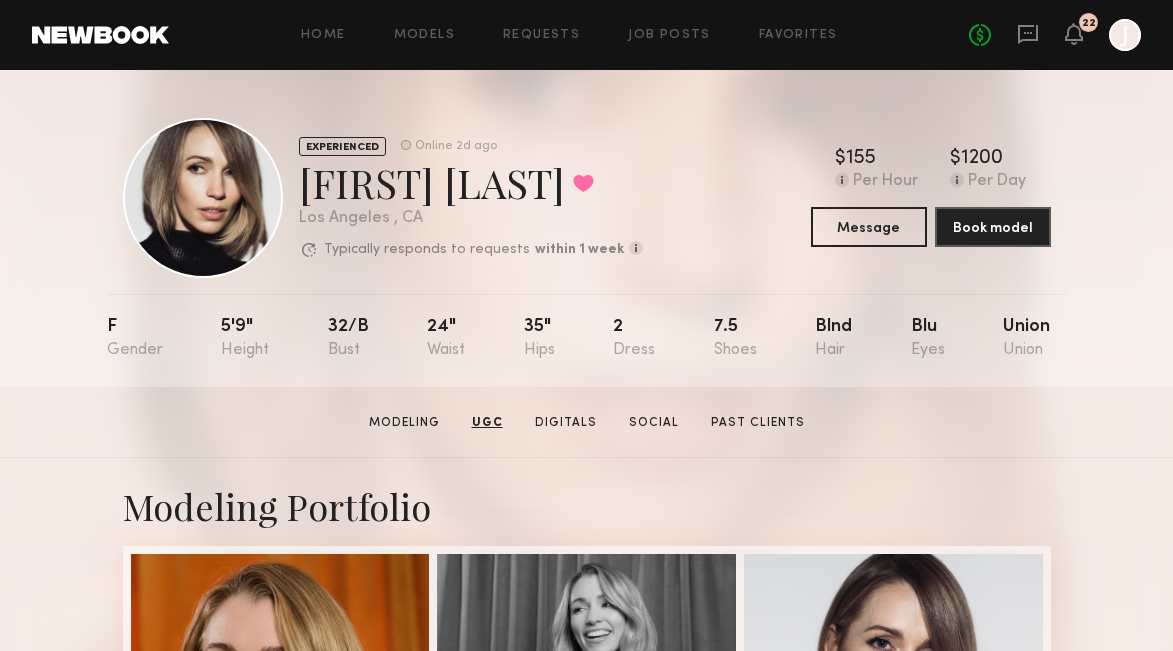 scroll, scrollTop: 0, scrollLeft: 0, axis: both 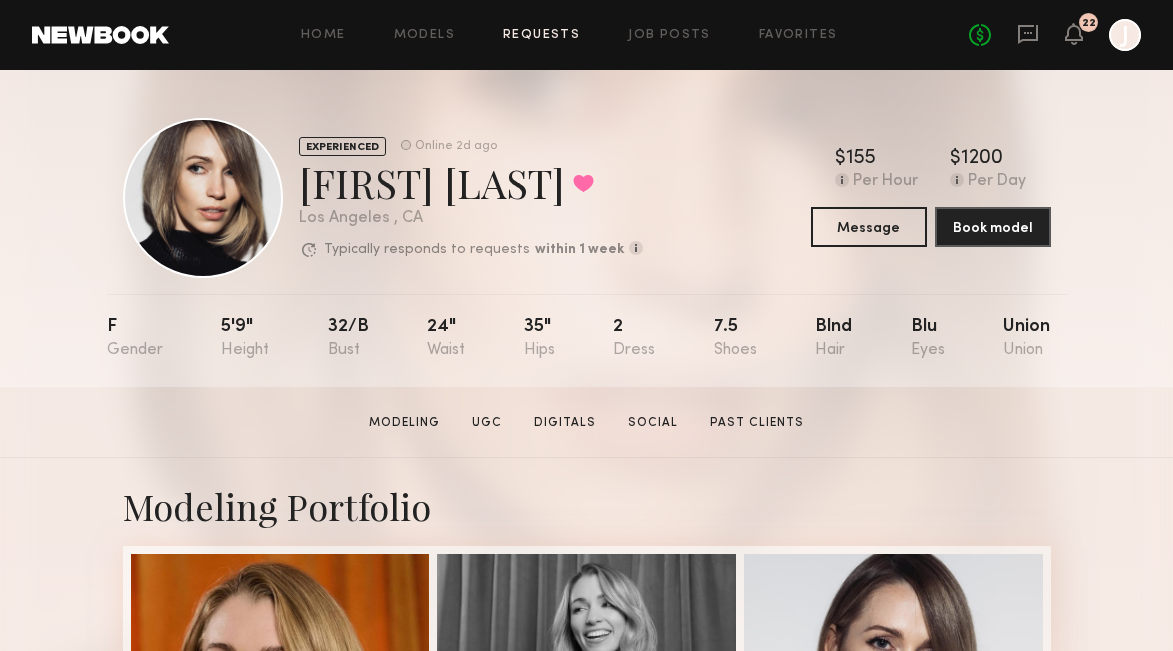 click on "Requests" 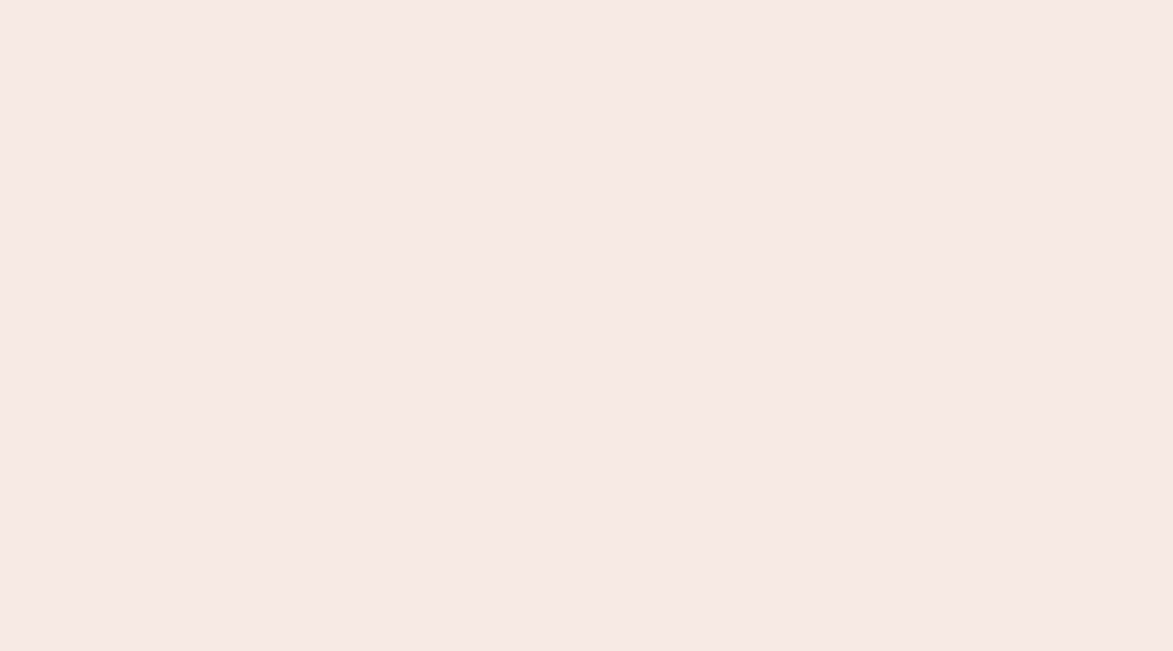 scroll, scrollTop: 0, scrollLeft: 0, axis: both 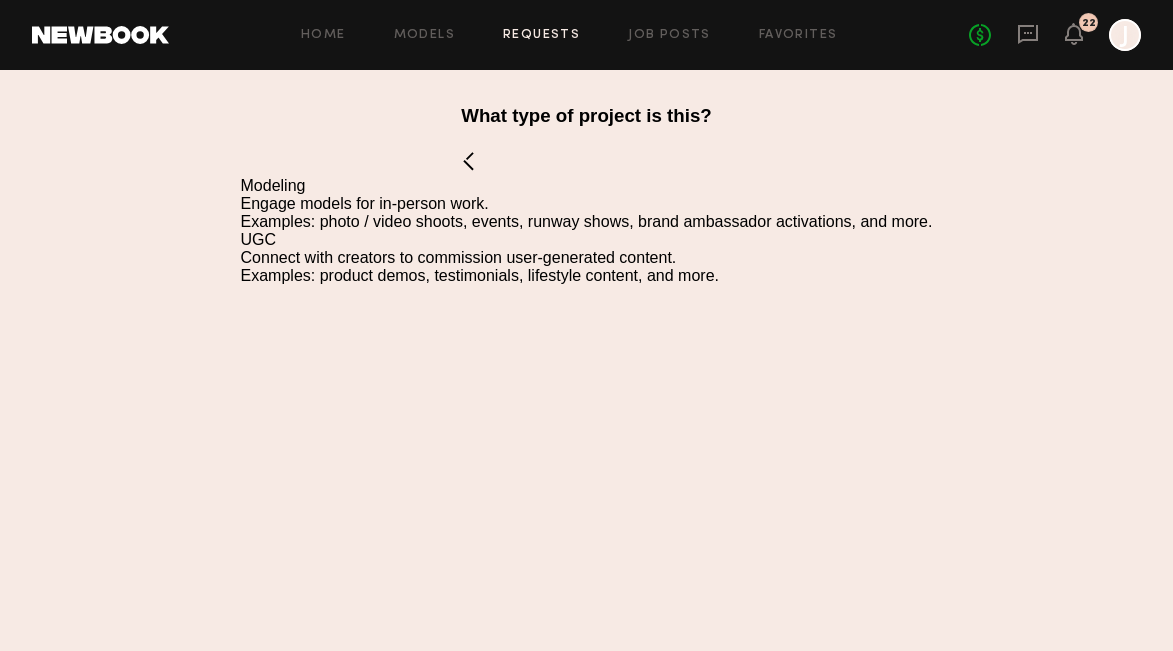 click 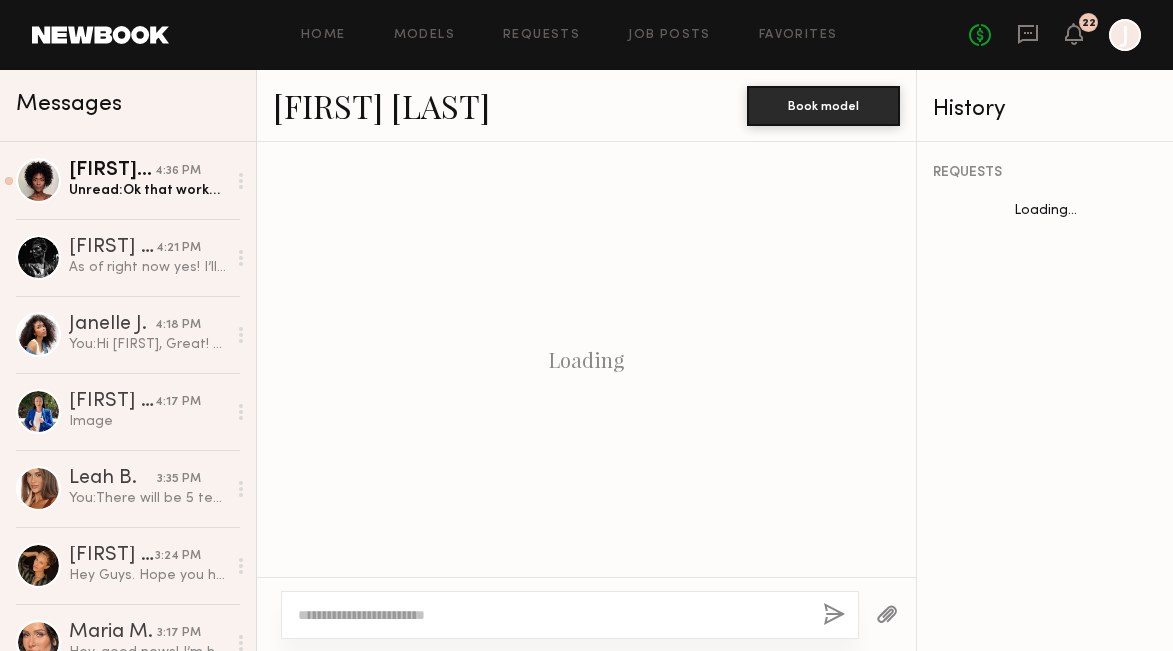 scroll, scrollTop: 1911, scrollLeft: 0, axis: vertical 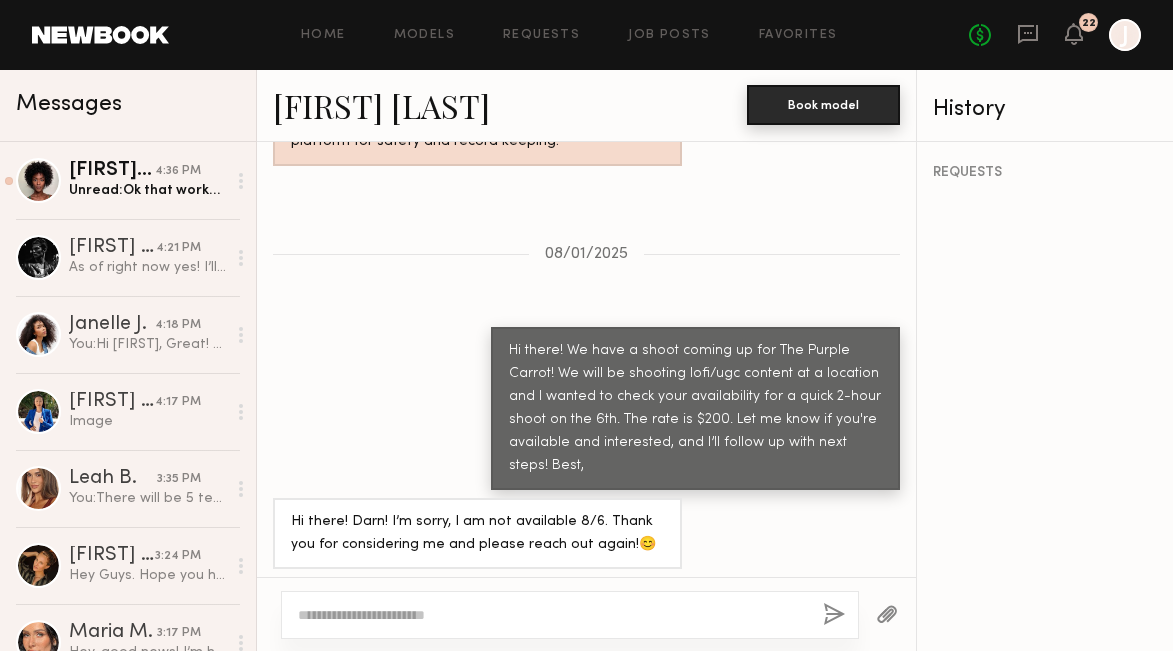 click on "[FIRST] [LAST] Book model" 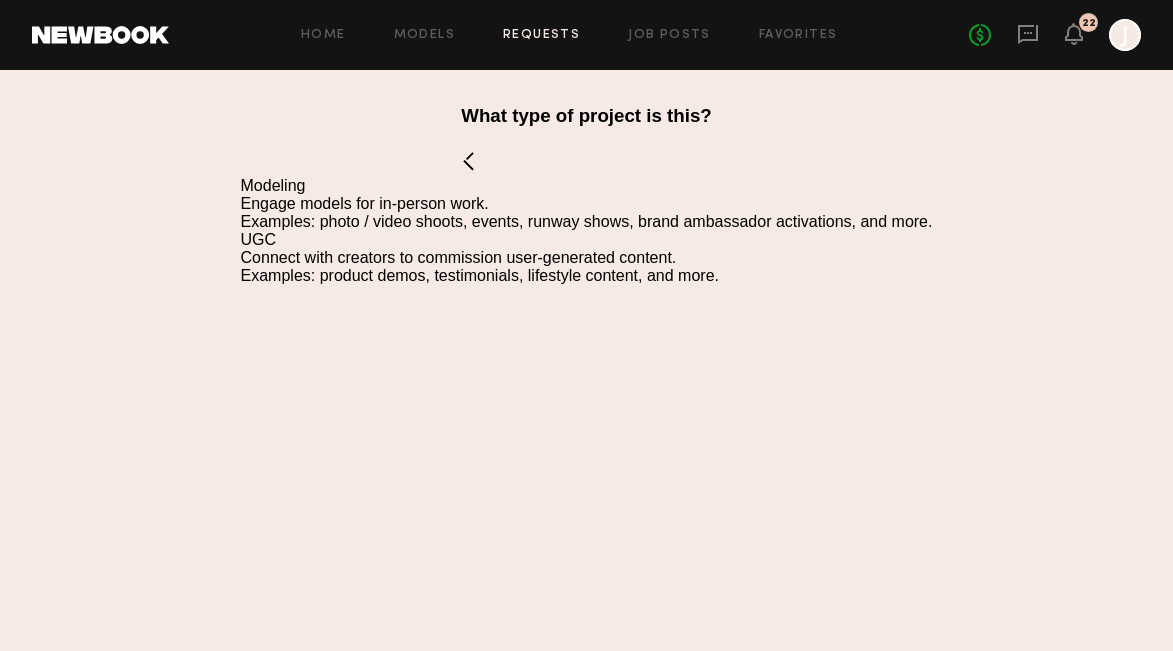 click 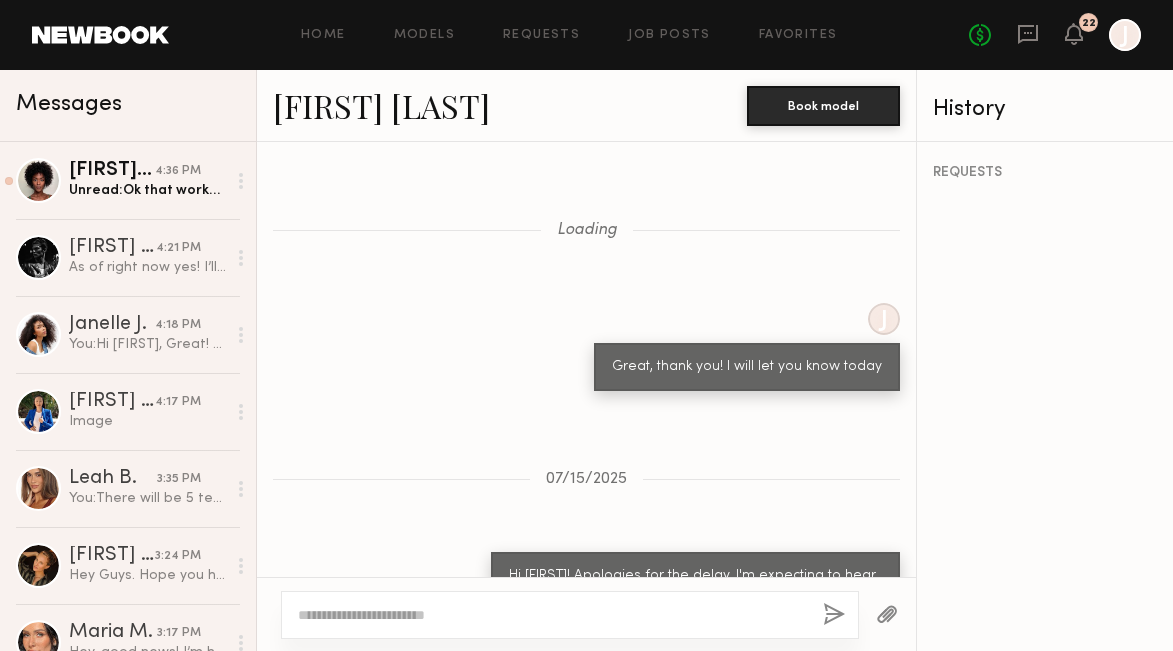 scroll, scrollTop: 1911, scrollLeft: 0, axis: vertical 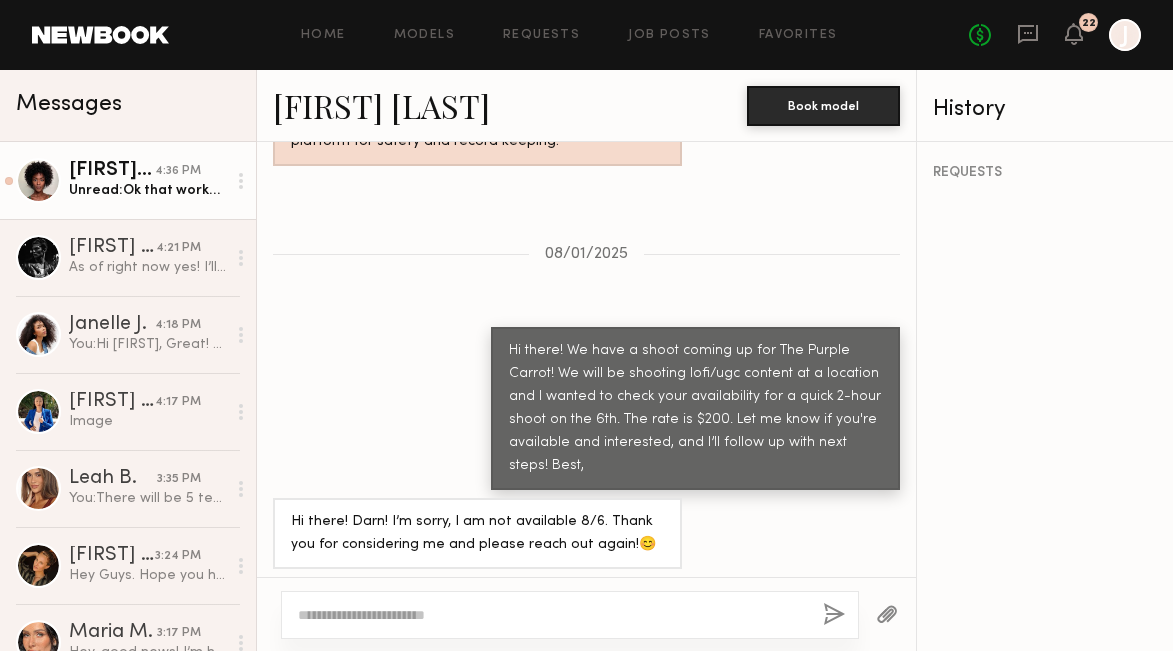 click on "Unread:  Ok that works perfectly!" 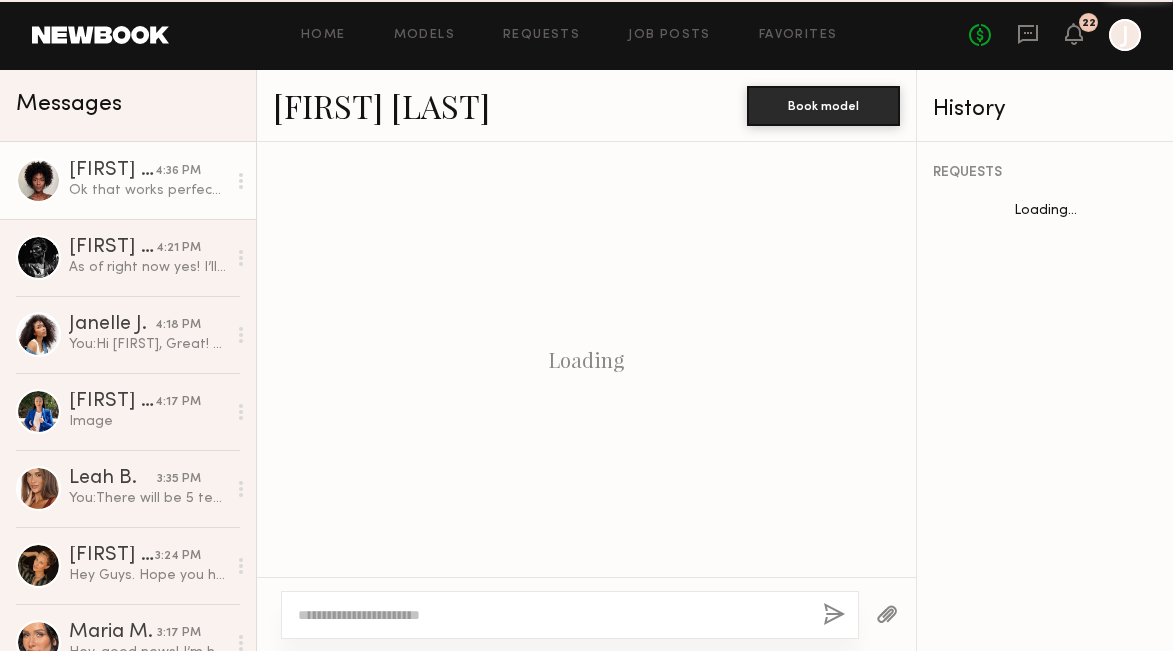 scroll, scrollTop: 1648, scrollLeft: 0, axis: vertical 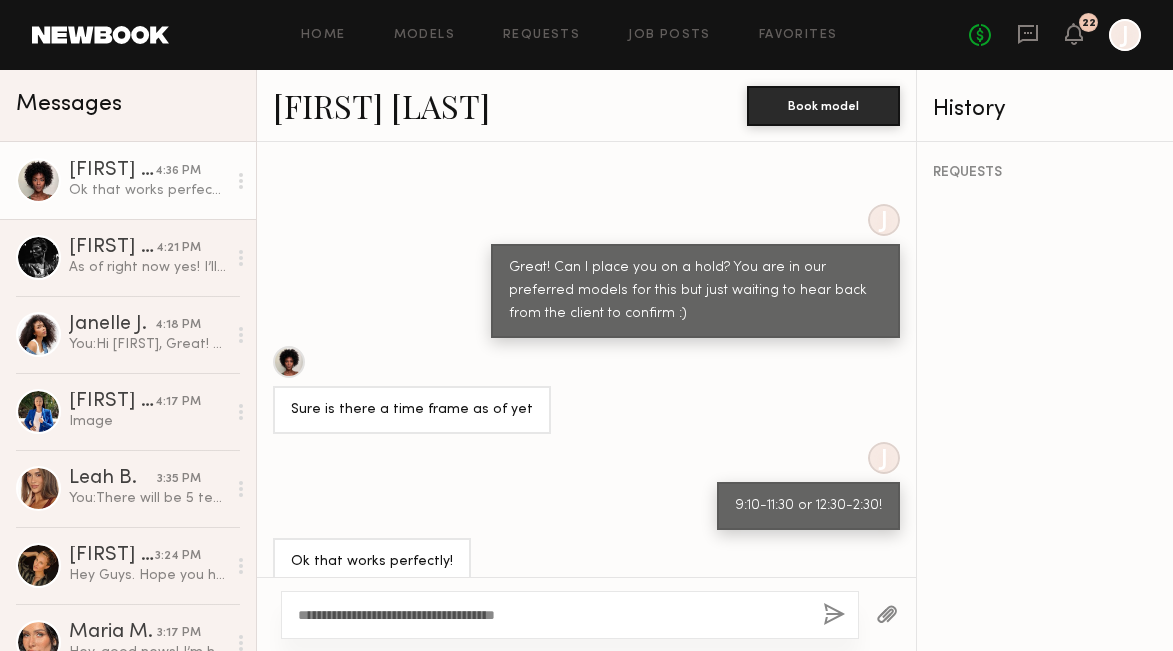 click on "**********" 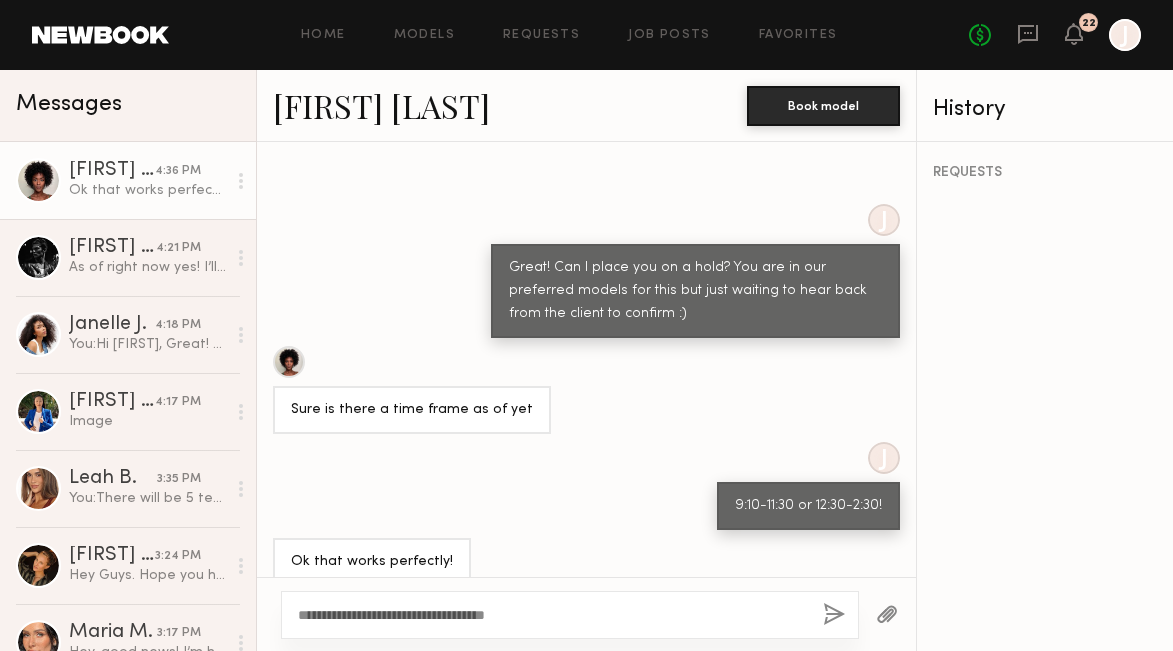 type on "**********" 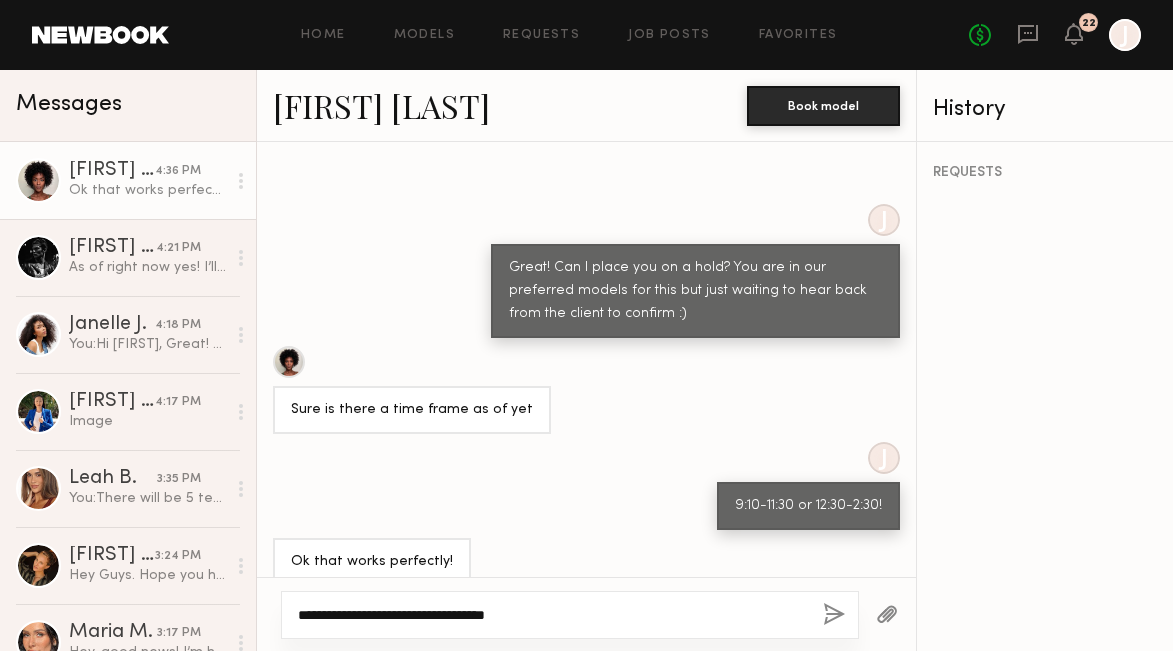 click on "**********" 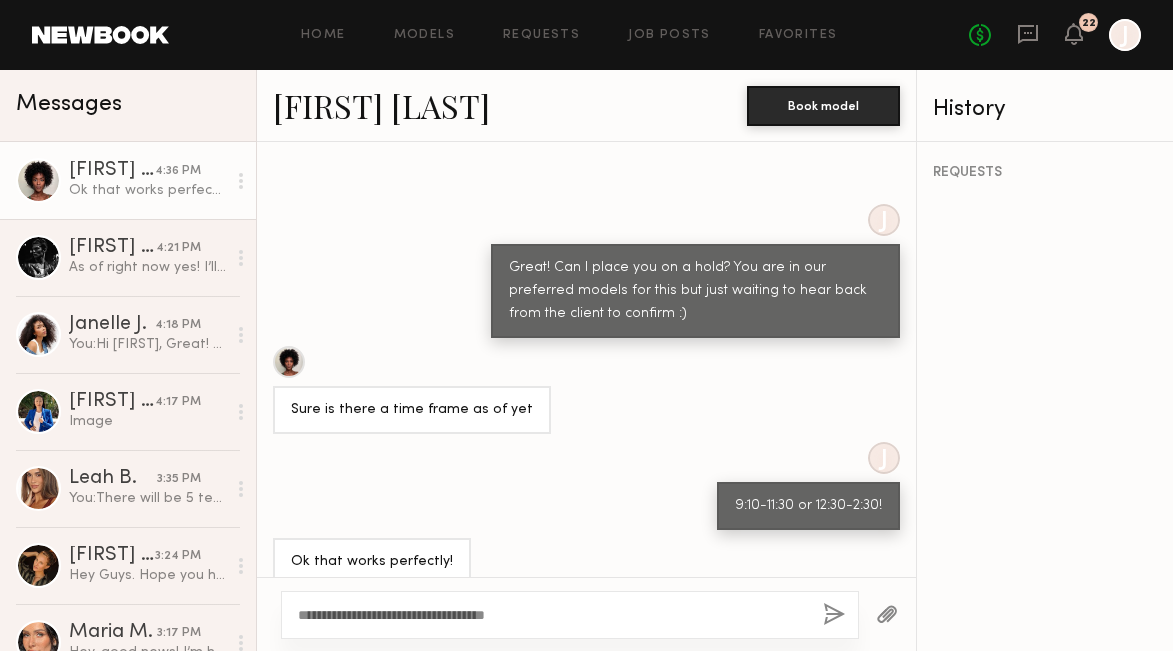 click 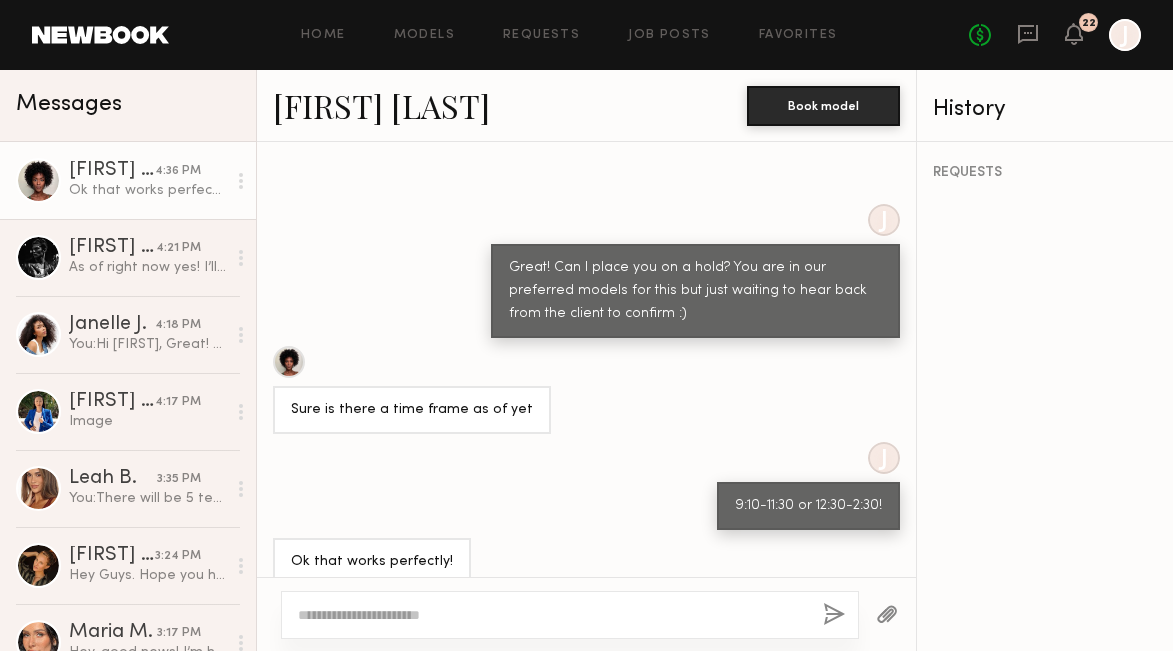 scroll, scrollTop: 1896, scrollLeft: 0, axis: vertical 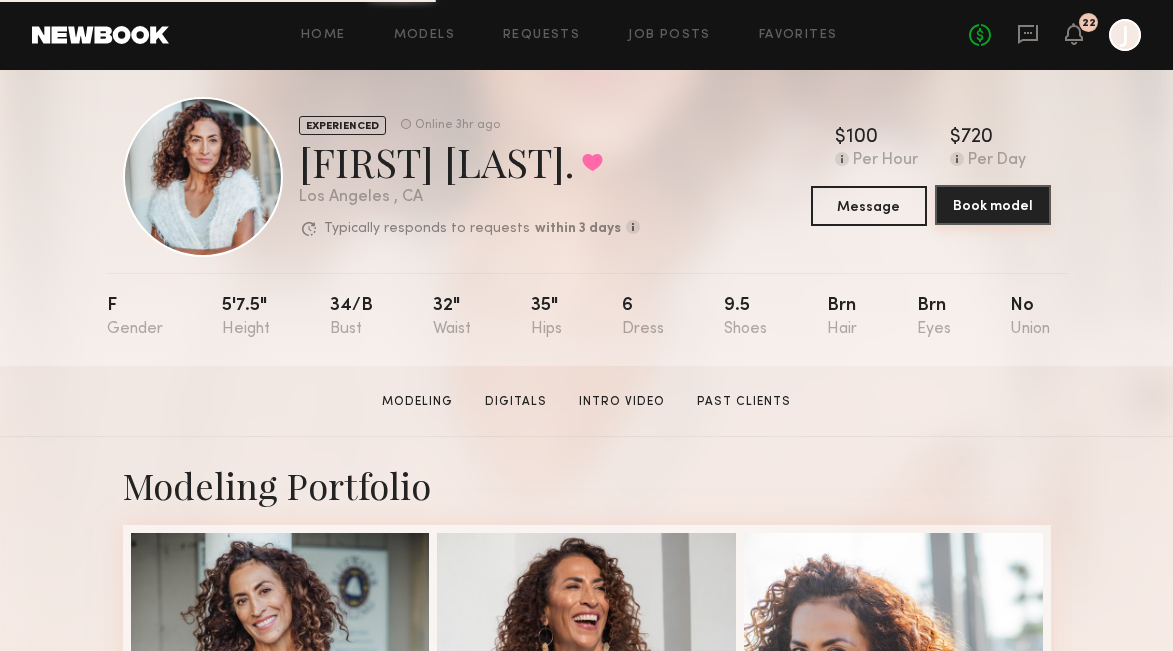 click on "Book model" 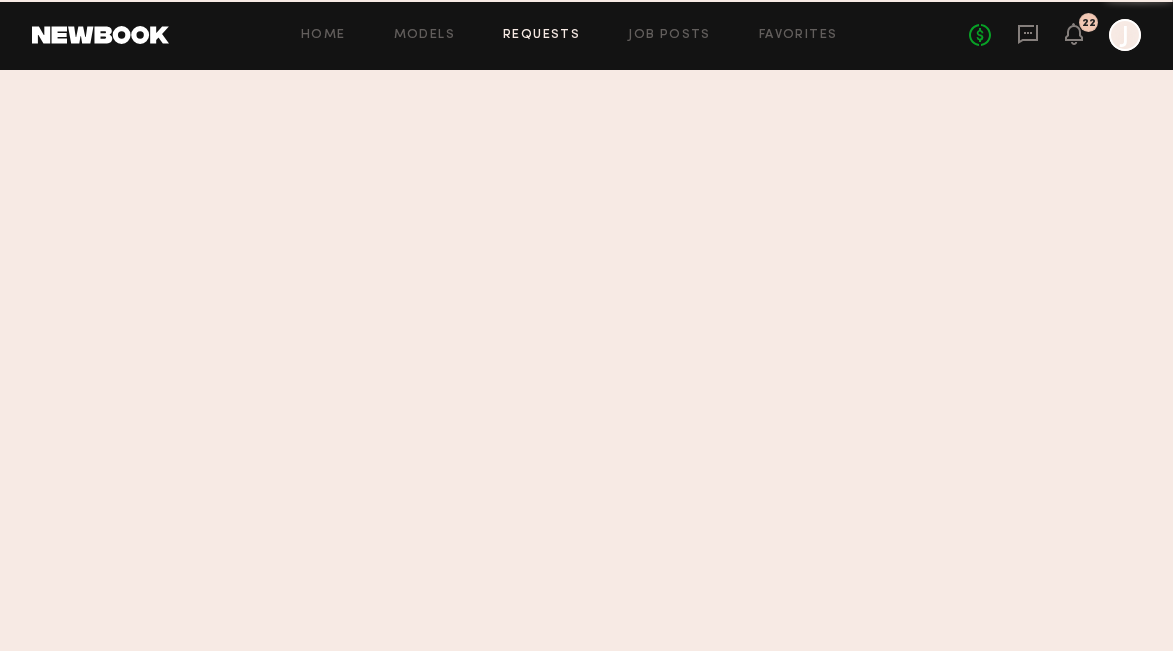 scroll, scrollTop: 0, scrollLeft: 0, axis: both 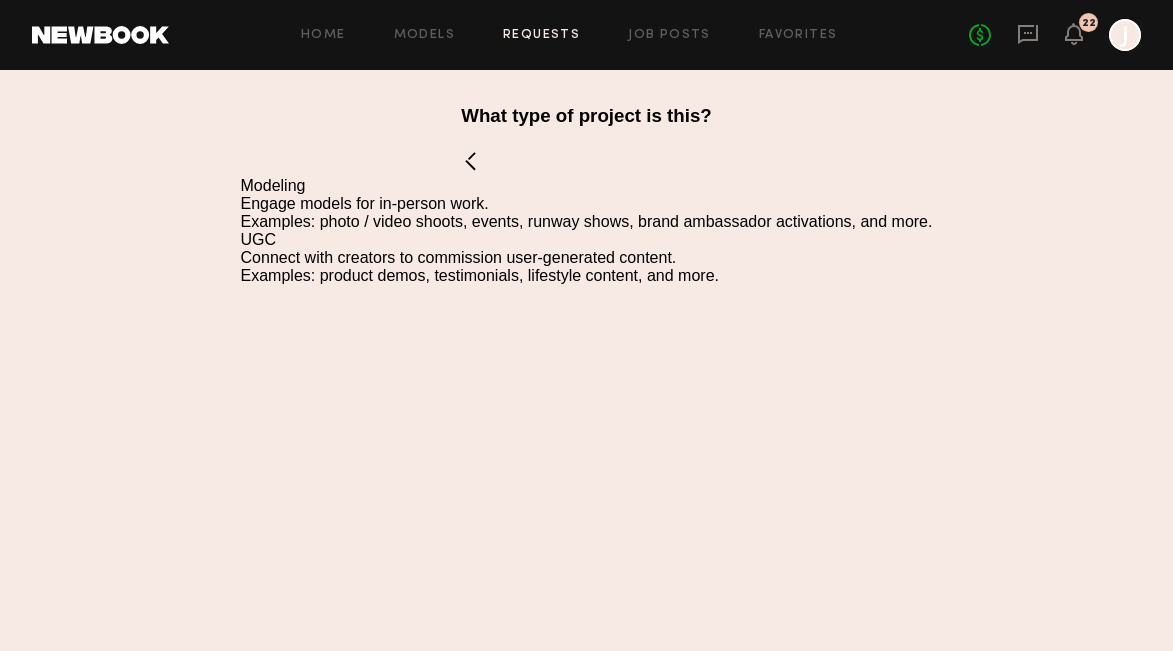 click on "Examples: product demos, testimonials, lifestyle content, and more." 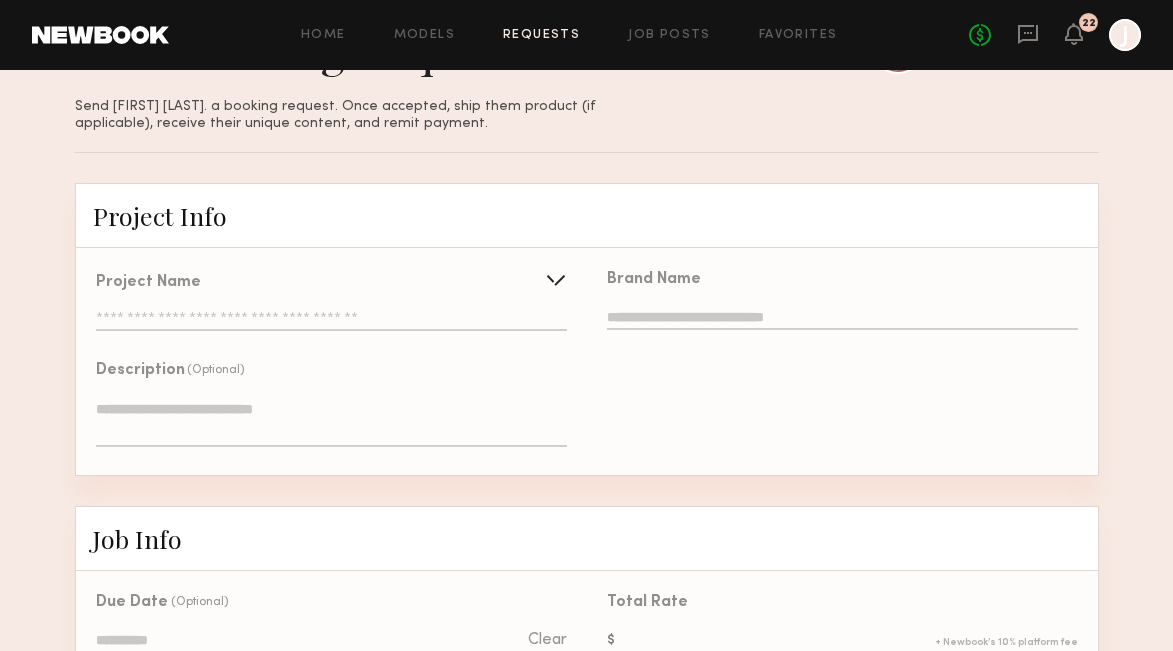 scroll, scrollTop: 112, scrollLeft: 0, axis: vertical 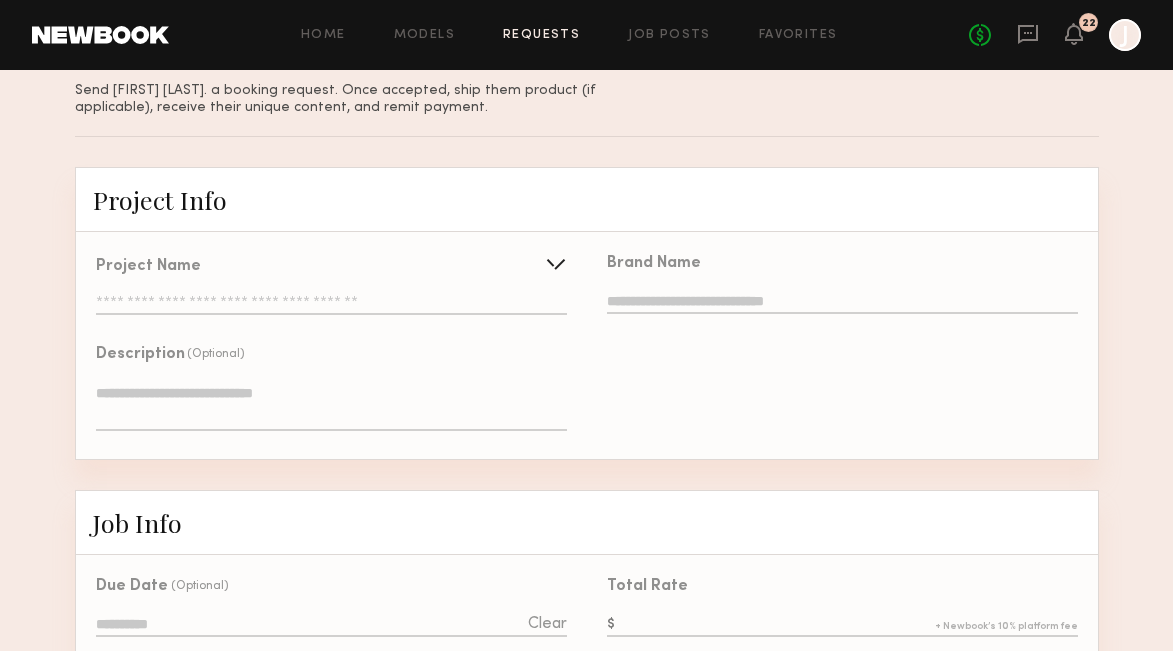 click 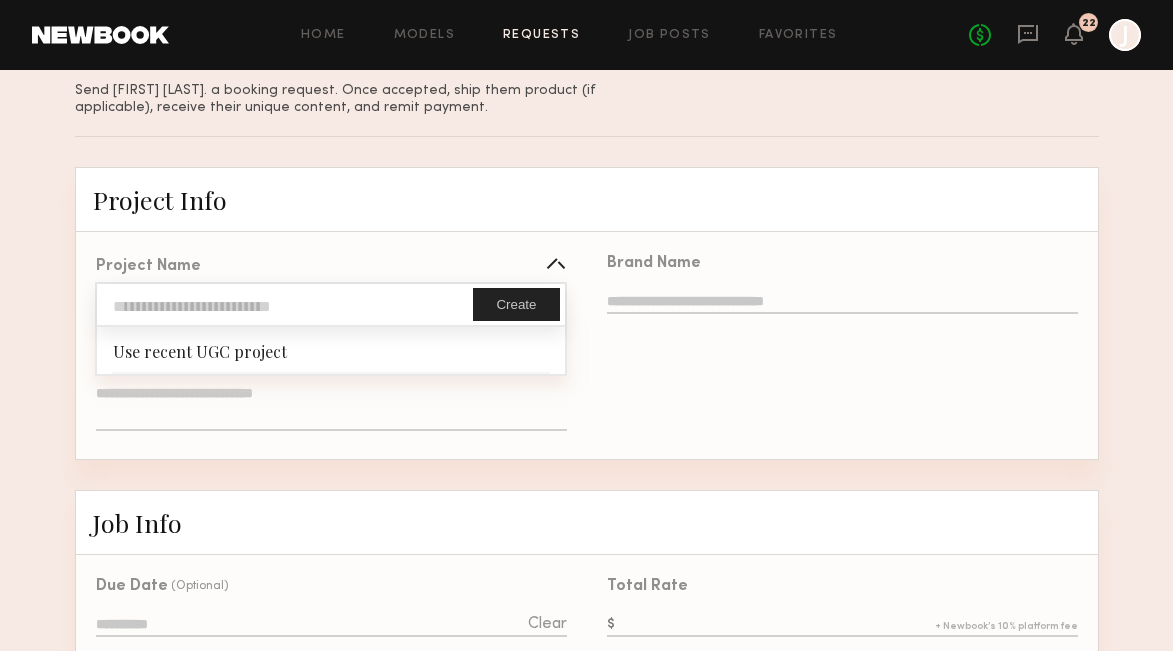 click on "Project Name   Create   Use recent UGC project   Description  (Optional)  Brand Name" 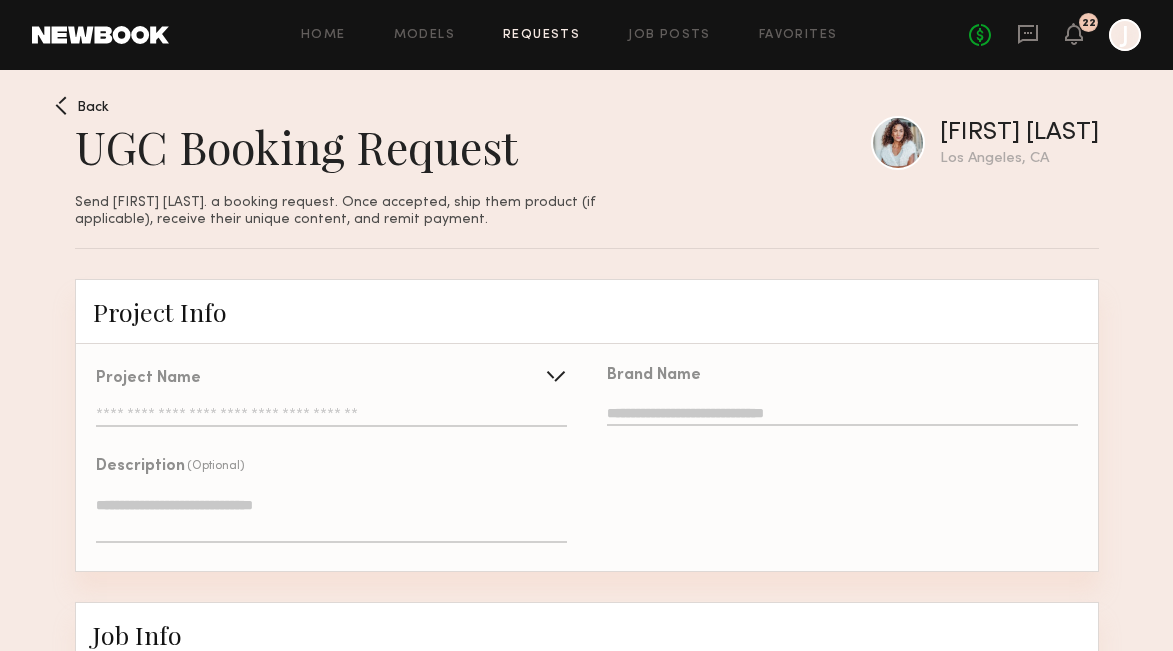 scroll, scrollTop: 0, scrollLeft: 0, axis: both 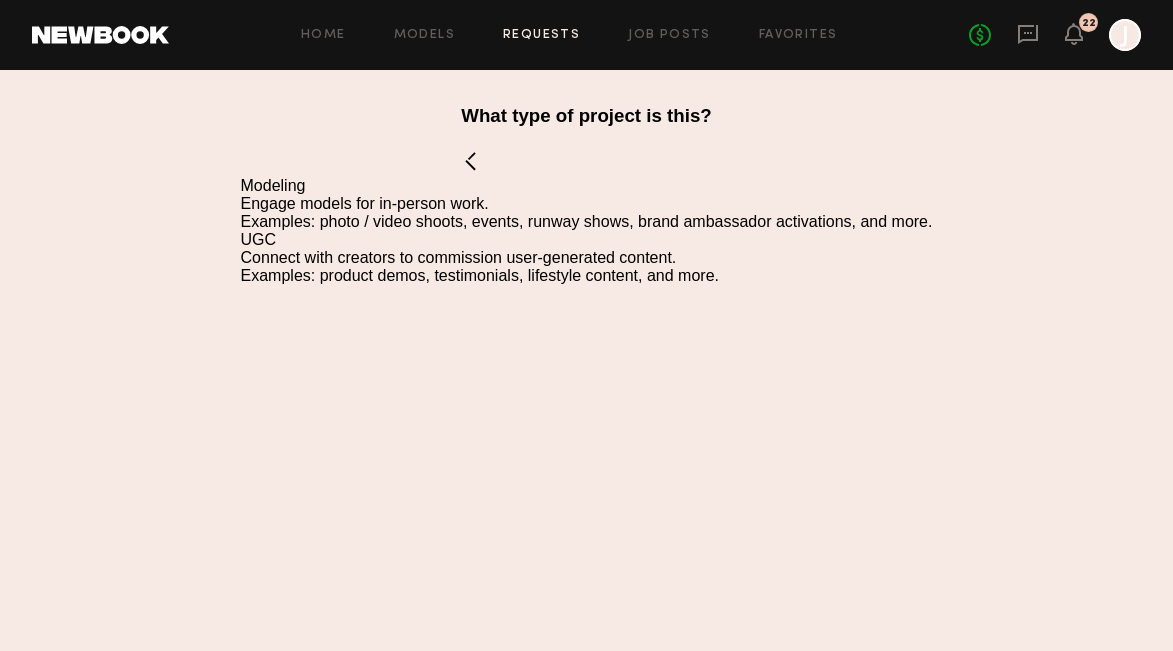 click on "Modeling" 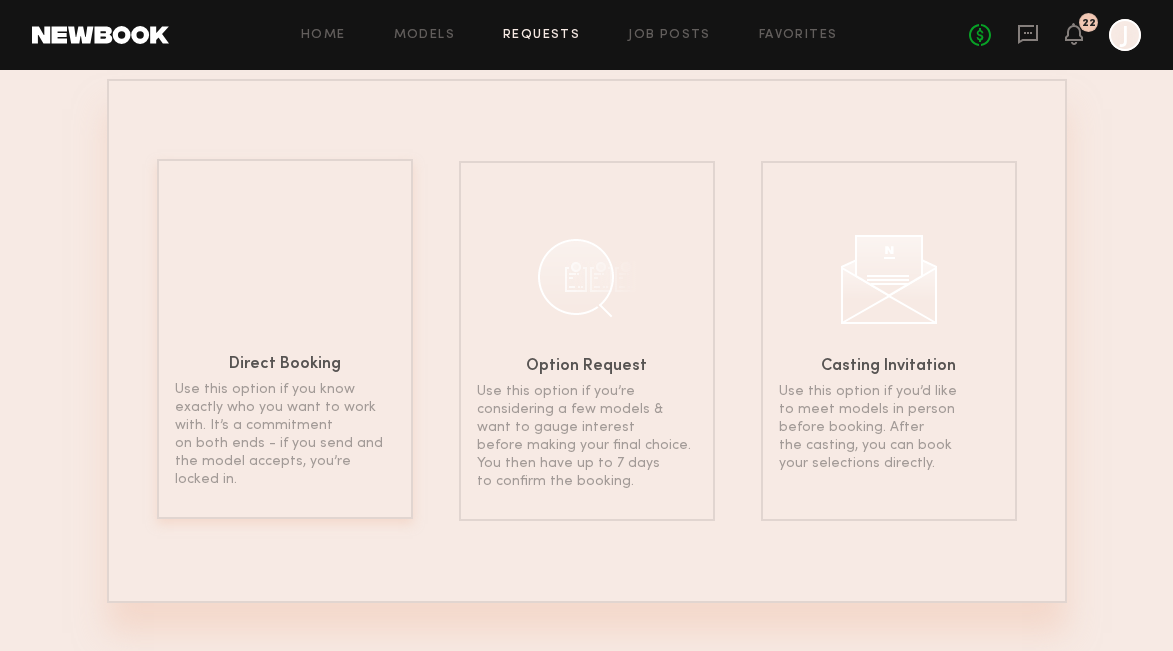 scroll, scrollTop: 141, scrollLeft: 0, axis: vertical 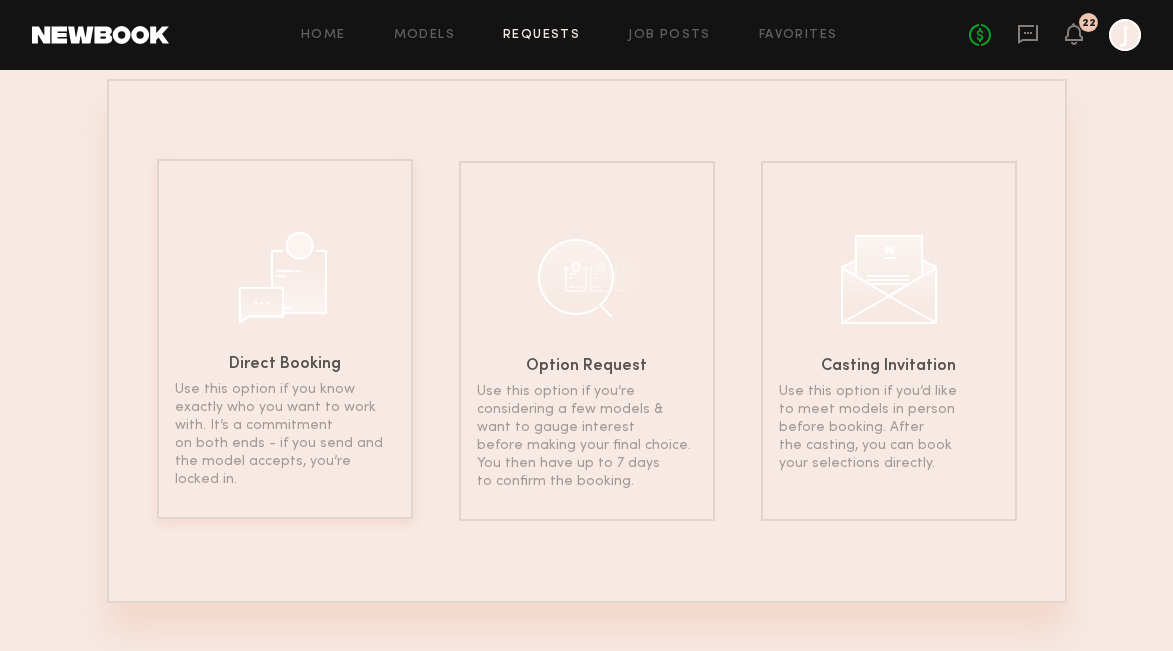 click on "Direct Booking Use this option if you know exactly who you want to work with. It’s a commitment on both ends - if you send and the model accepts, you’re locked in." 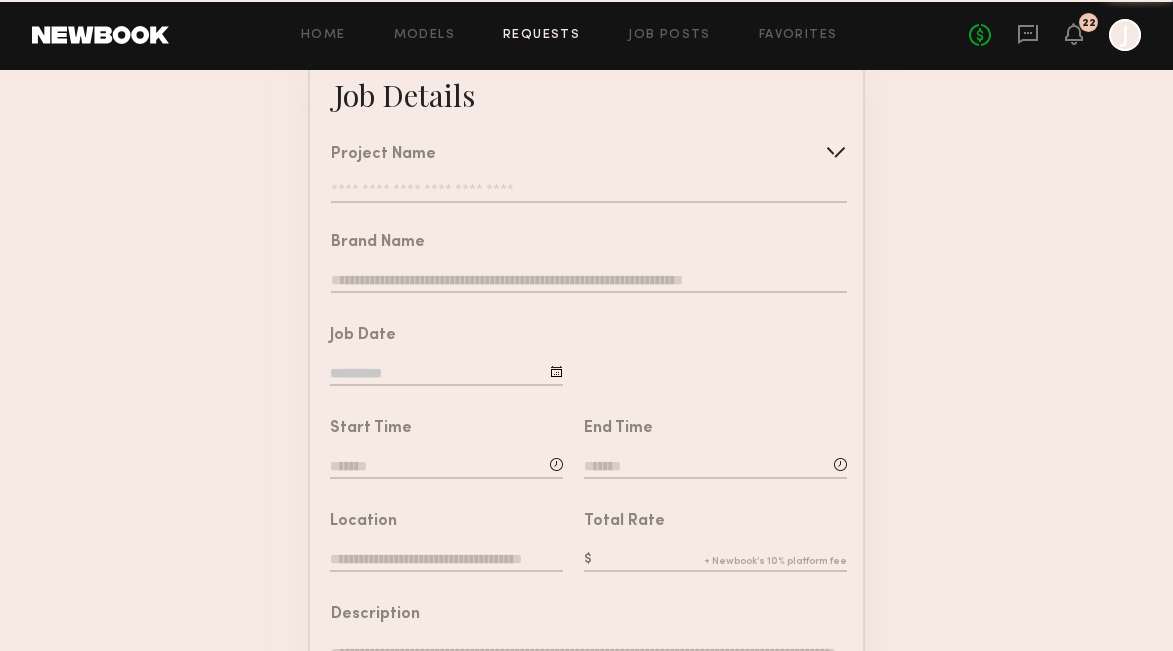 scroll, scrollTop: 0, scrollLeft: 0, axis: both 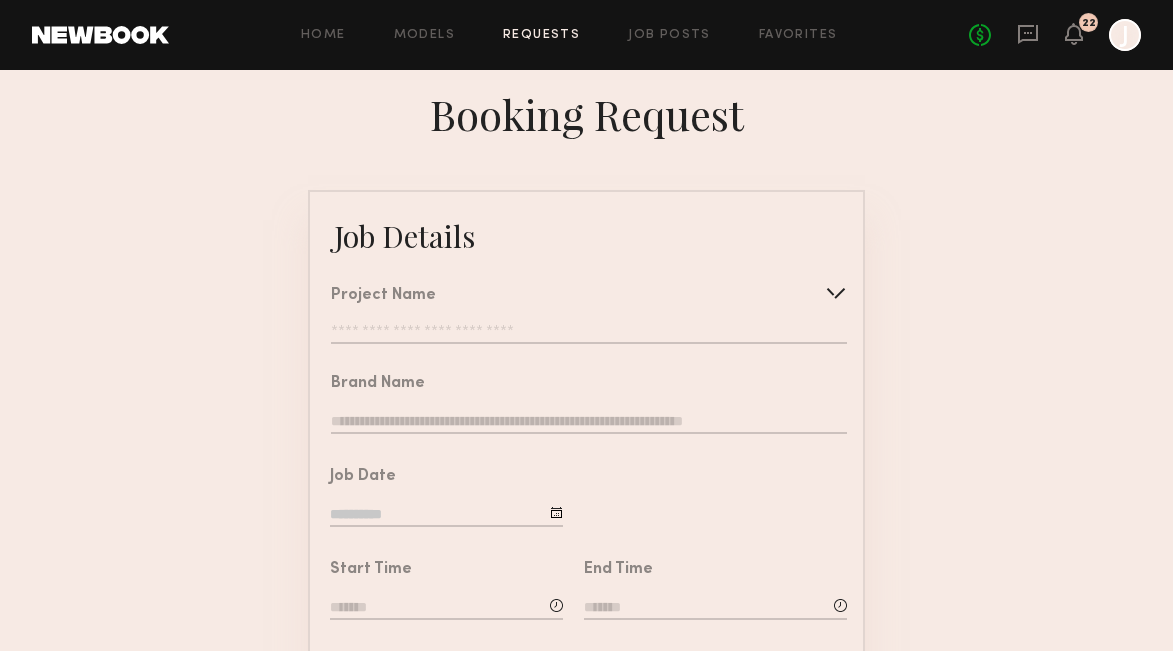 click on "Project Name   Create   Use recent modeling project  The Purple Carrot Lofi Shoot  Pet Brand Media Shoot  Visual impact campaign  Gen Z Clothing Brand Lifestyle Shoot  Gen Z Clothing Brand Ecomm Shoot  Makeup Brand Photoshoot  Skincare & Haircare Campaign Shoot  Gen Z clothing brand photoshoot  Vitamins Photoshoot" 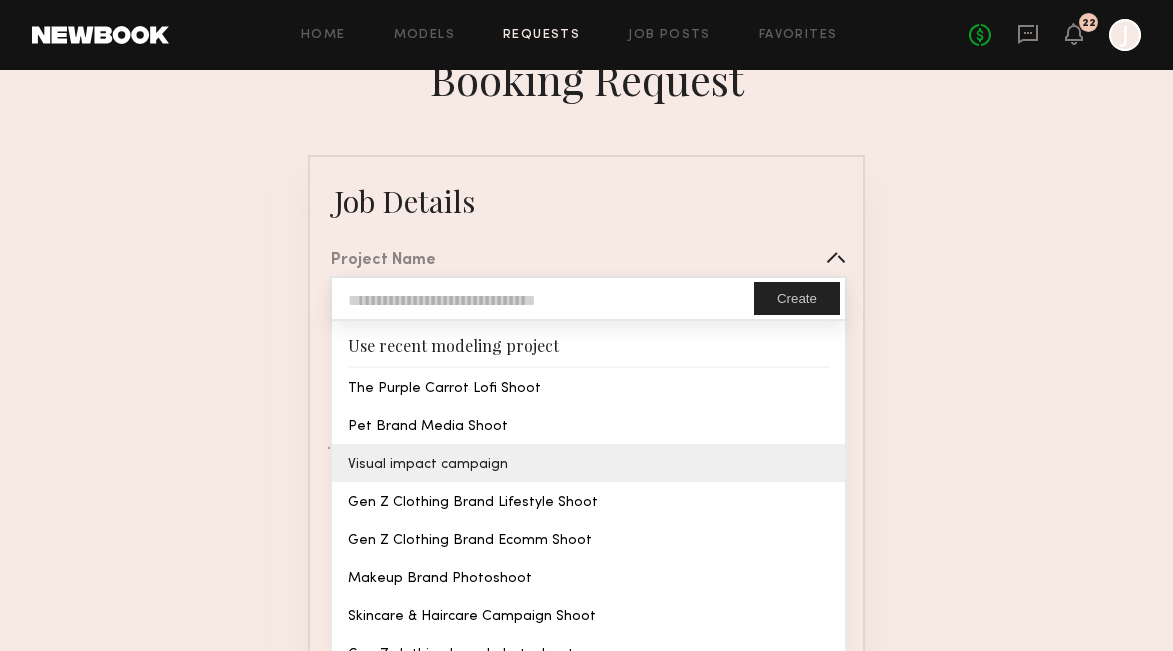 scroll, scrollTop: 36, scrollLeft: 0, axis: vertical 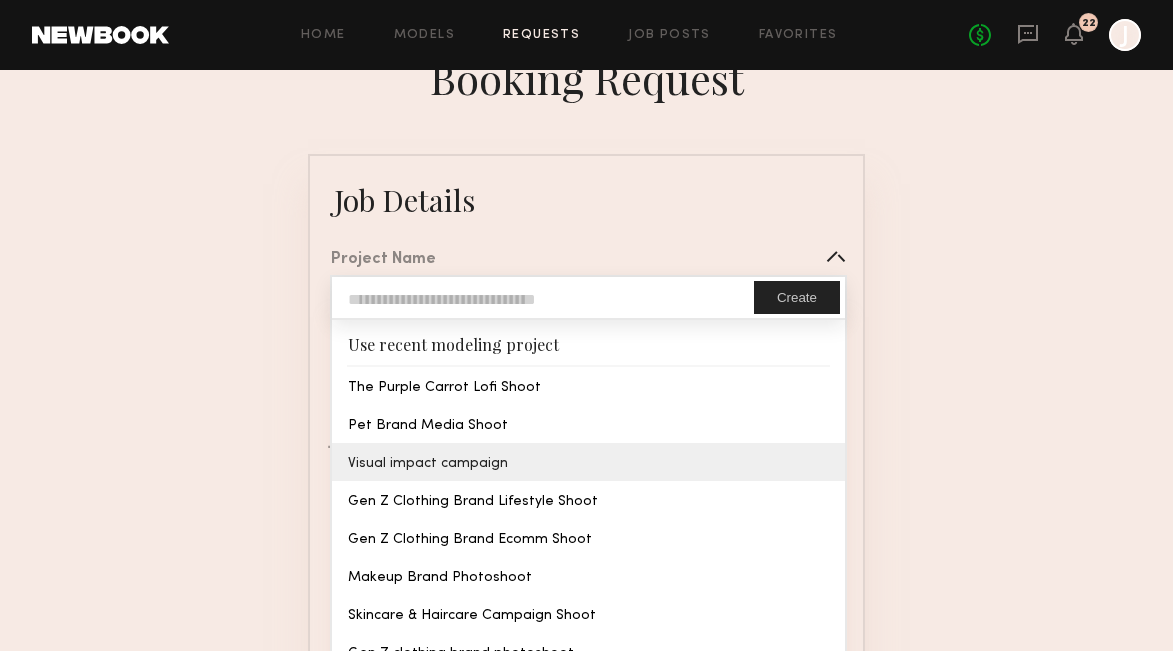 type on "**********" 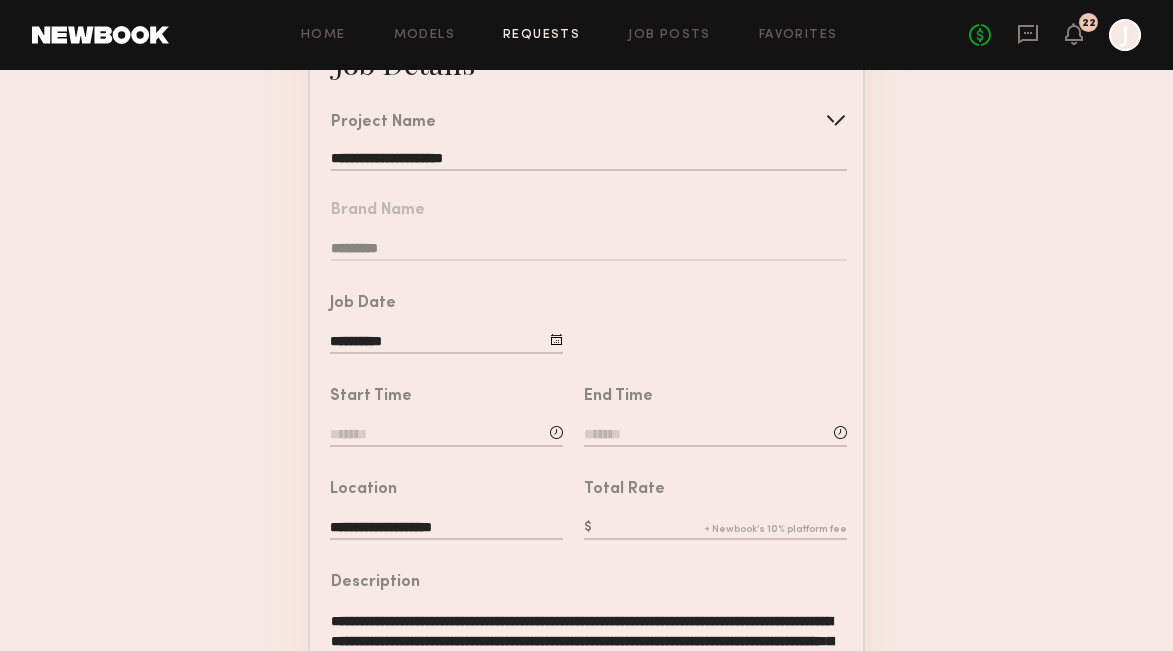 scroll, scrollTop: 178, scrollLeft: 0, axis: vertical 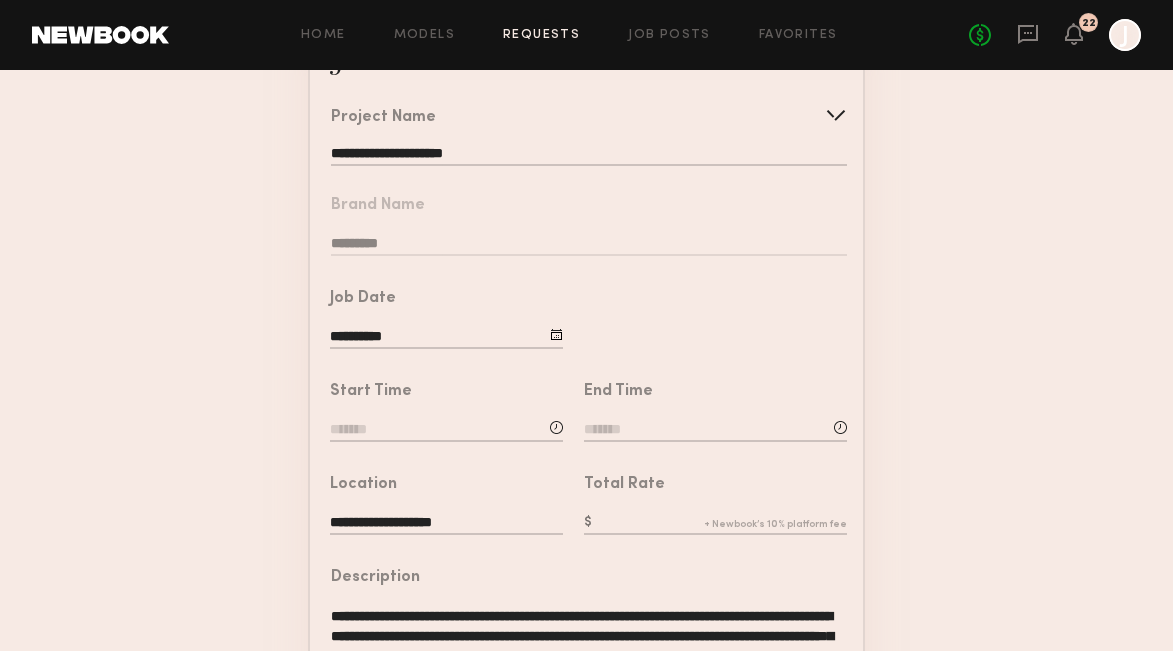 click 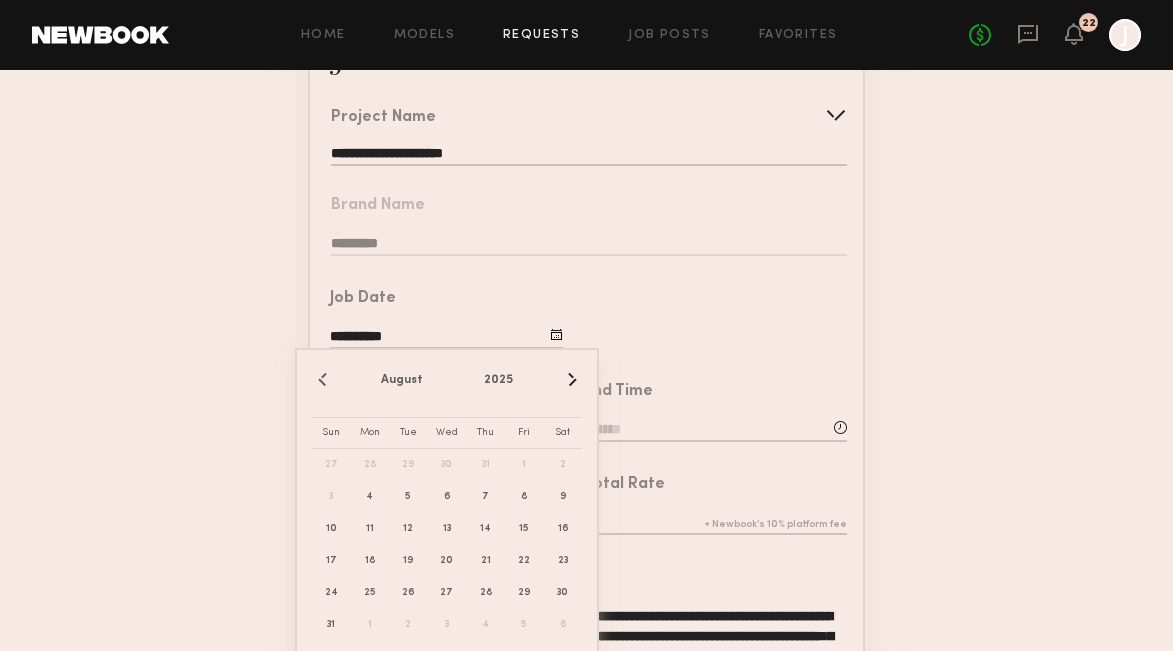 scroll, scrollTop: 271, scrollLeft: 0, axis: vertical 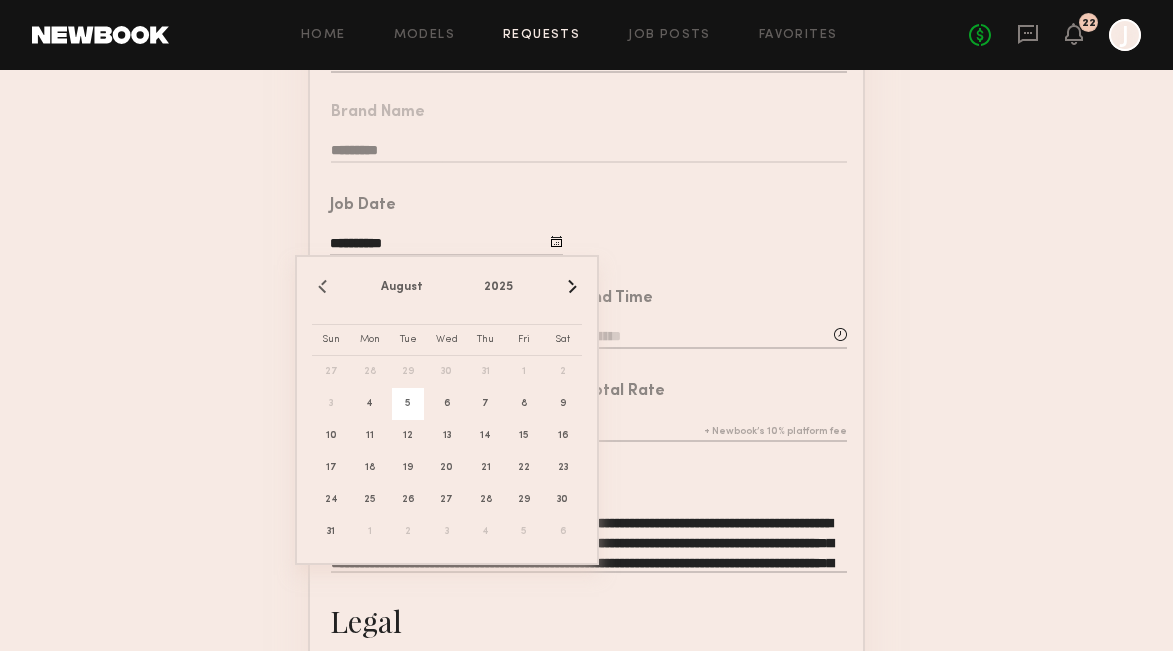 click on "5" 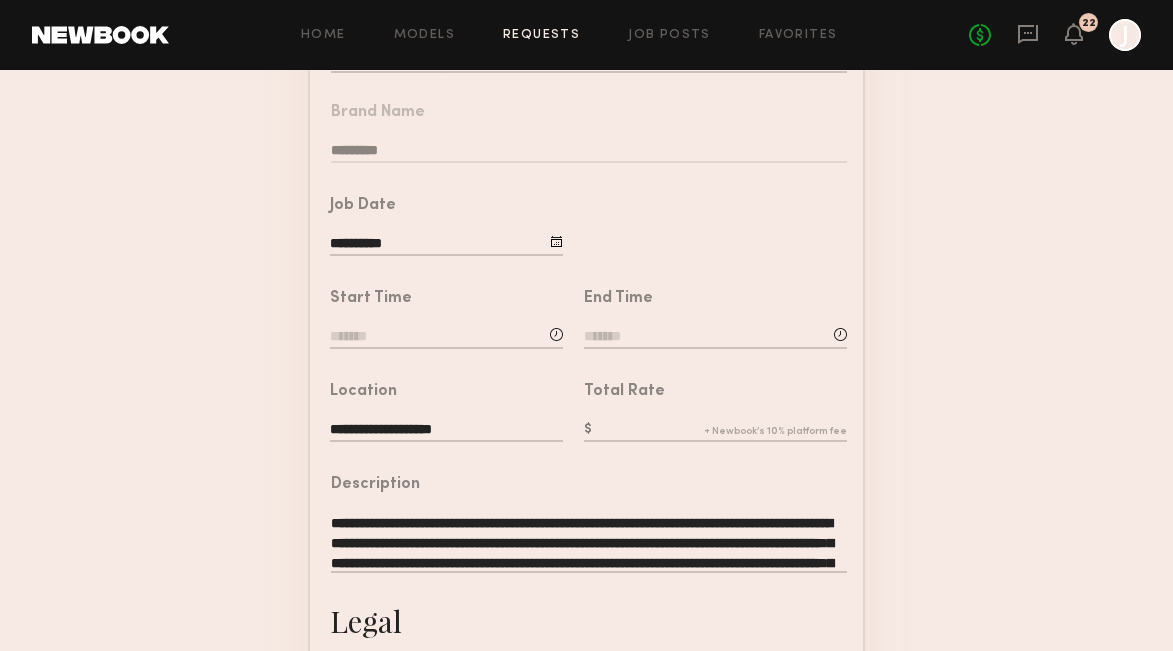 click 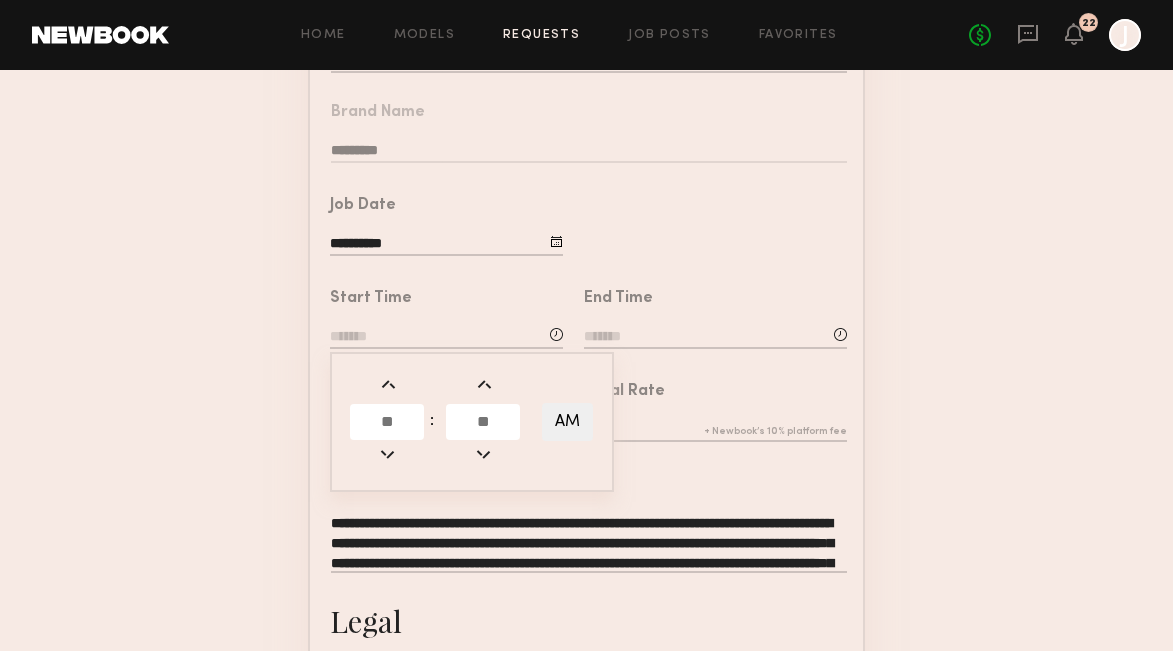 click 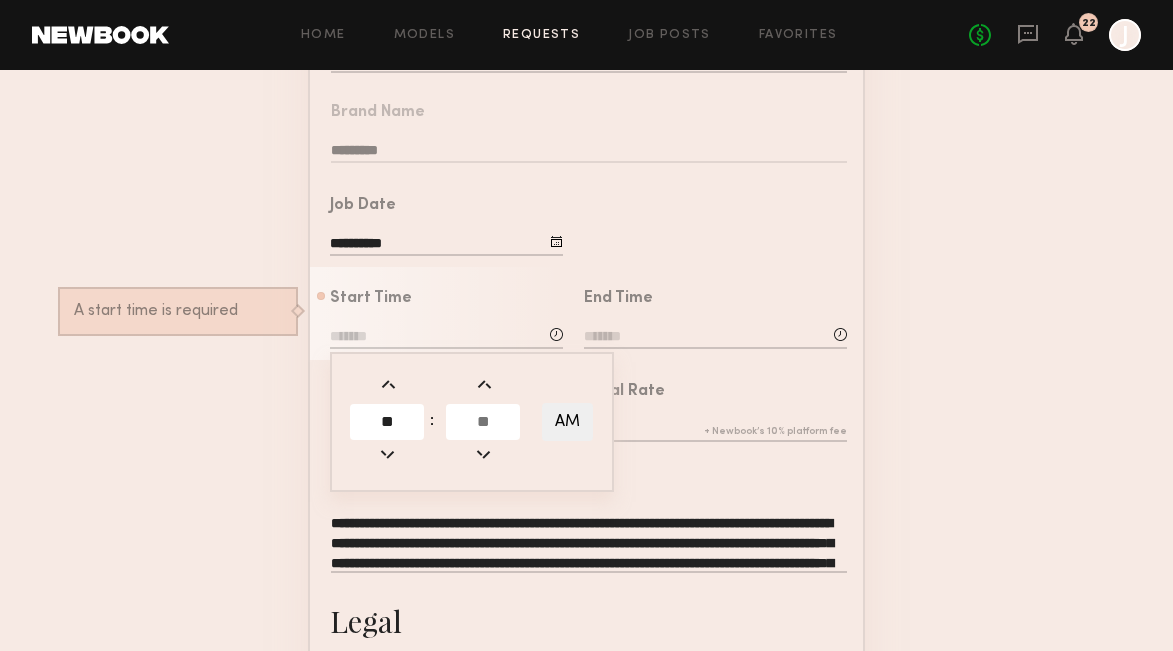 type on "**" 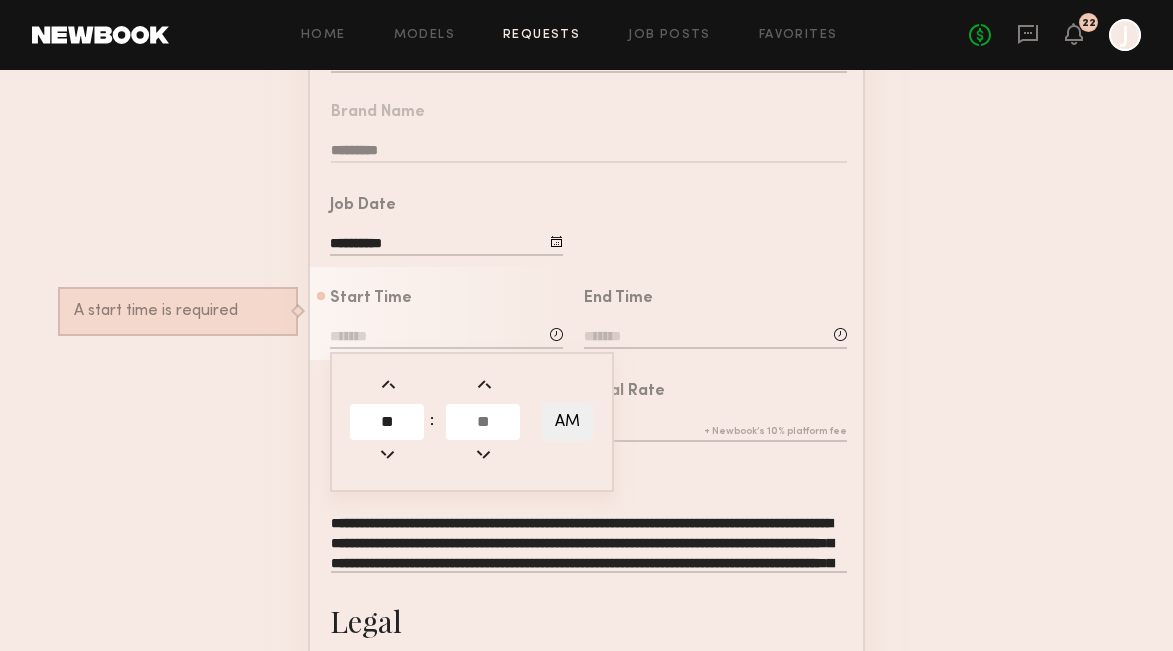 click 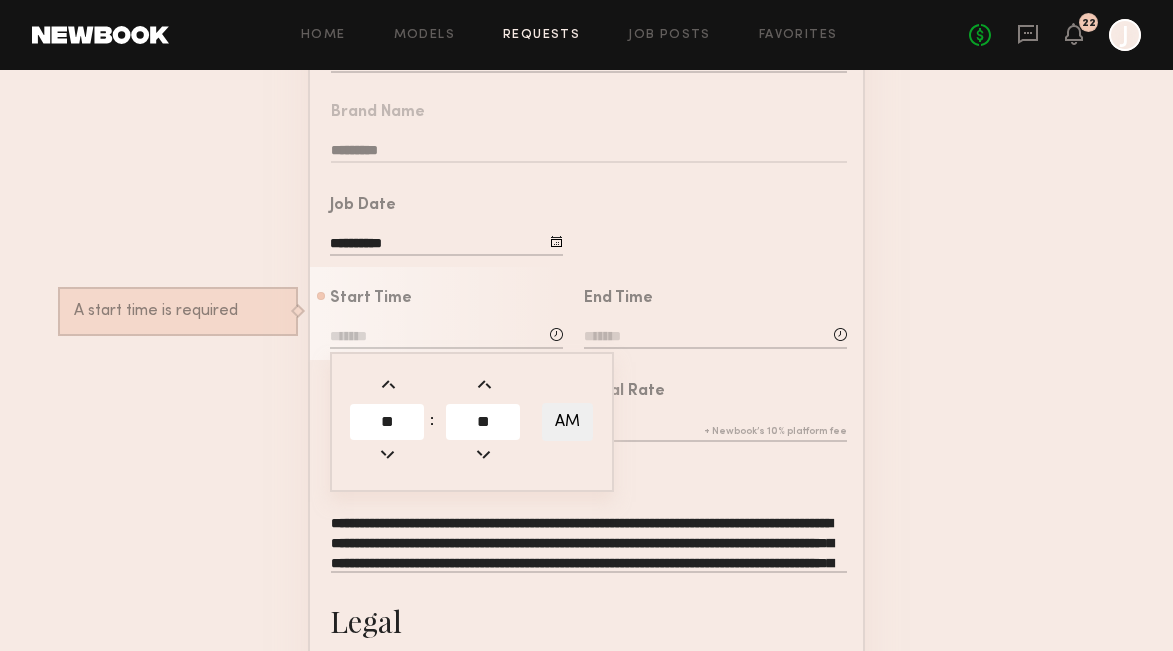 type on "**" 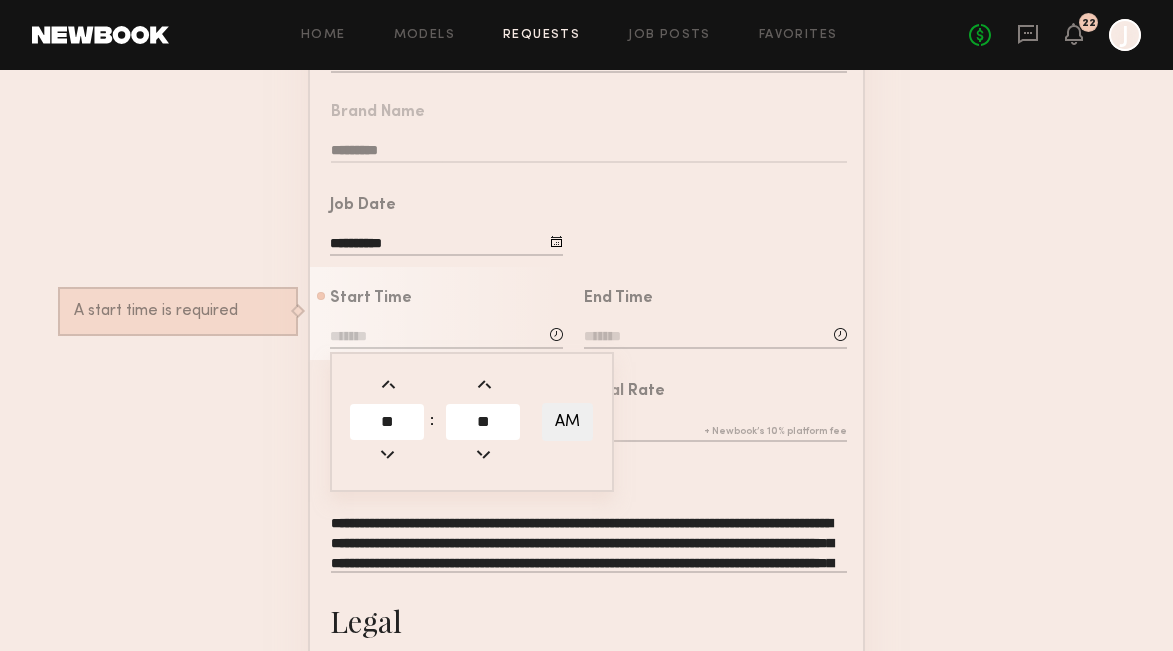 type on "********" 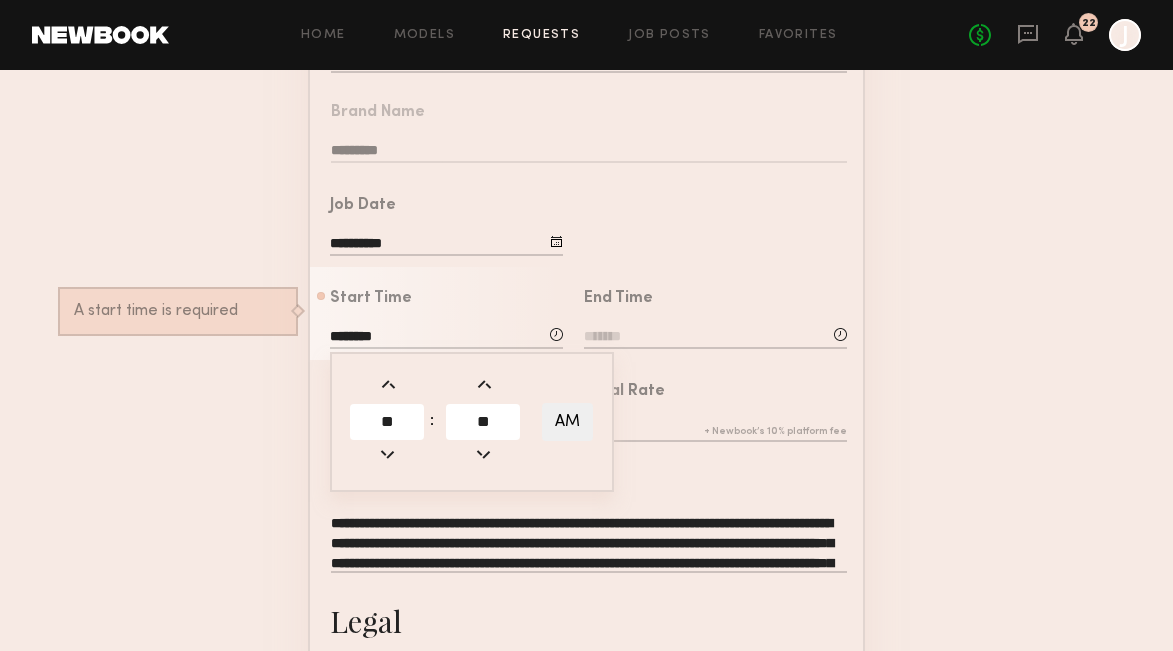 click 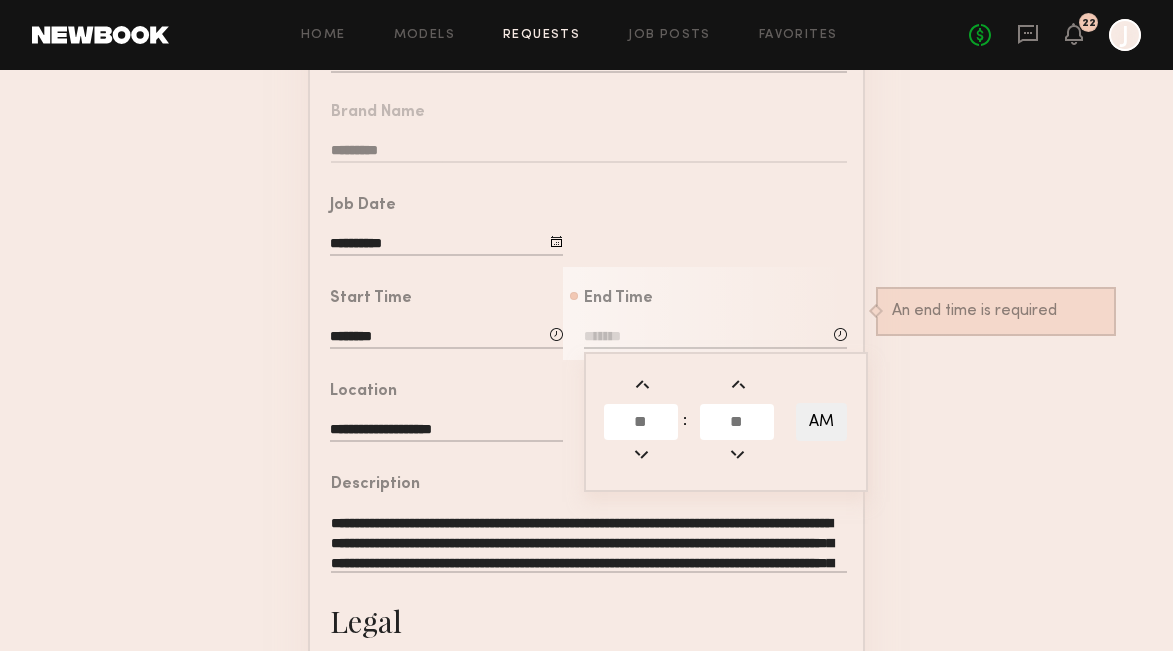 click 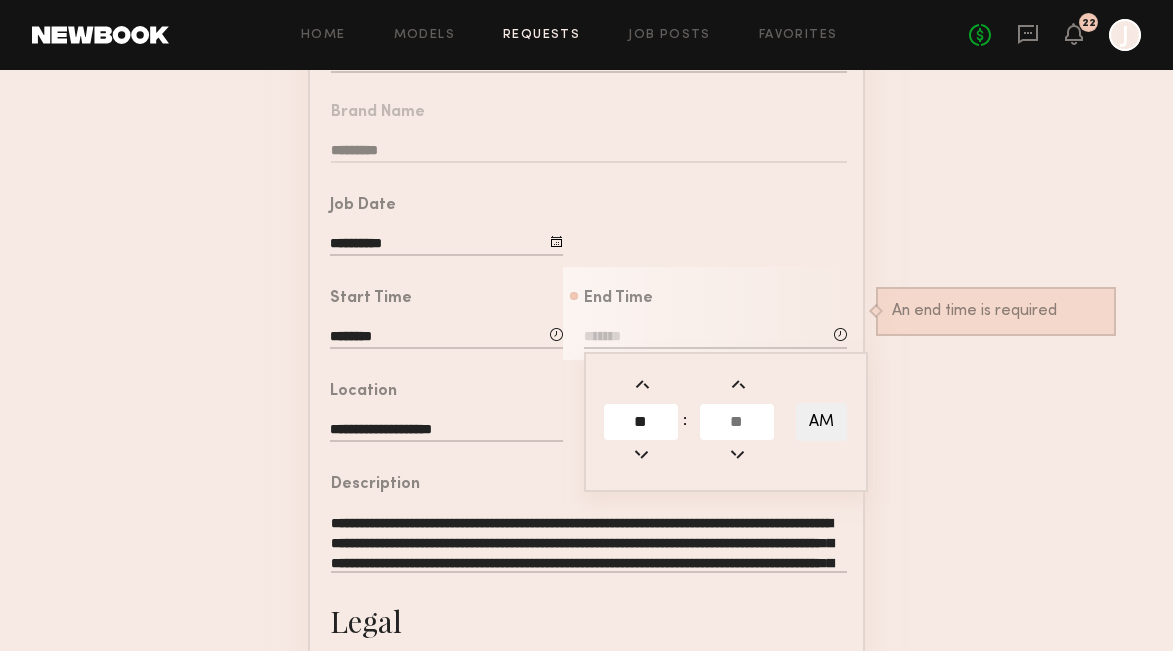 type on "**" 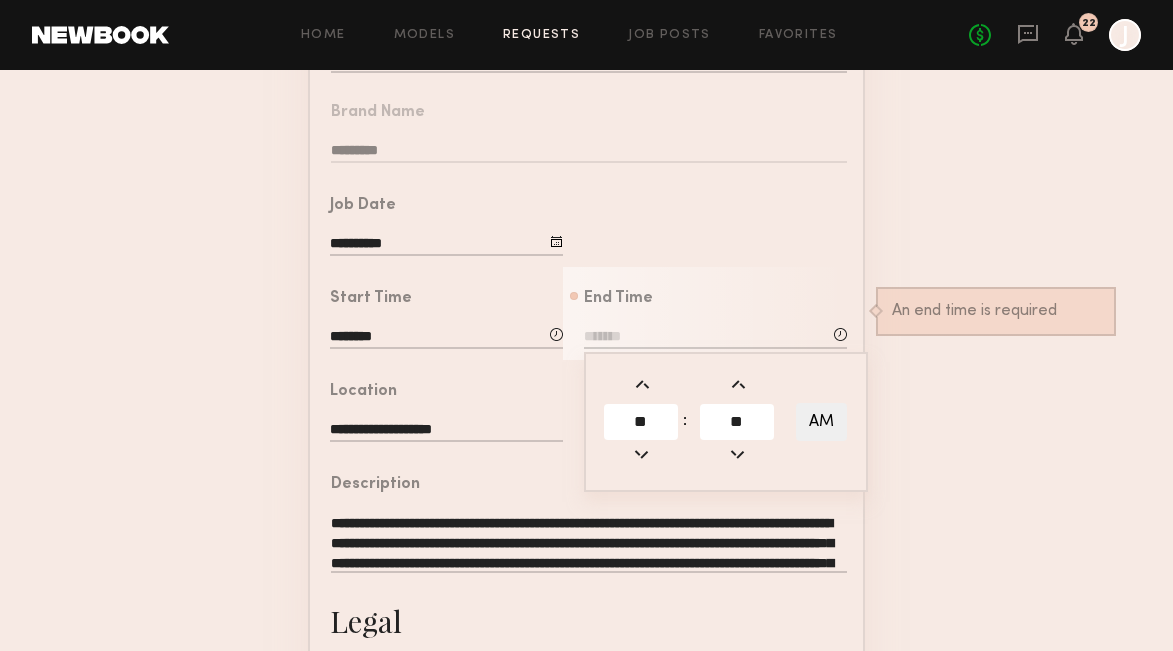 type on "**" 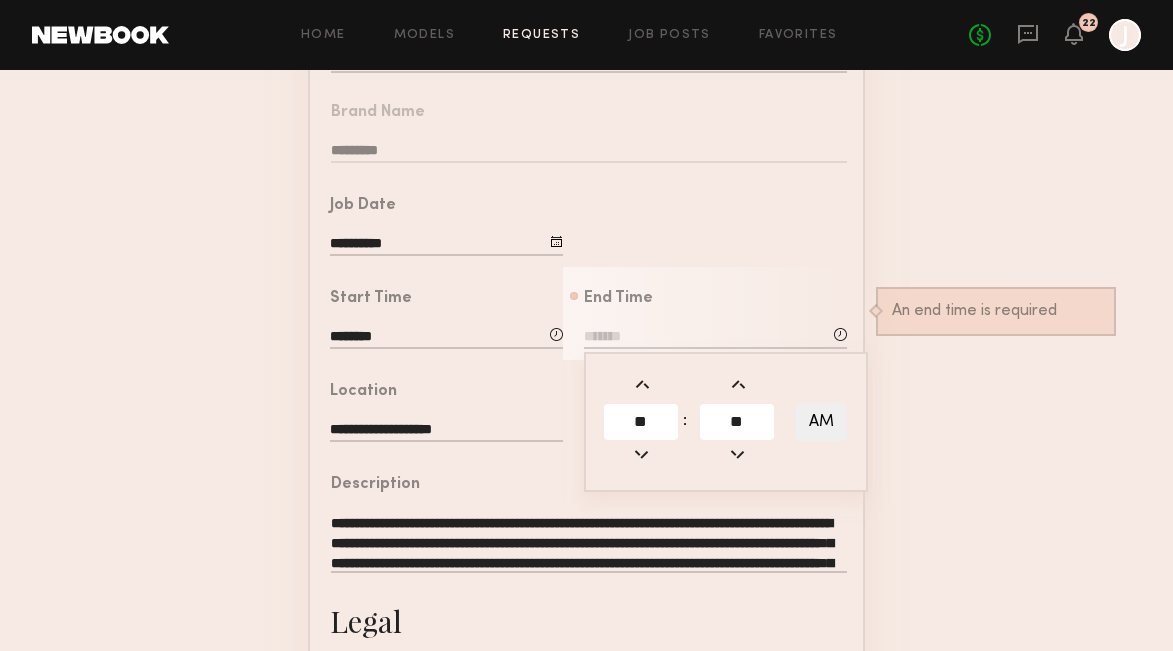 type on "********" 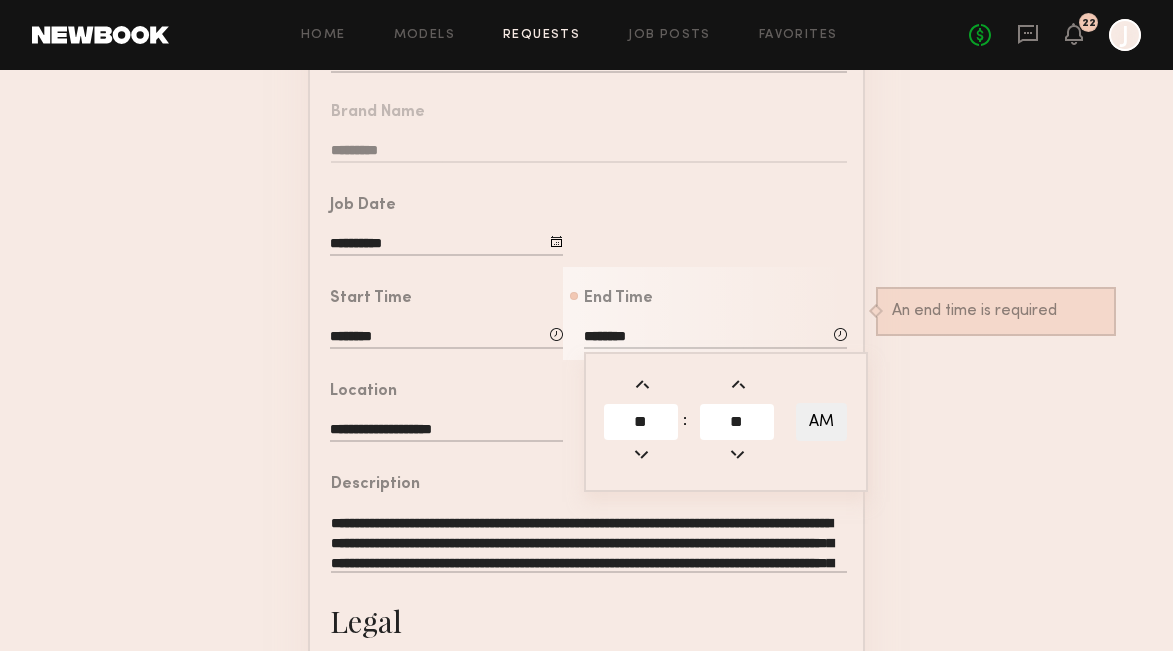 click on "**********" 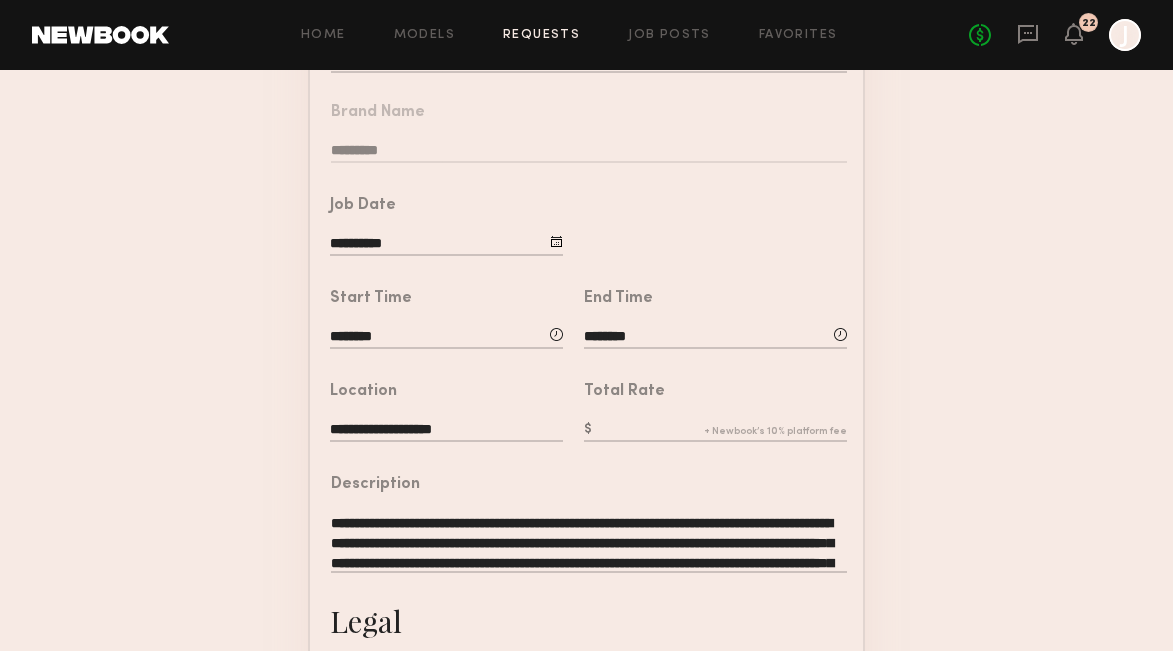 click 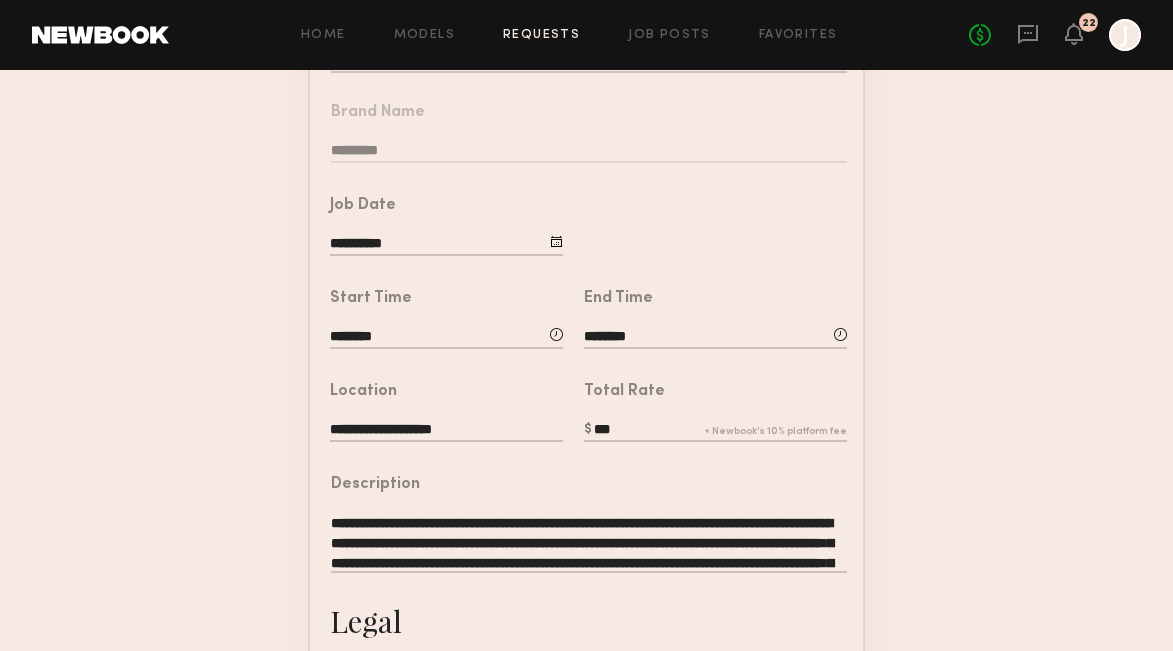 type on "***" 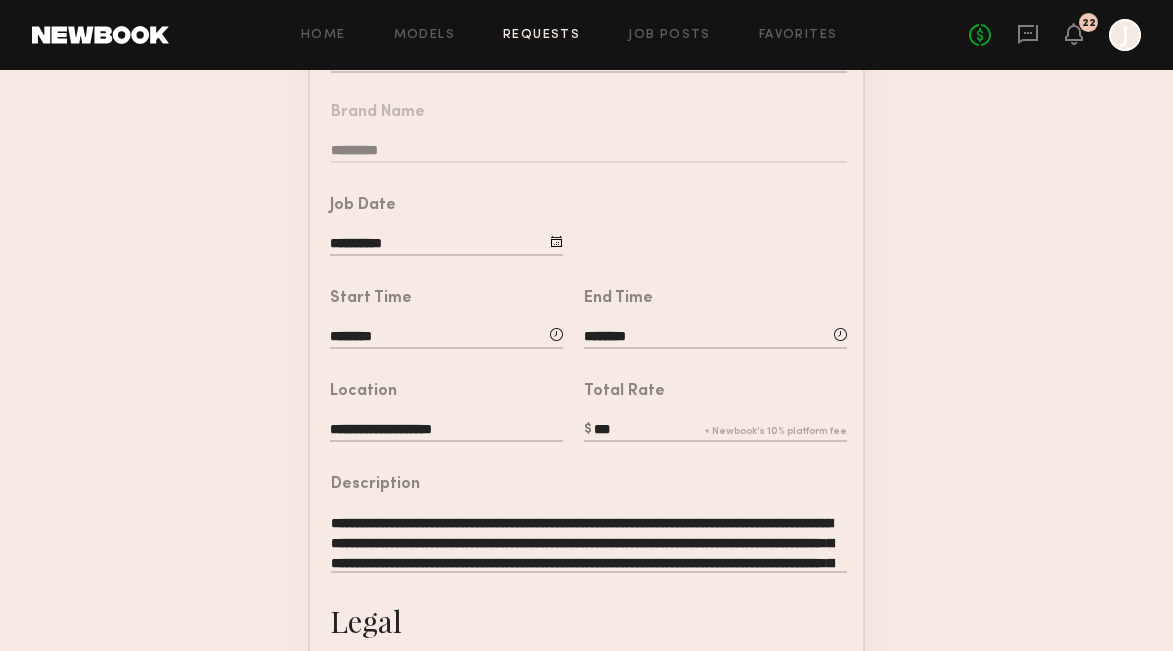 click on "**********" 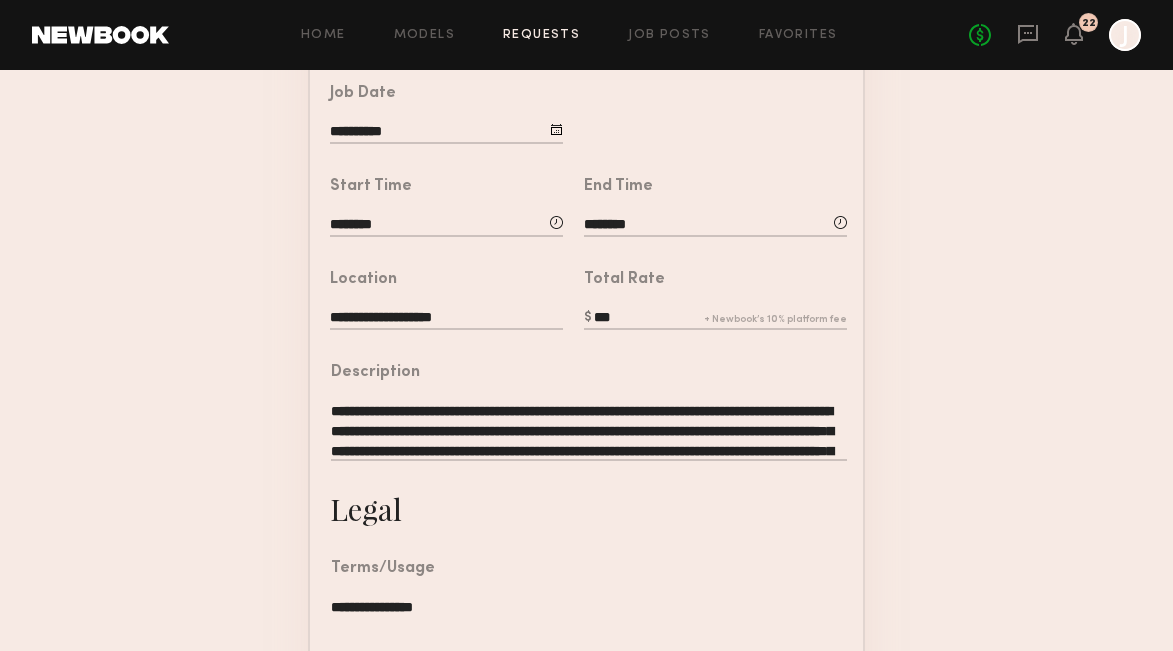 scroll, scrollTop: 449, scrollLeft: 0, axis: vertical 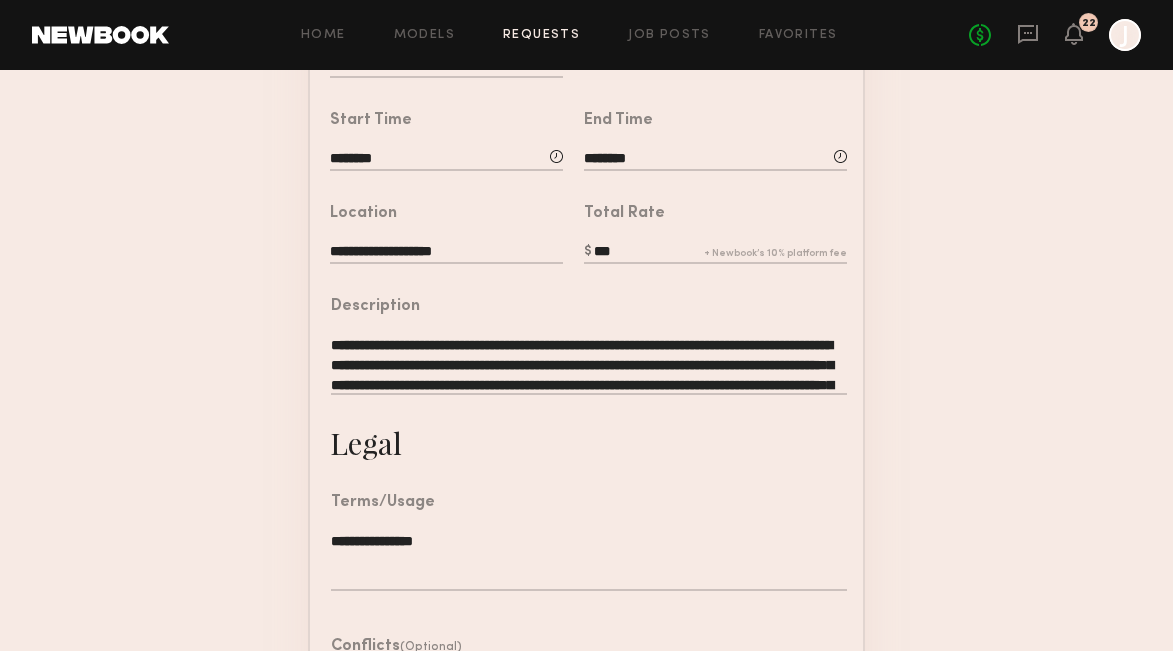 drag, startPoint x: 836, startPoint y: 383, endPoint x: 260, endPoint y: 323, distance: 579.1166 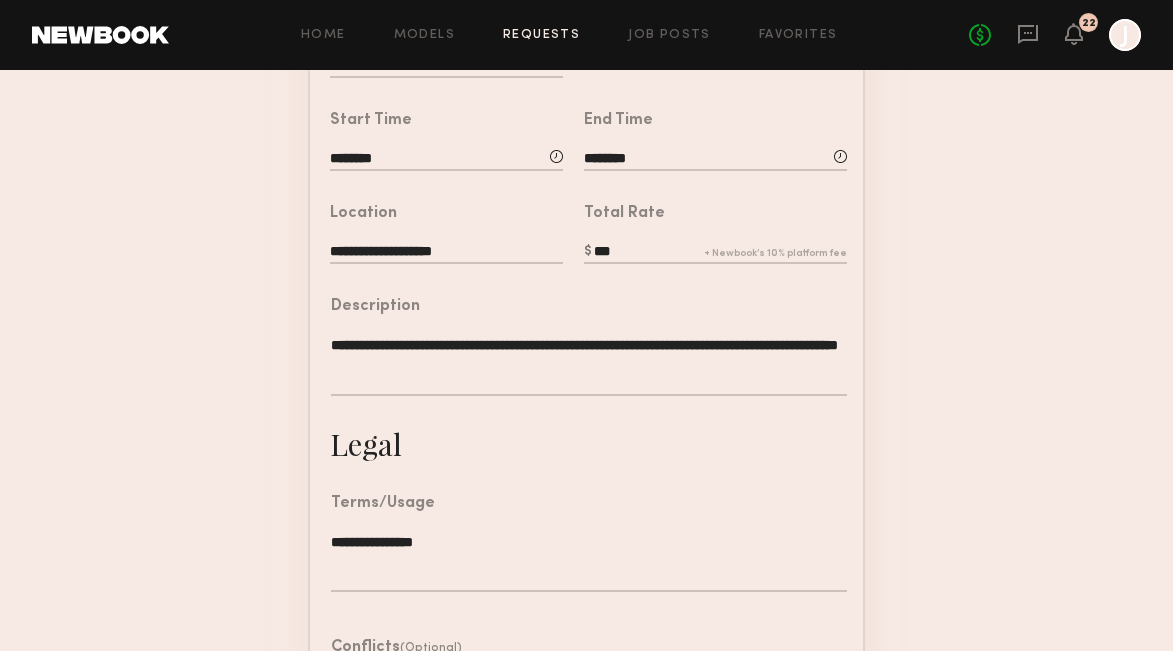 drag, startPoint x: 621, startPoint y: 369, endPoint x: 221, endPoint y: 345, distance: 400.71936 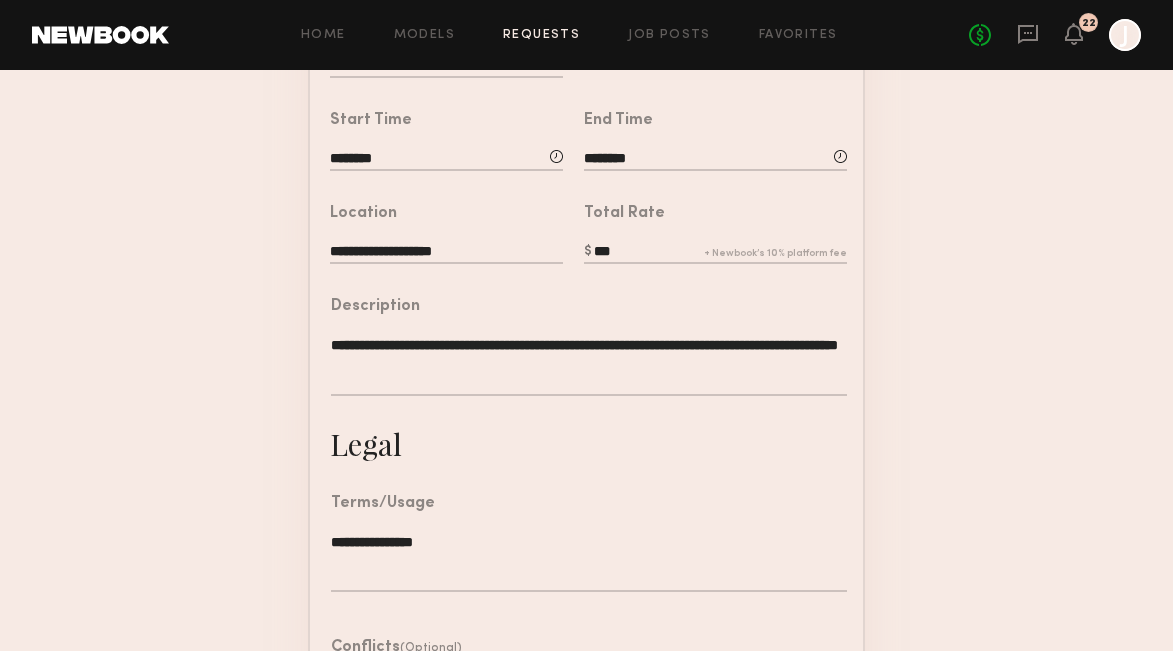 click on "**********" 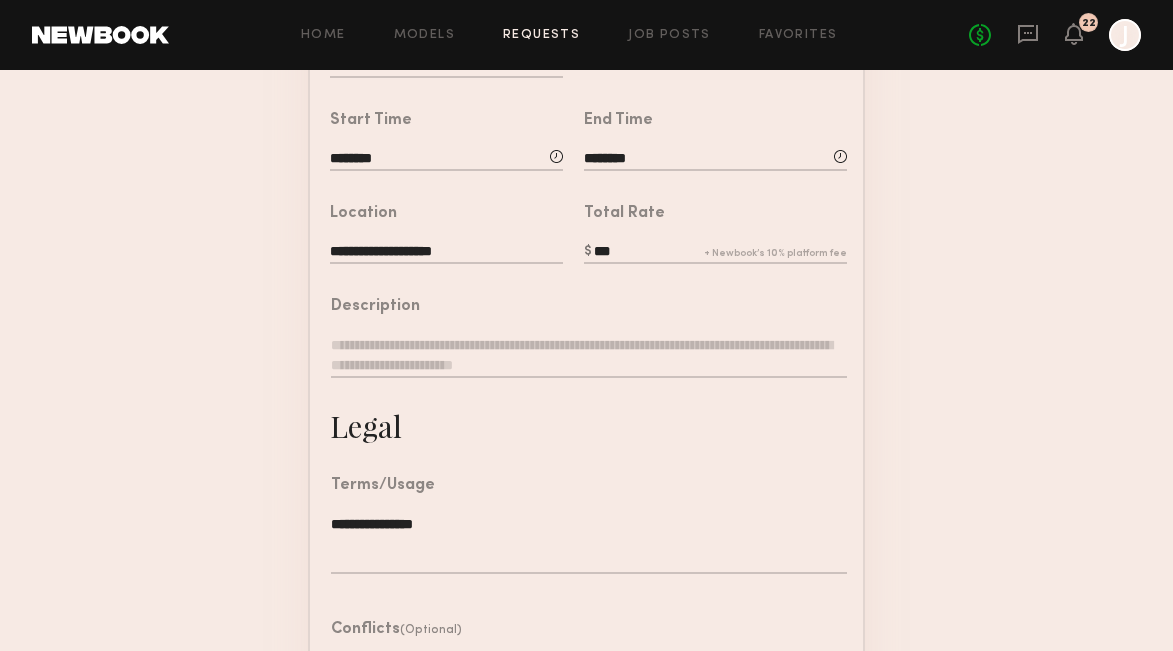 click on "**********" 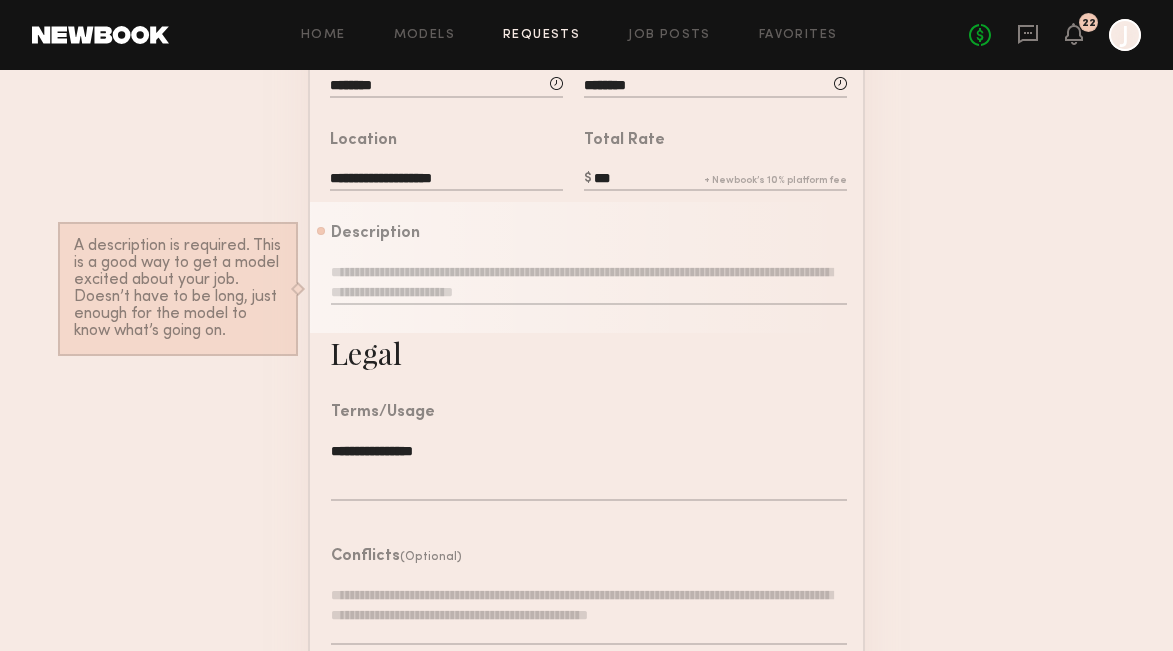 scroll, scrollTop: 539, scrollLeft: 0, axis: vertical 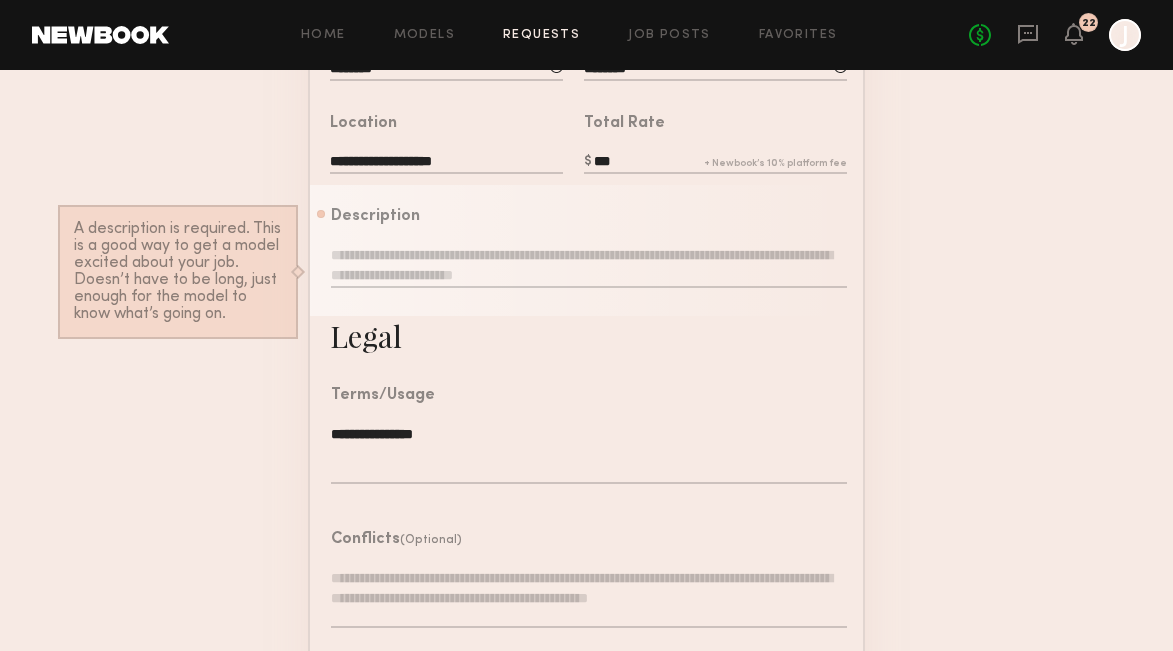 click 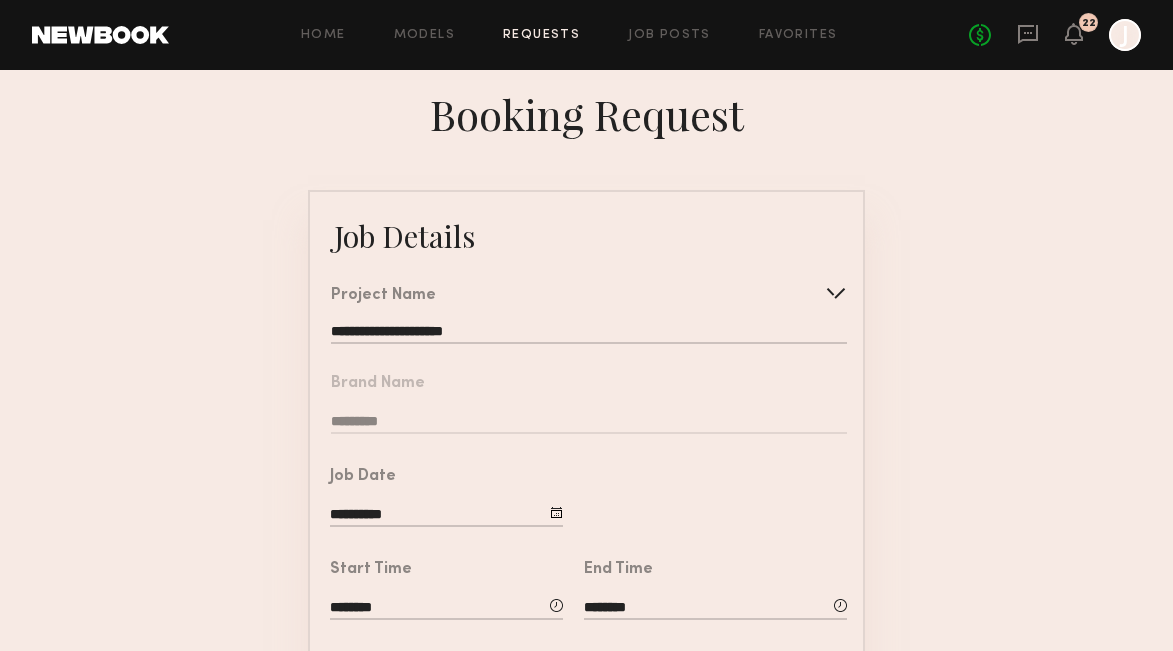 scroll, scrollTop: 0, scrollLeft: 0, axis: both 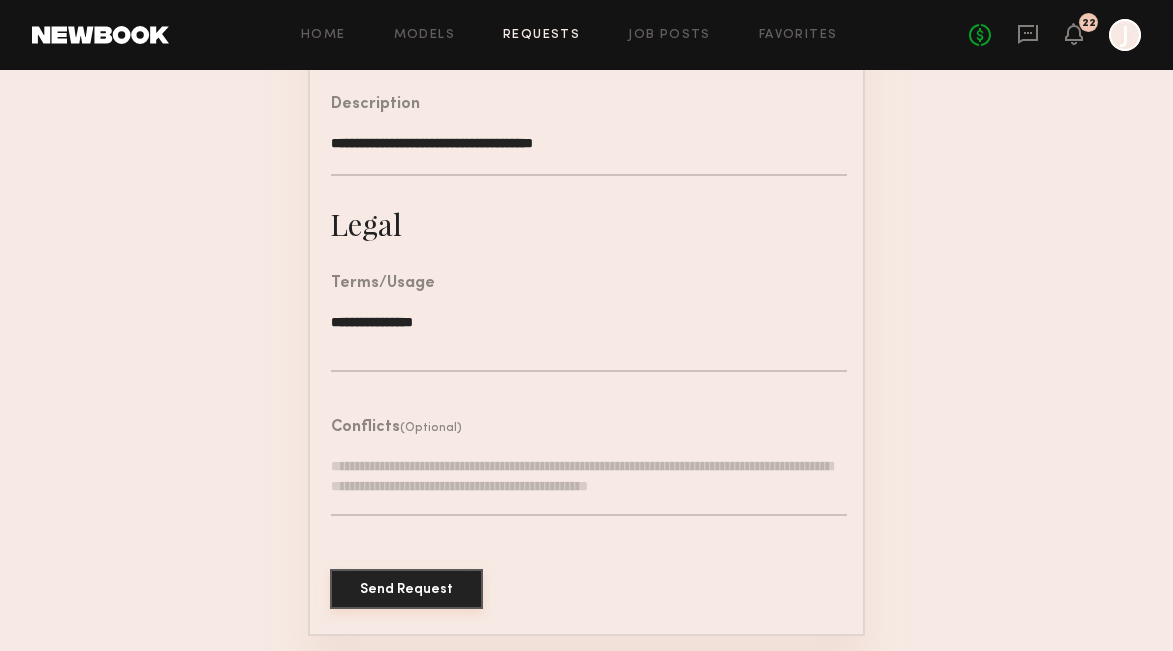 type on "**********" 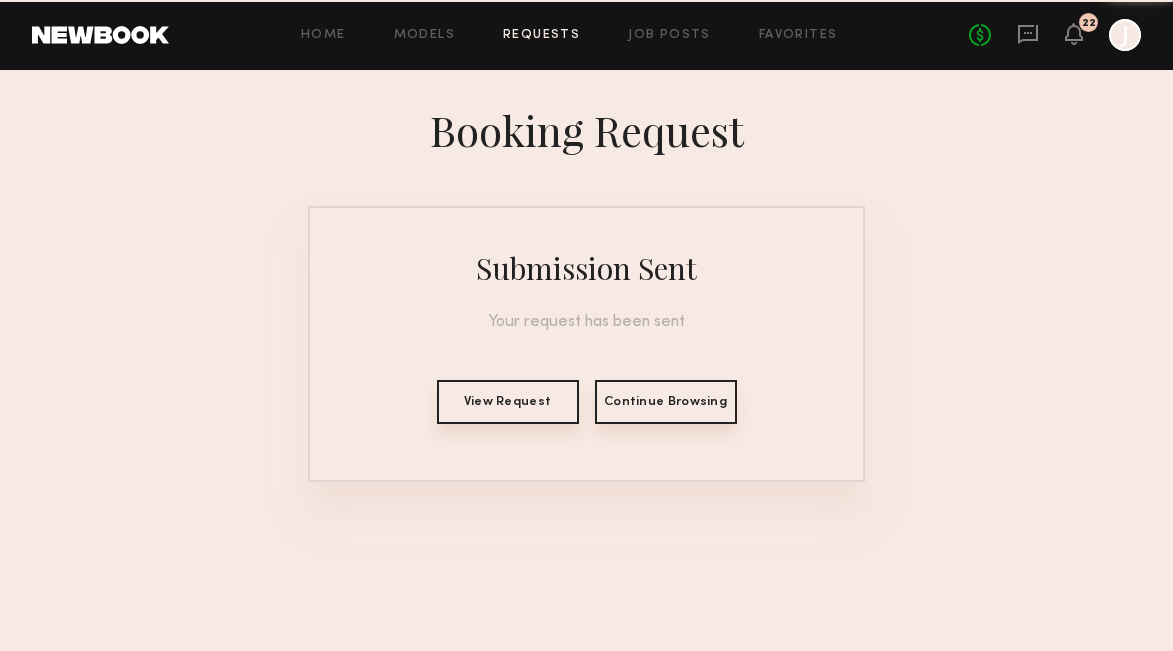 scroll, scrollTop: 0, scrollLeft: 0, axis: both 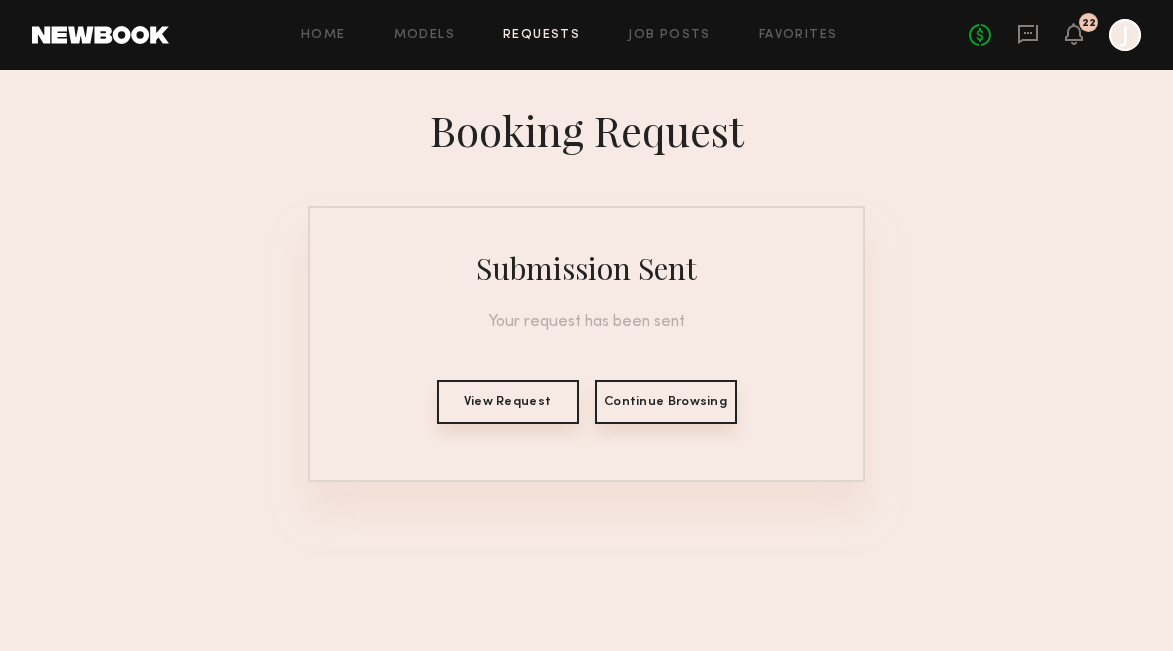 click on "Home Models Requests Job Posts Favorites Sign Out No fees up to $5,000 22 J" 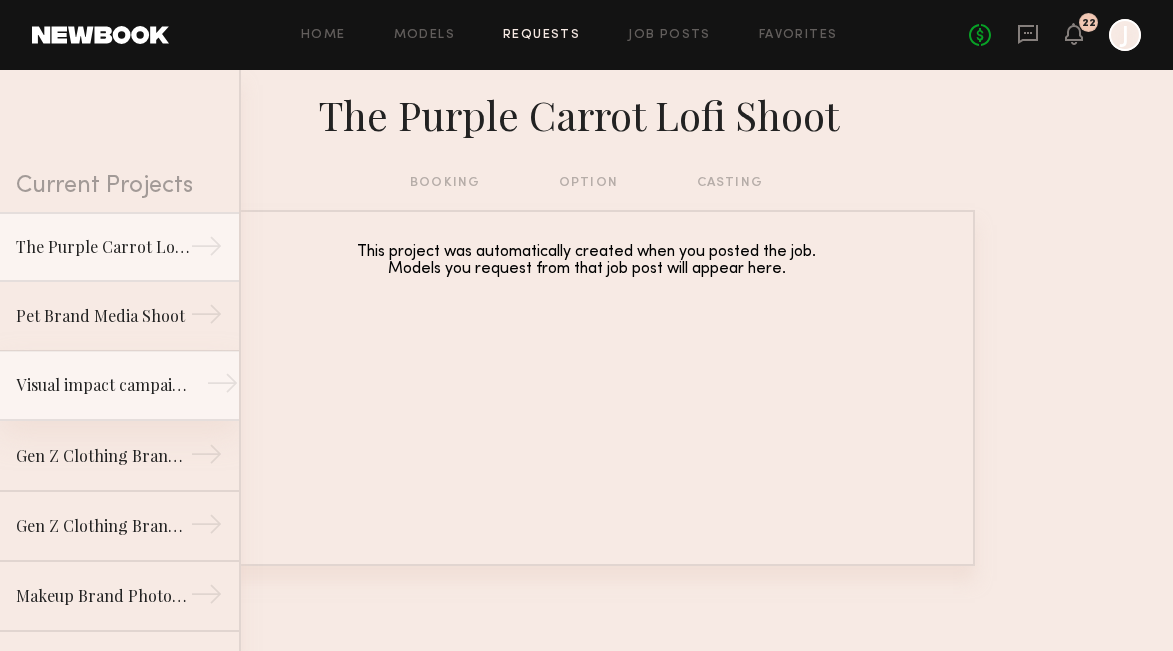 click on "Visual impact campaign" 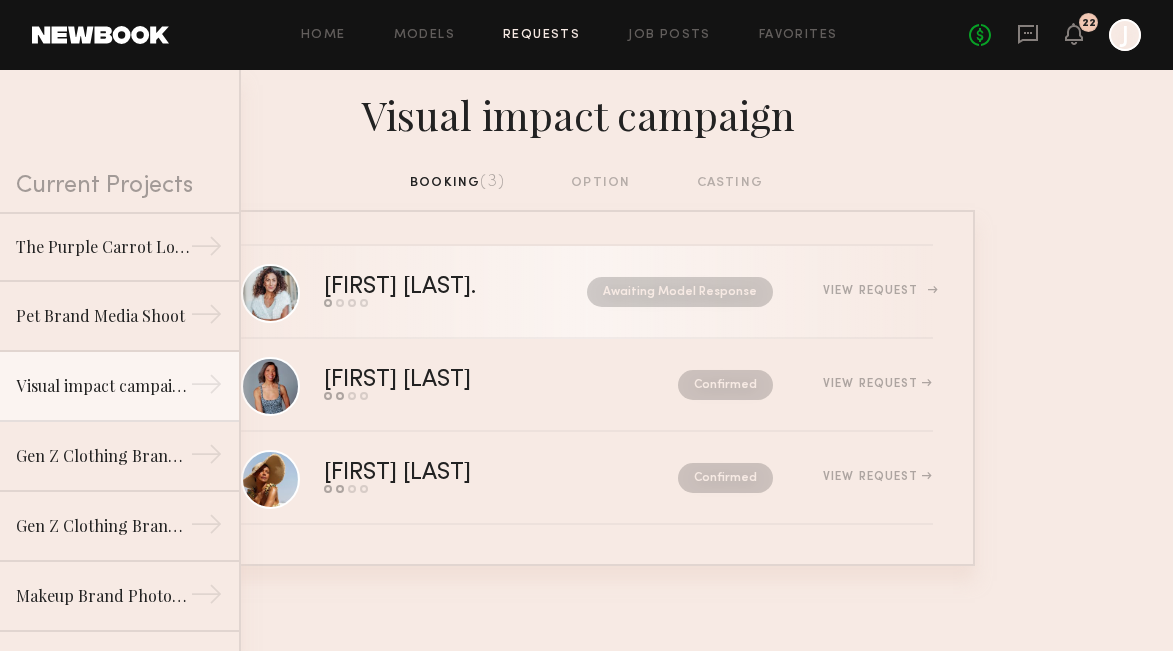 click on "View Request" 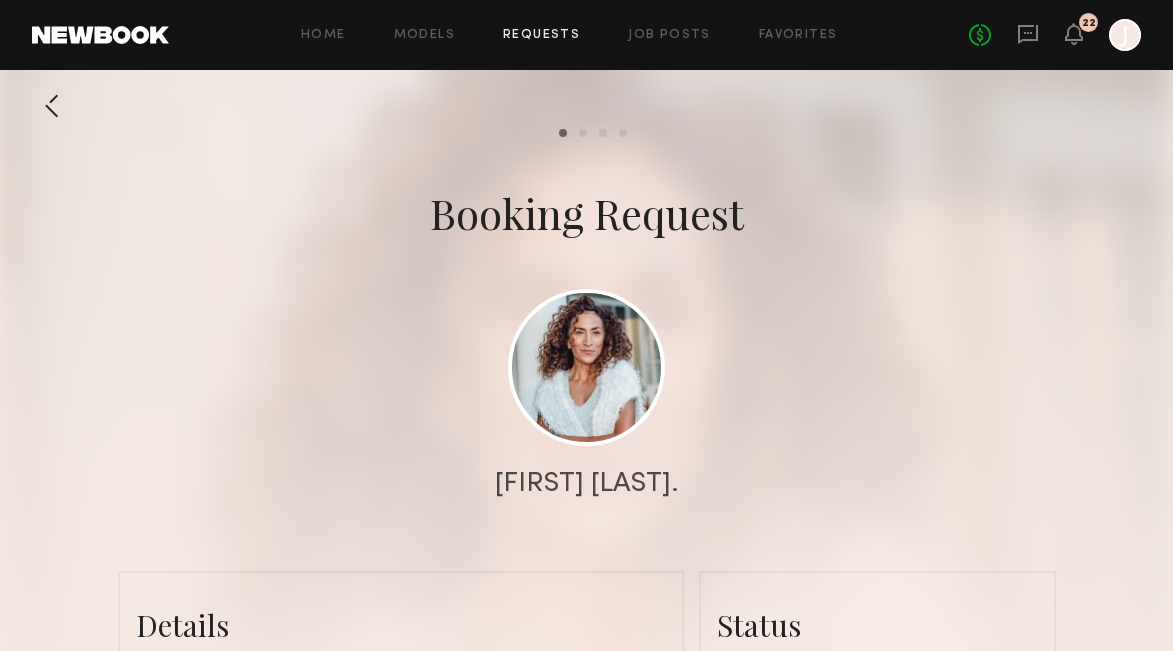 scroll, scrollTop: 0, scrollLeft: 0, axis: both 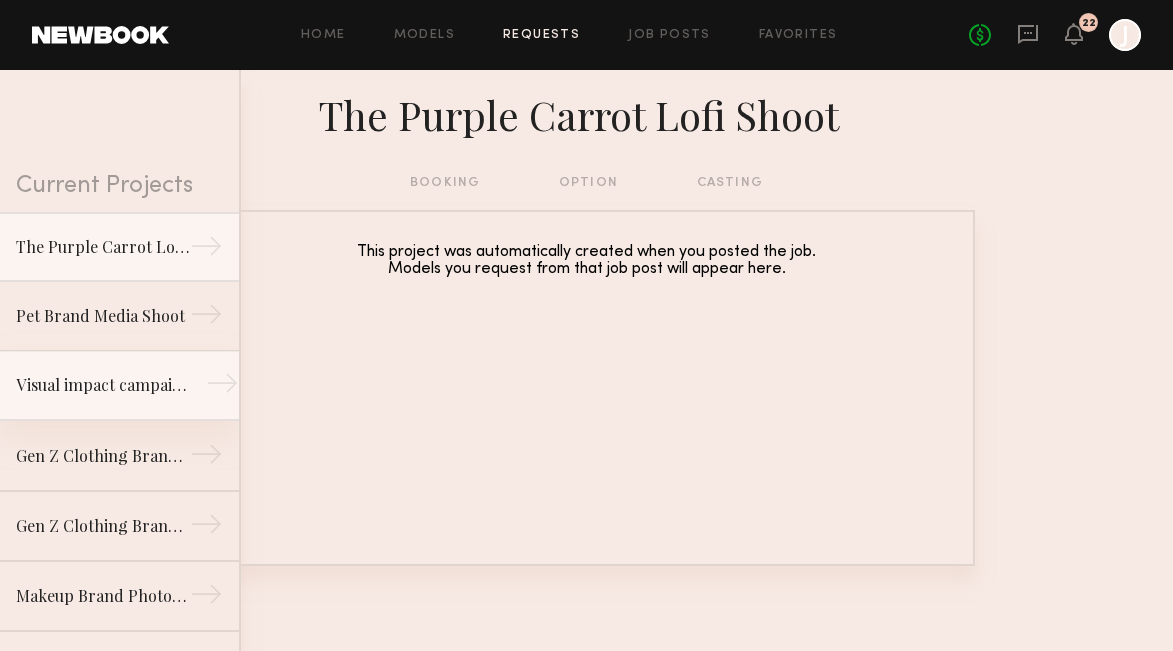 click on "Visual impact campaign →" 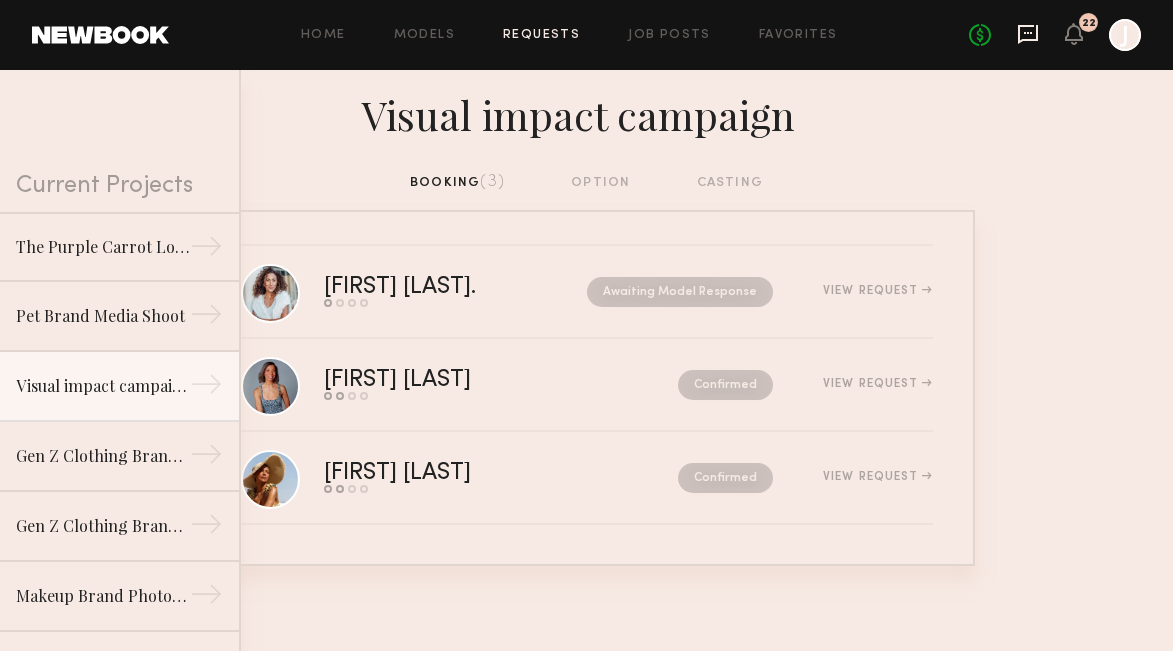 click 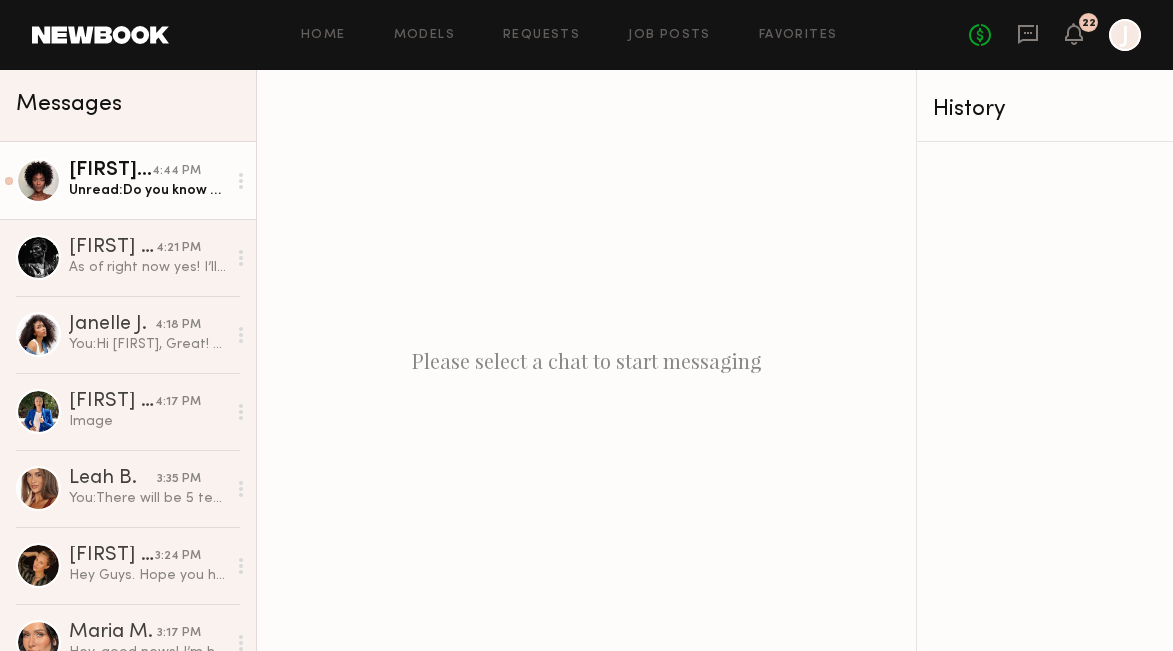 click on "[FIRST] [LAST]" 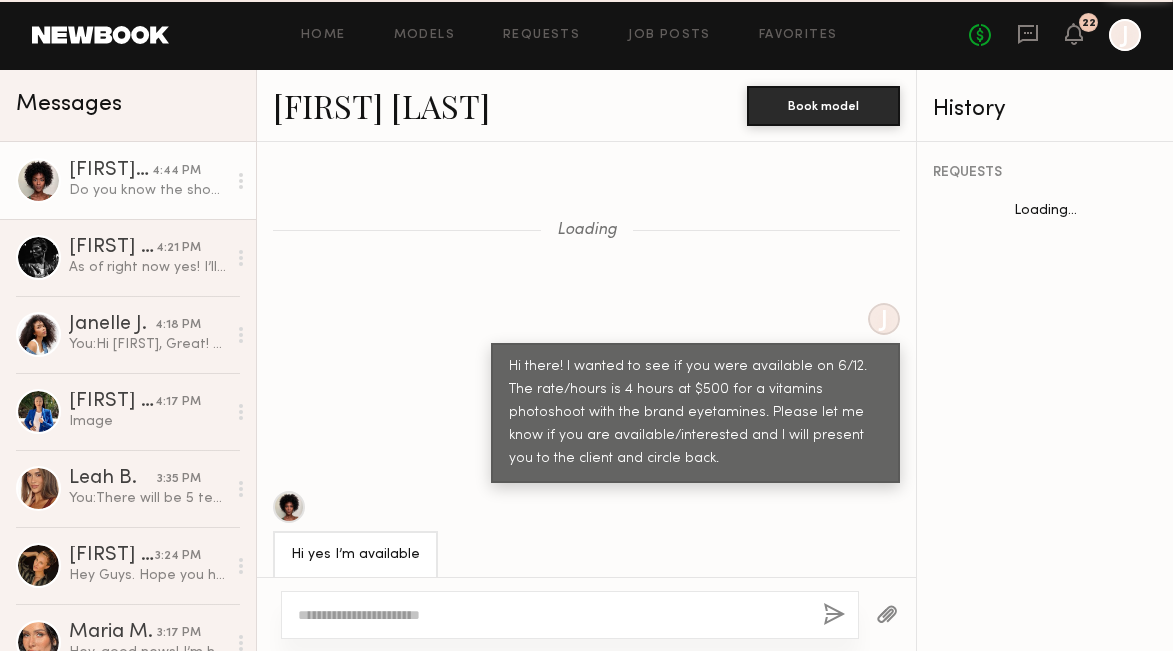 scroll, scrollTop: 1352, scrollLeft: 0, axis: vertical 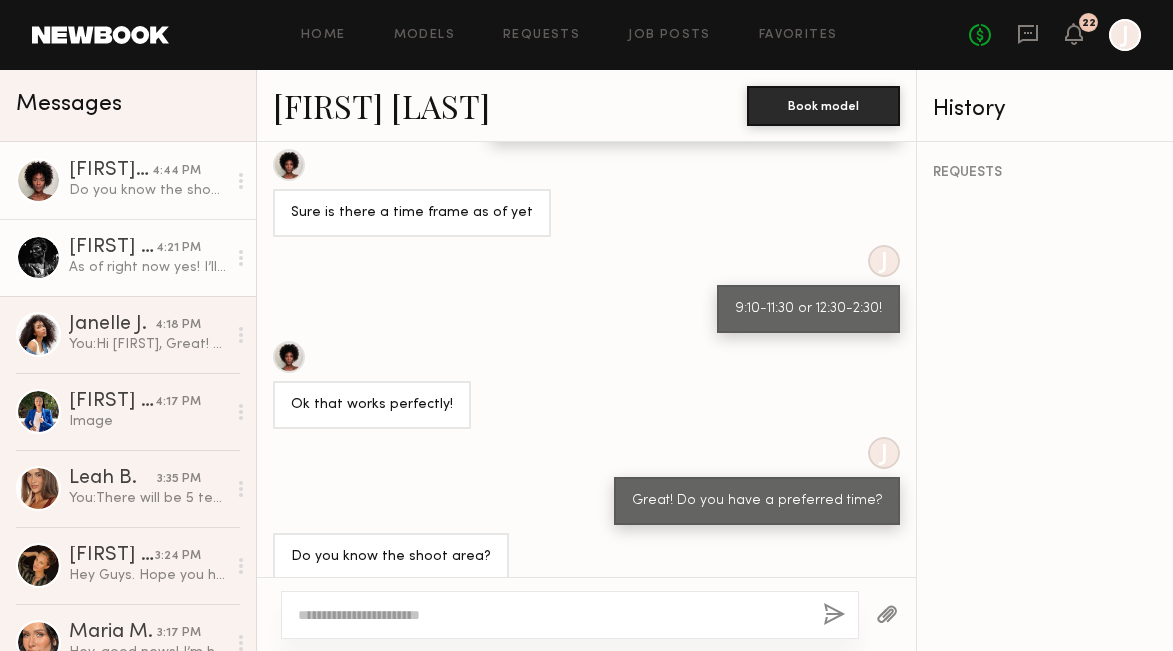 click on "As of right now yes! I’ll put it in my calendar" 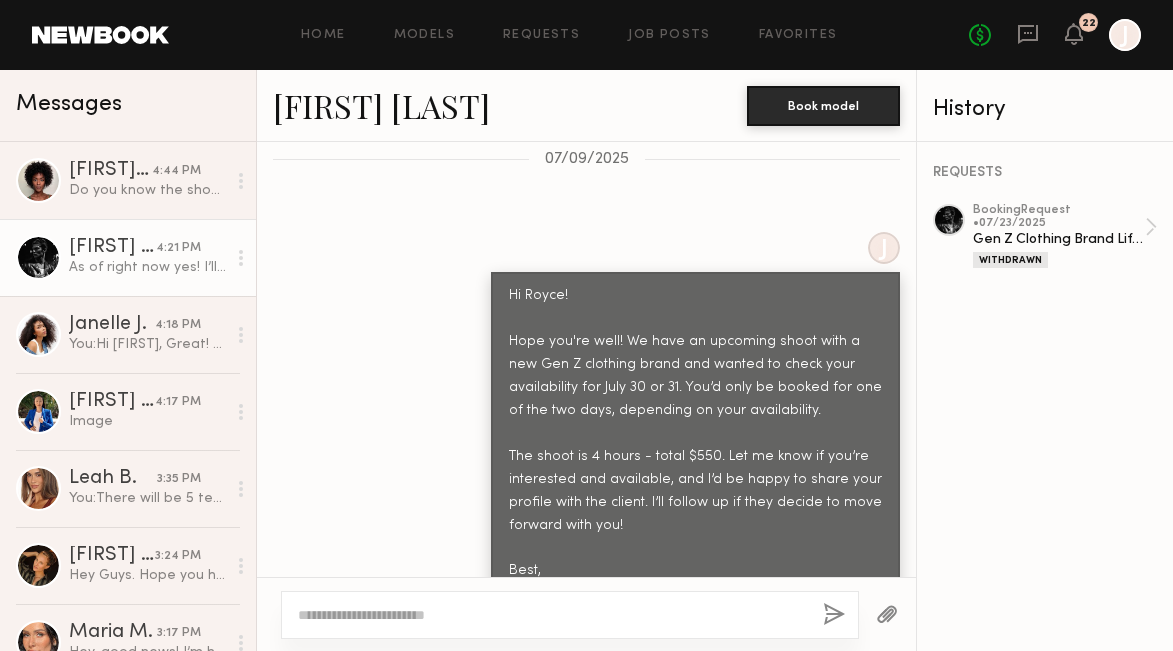 scroll, scrollTop: 893, scrollLeft: 0, axis: vertical 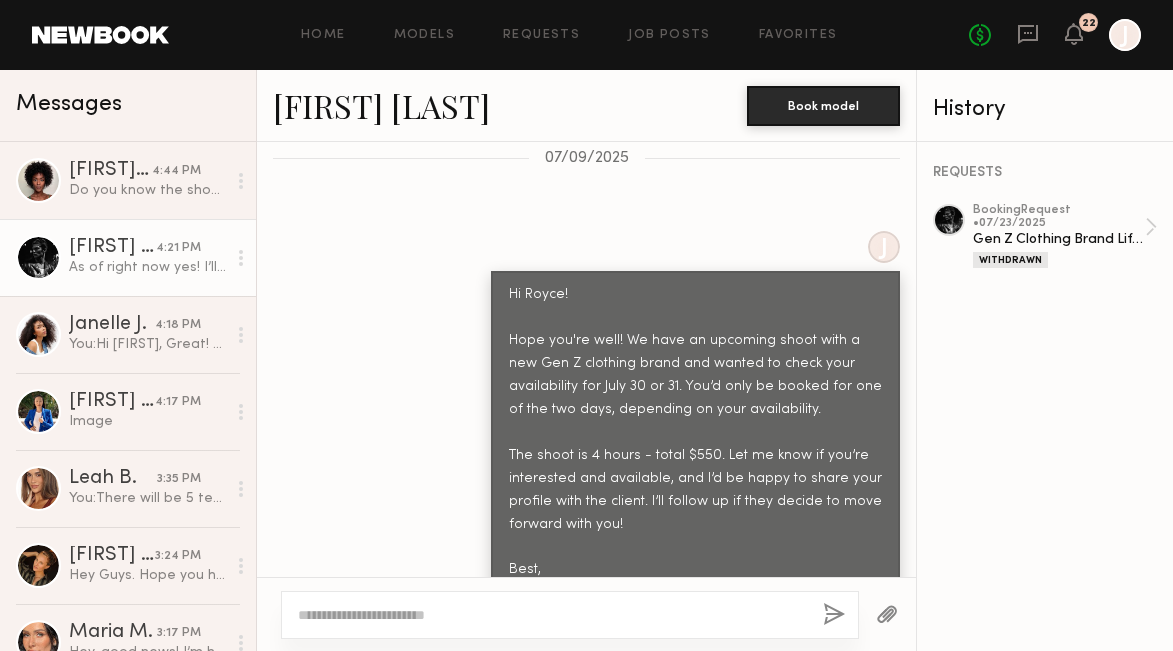 click on "Home Models Requests Job Posts Favorites Sign Out No fees up to $5,000 22 J" 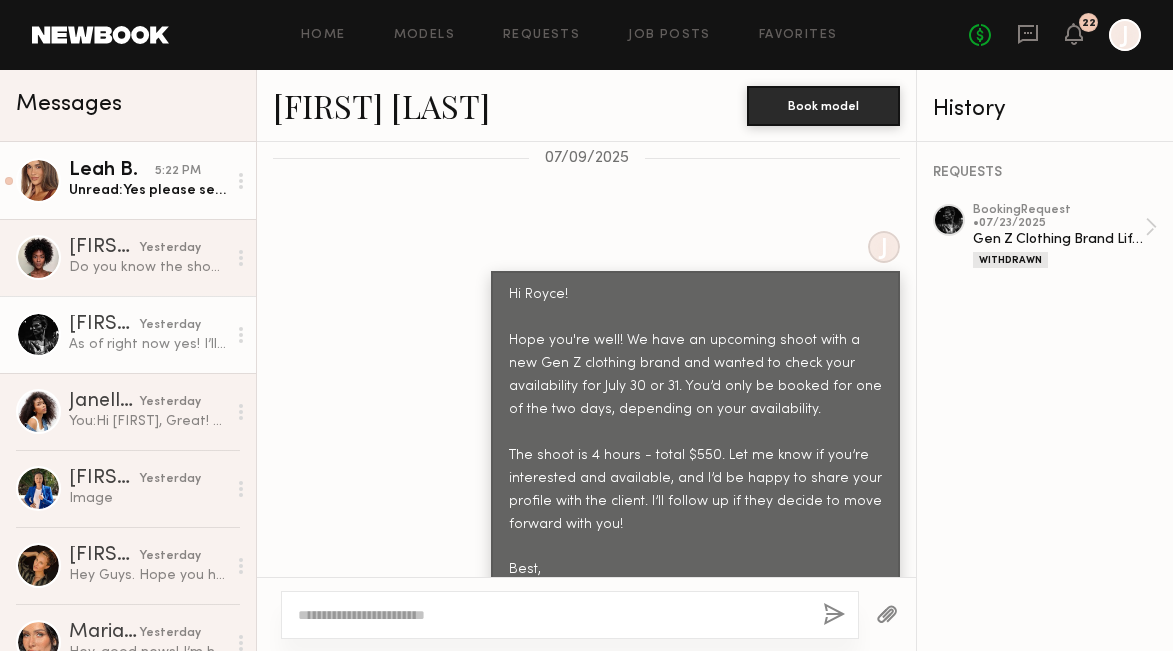 click on "Leah B. 5:22 PM Unread:  Yes please send over! leahblefko@gmail.com" 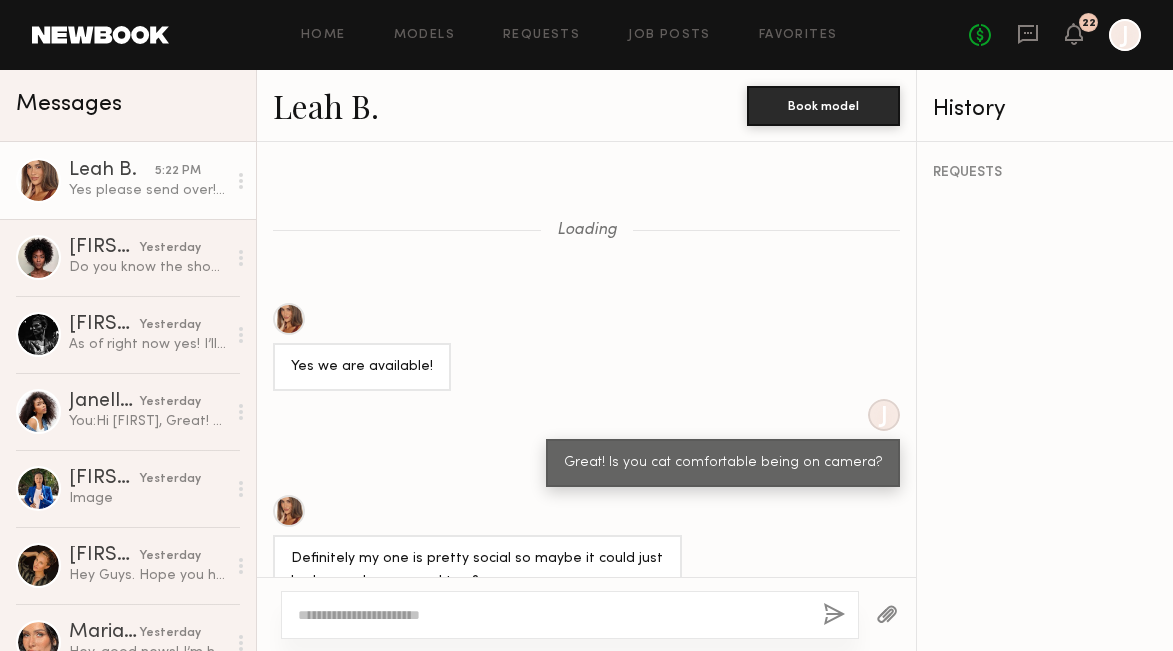 scroll, scrollTop: 897, scrollLeft: 0, axis: vertical 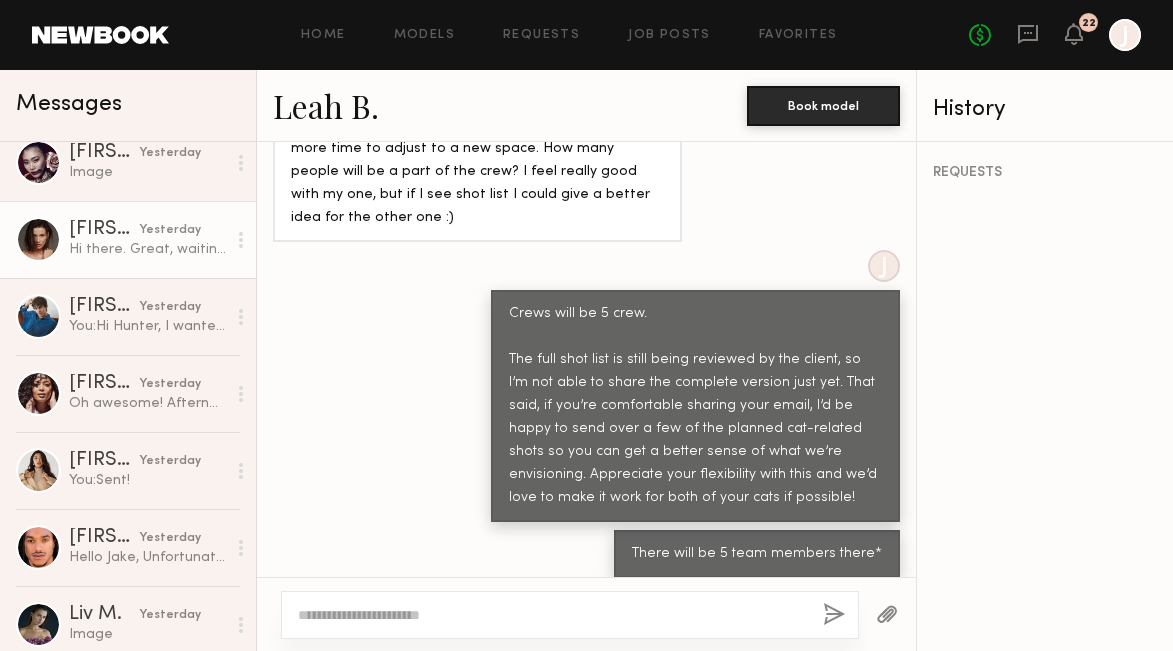 click on "Hi there. Great, waiting on further details. Thank you" 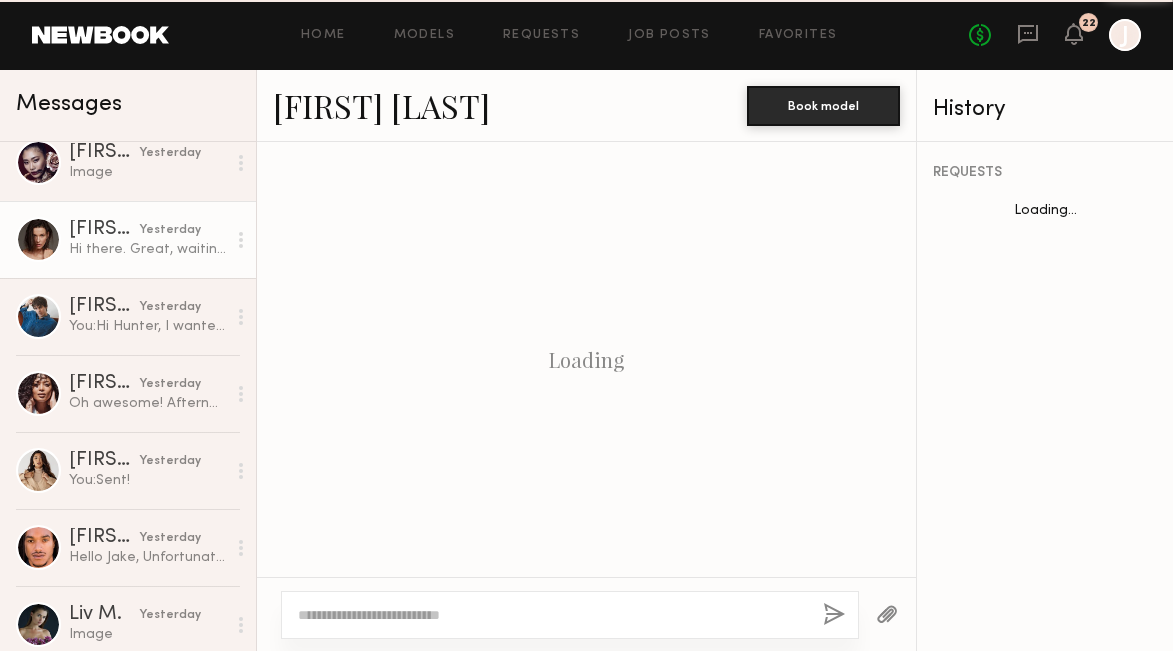 scroll, scrollTop: 2892, scrollLeft: 0, axis: vertical 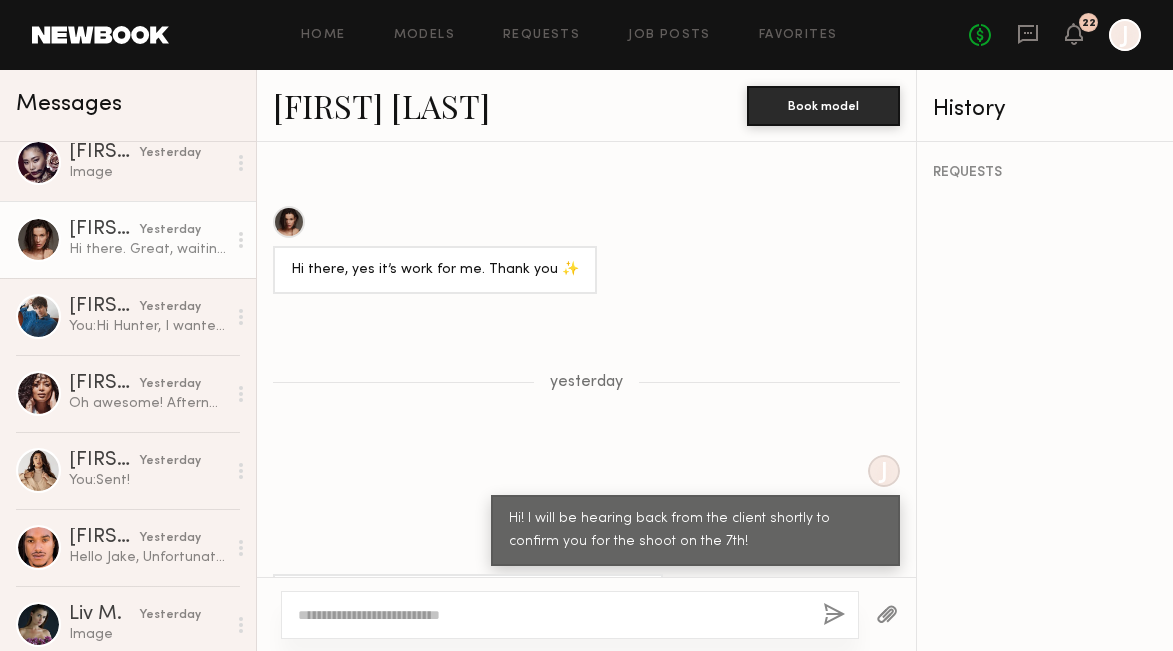 click 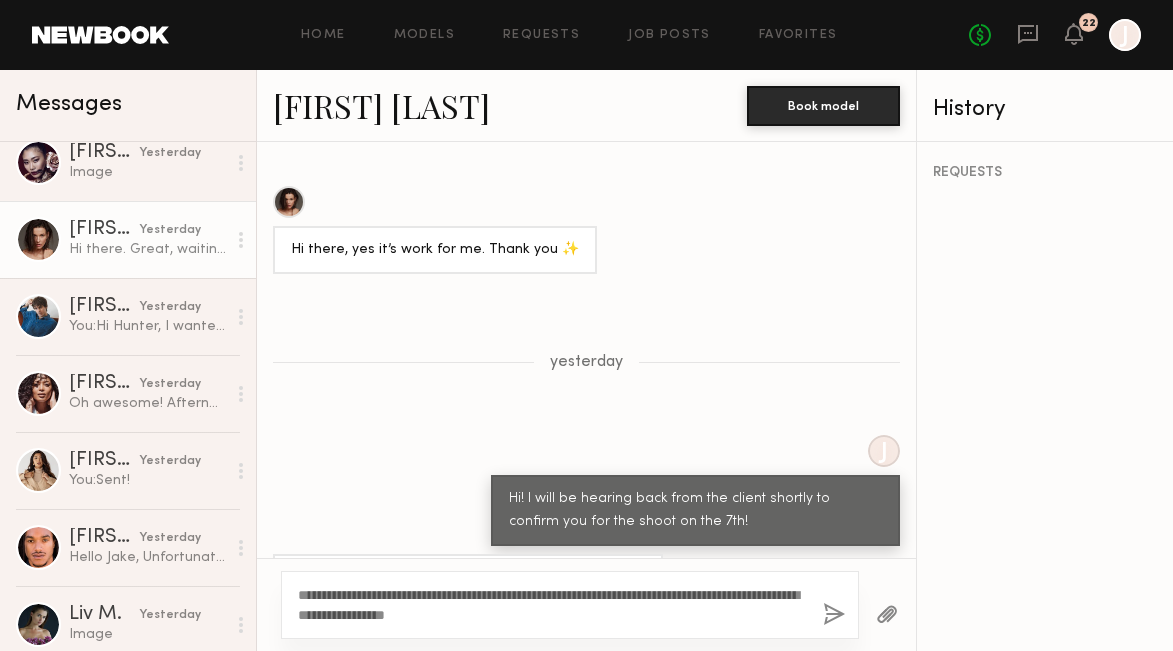 scroll, scrollTop: 2896, scrollLeft: 0, axis: vertical 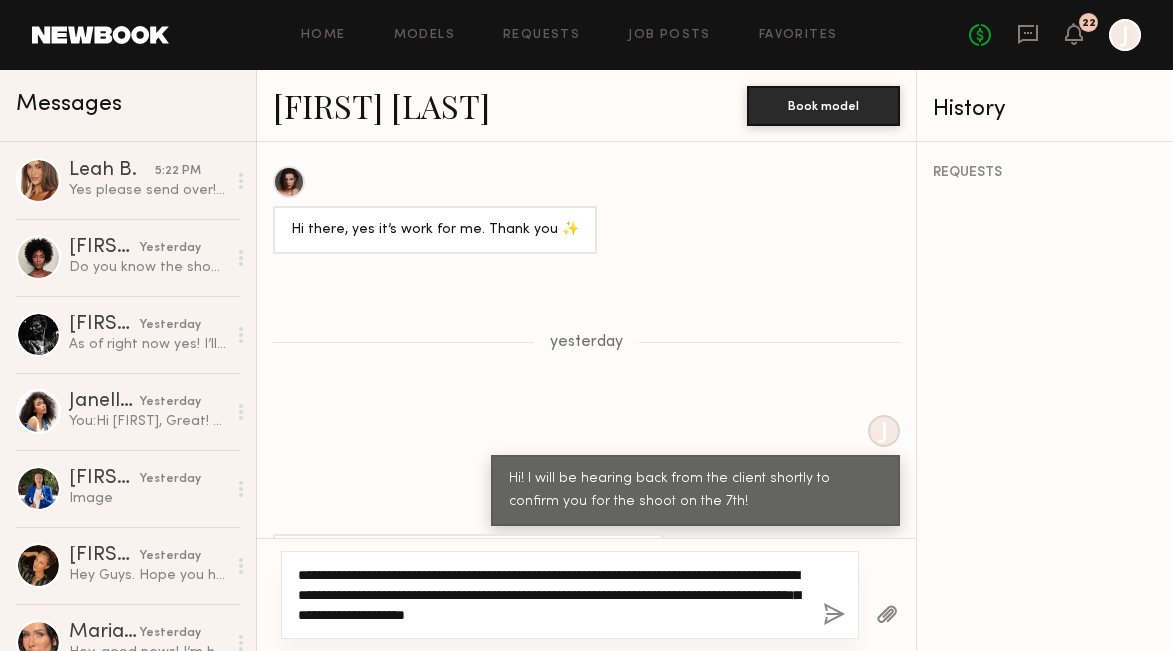 type on "**********" 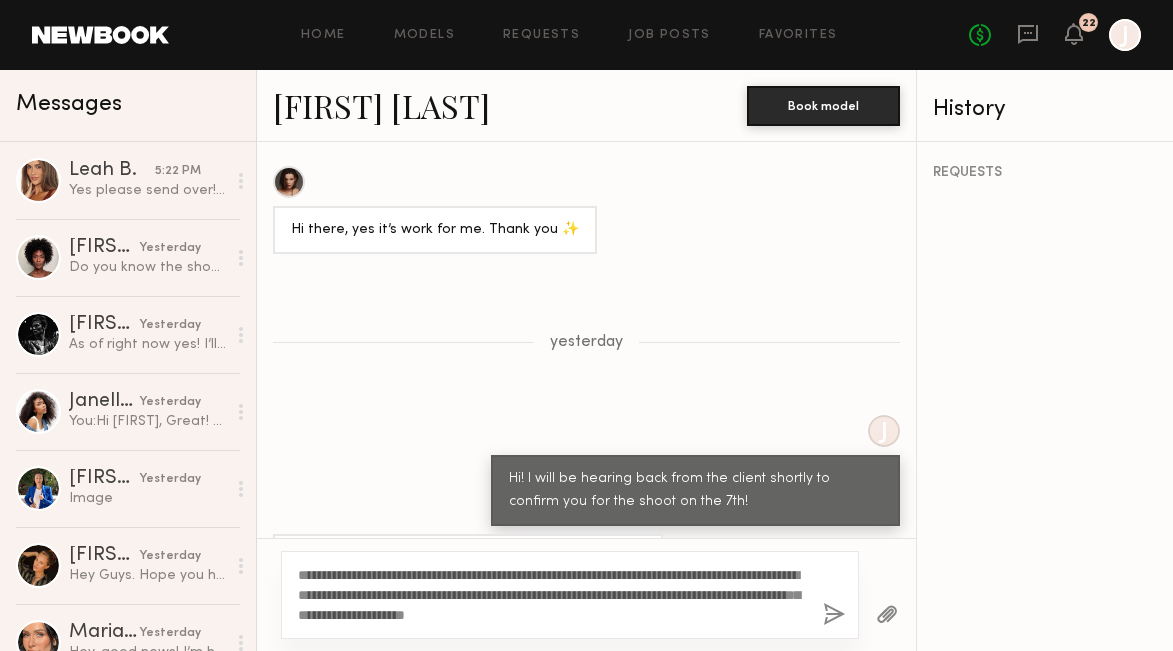 click on "[FIRST] [LAST]" 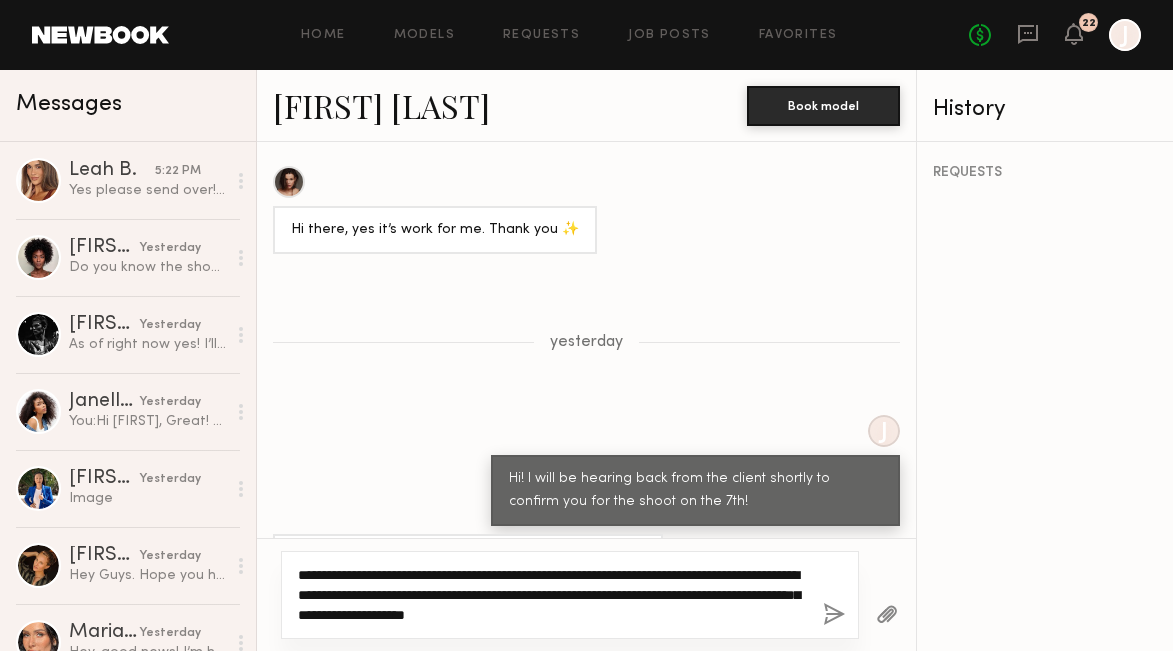 click on "**********" 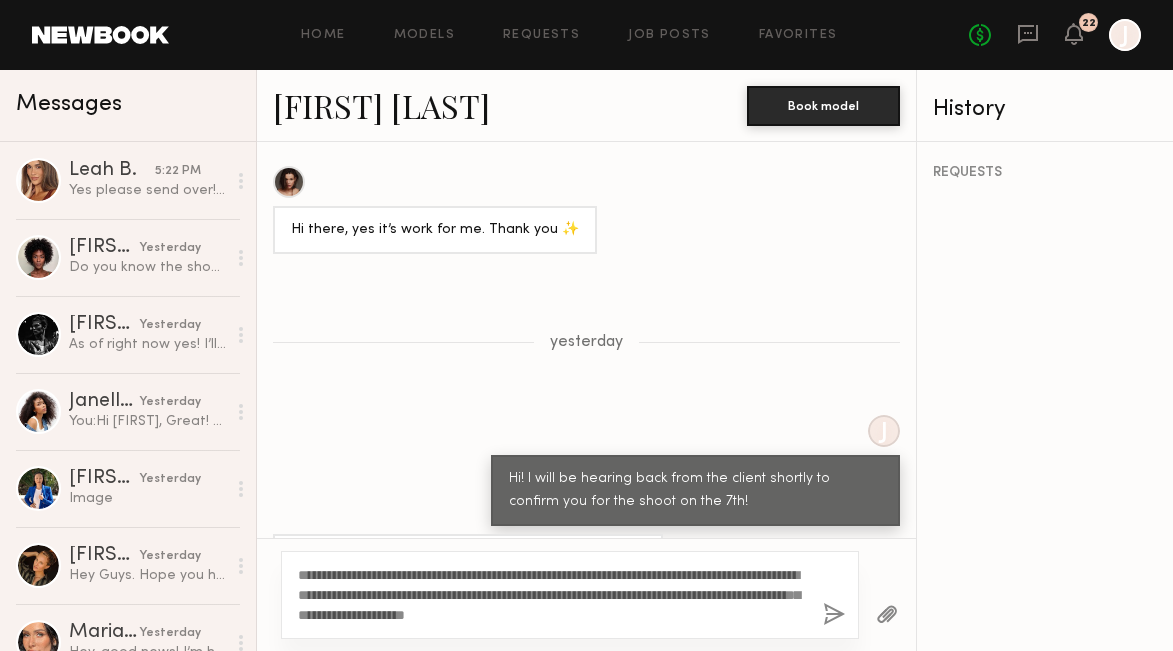 click on "**********" 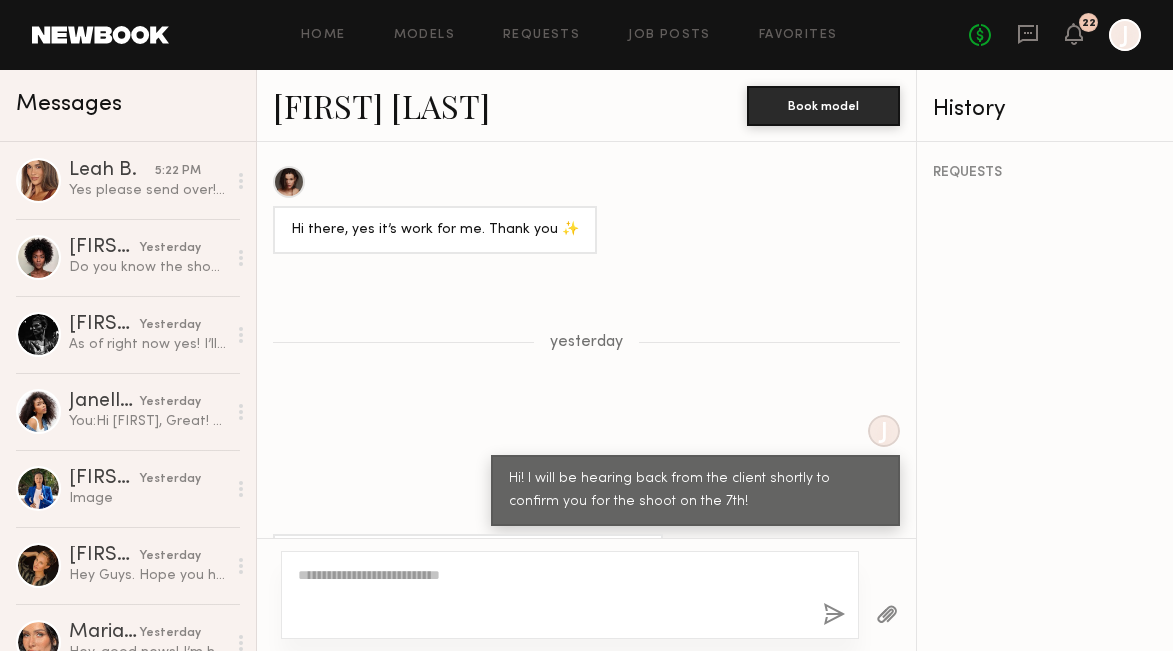 scroll, scrollTop: 3206, scrollLeft: 0, axis: vertical 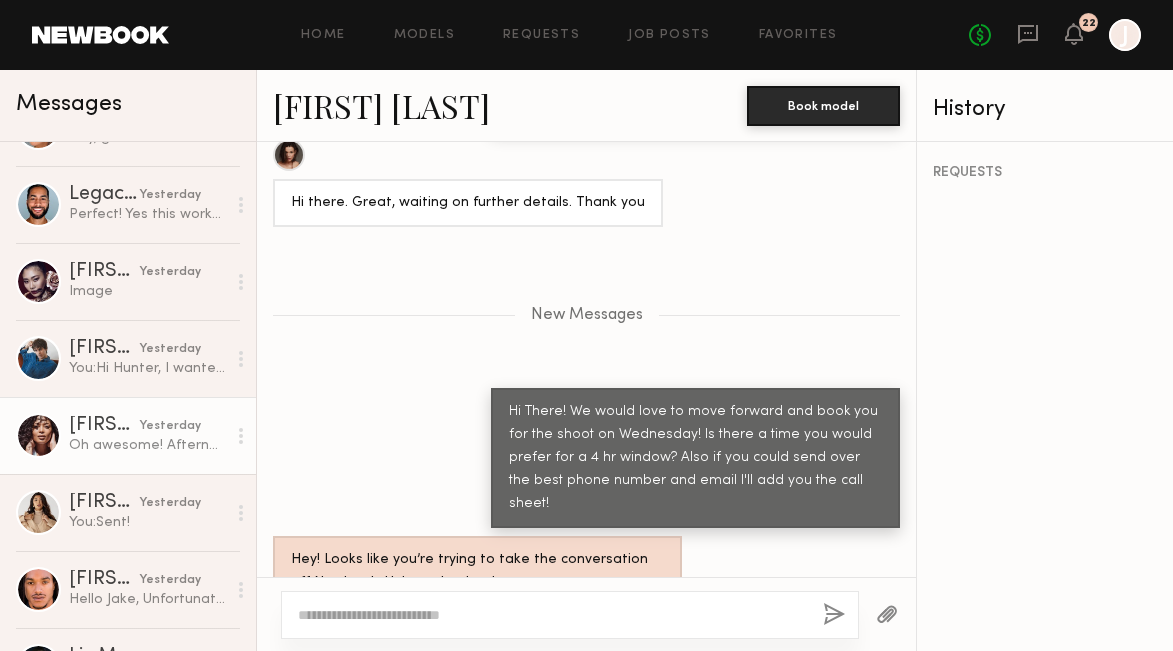 click on "[FIRST] [LAST]" 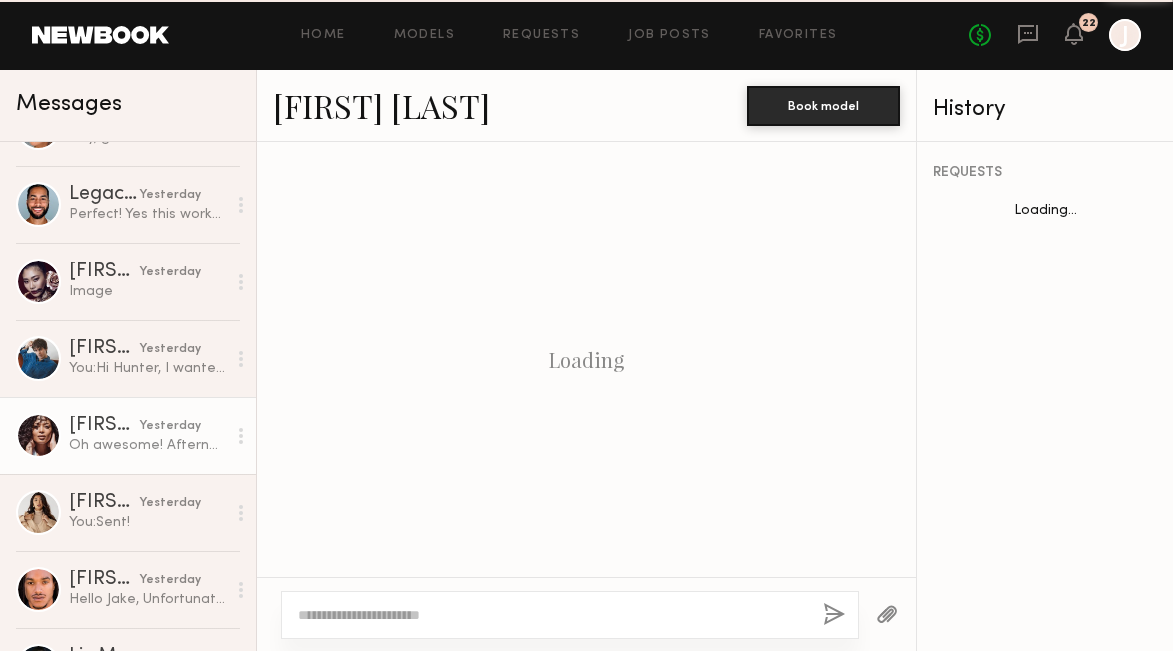 scroll, scrollTop: 571, scrollLeft: 0, axis: vertical 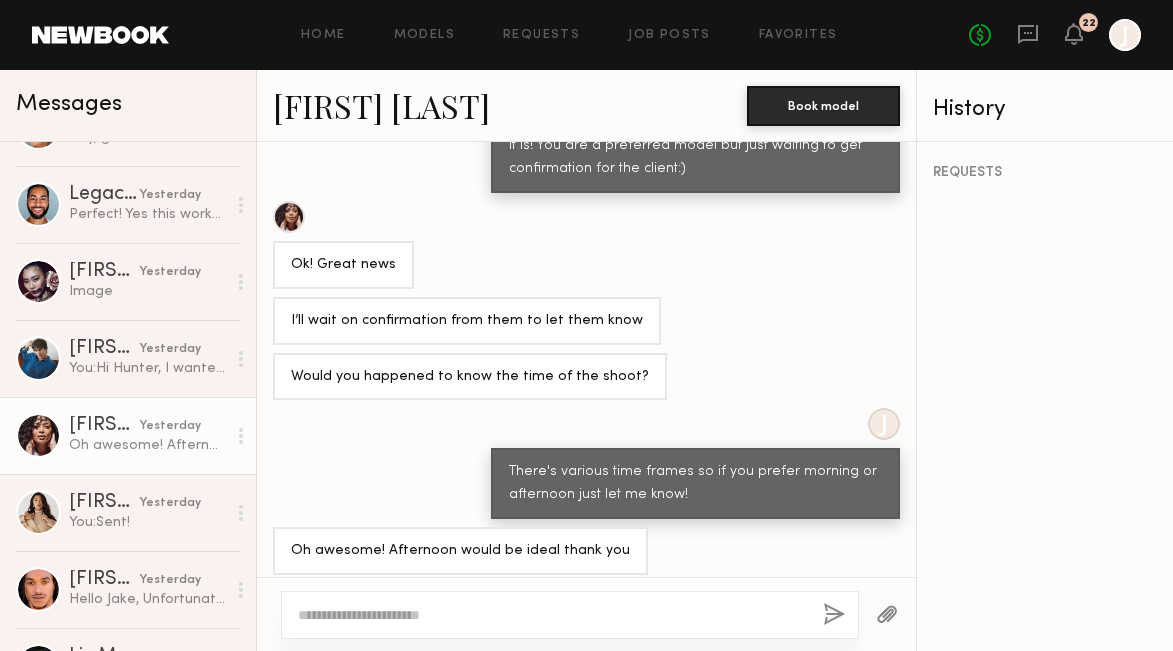 click 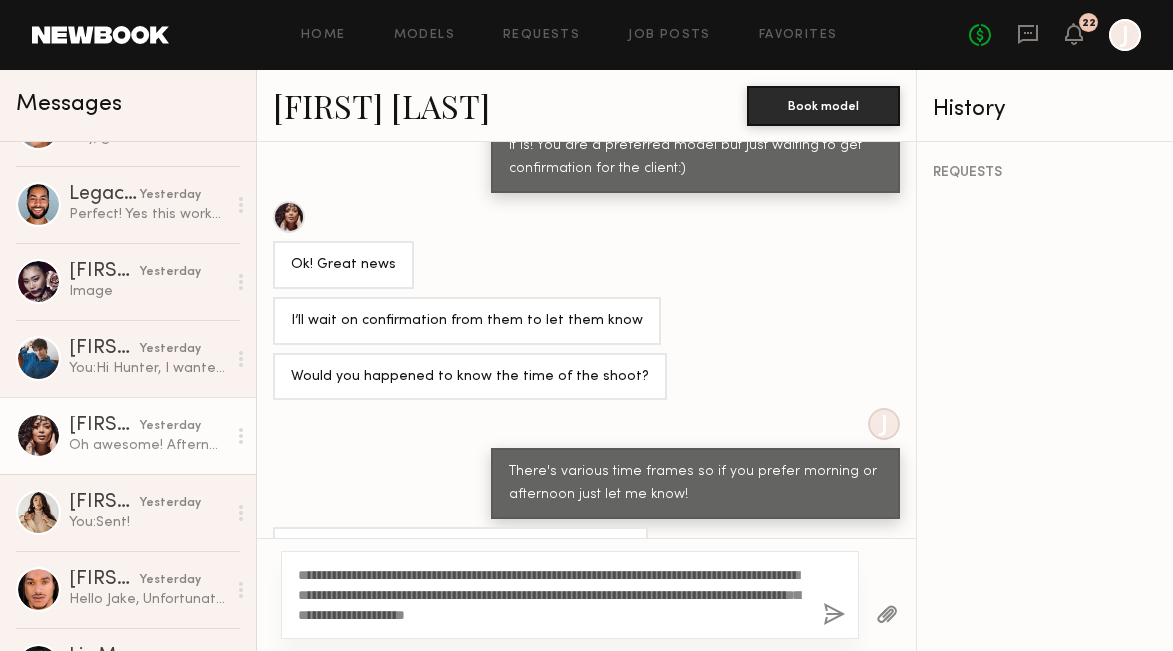 drag, startPoint x: 380, startPoint y: 594, endPoint x: 735, endPoint y: 599, distance: 355.03522 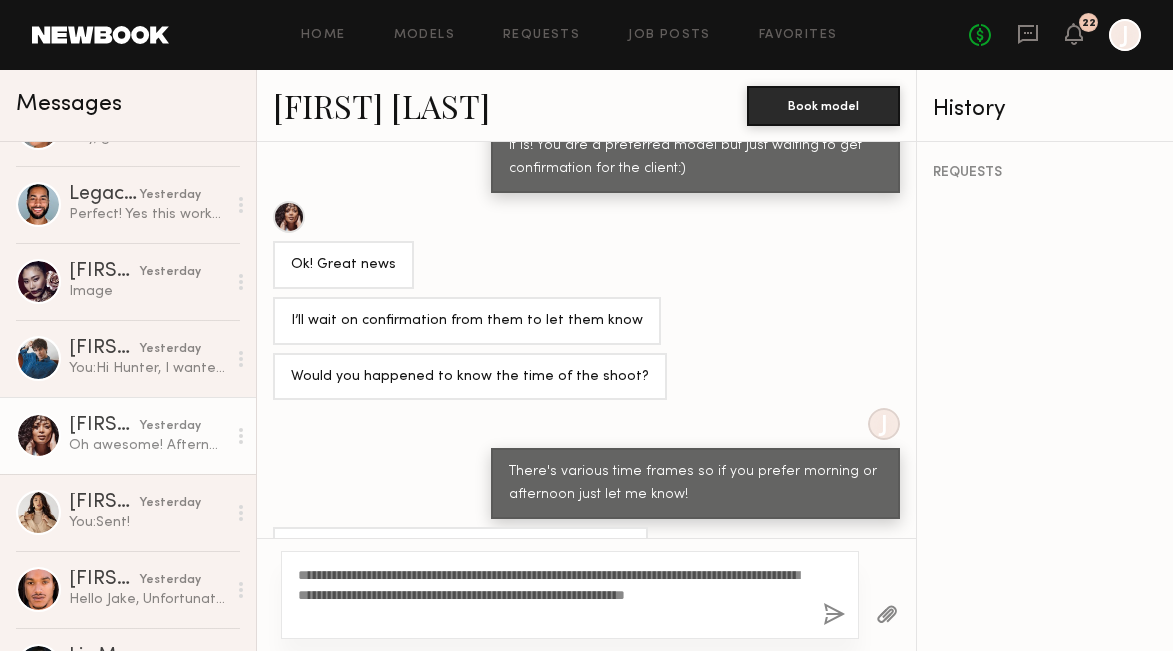 click on "**********" 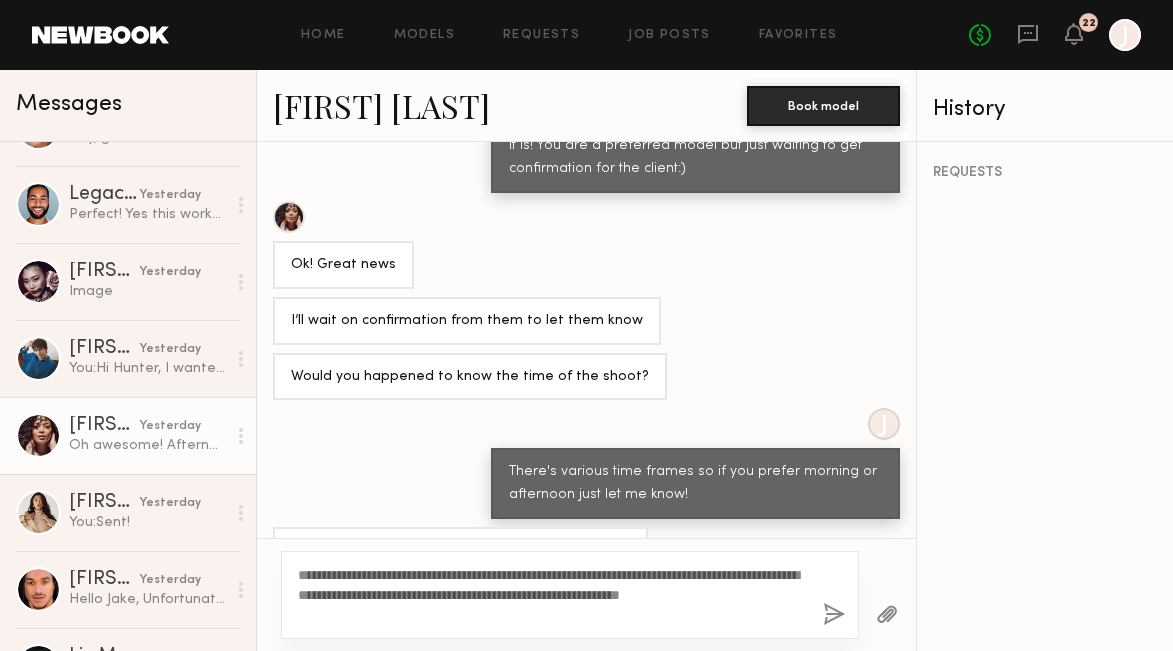 type on "**********" 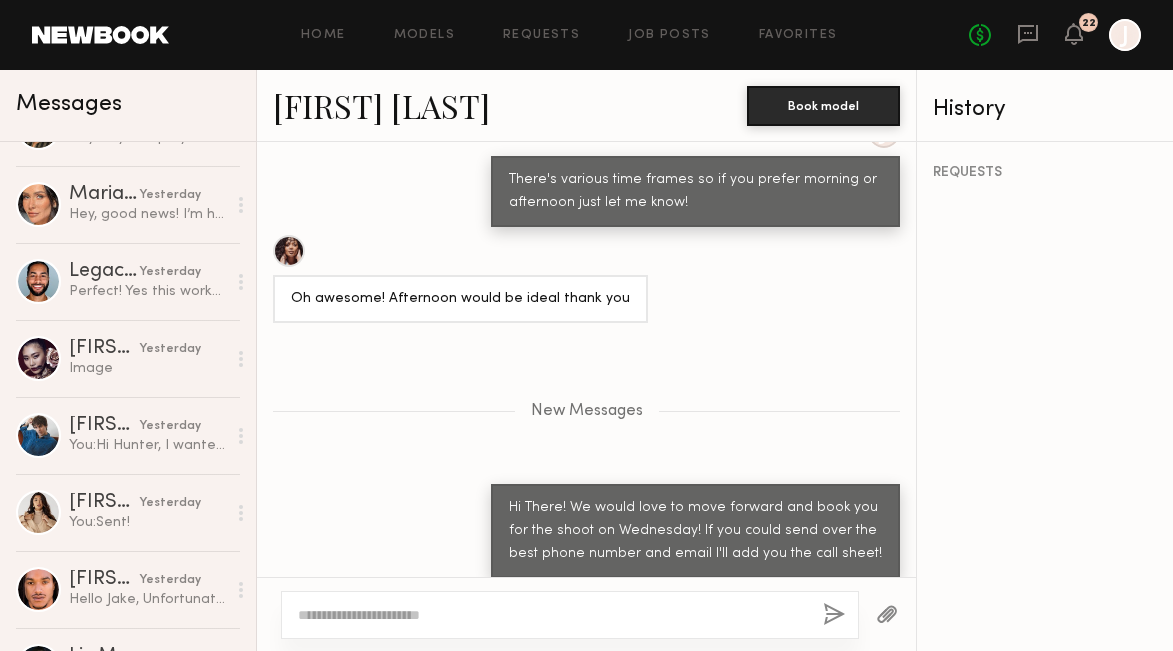 scroll, scrollTop: 984, scrollLeft: 0, axis: vertical 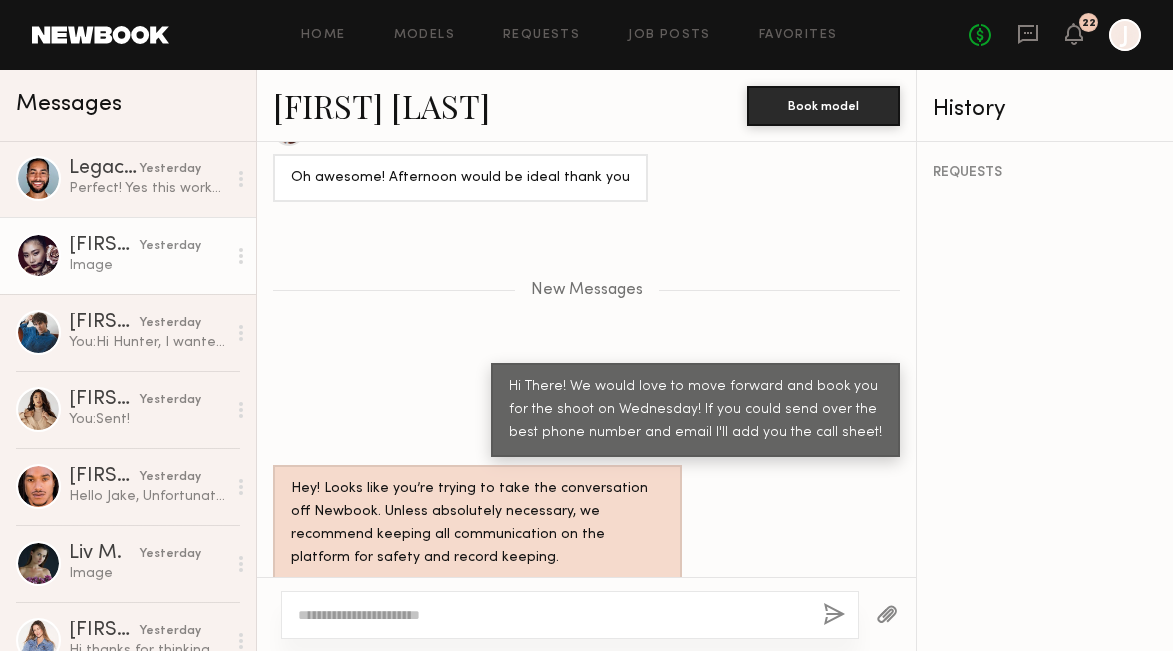 click on "[FIRST] [LAST]" 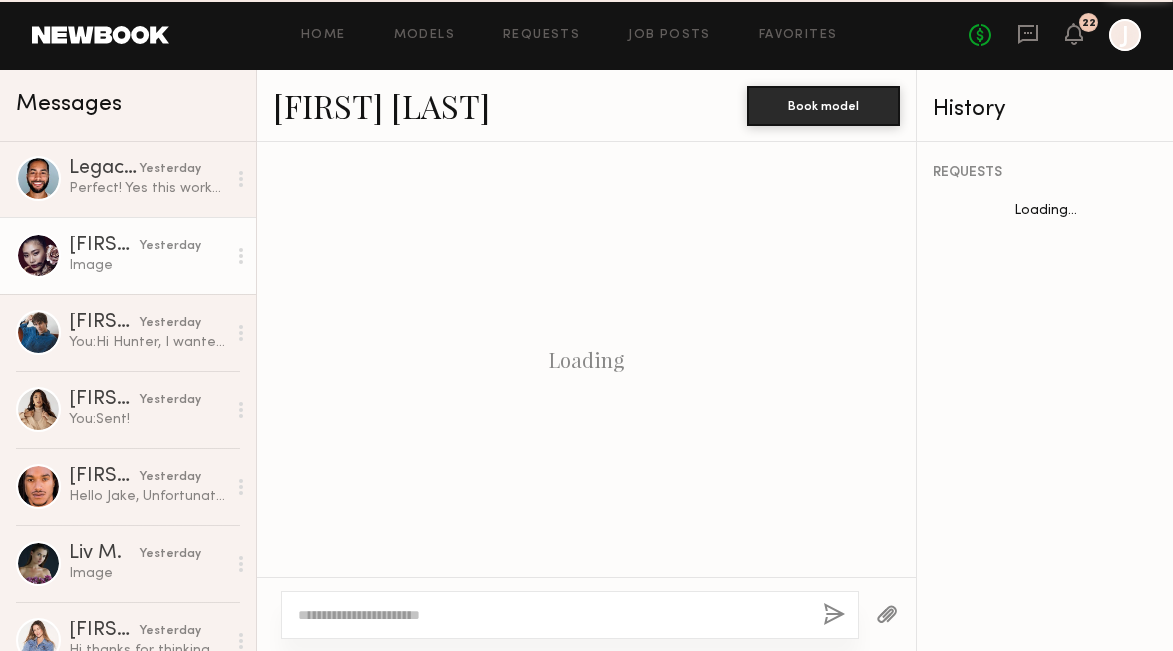 scroll, scrollTop: 1632, scrollLeft: 0, axis: vertical 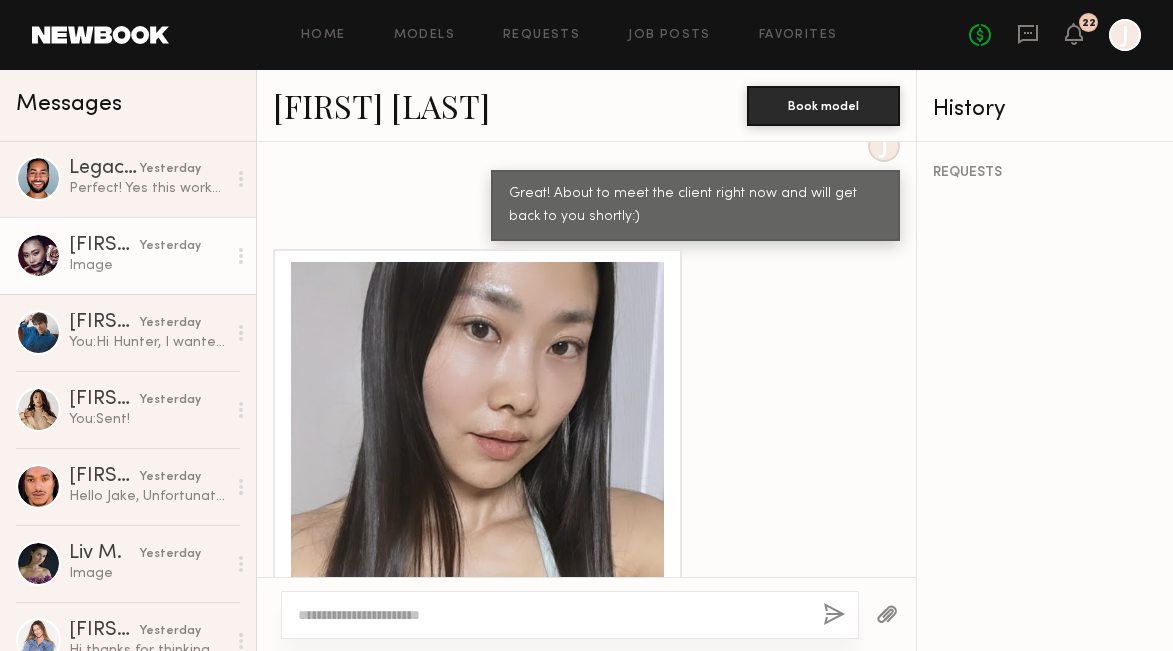 click 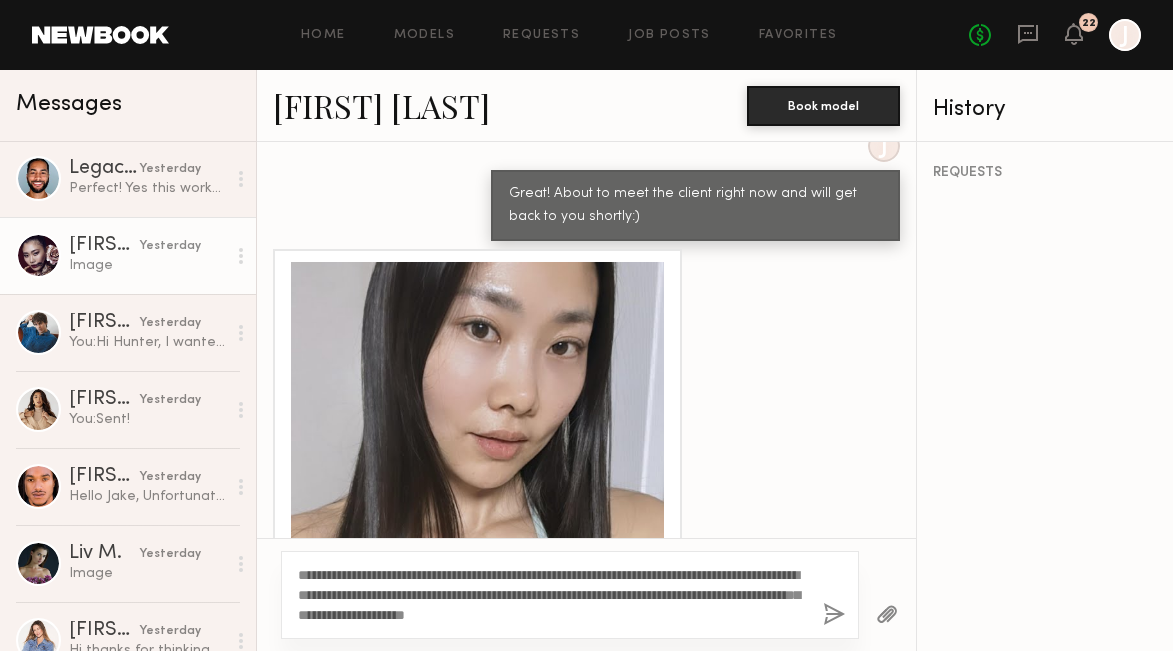 type on "**********" 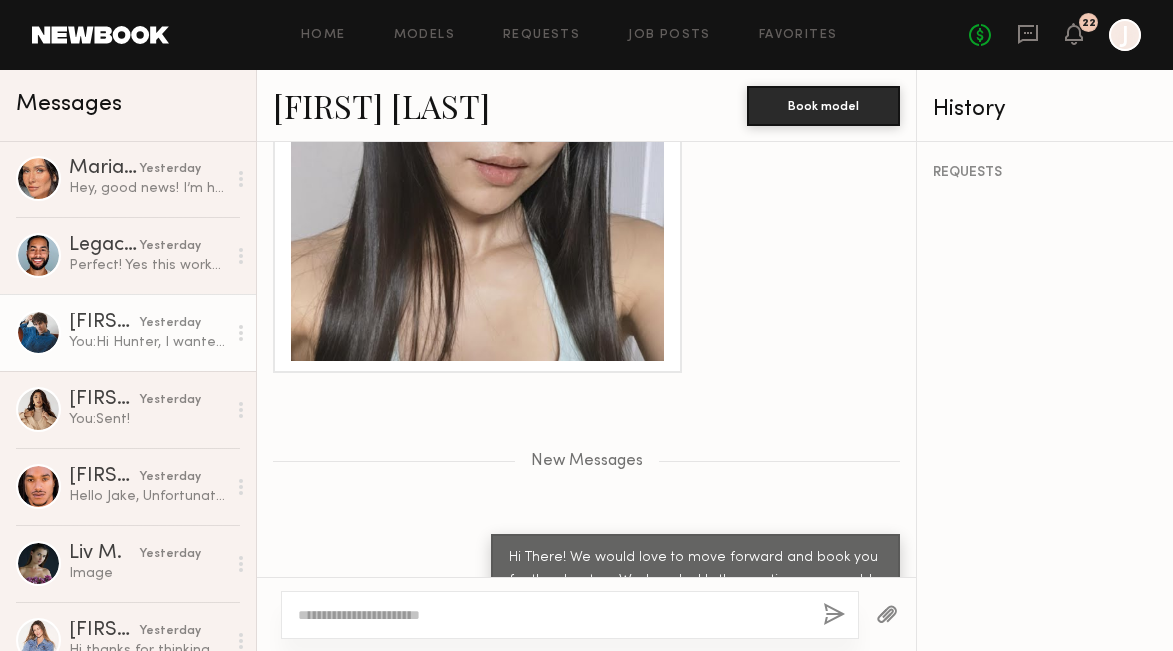 scroll, scrollTop: 2067, scrollLeft: 0, axis: vertical 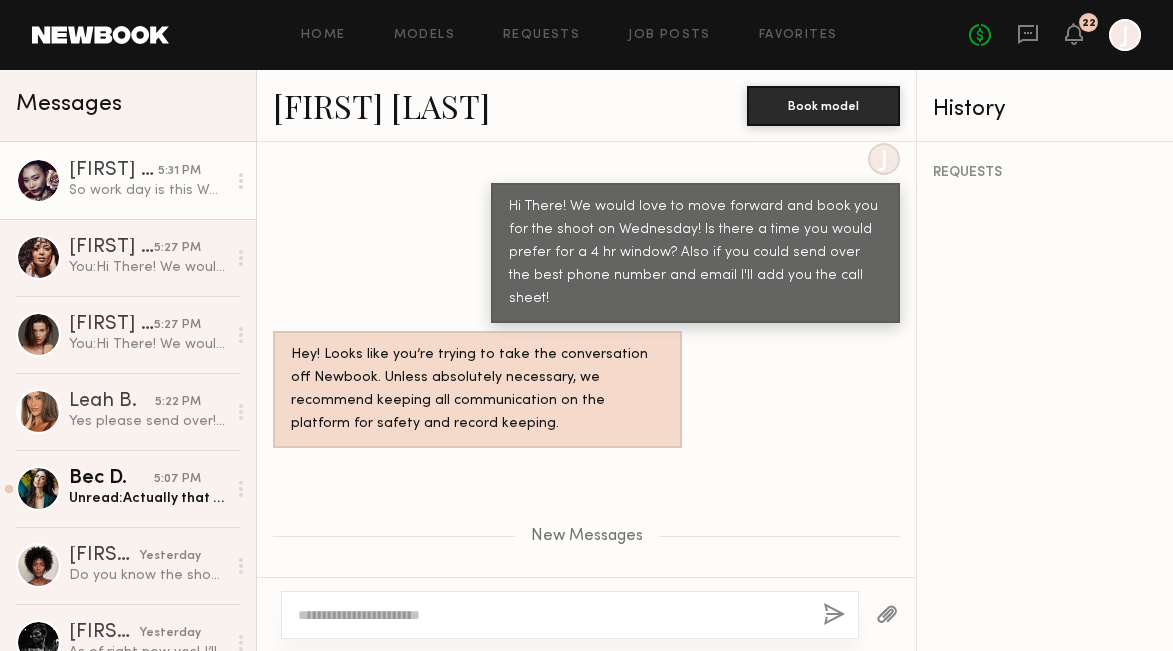 click on "[FIRST] [LAST]" 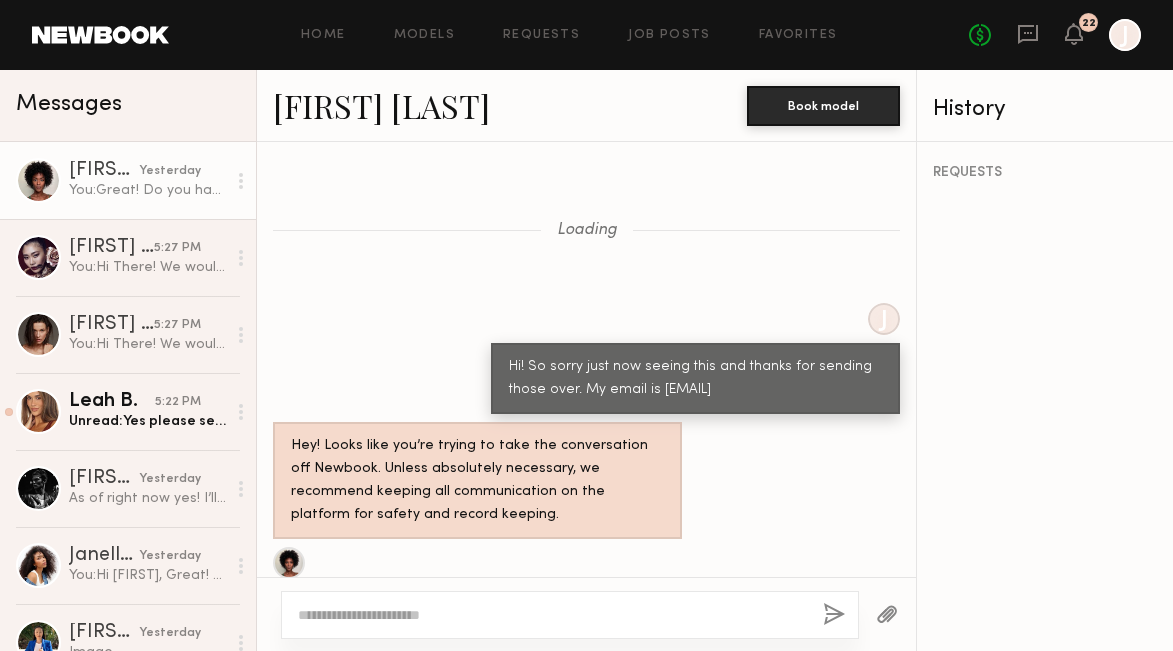 scroll, scrollTop: 0, scrollLeft: 0, axis: both 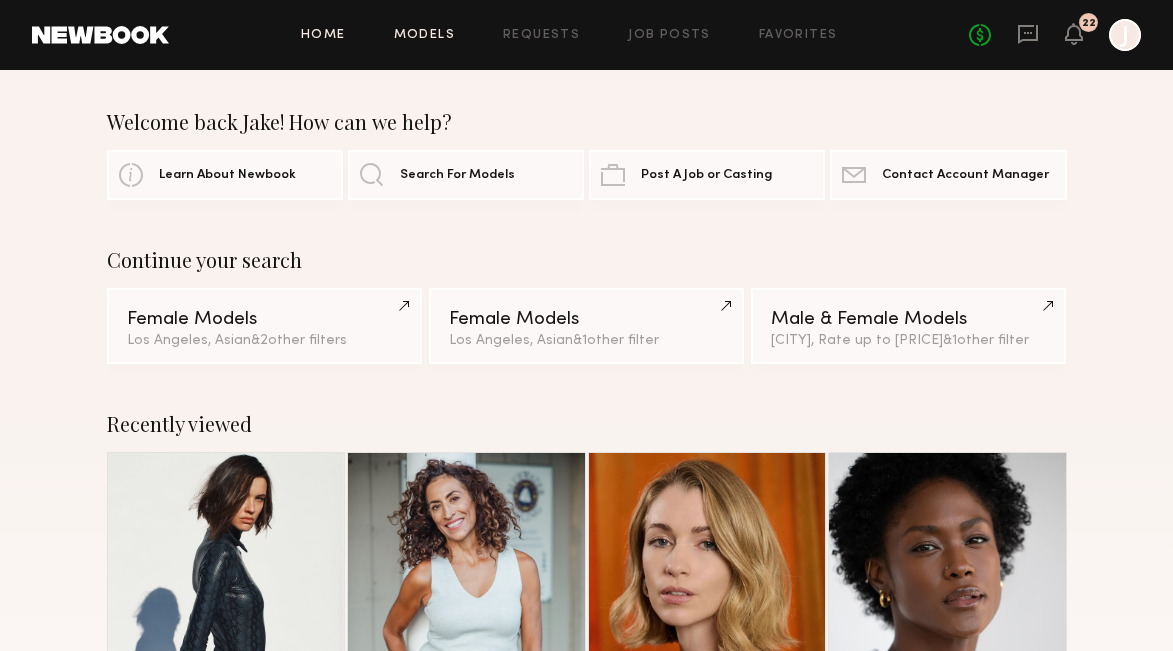 click on "Models" 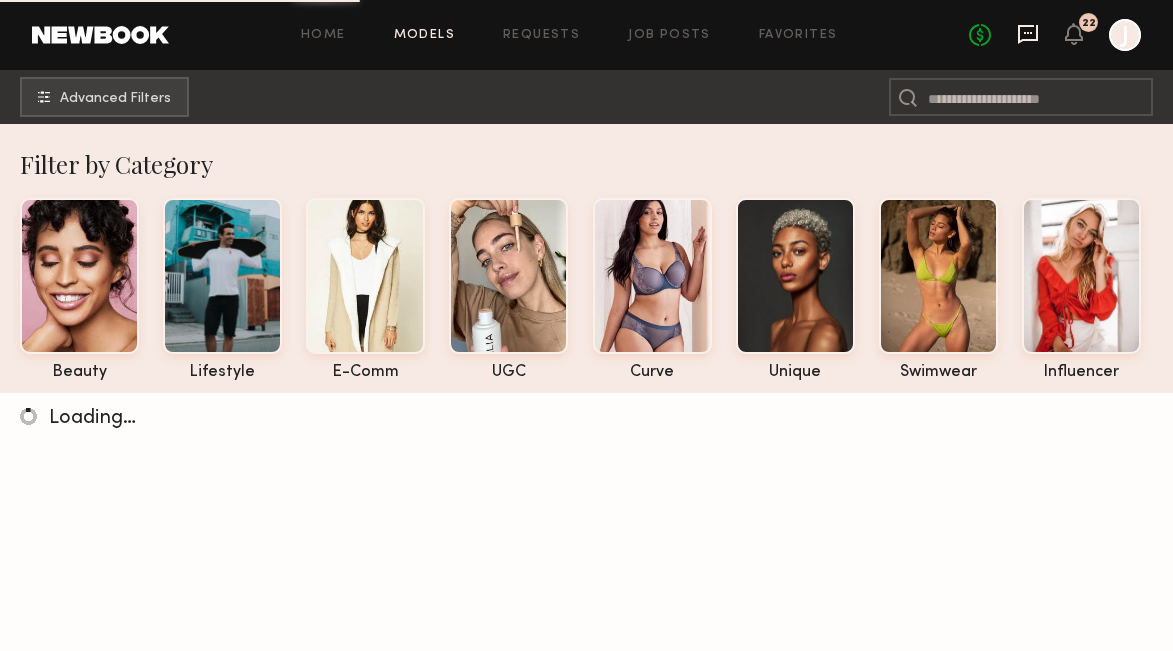 click 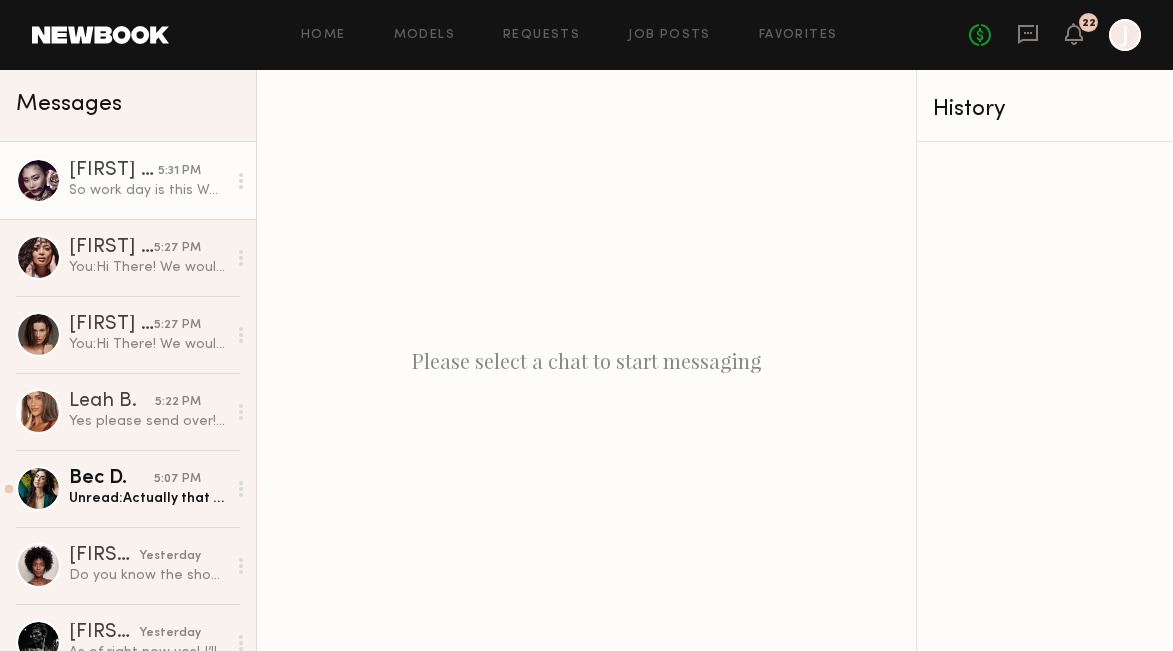 click on "[FIRST] [LAST]" 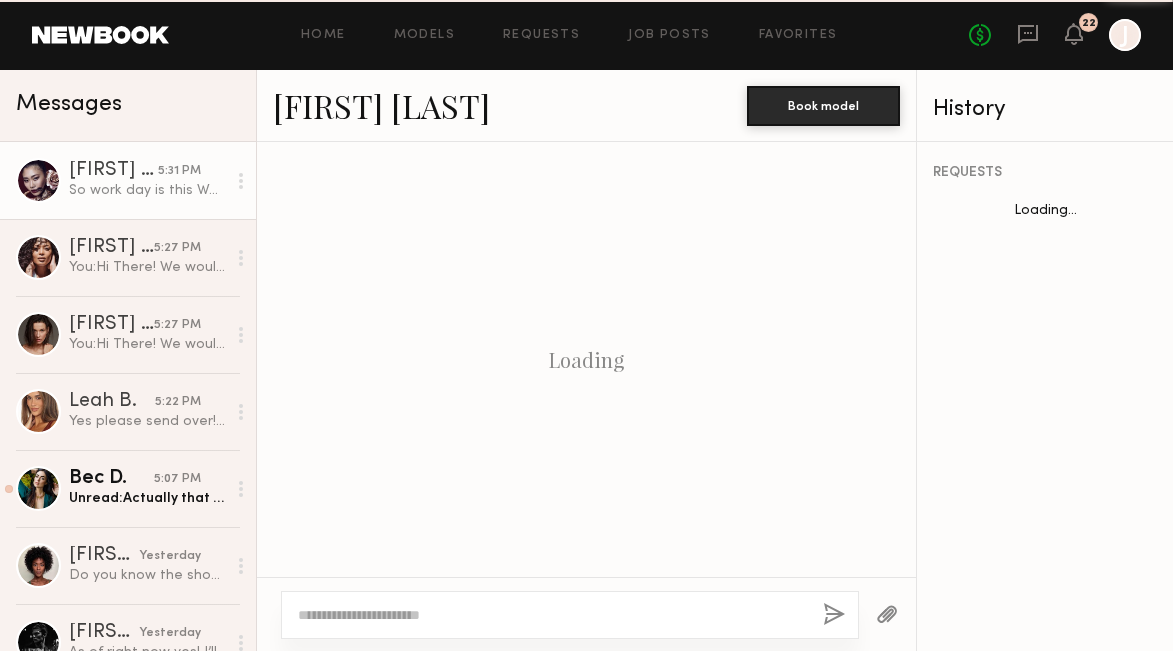 scroll, scrollTop: 2031, scrollLeft: 0, axis: vertical 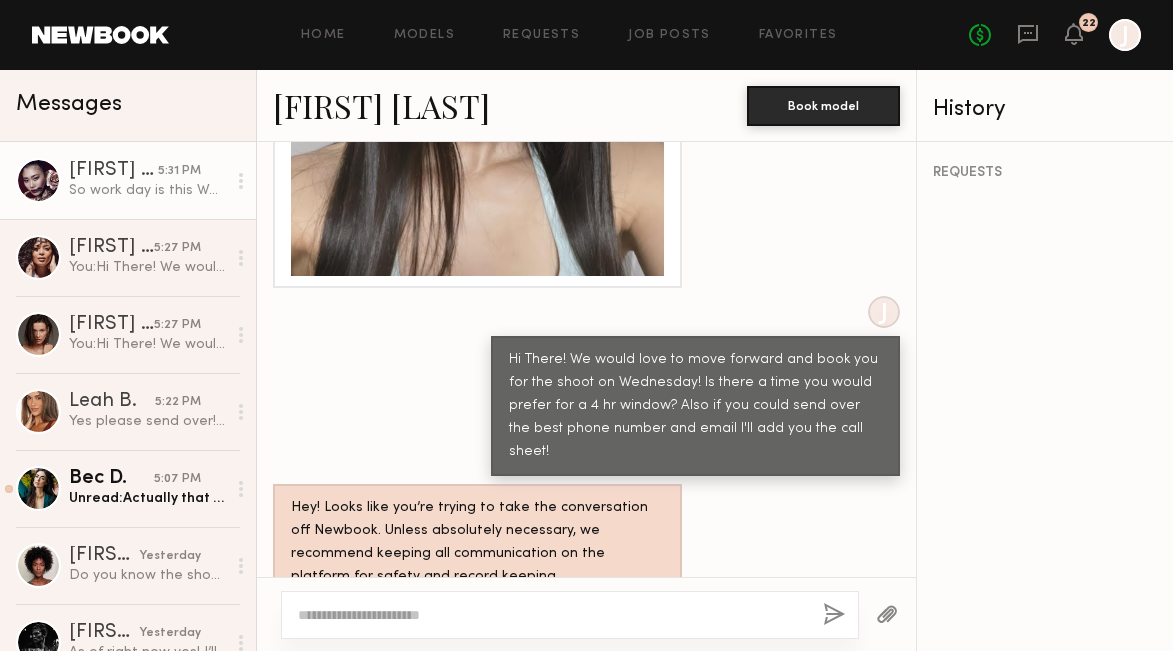 click on "[FIRST] [LAST]" 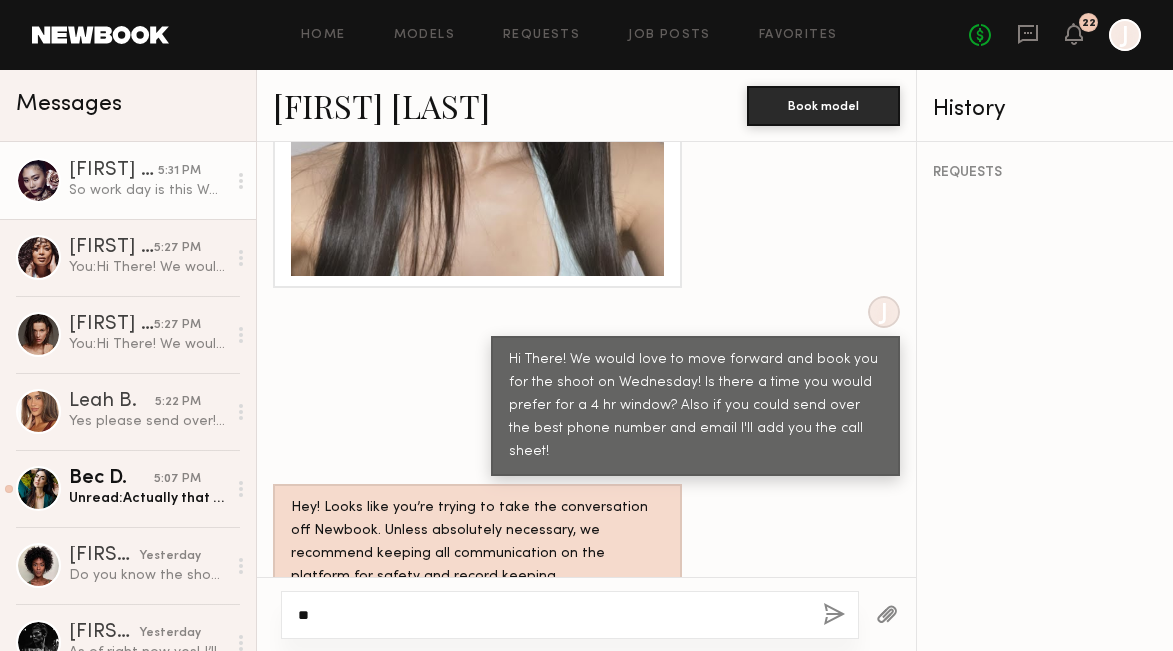 type on "*" 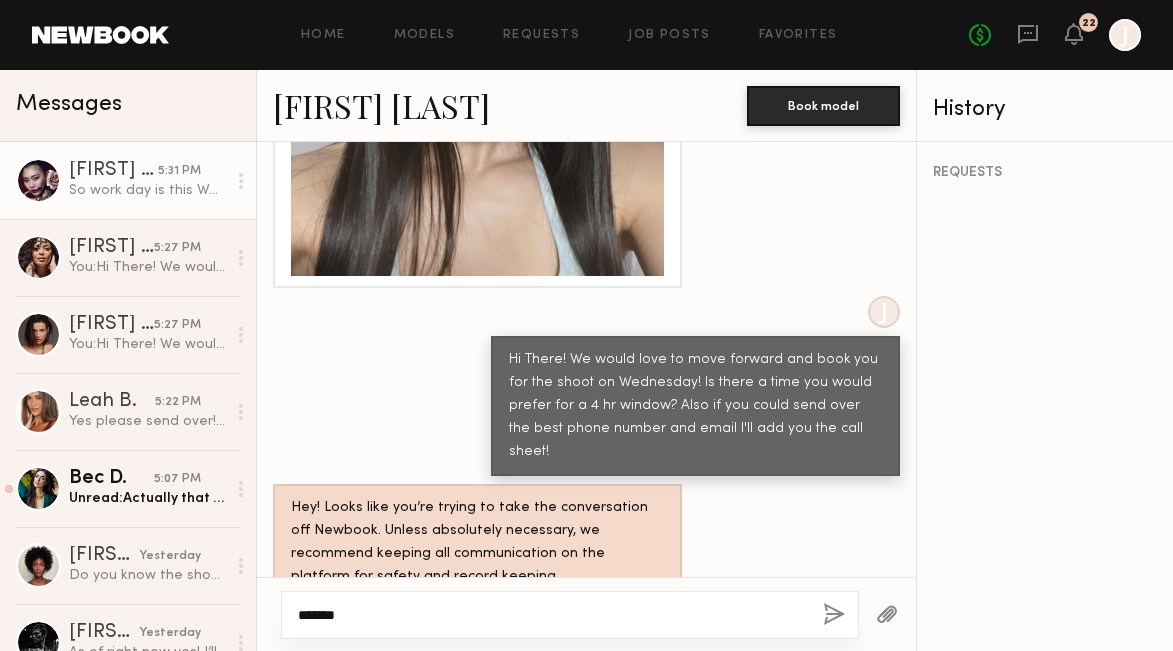 click on "*******" 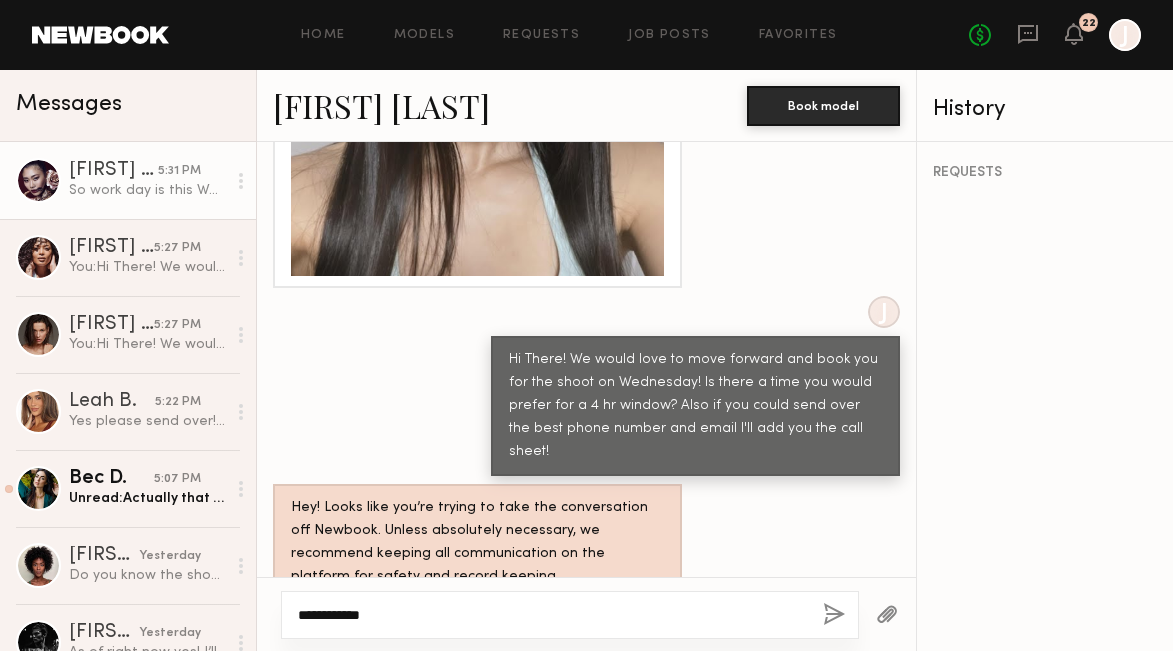 click on "**********" 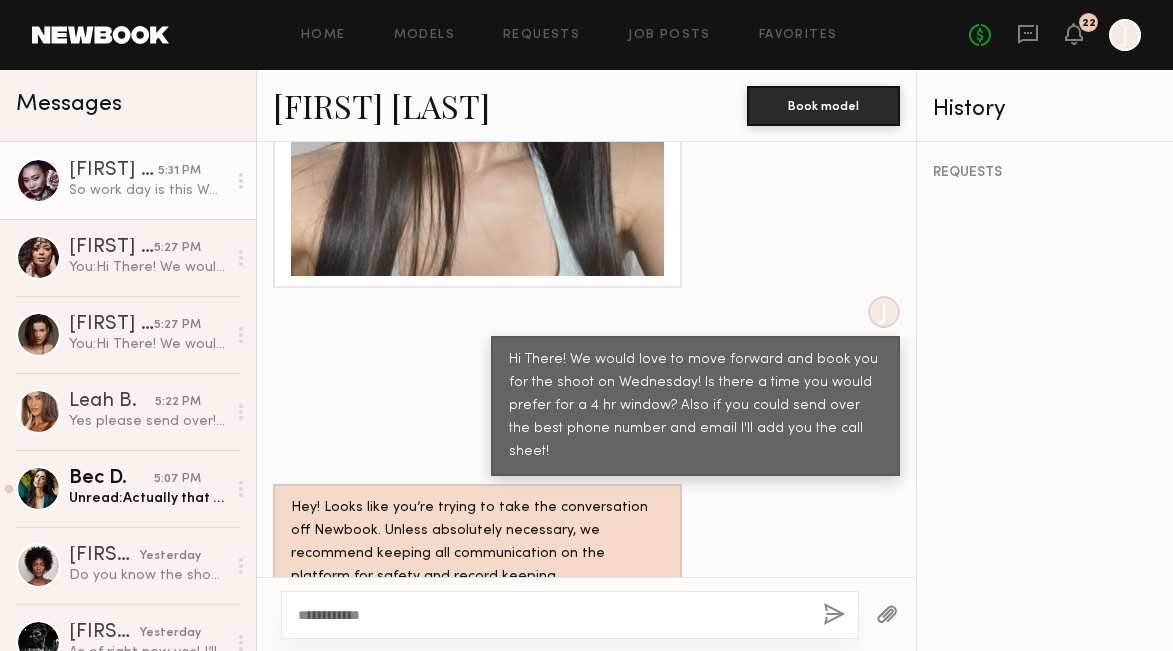 click 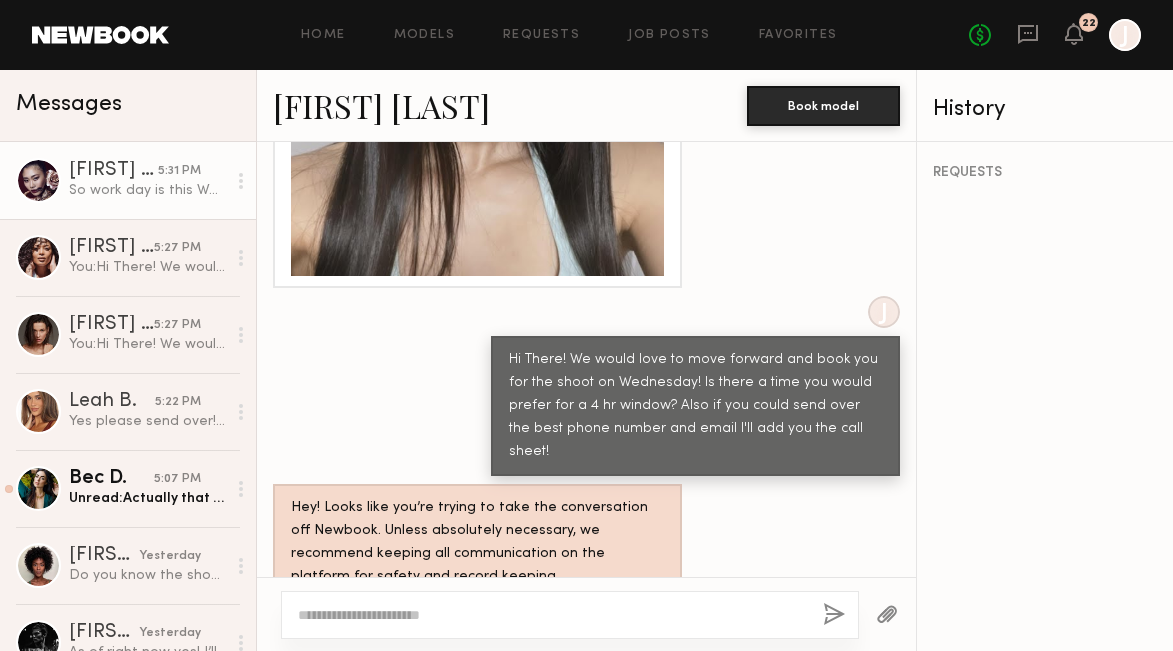 scroll, scrollTop: 2279, scrollLeft: 0, axis: vertical 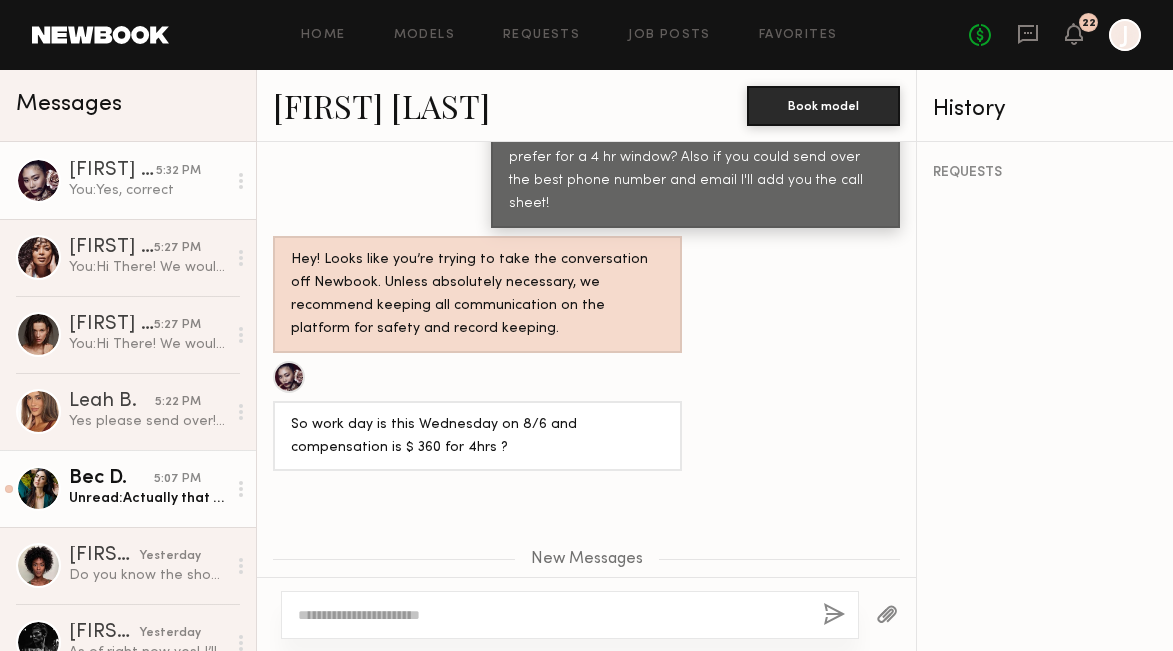 click on "Bec D. 5:07 PM Unread:  Actually that shoot got moved to Wednesday morning. So my Thursday is flexible. FYI" 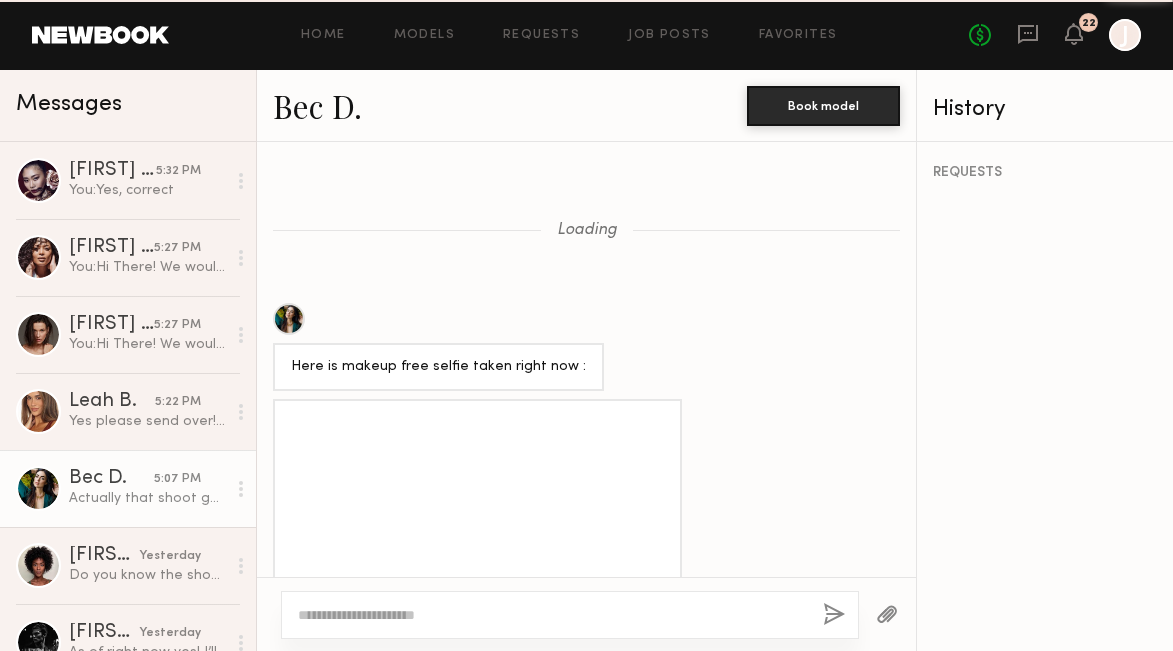 scroll, scrollTop: 2347, scrollLeft: 0, axis: vertical 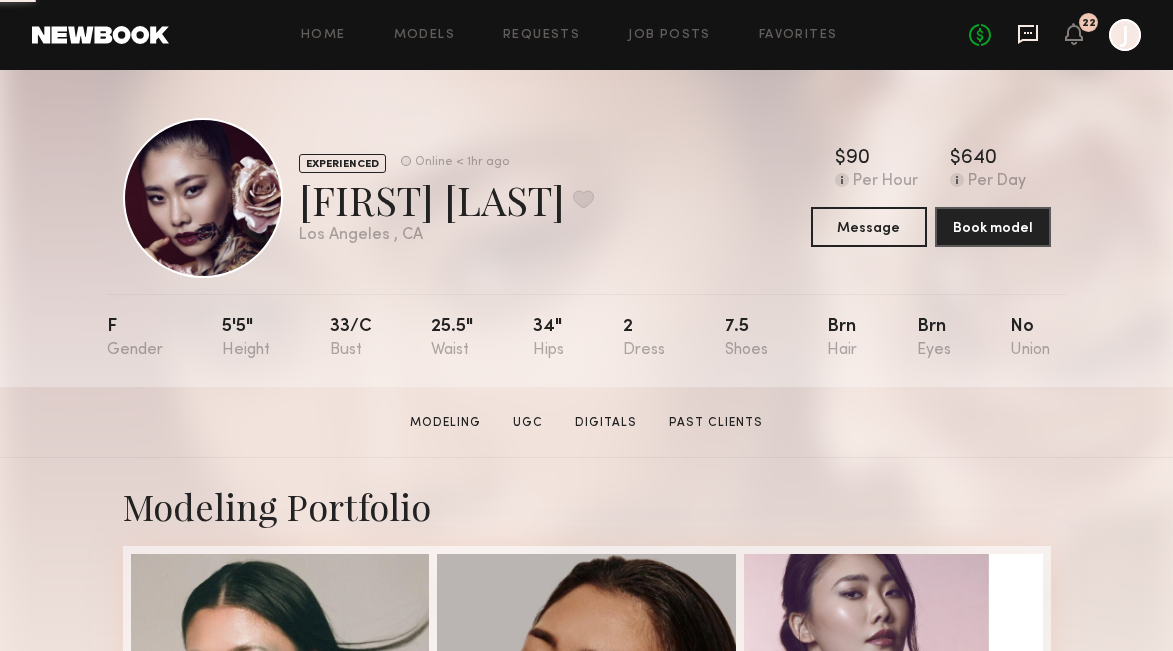 click 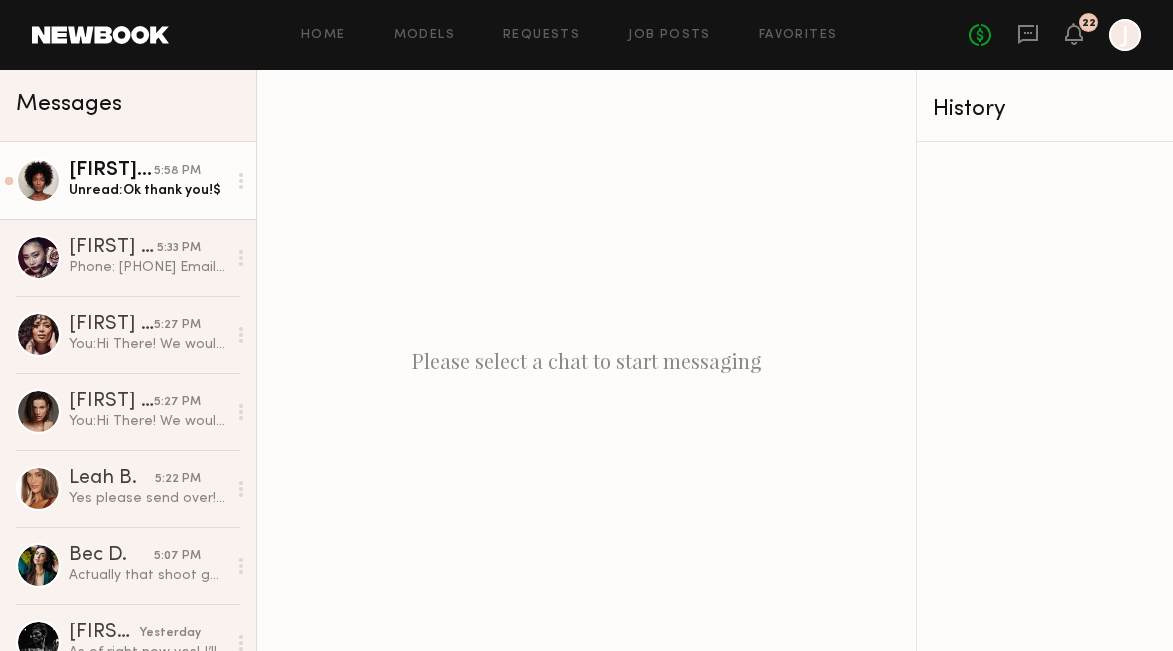 click on "Unread: Ok thank you!$" 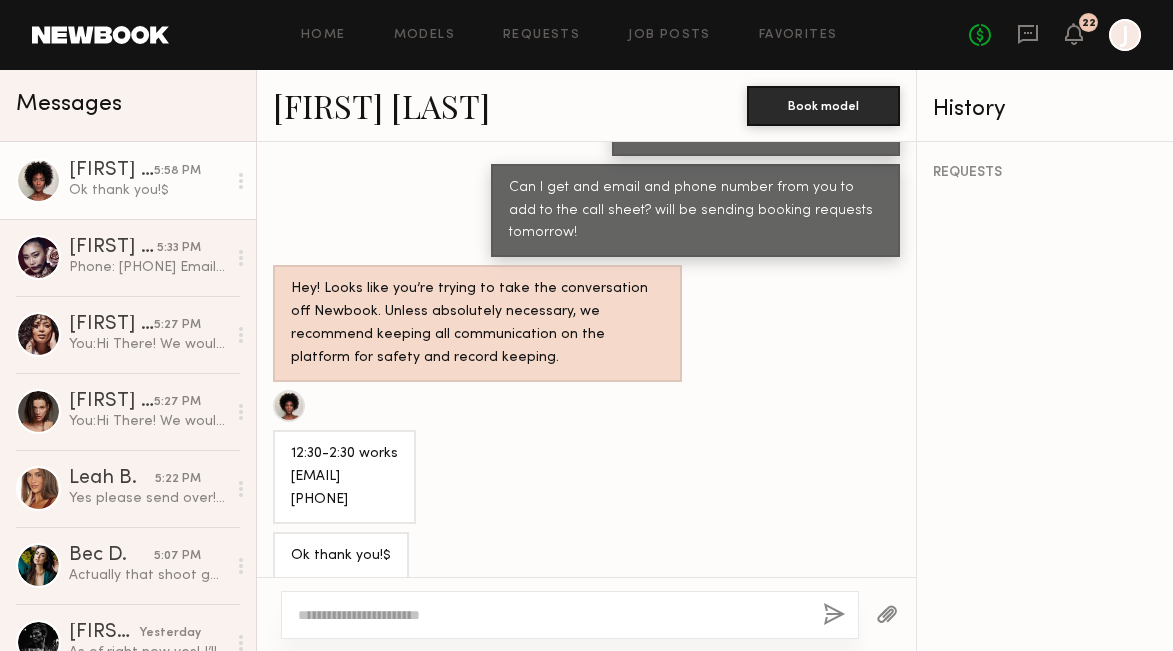 scroll, scrollTop: 856, scrollLeft: 0, axis: vertical 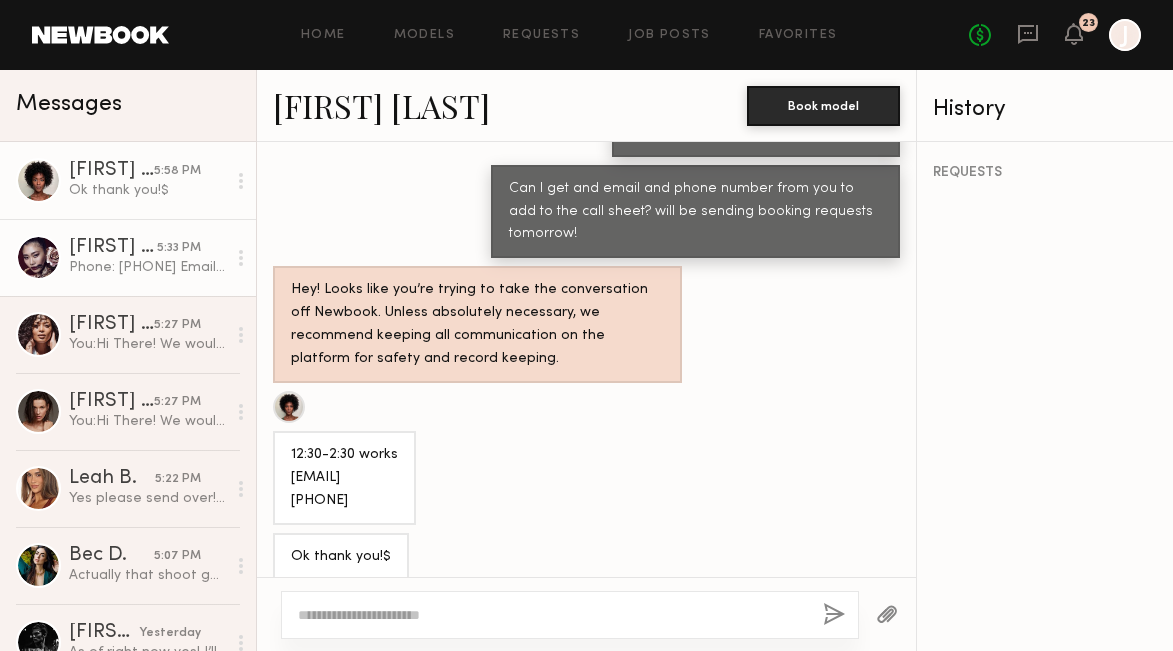 click on "Phone:
[PHONE]
Email:
[EMAIL]" 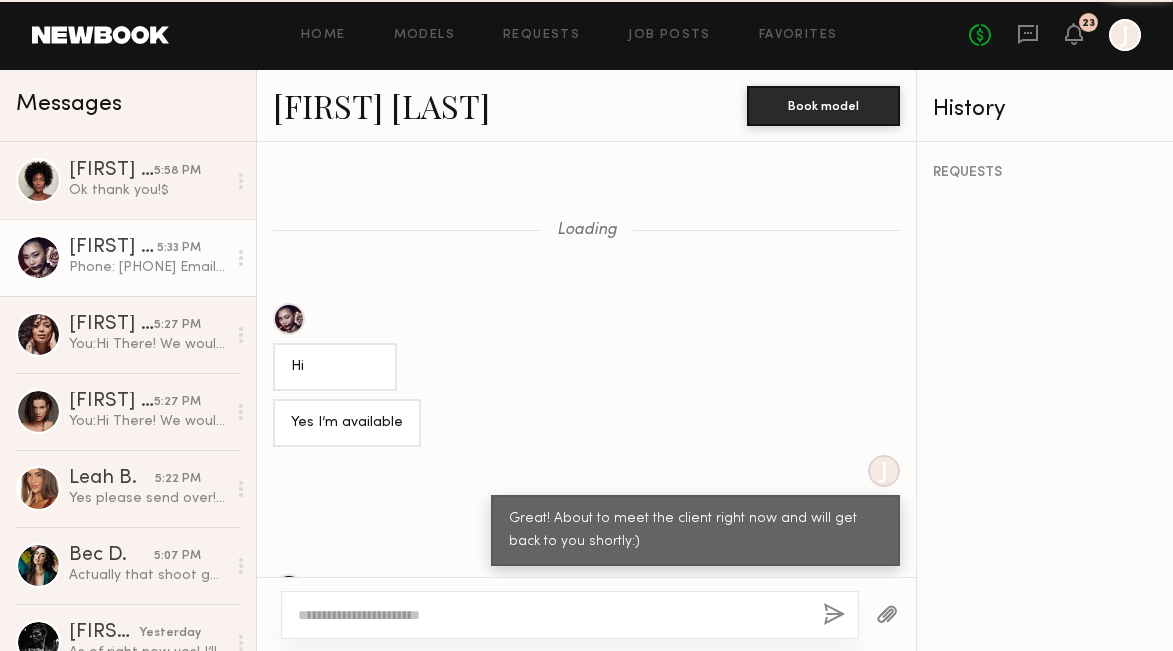 scroll, scrollTop: 1277, scrollLeft: 0, axis: vertical 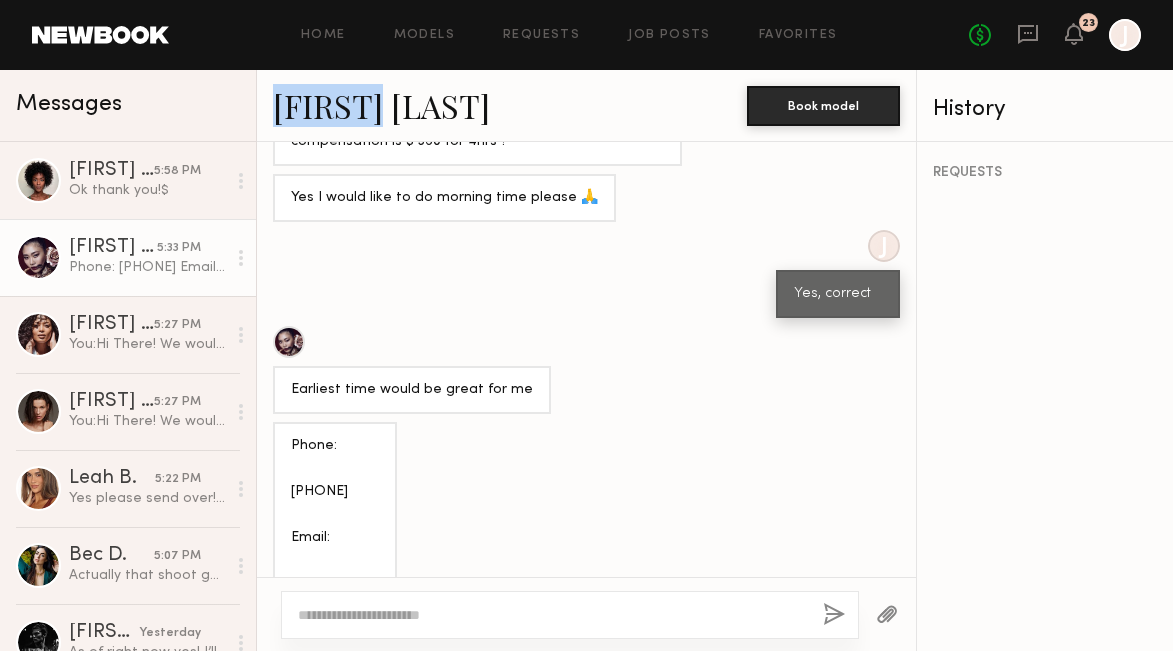 drag, startPoint x: 271, startPoint y: 104, endPoint x: 377, endPoint y: 105, distance: 106.004715 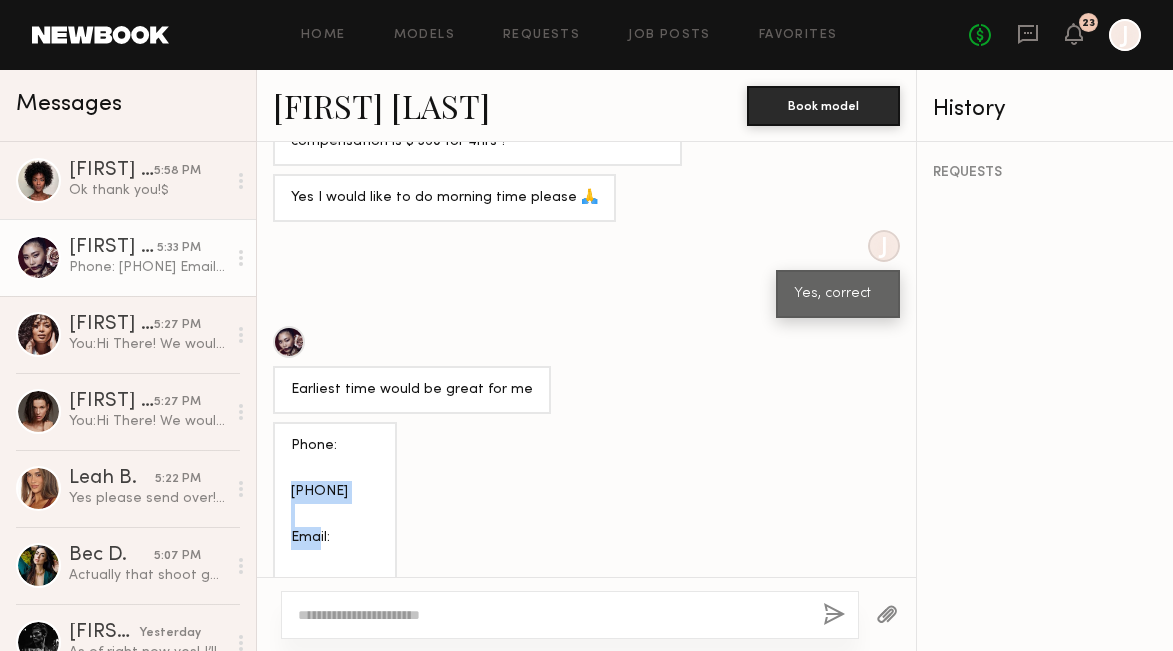 drag, startPoint x: 290, startPoint y: 450, endPoint x: 387, endPoint y: 451, distance: 97.00516 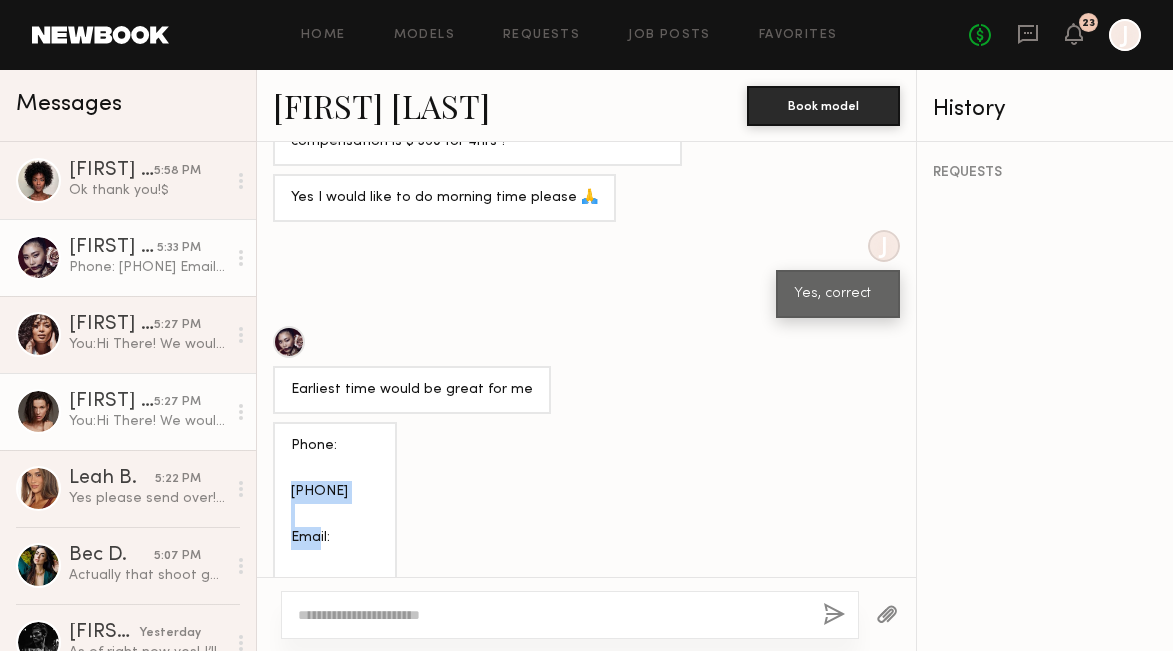 click on "[FIRST] [LAST]" 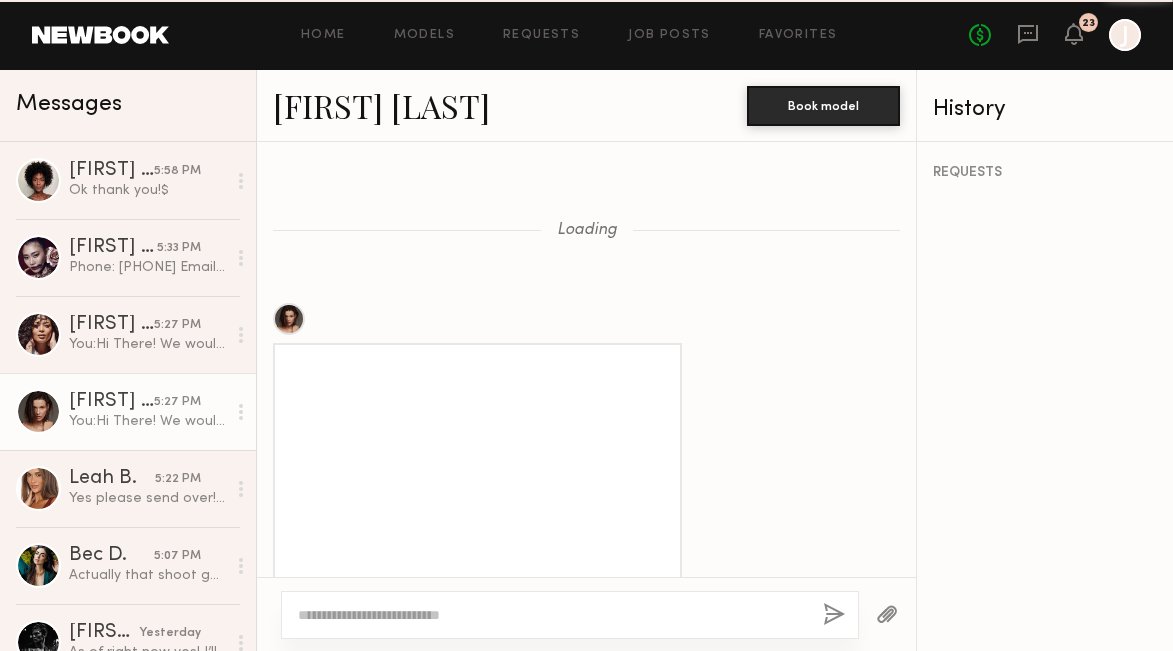 scroll, scrollTop: 2768, scrollLeft: 0, axis: vertical 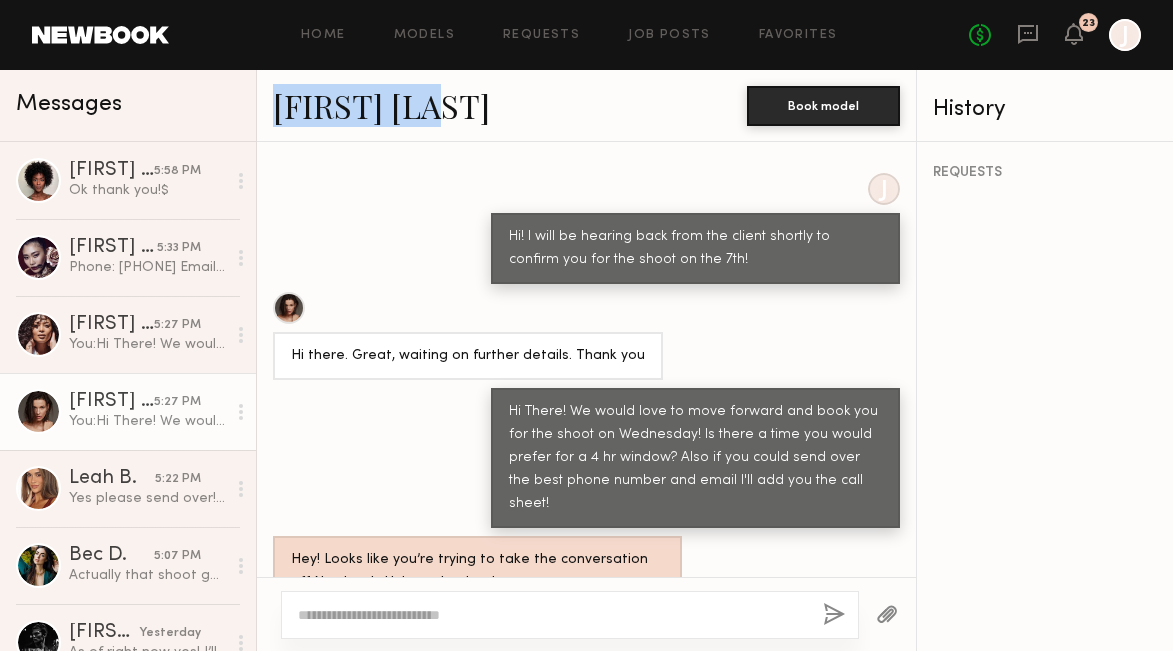 copy on "[FIRST] [LAST]" 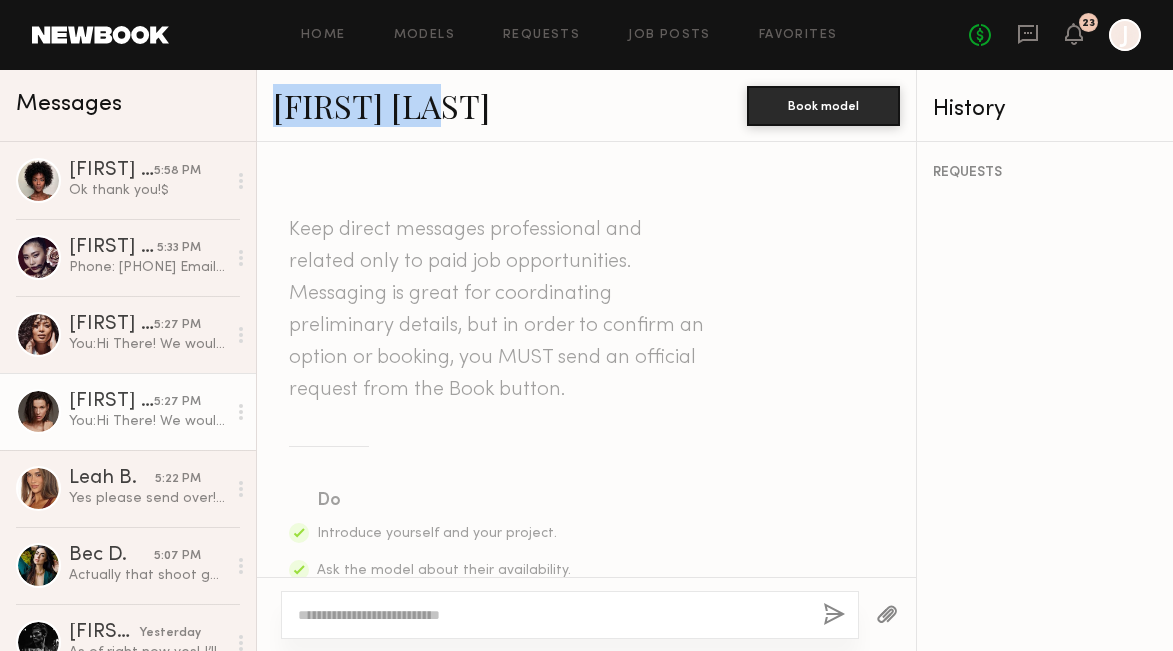 scroll, scrollTop: 0, scrollLeft: 0, axis: both 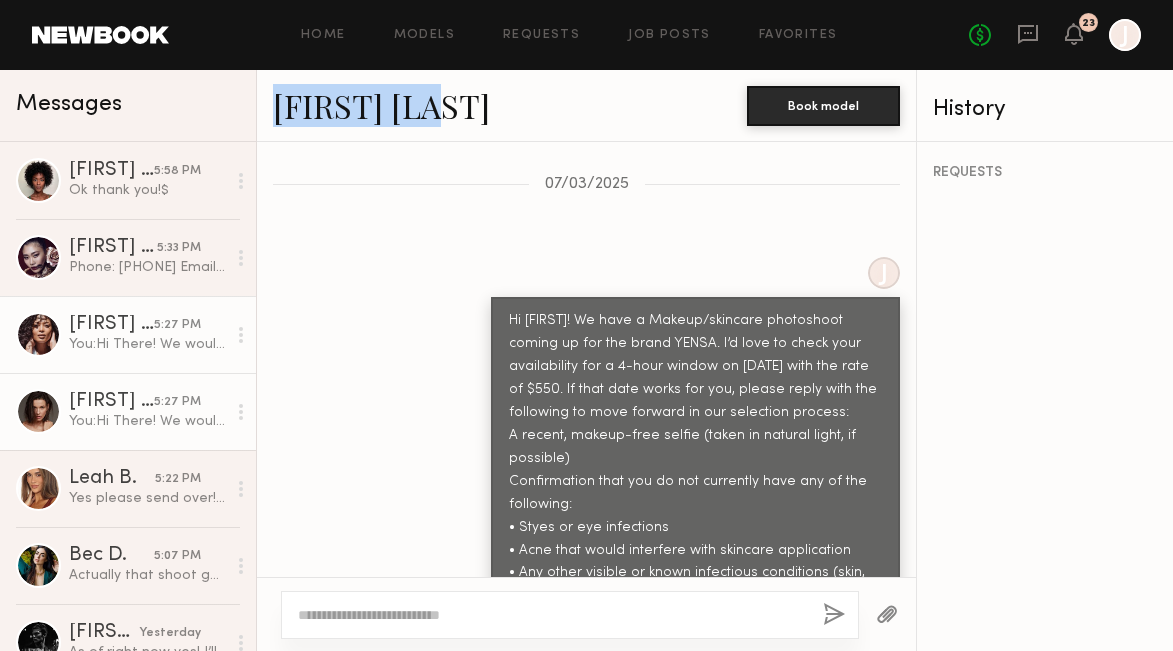 click on "You:  Hi There! We would love to move forward and book you for the shoot on Wednesday! If you could send over the best phone number and email I'll add you the call sheet!" 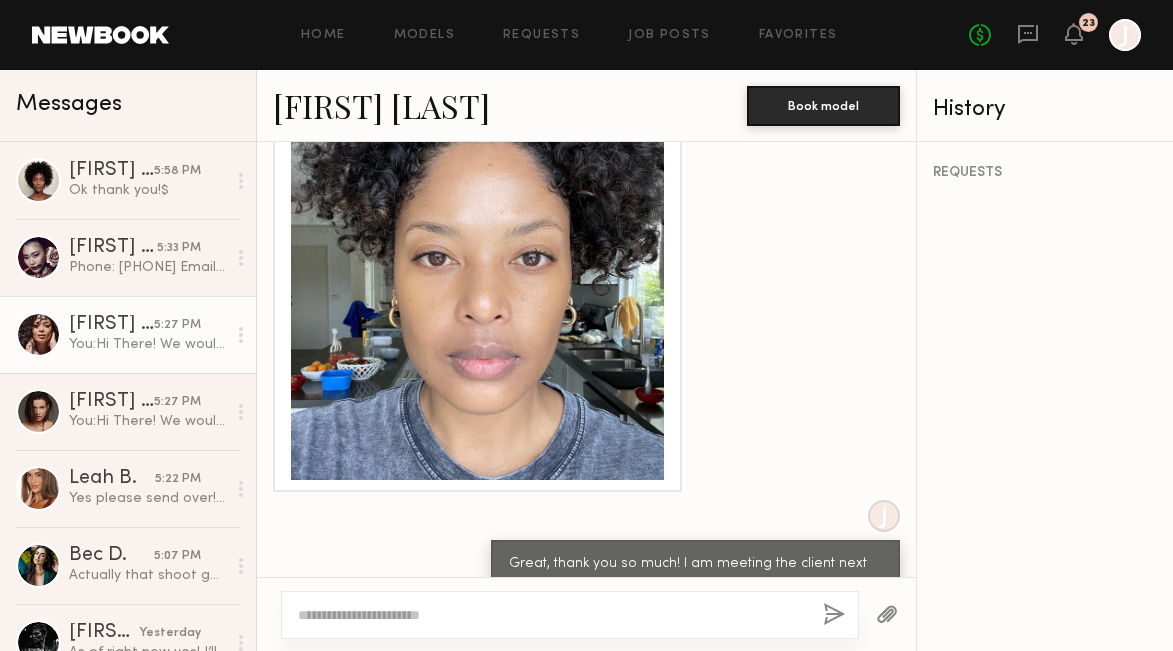 scroll, scrollTop: 2465, scrollLeft: 0, axis: vertical 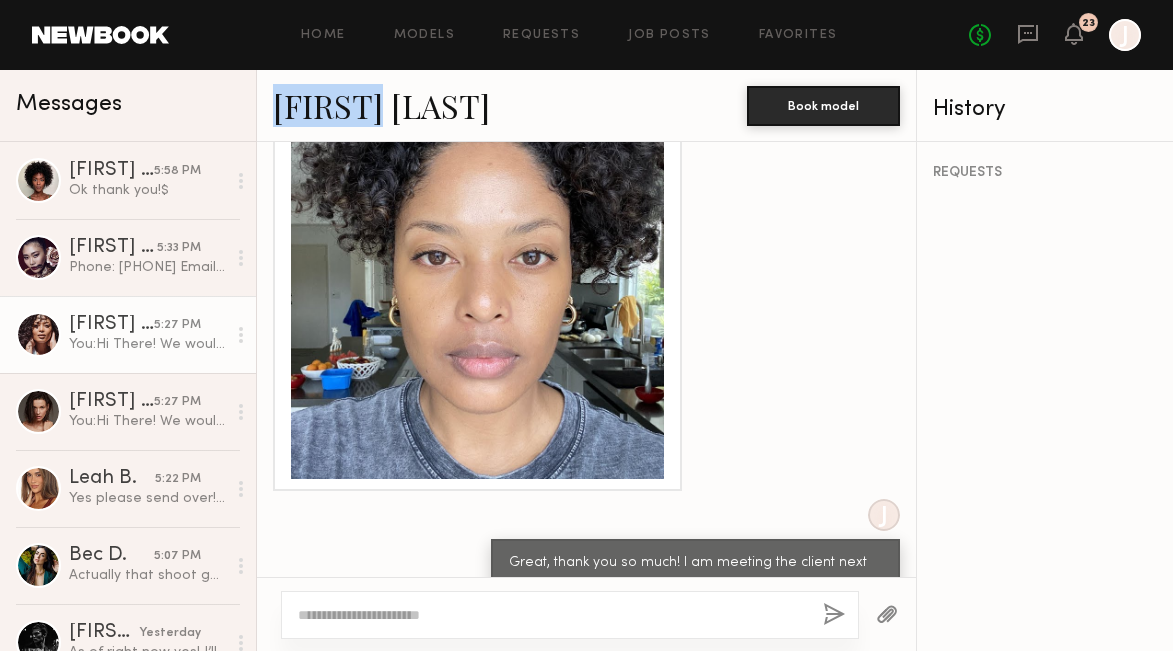 copy on "[FIRST] [LAST]" 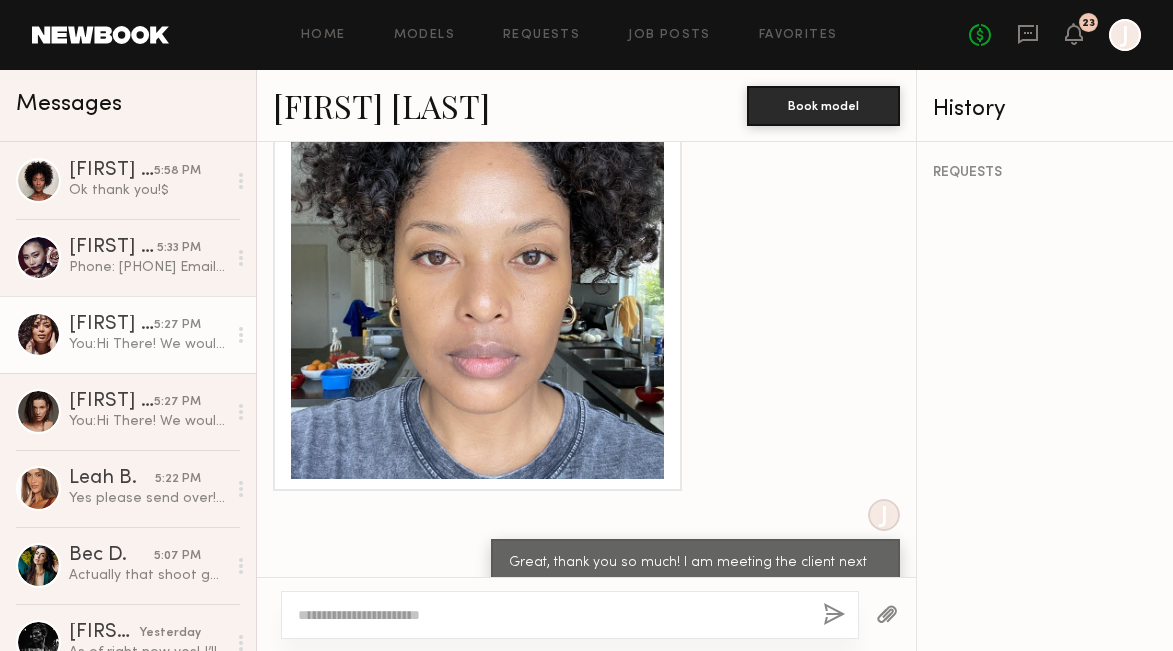 click on "Messages" 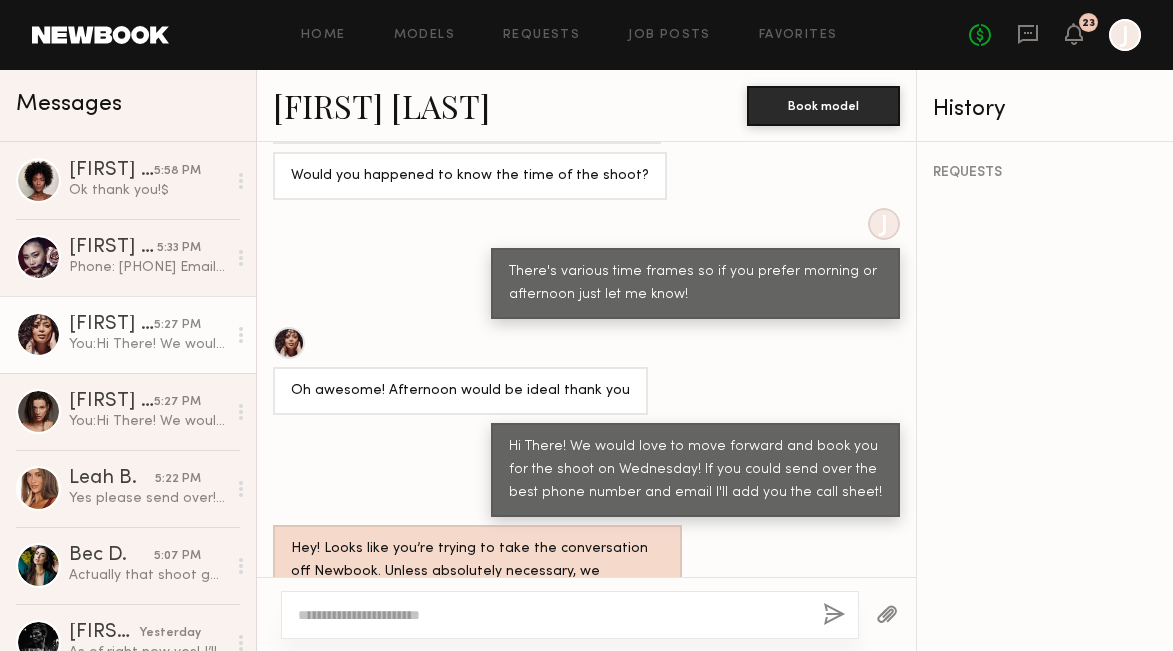 scroll, scrollTop: 5529, scrollLeft: 0, axis: vertical 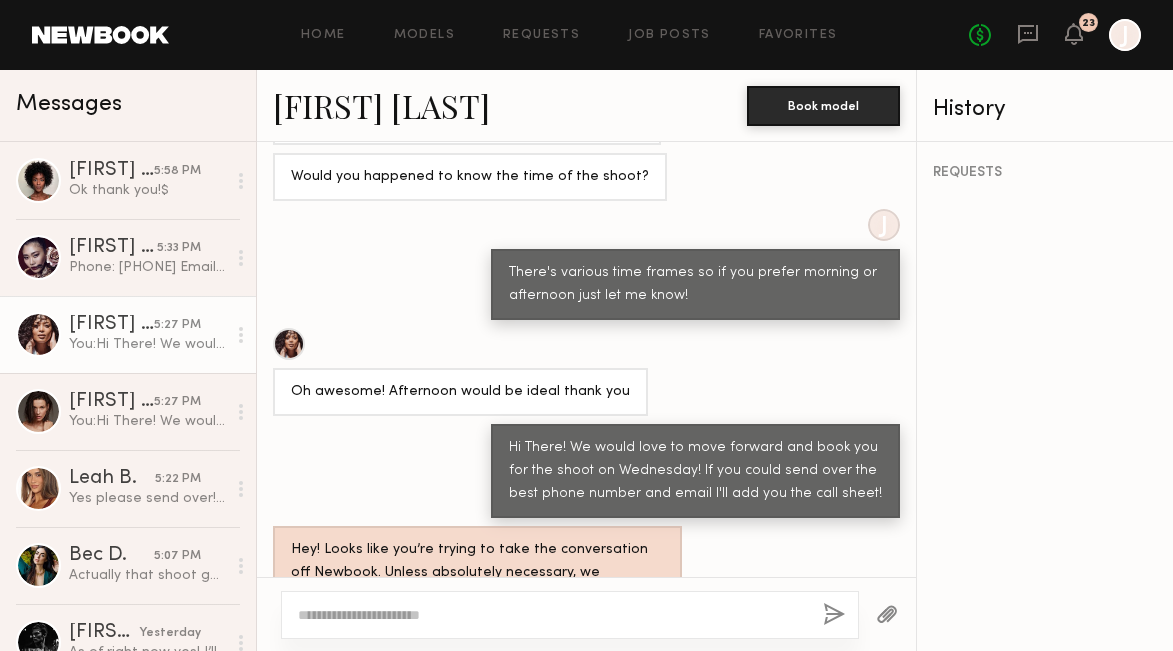 click 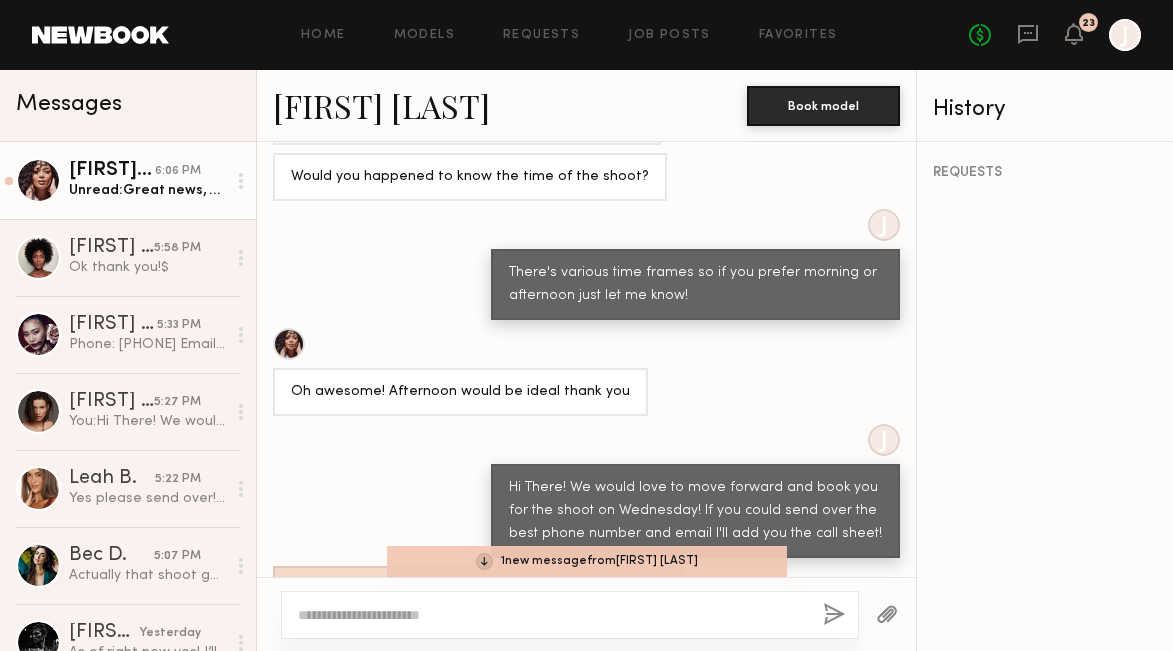 click on "Unread:  Great news, email is kkwright88@gmail.com and phone is 5202274395" 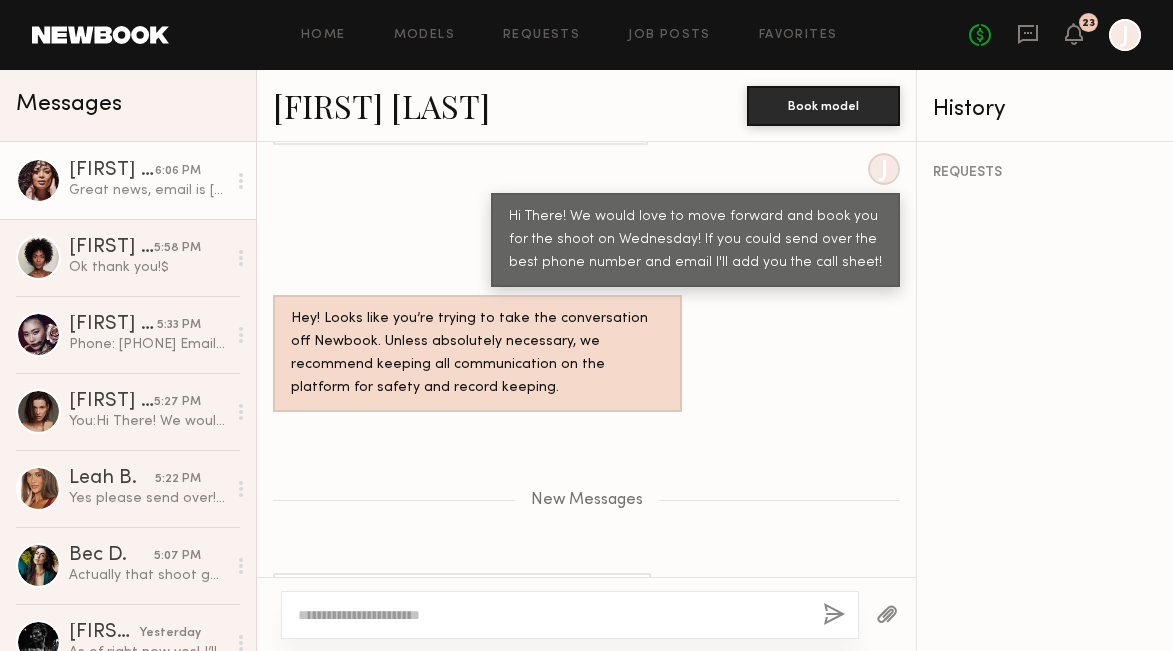 scroll, scrollTop: 5799, scrollLeft: 0, axis: vertical 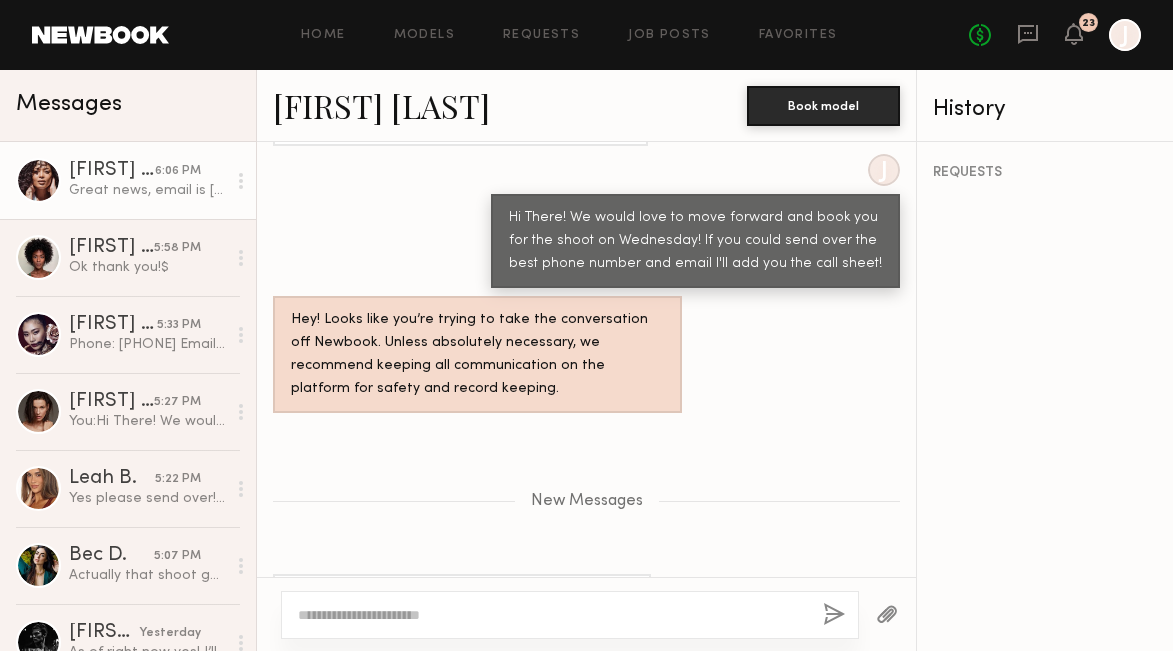 click 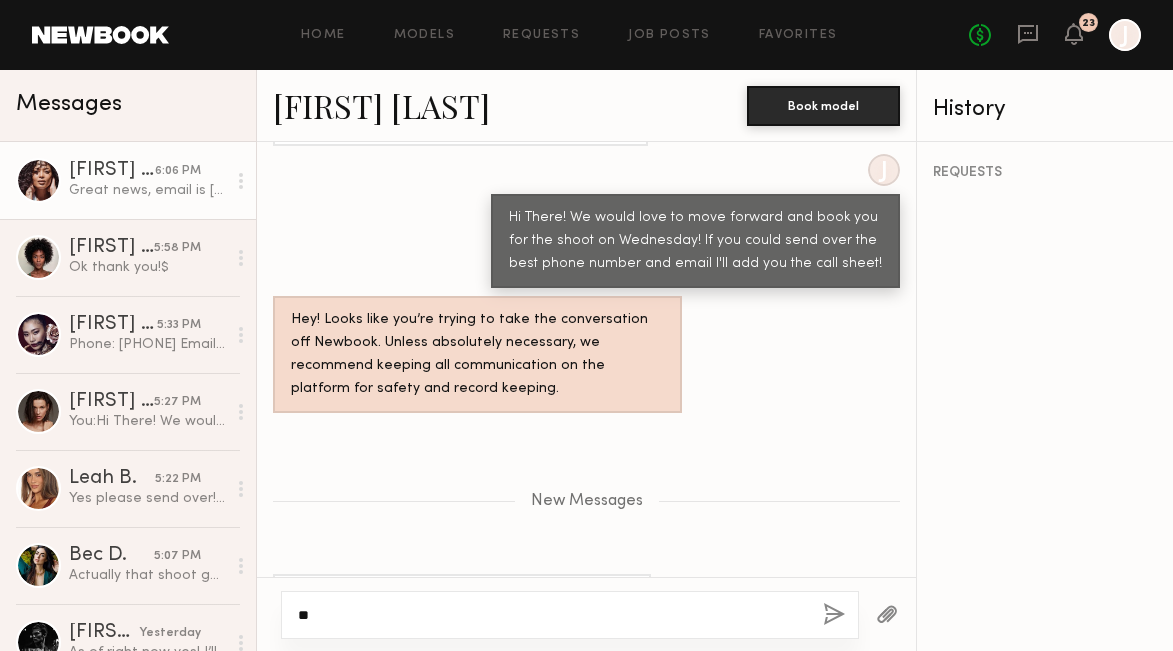 type on "*" 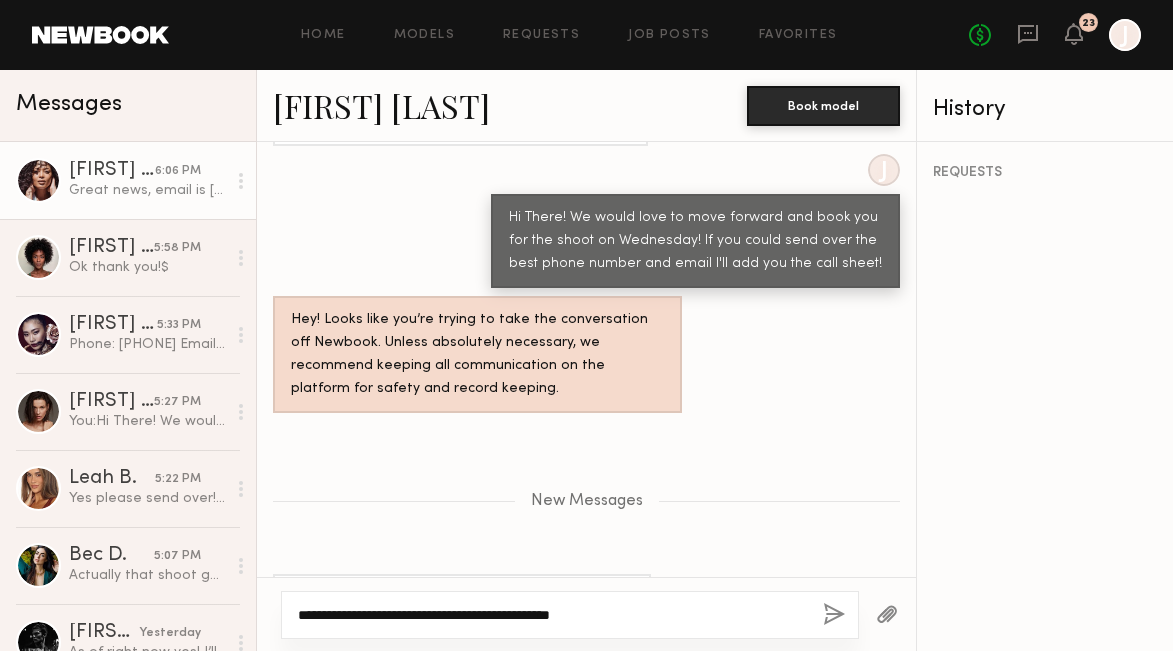 paste on "*******" 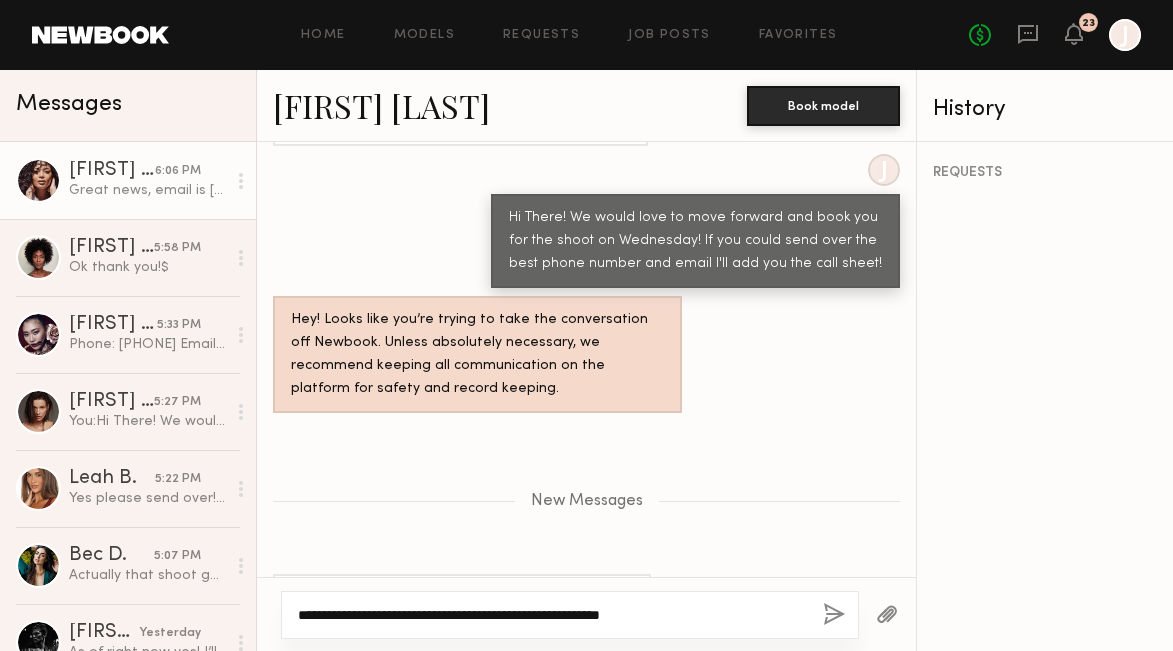 paste on "**********" 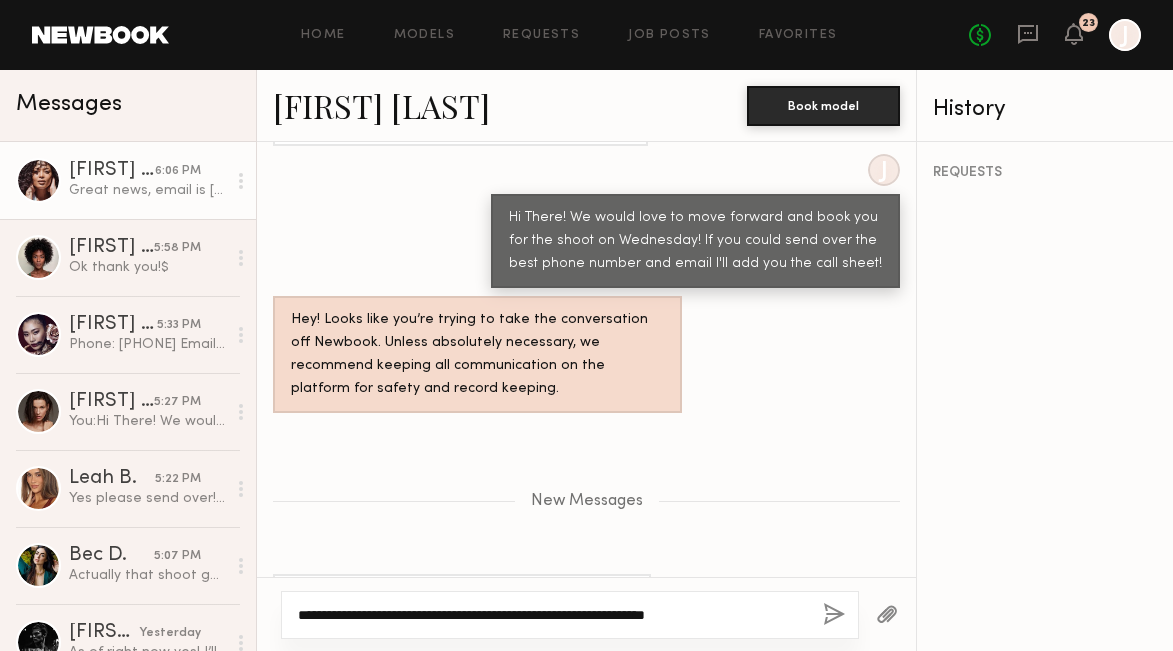drag, startPoint x: 688, startPoint y: 614, endPoint x: 669, endPoint y: 615, distance: 19.026299 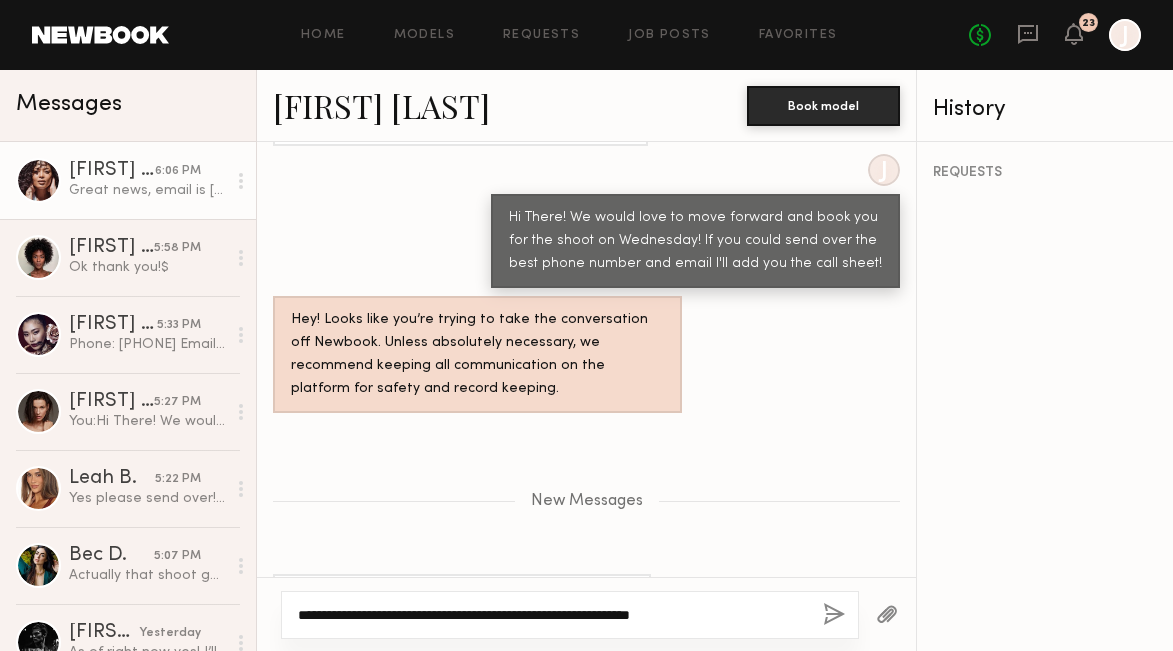 click on "**********" 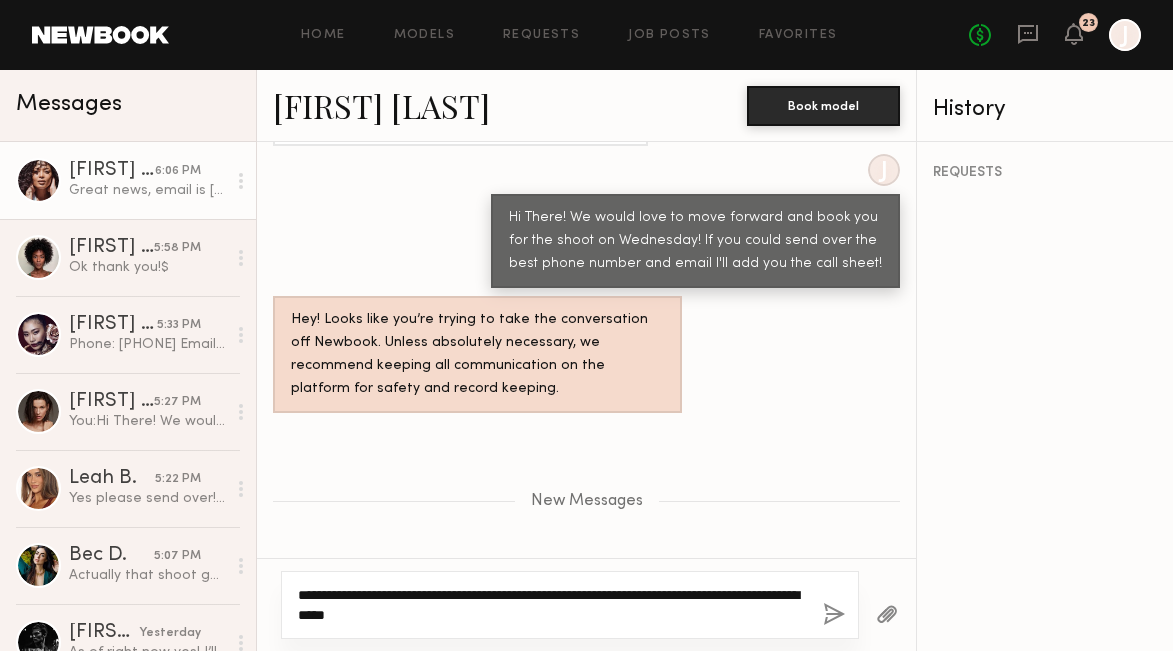 drag, startPoint x: 638, startPoint y: 613, endPoint x: 706, endPoint y: 585, distance: 73.53911 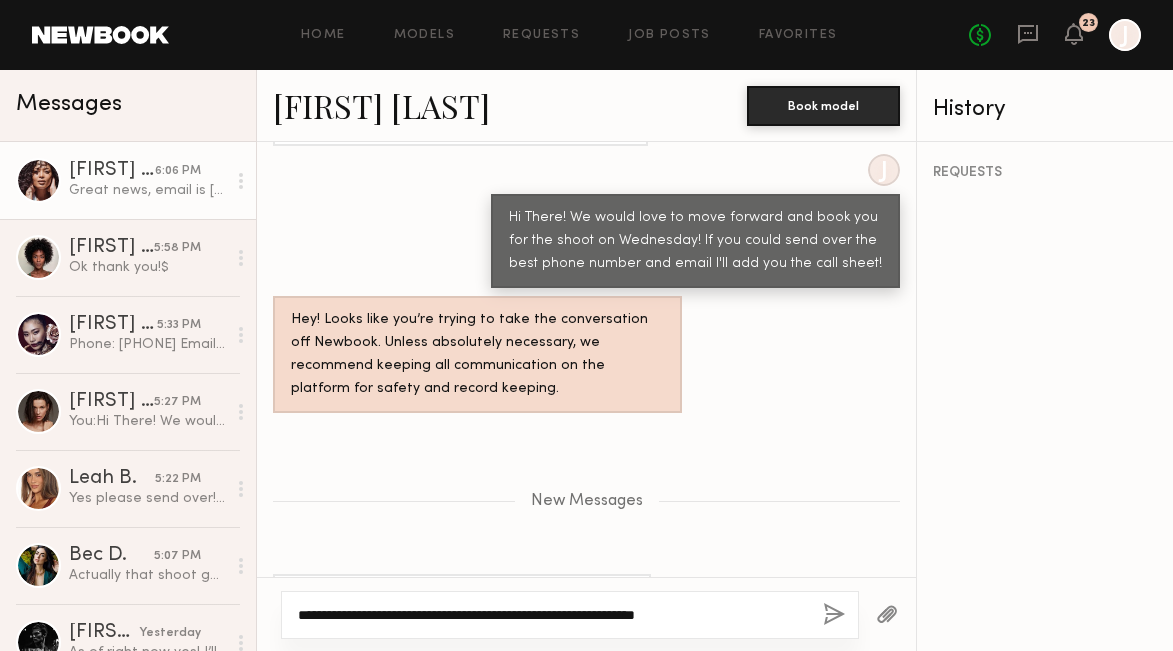 type on "**********" 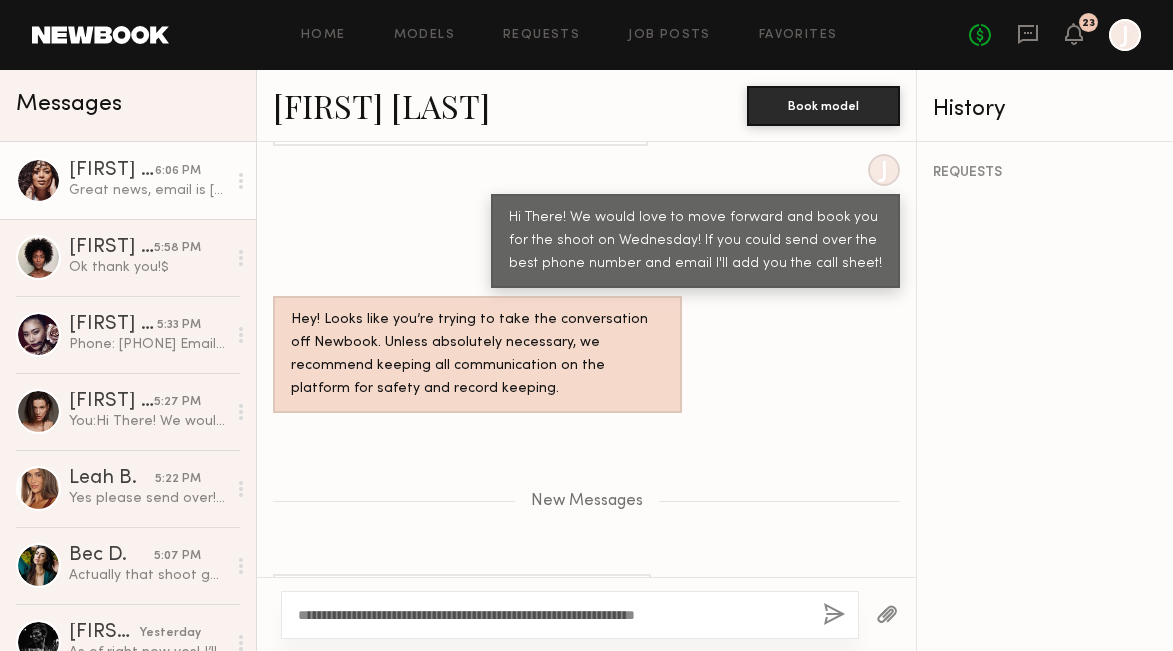 click 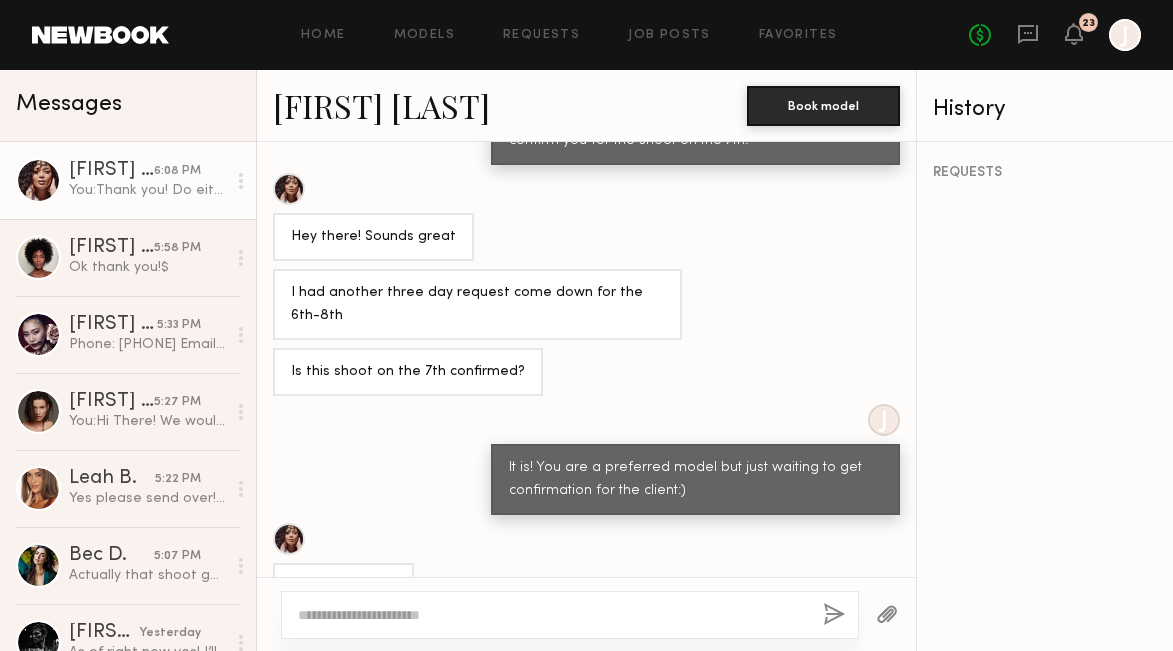 scroll, scrollTop: 5337, scrollLeft: 0, axis: vertical 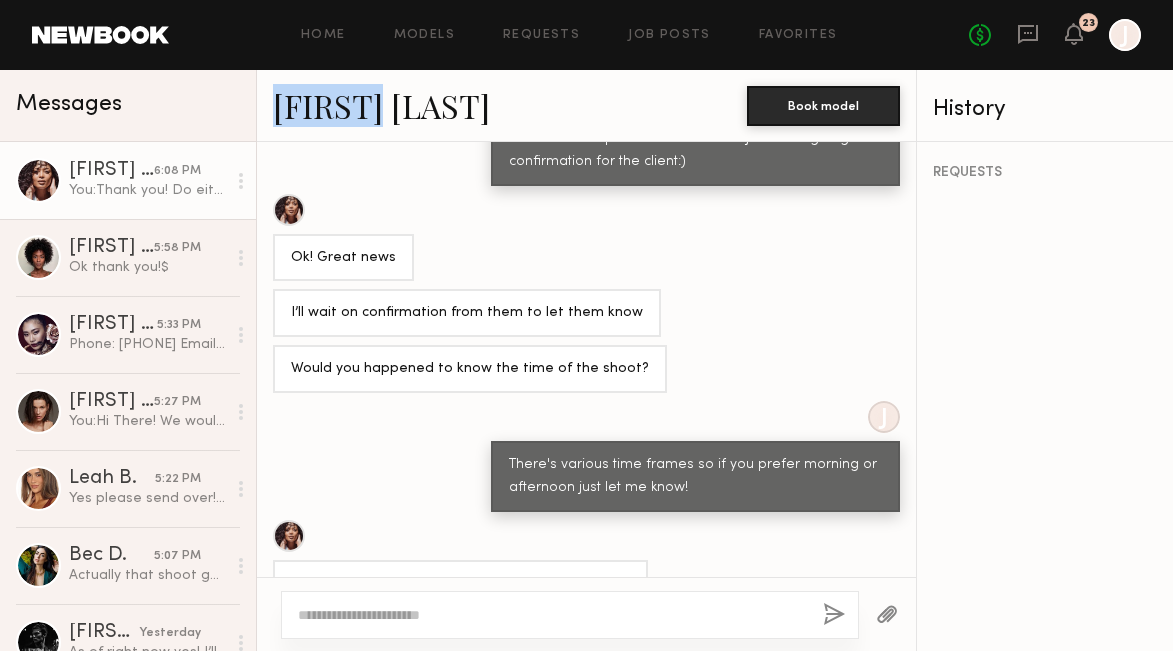 copy on "[FIRST] [LAST]" 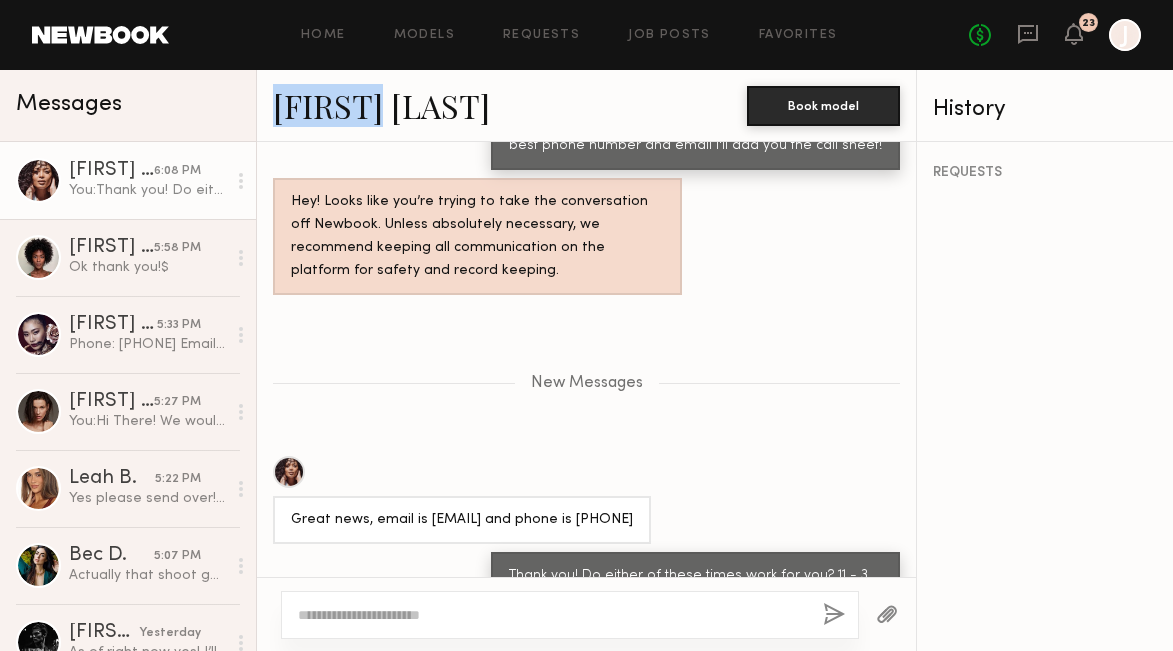 scroll, scrollTop: 5916, scrollLeft: 0, axis: vertical 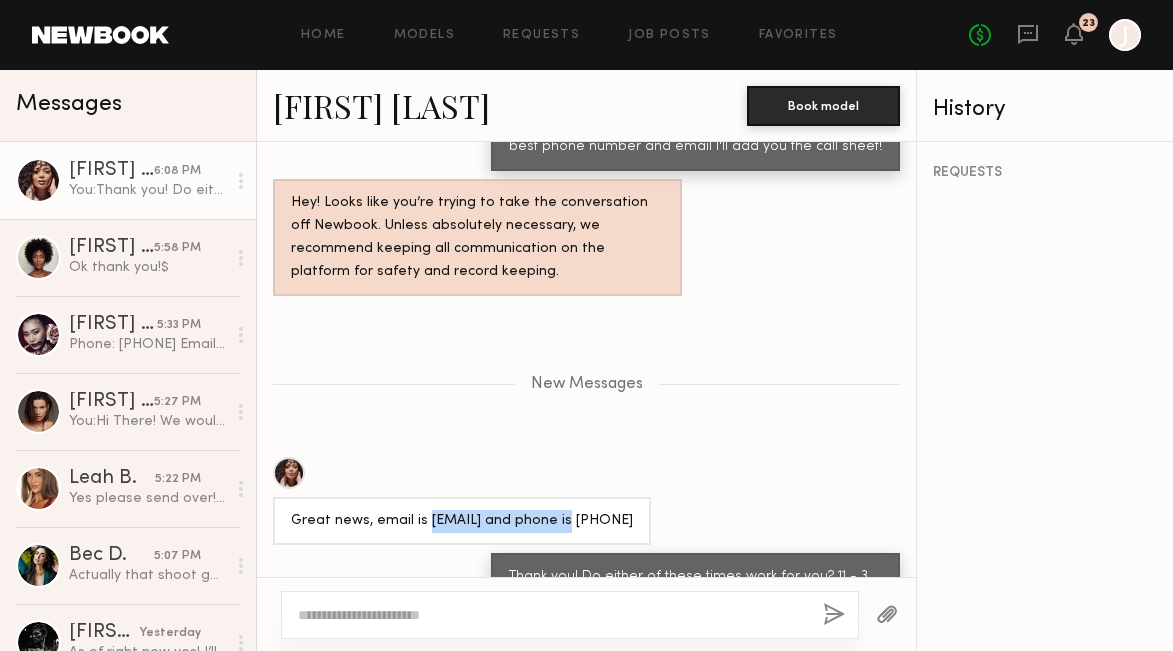 drag, startPoint x: 421, startPoint y: 438, endPoint x: 573, endPoint y: 445, distance: 152.1611 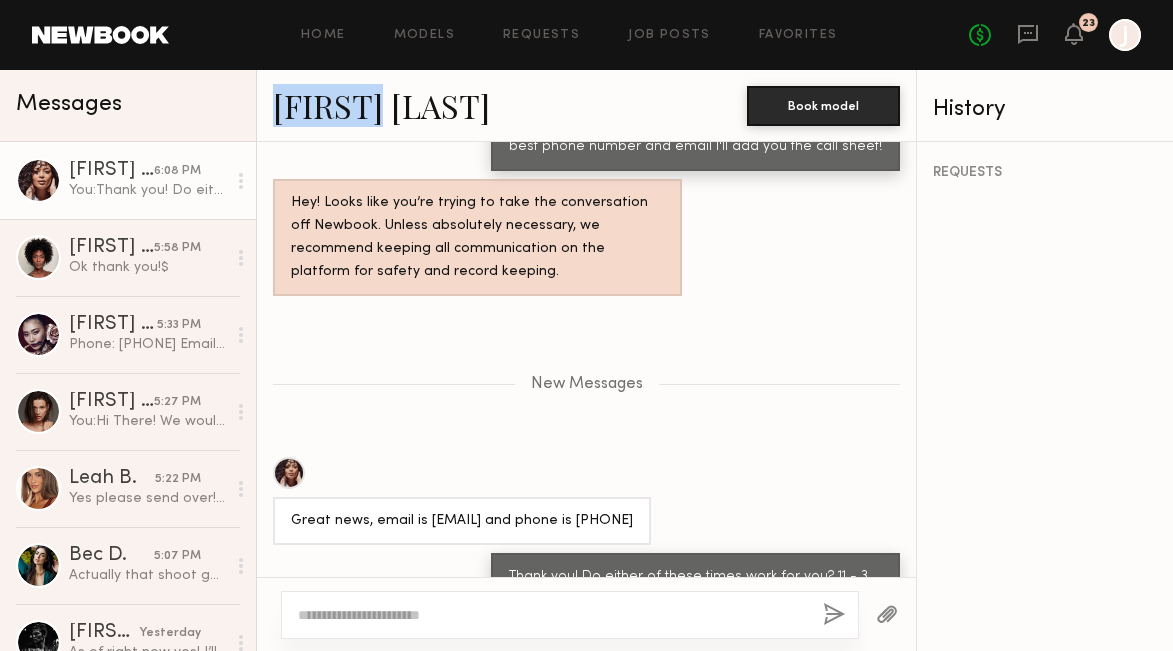 drag, startPoint x: 396, startPoint y: 113, endPoint x: 274, endPoint y: 114, distance: 122.0041 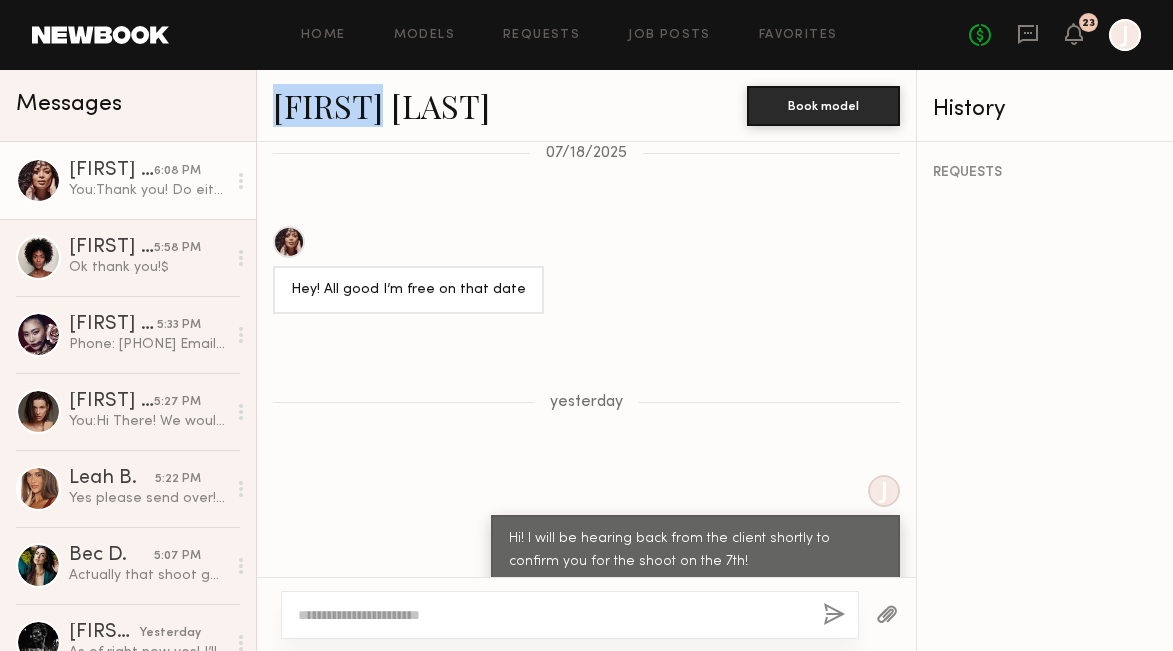 scroll, scrollTop: 4441, scrollLeft: 0, axis: vertical 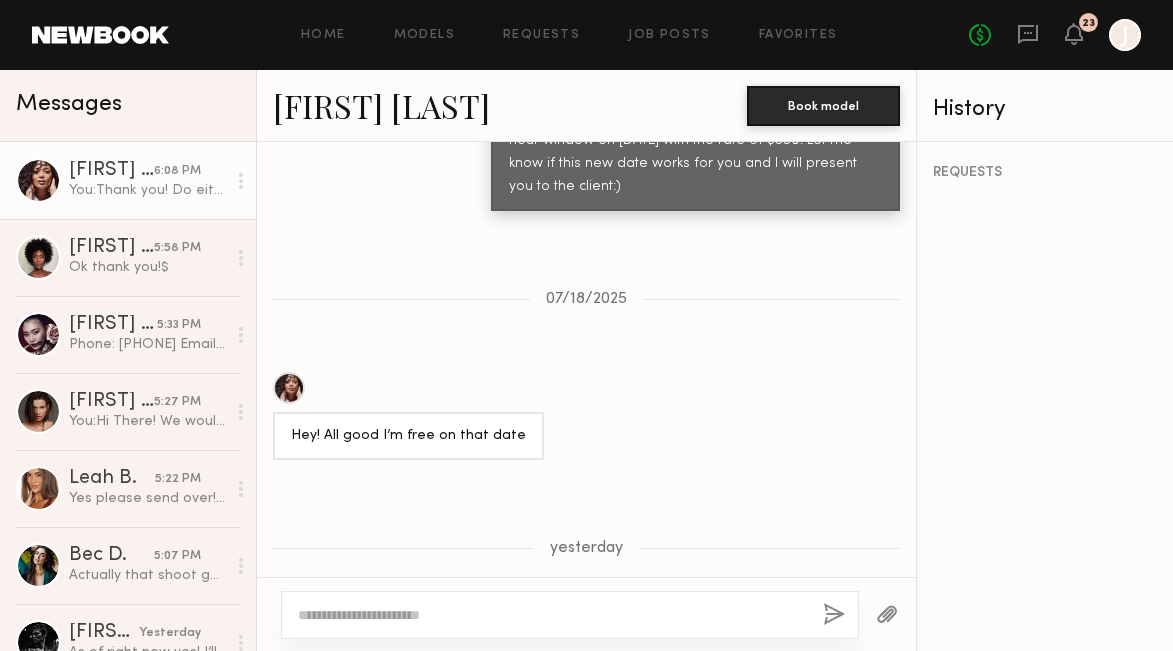 click on "Hey! All good I’m free on that date" 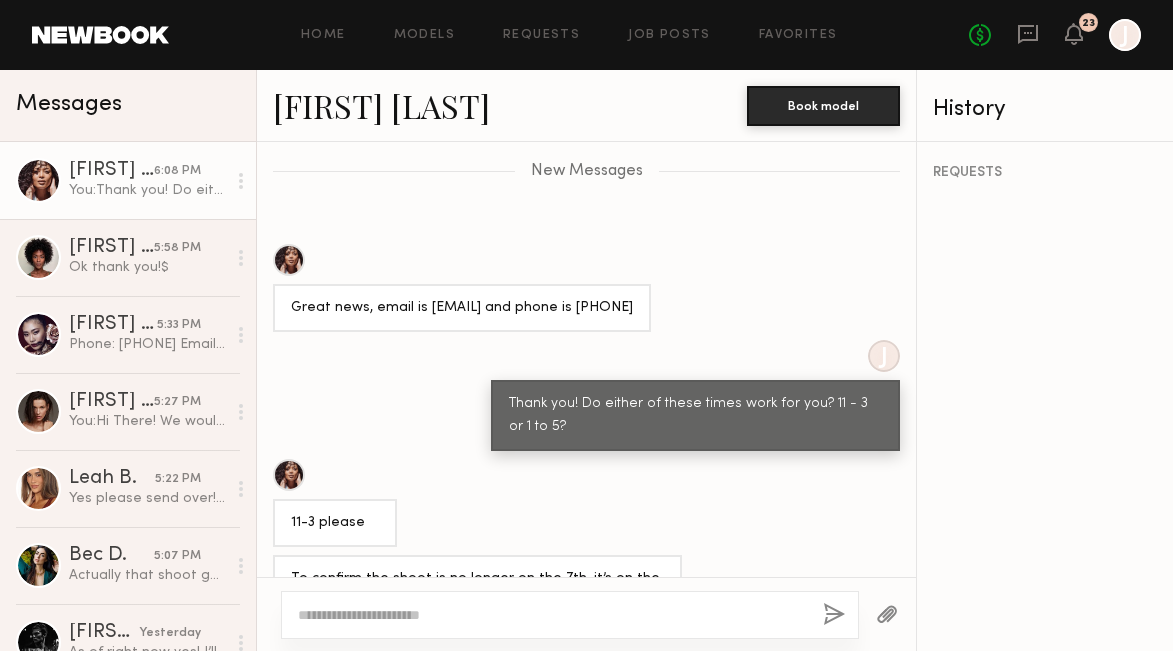 scroll, scrollTop: 6128, scrollLeft: 0, axis: vertical 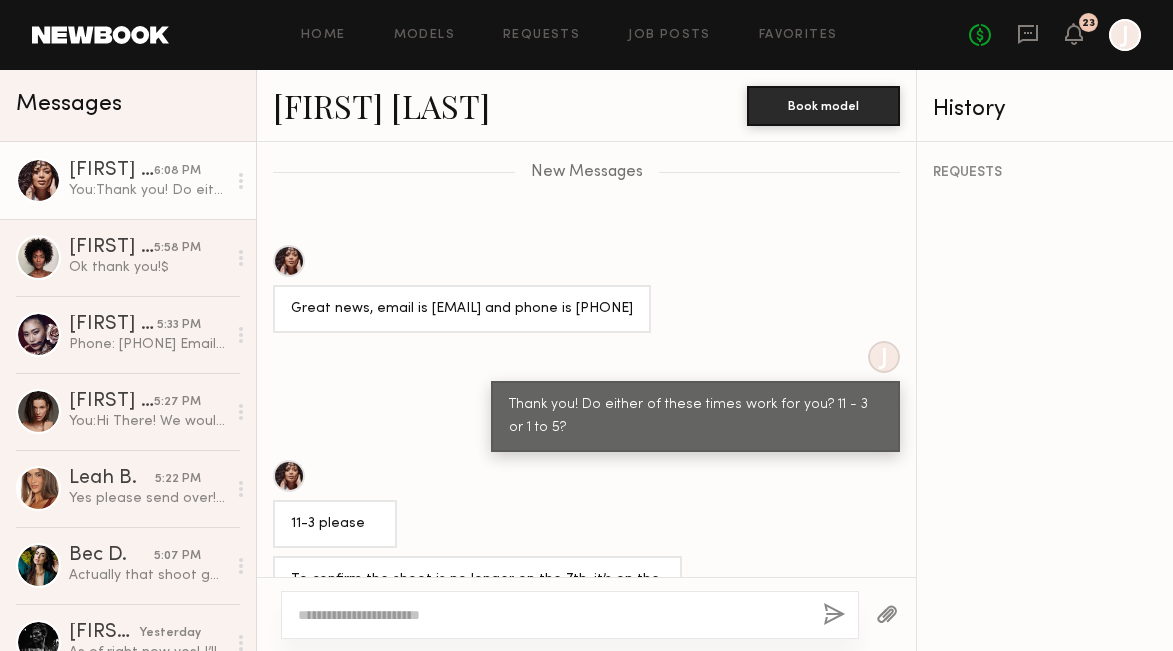 click 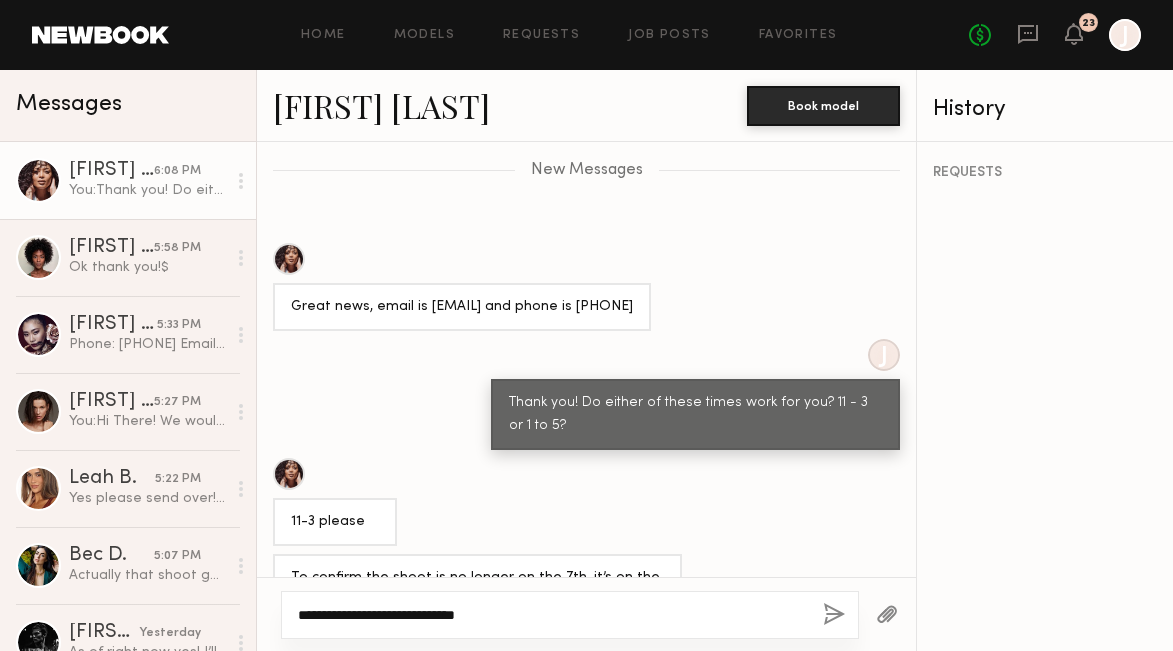 scroll, scrollTop: 6128, scrollLeft: 0, axis: vertical 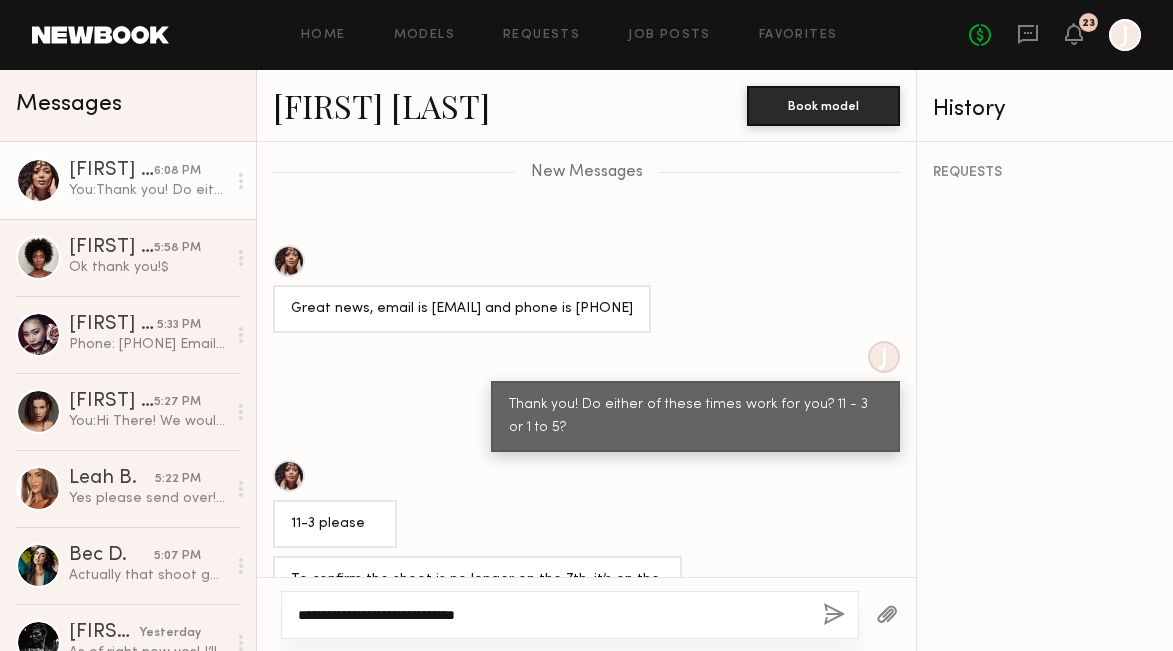 type on "**********" 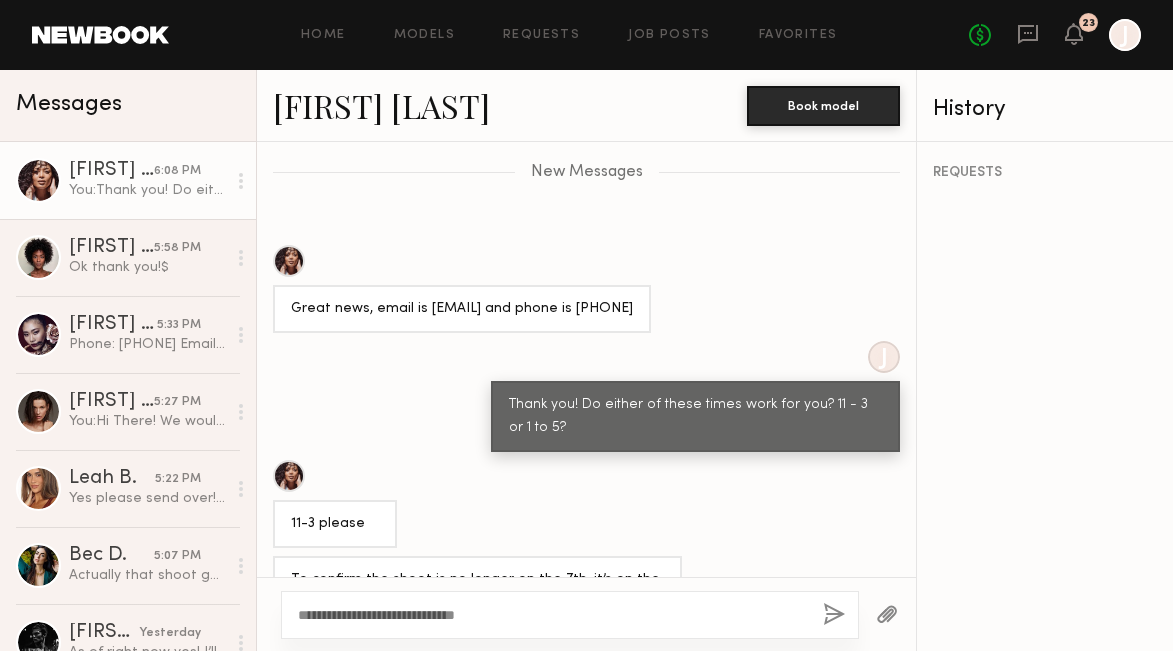 click 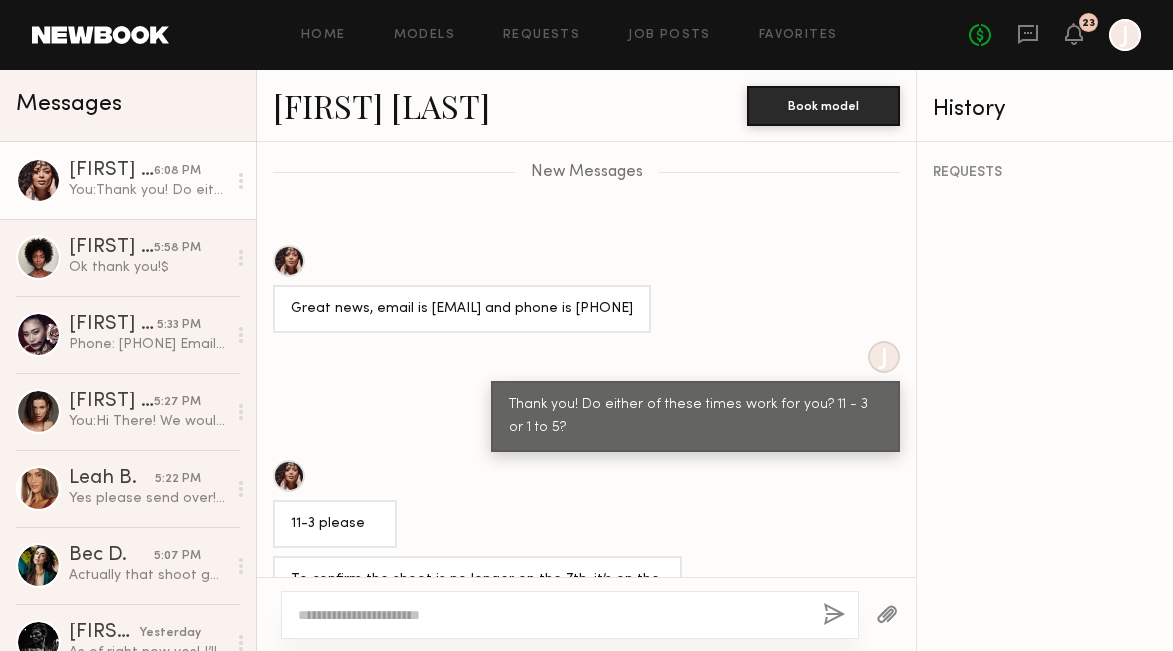 scroll, scrollTop: 6183, scrollLeft: 0, axis: vertical 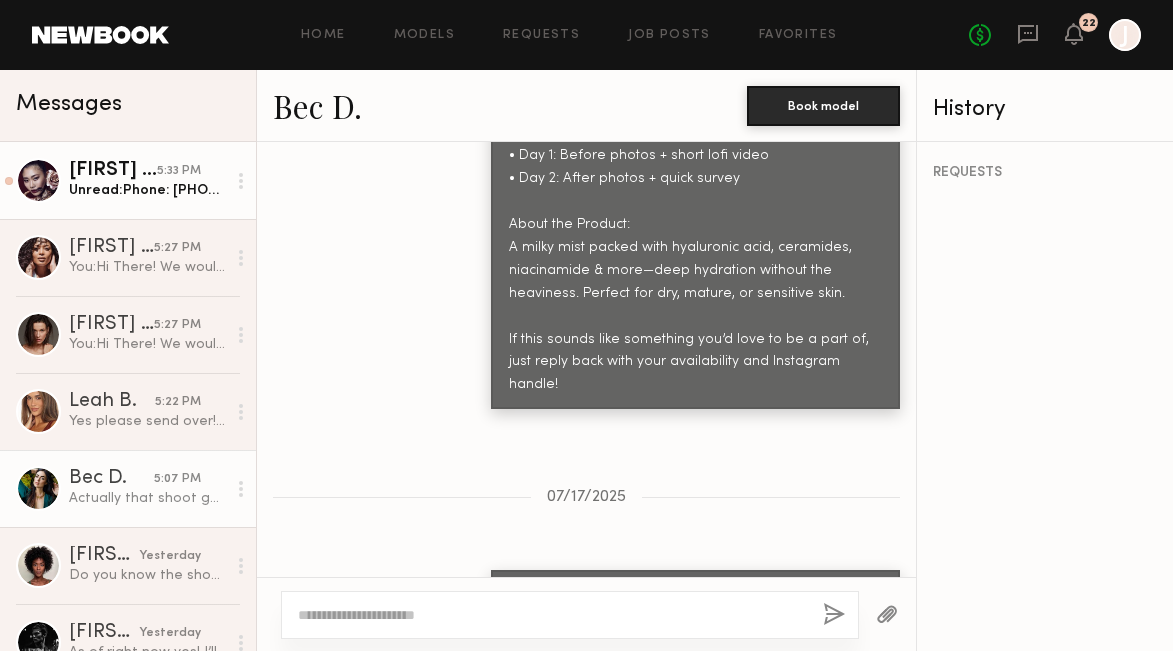 click on "Unread:  Phone:
[PHONE]
Email:
[EMAIL]" 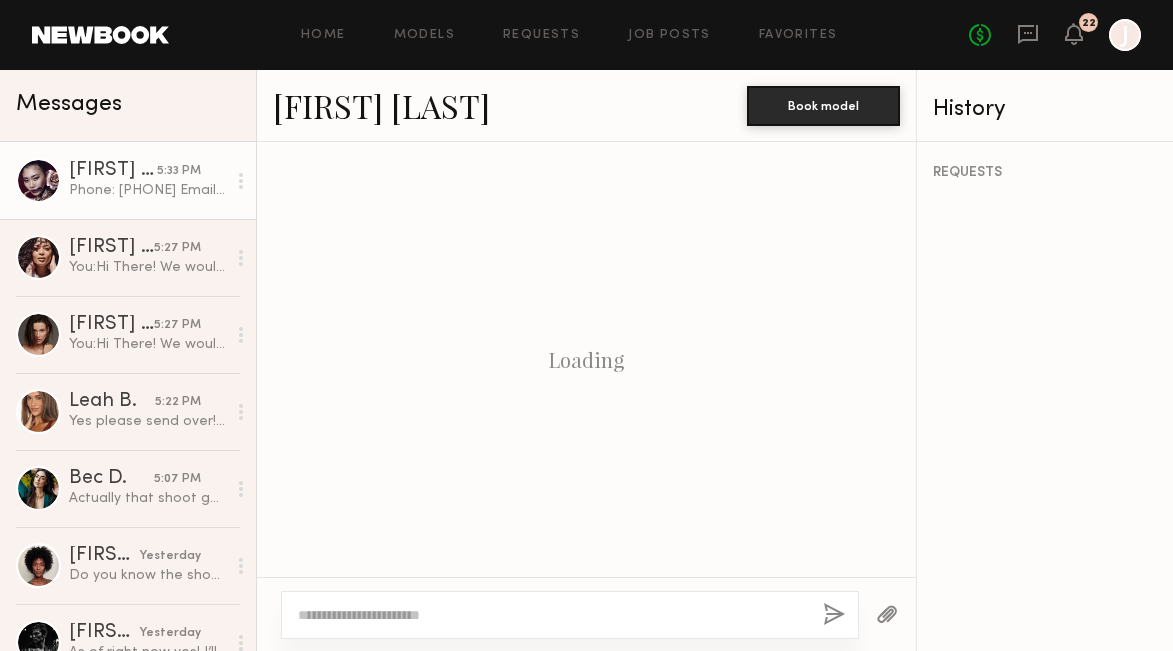 click on "Phone:
[PHONE]
Email:
[EMAIL]" 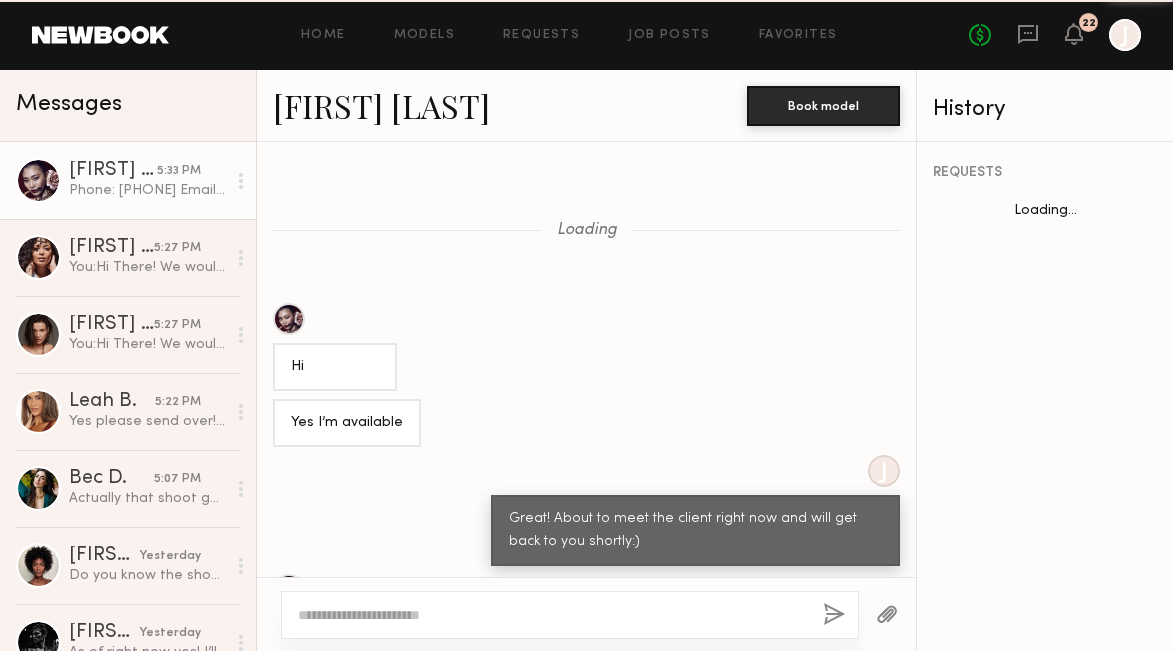 scroll, scrollTop: 1277, scrollLeft: 0, axis: vertical 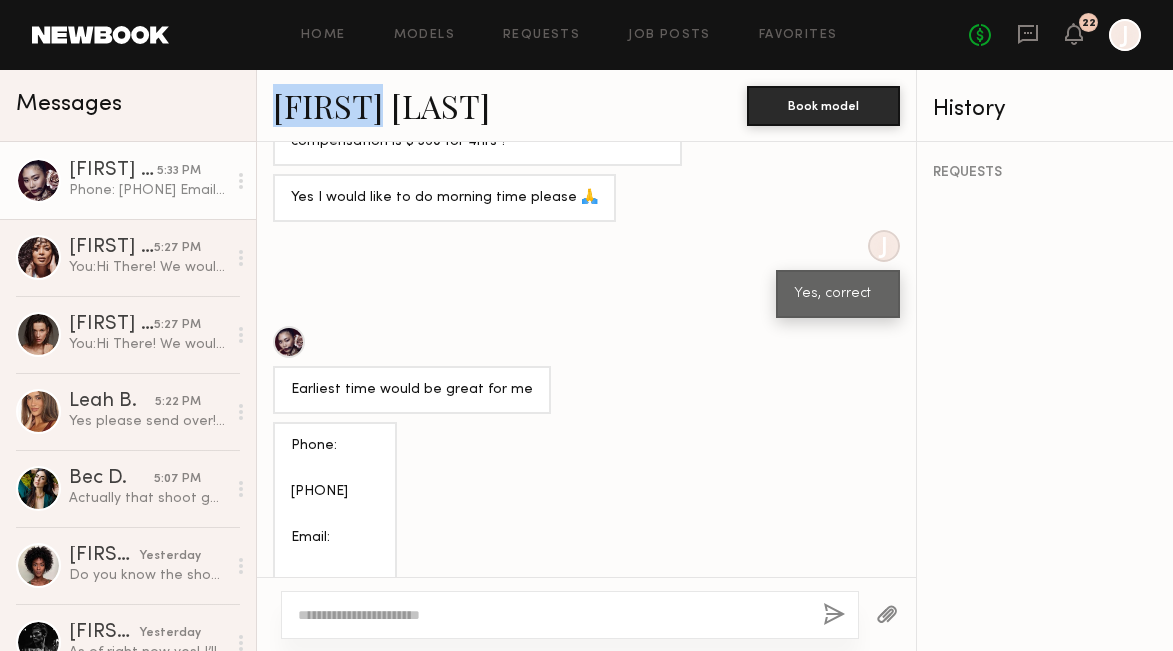 drag, startPoint x: 390, startPoint y: 115, endPoint x: 270, endPoint y: 108, distance: 120.203995 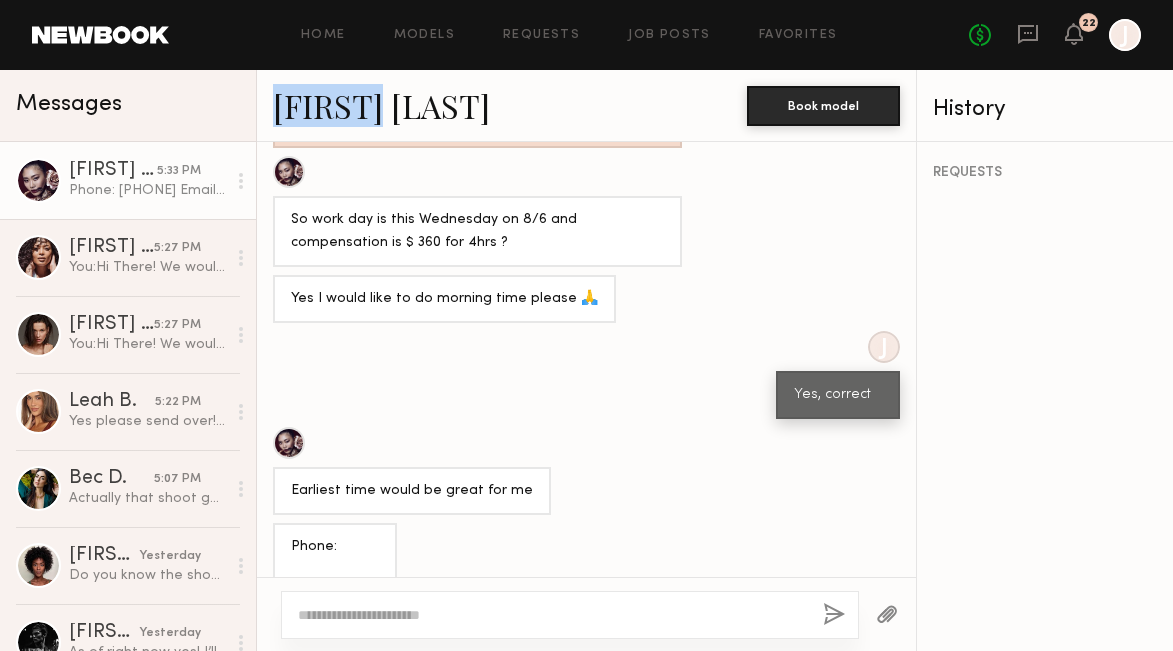 scroll, scrollTop: 1175, scrollLeft: 0, axis: vertical 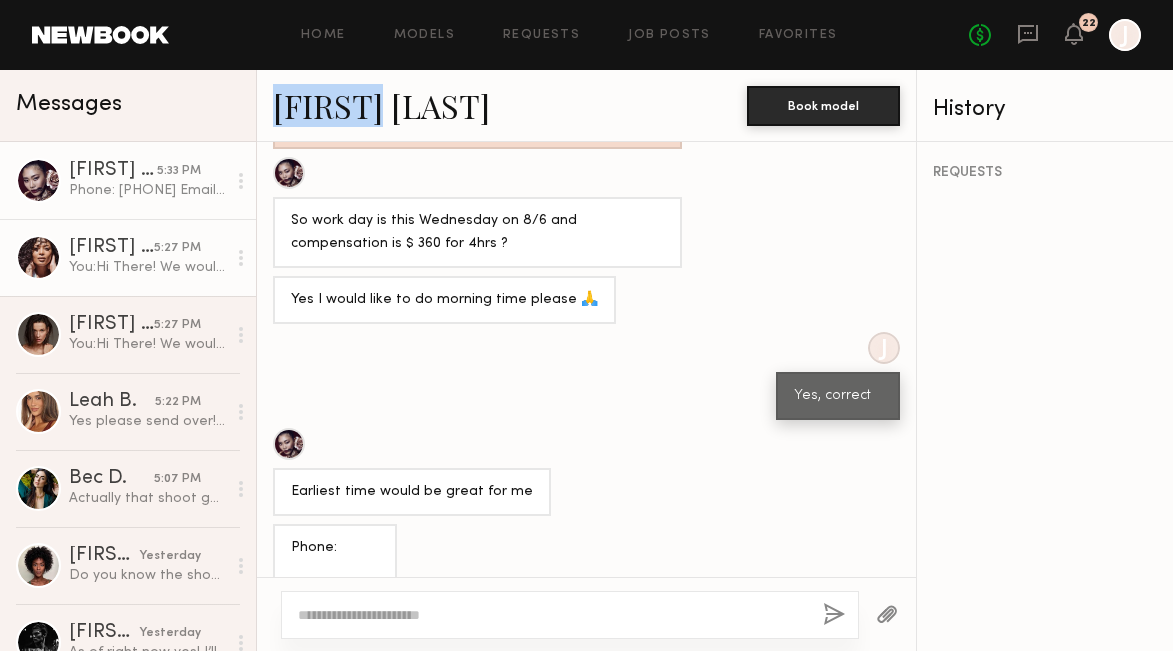 click on "You:  Hi There! We would love to move forward and book you for the shoot on Wednesday! If you could send over the best phone number and email I'll add you the call sheet!" 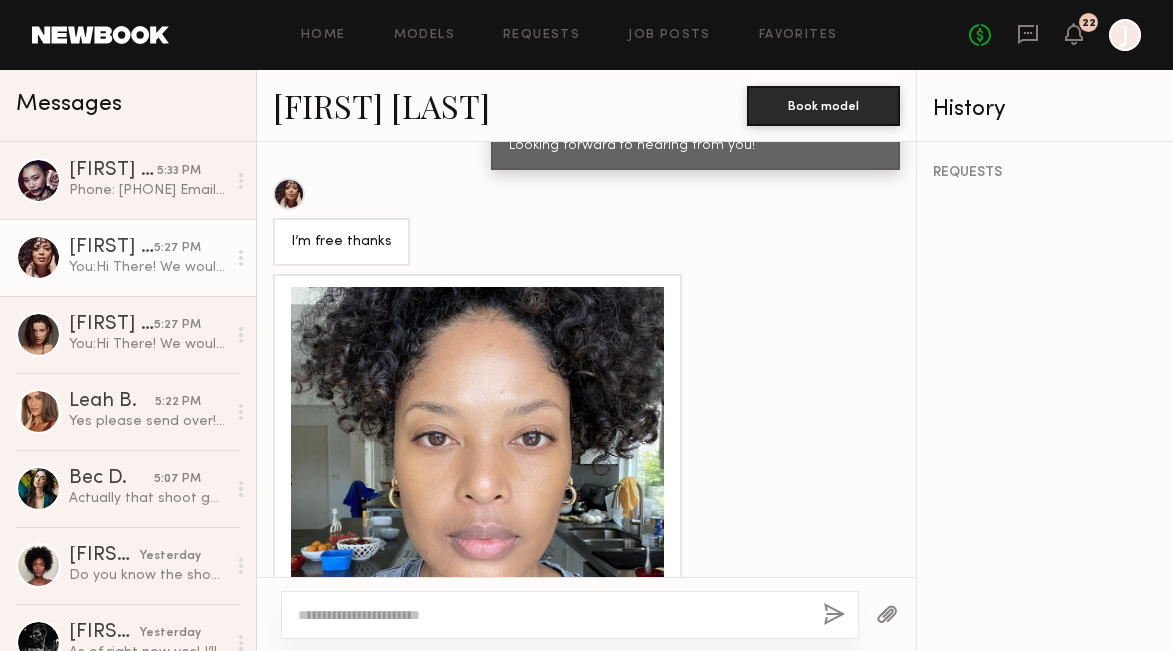 scroll, scrollTop: 658, scrollLeft: 0, axis: vertical 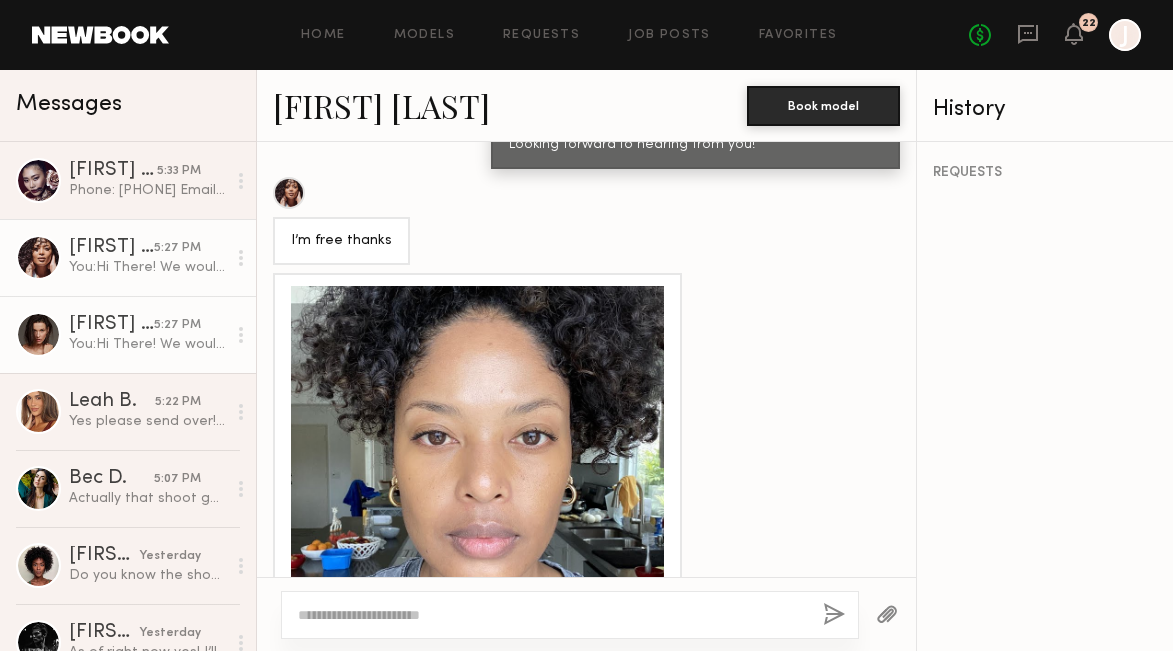 click on "[FIRST] [LAST] 5:27 PM You:  Hi There! We would love to move forward and book you for the shoot on Wednesday! Is there a time you would prefer for a 4 hr window? Also if you could send over the best phone number and email I'll add you the call sheet!" 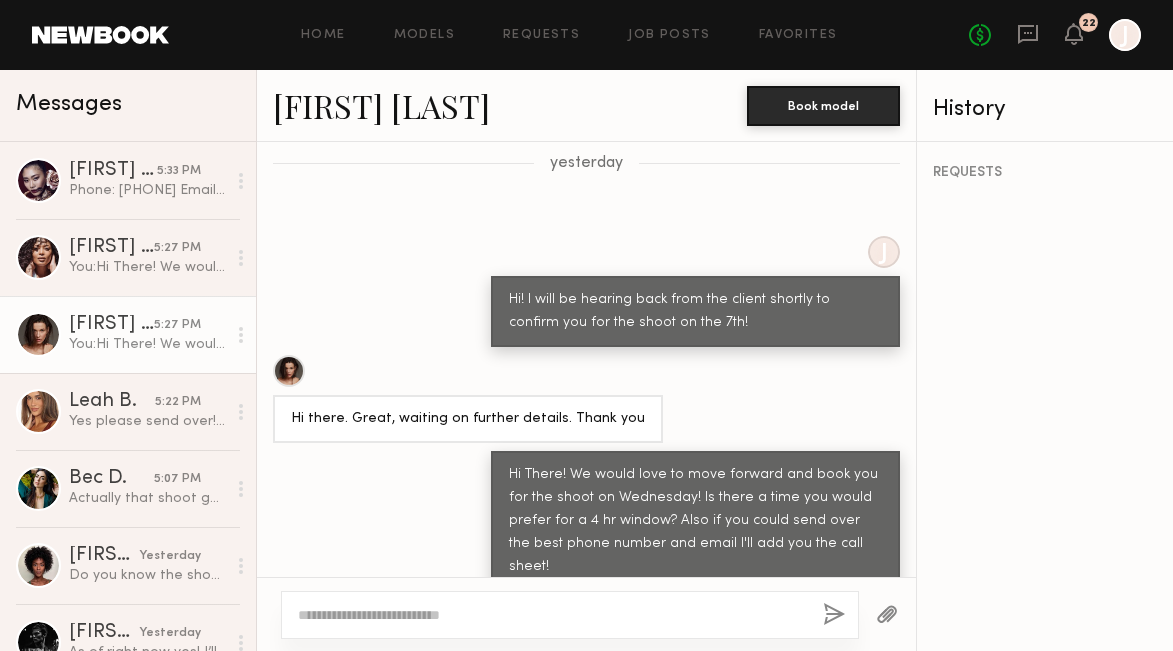 scroll, scrollTop: 5124, scrollLeft: 0, axis: vertical 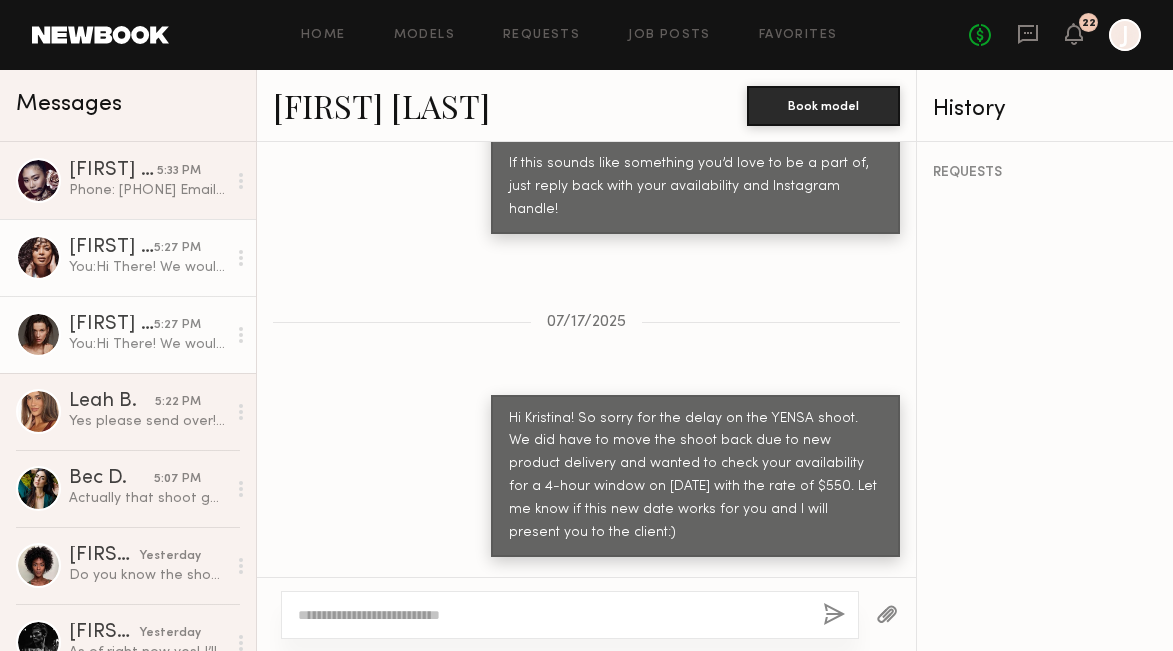 click on "You:  Hi There! We would love to move forward and book you for the shoot on Wednesday! If you could send over the best phone number and email I'll add you the call sheet!" 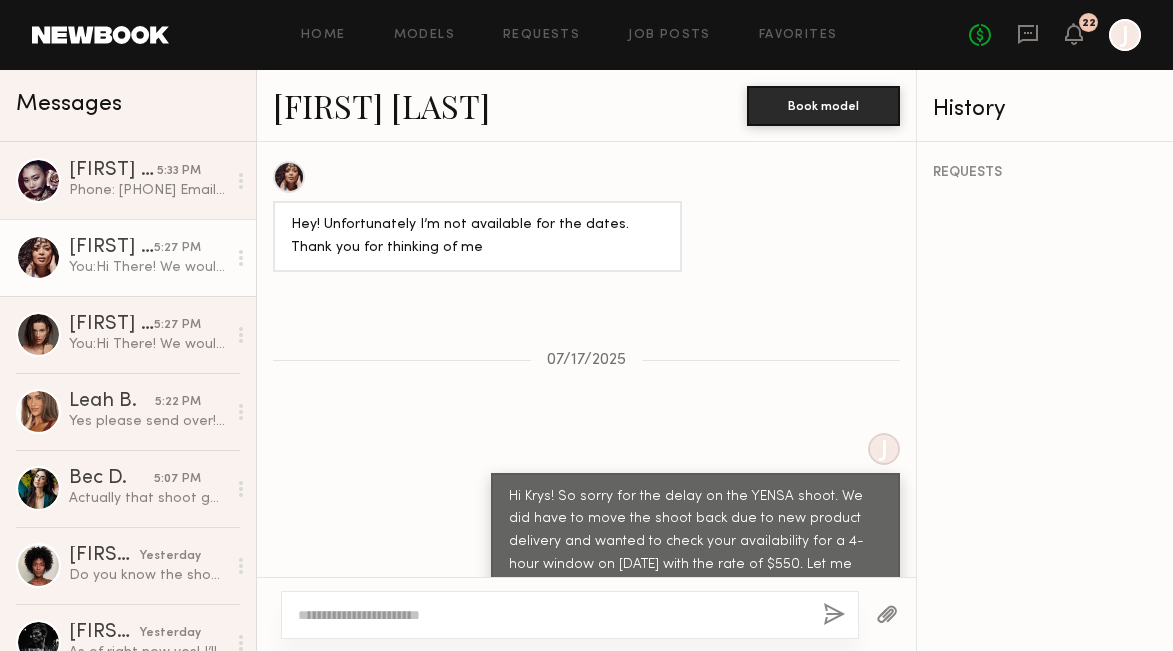 scroll, scrollTop: 2408, scrollLeft: 0, axis: vertical 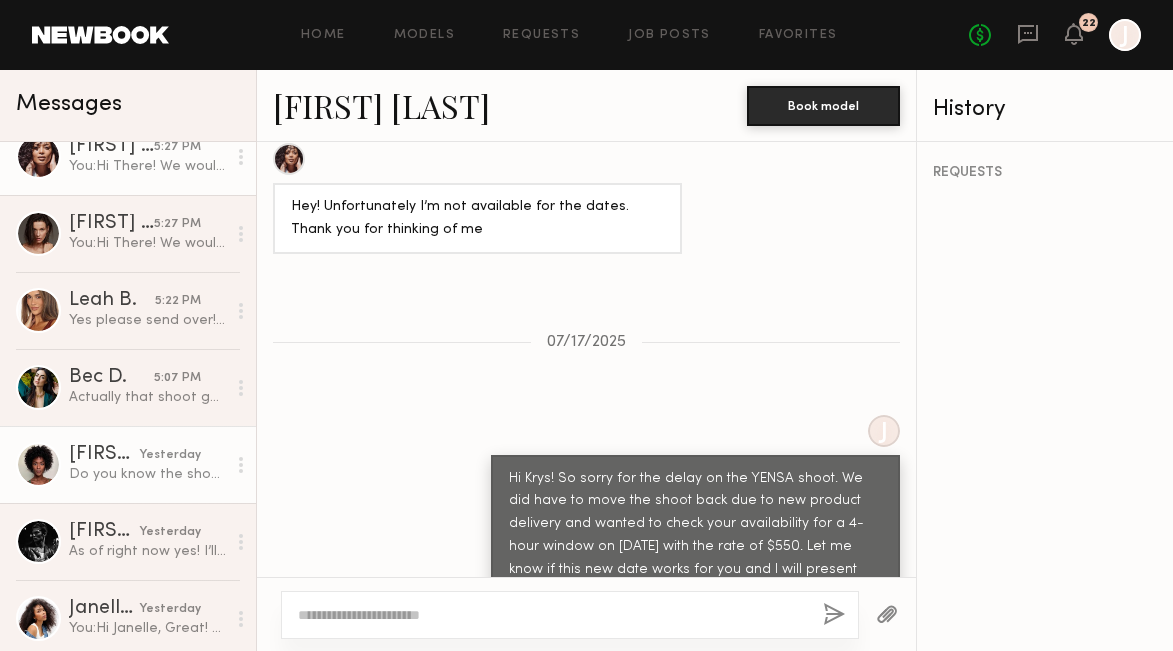 click on "[FIRST] [LAST]" 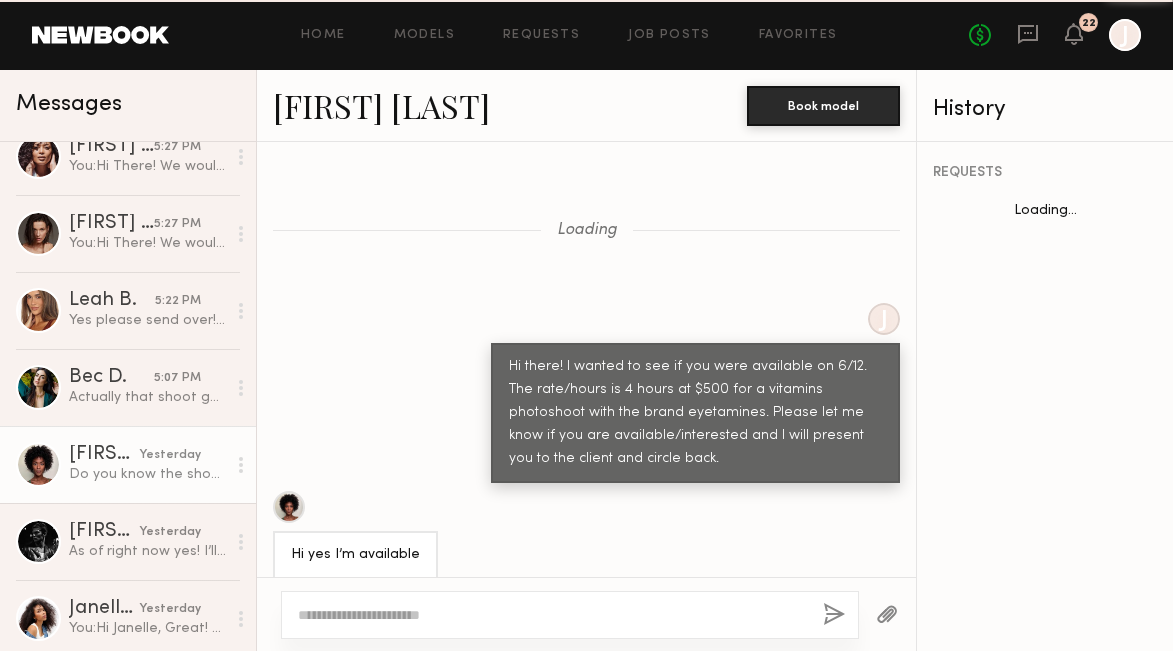 scroll, scrollTop: 1352, scrollLeft: 0, axis: vertical 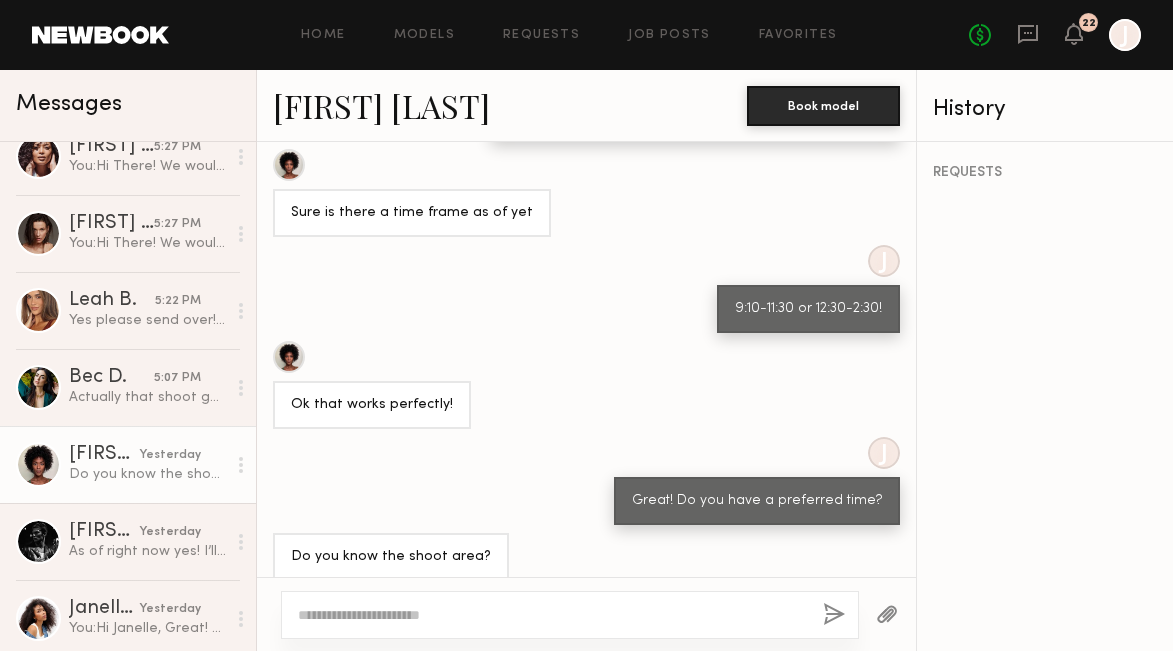 click 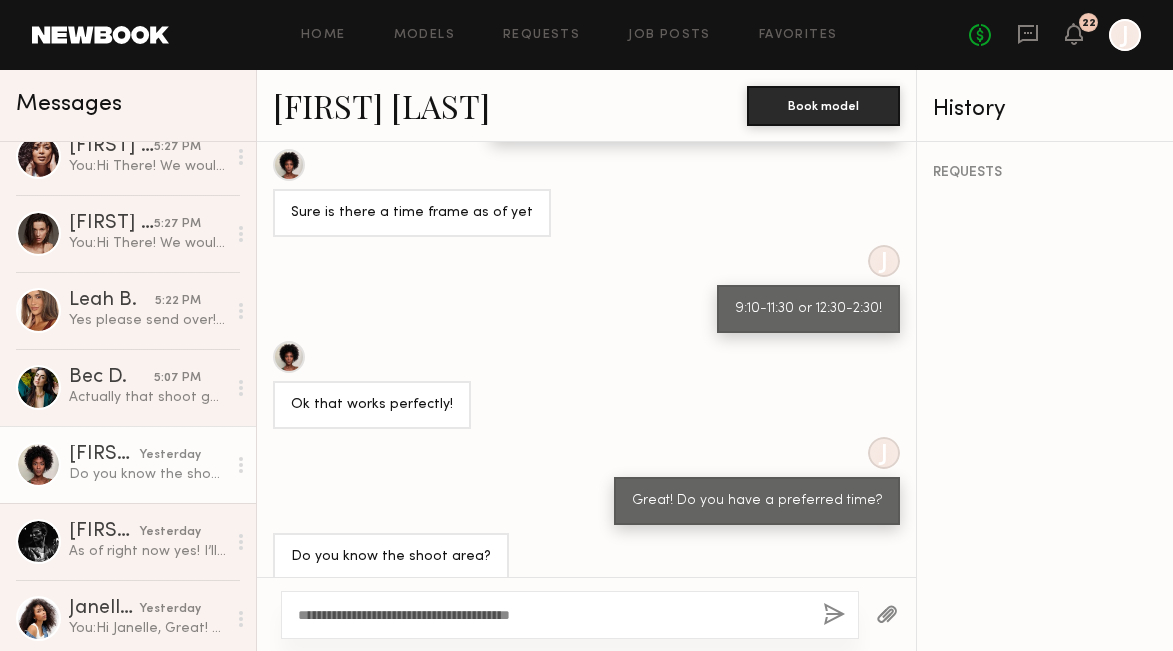 type on "**********" 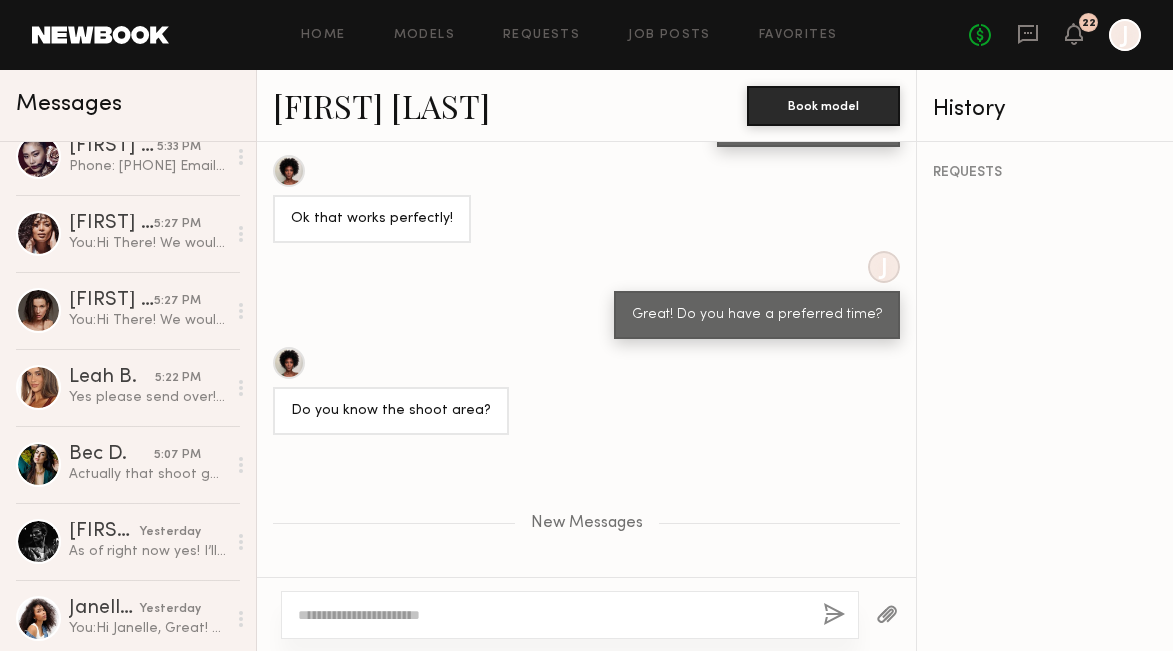 scroll, scrollTop: 4625, scrollLeft: 0, axis: vertical 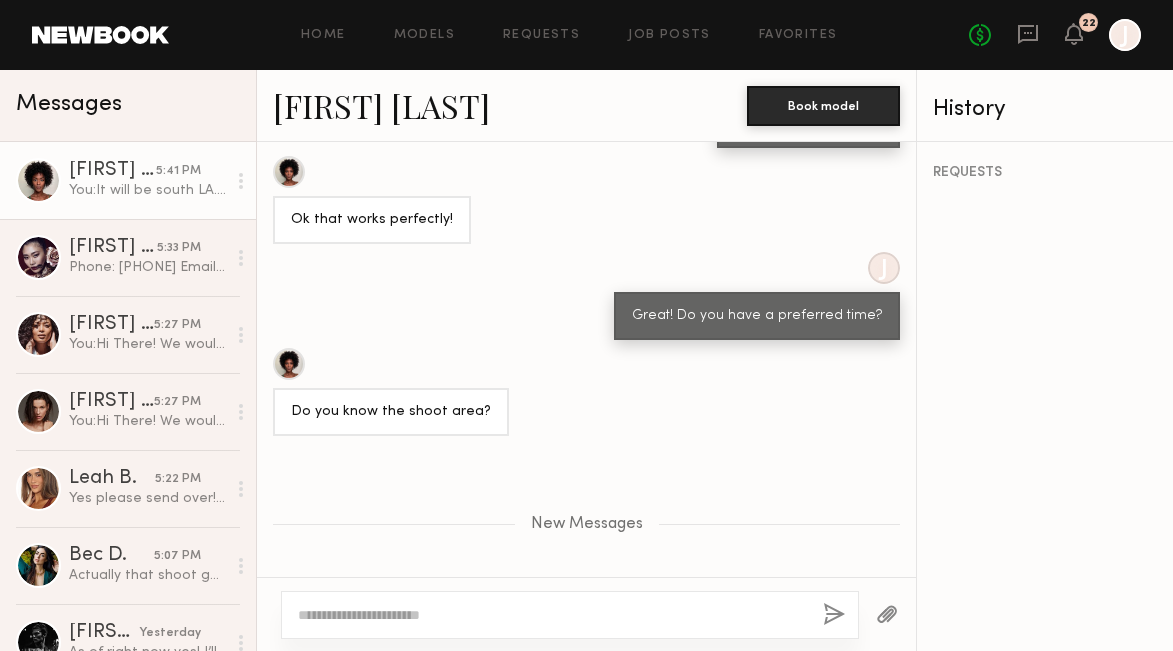 click 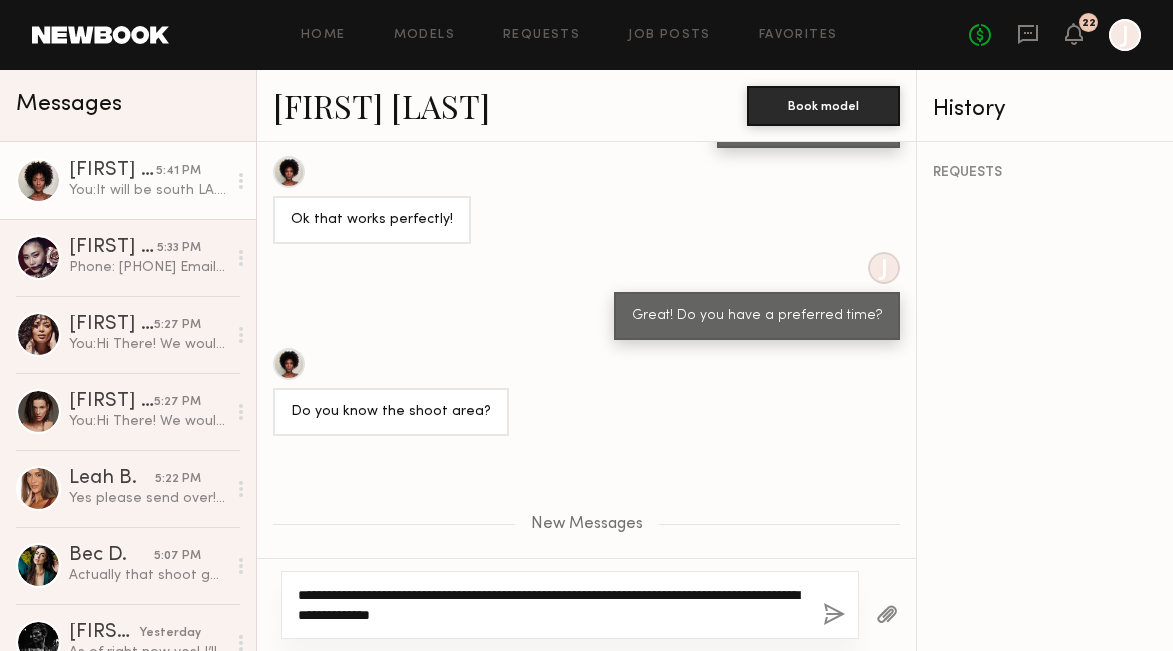 type on "**********" 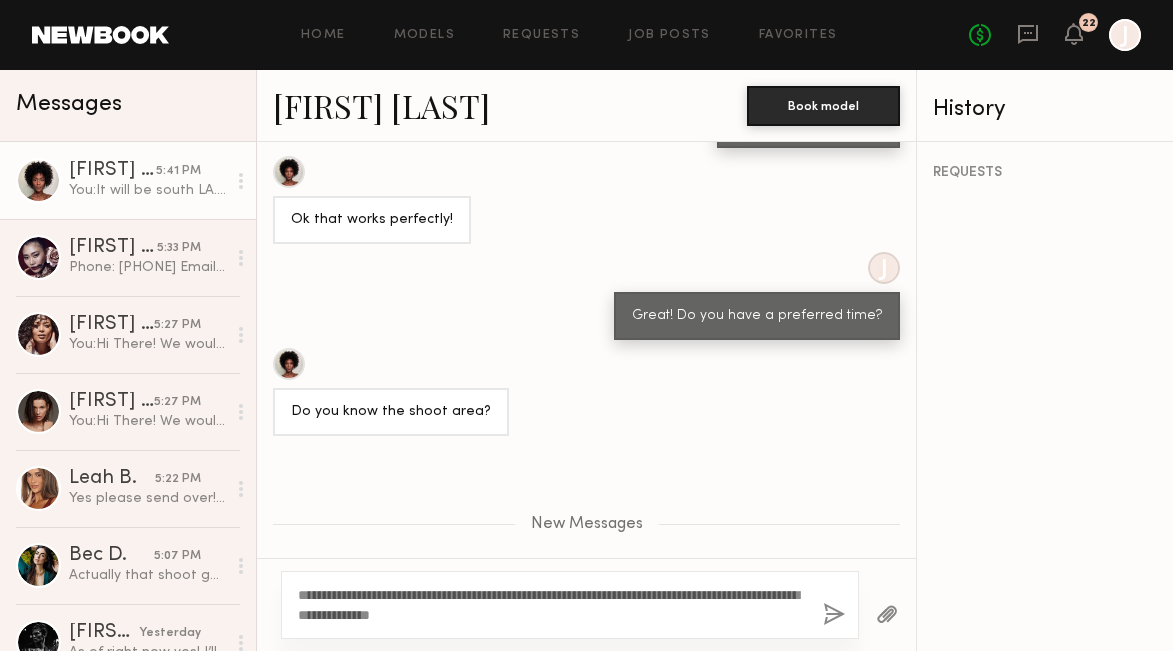 click 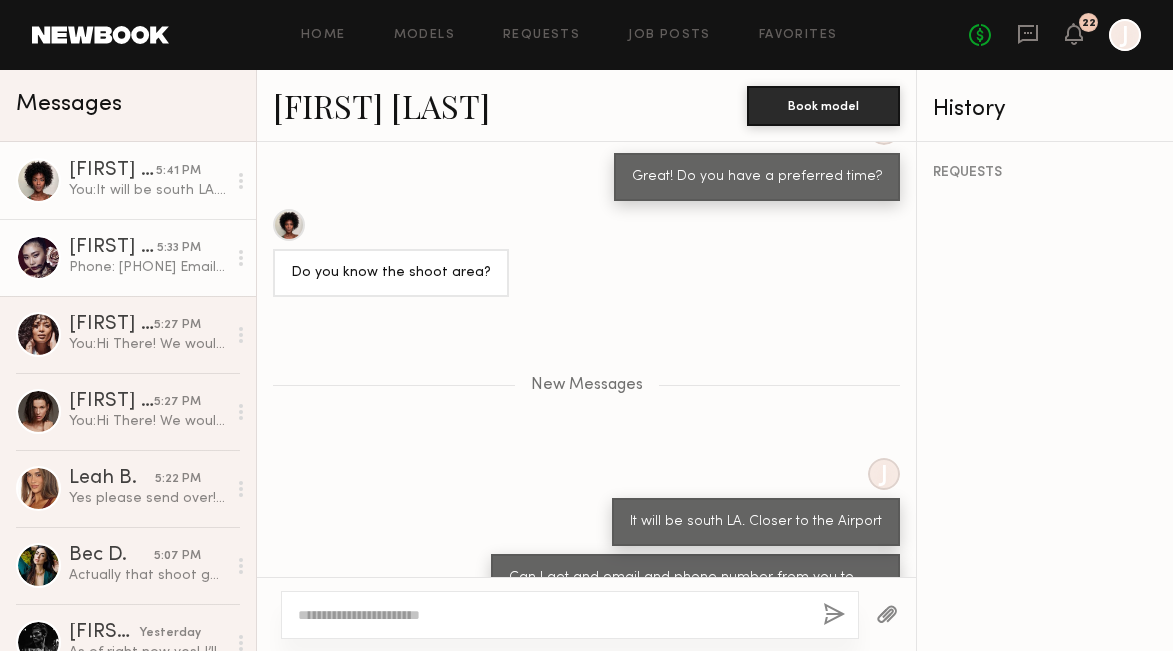 scroll, scrollTop: 4885, scrollLeft: 0, axis: vertical 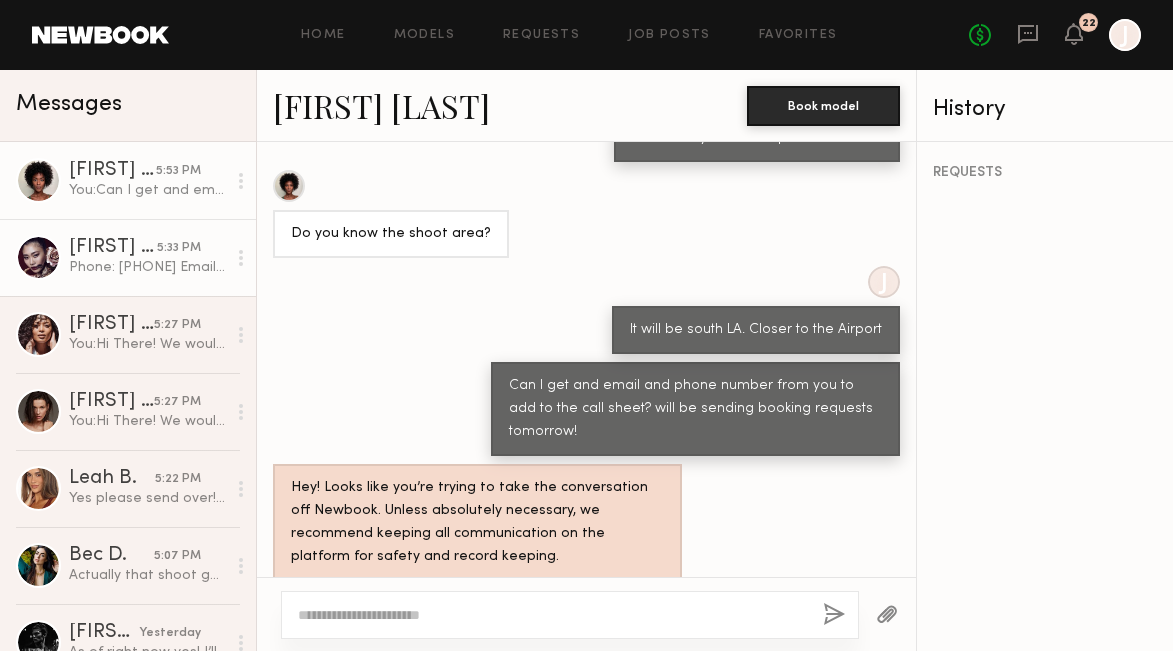 click on "[FIRST] [LAST]" 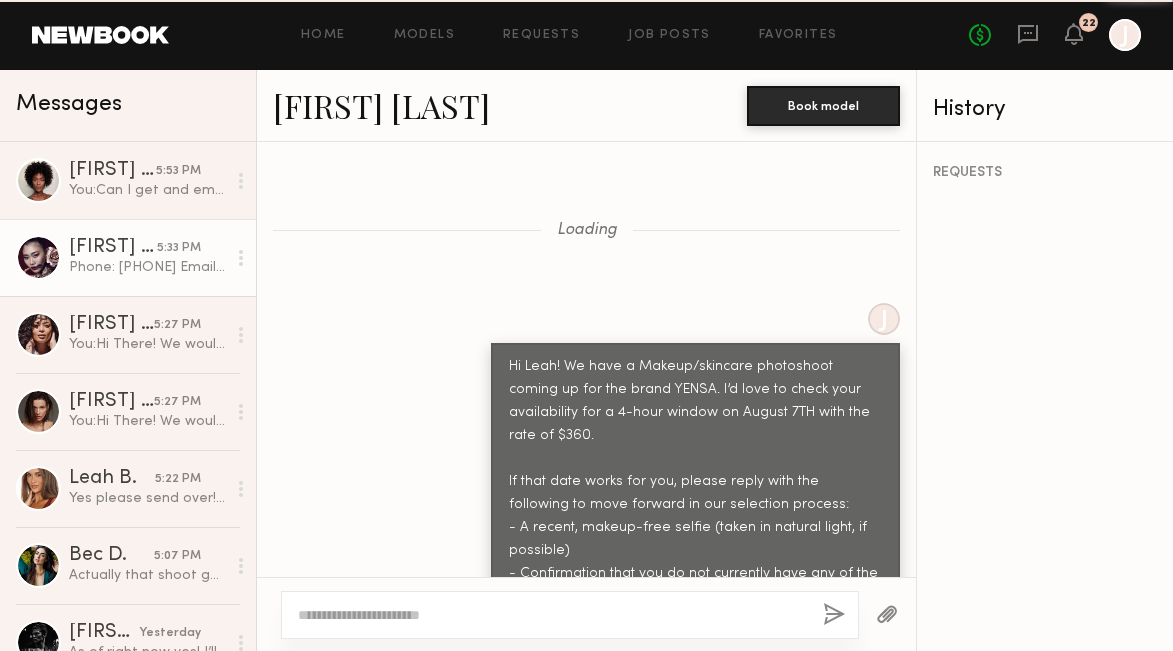 click on "[FIRST] [LAST]" 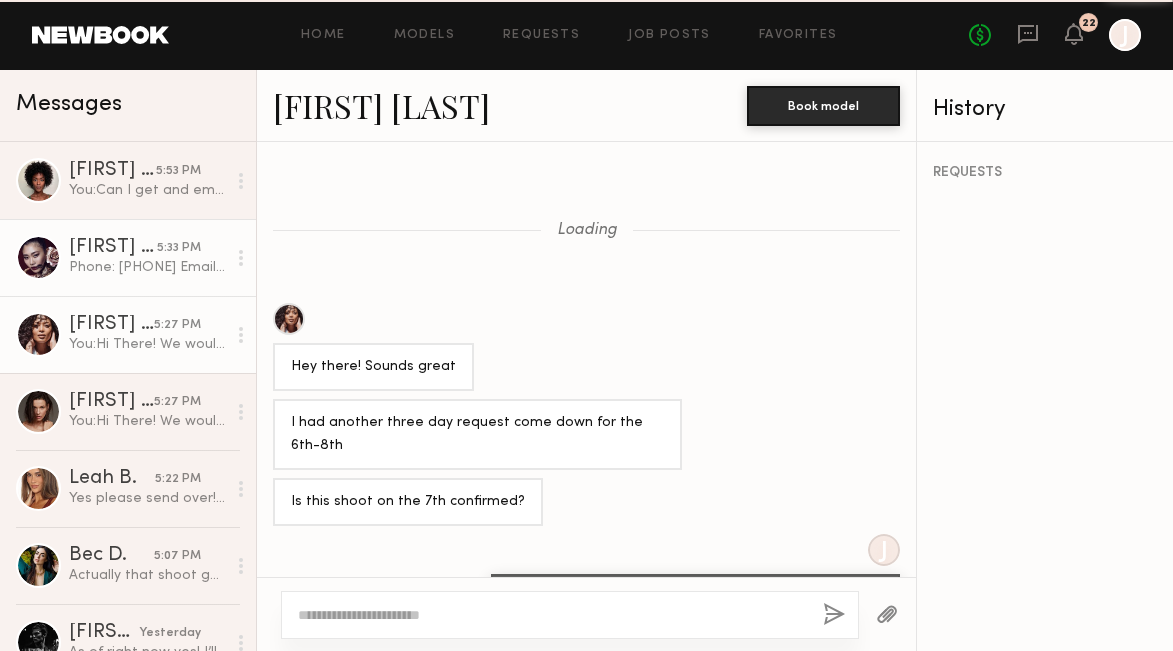 scroll, scrollTop: 714, scrollLeft: 0, axis: vertical 